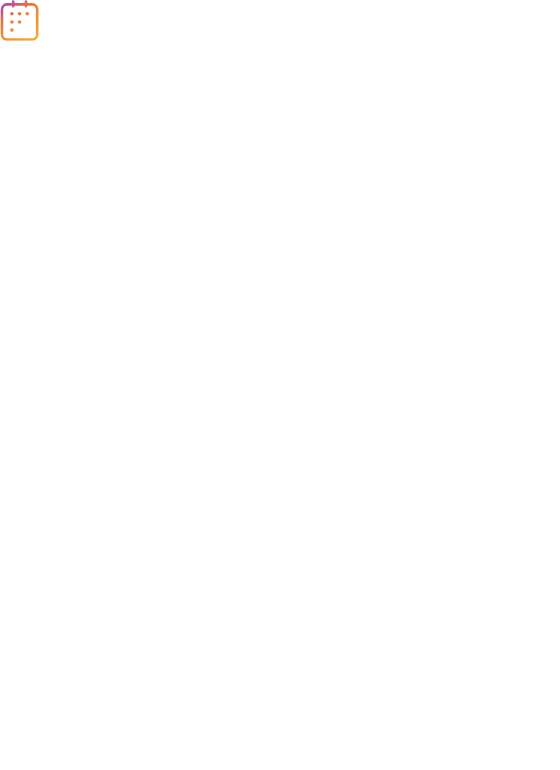 scroll, scrollTop: 0, scrollLeft: 0, axis: both 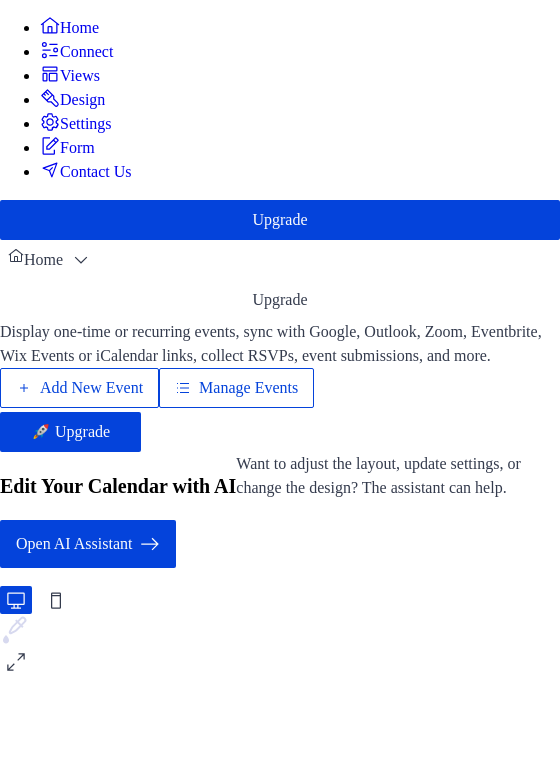 click on "Add New Event" at bounding box center [91, 388] 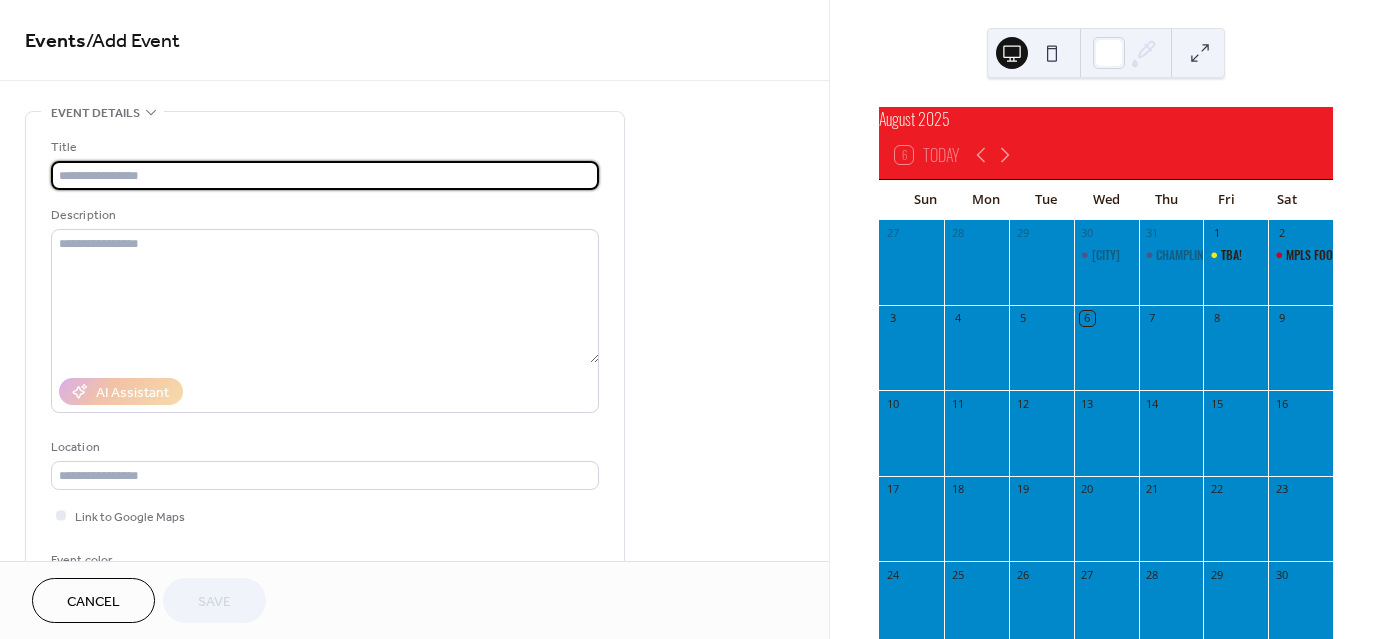 scroll, scrollTop: 0, scrollLeft: 0, axis: both 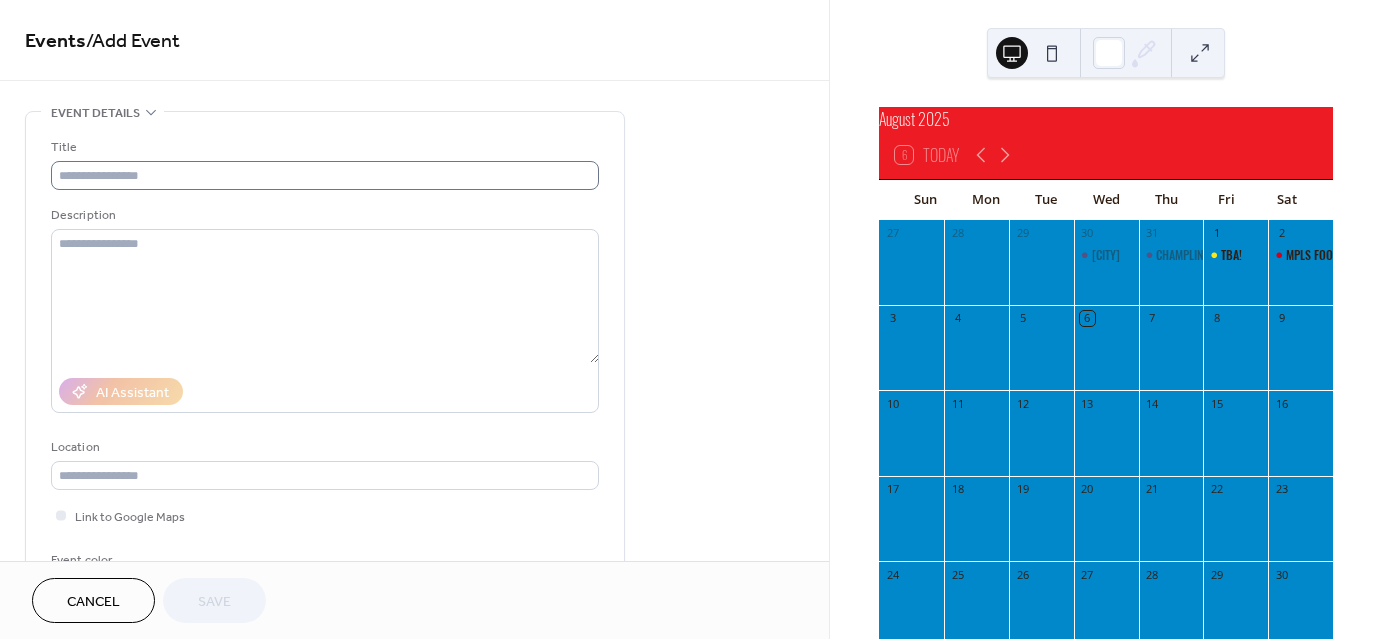 click at bounding box center [1171, 357] 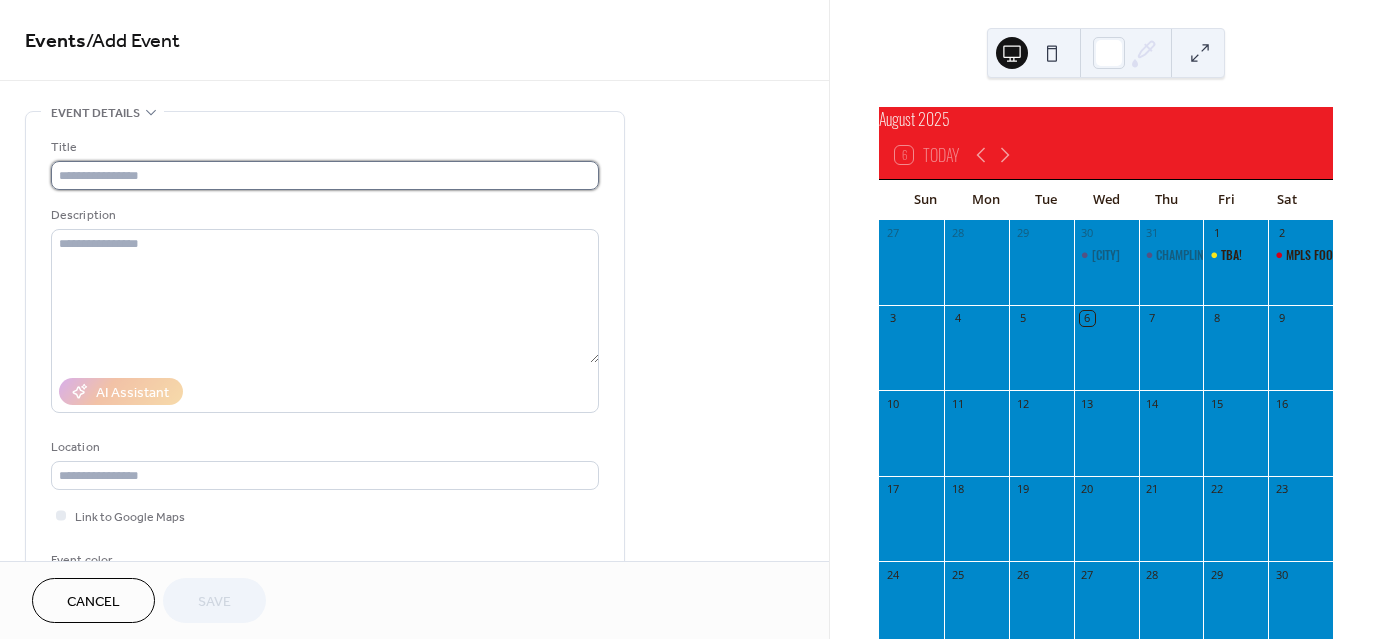 click at bounding box center [325, 175] 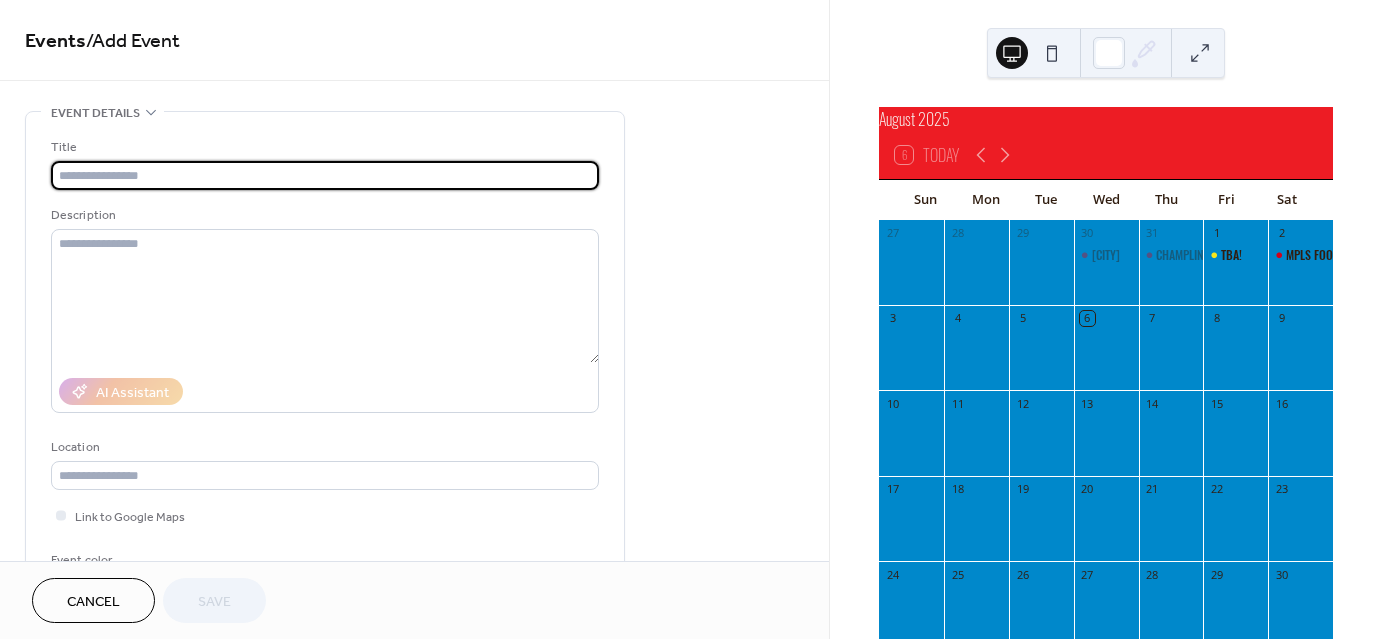 click at bounding box center [325, 175] 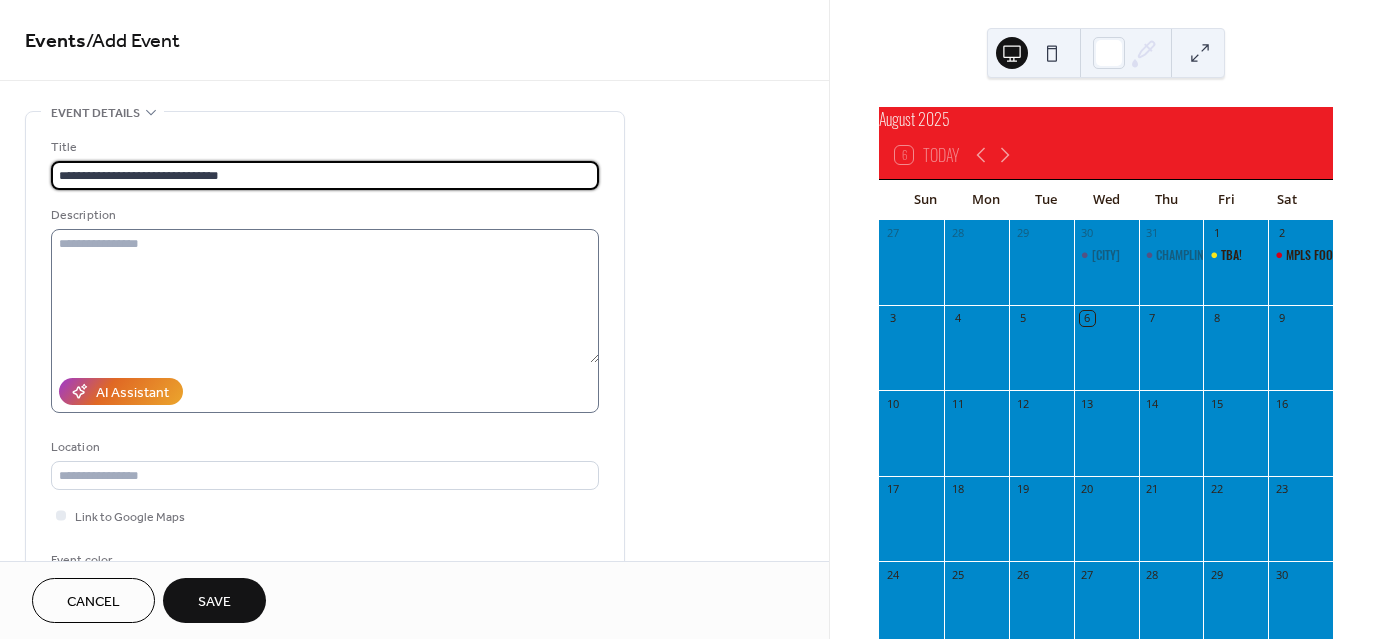 type on "**********" 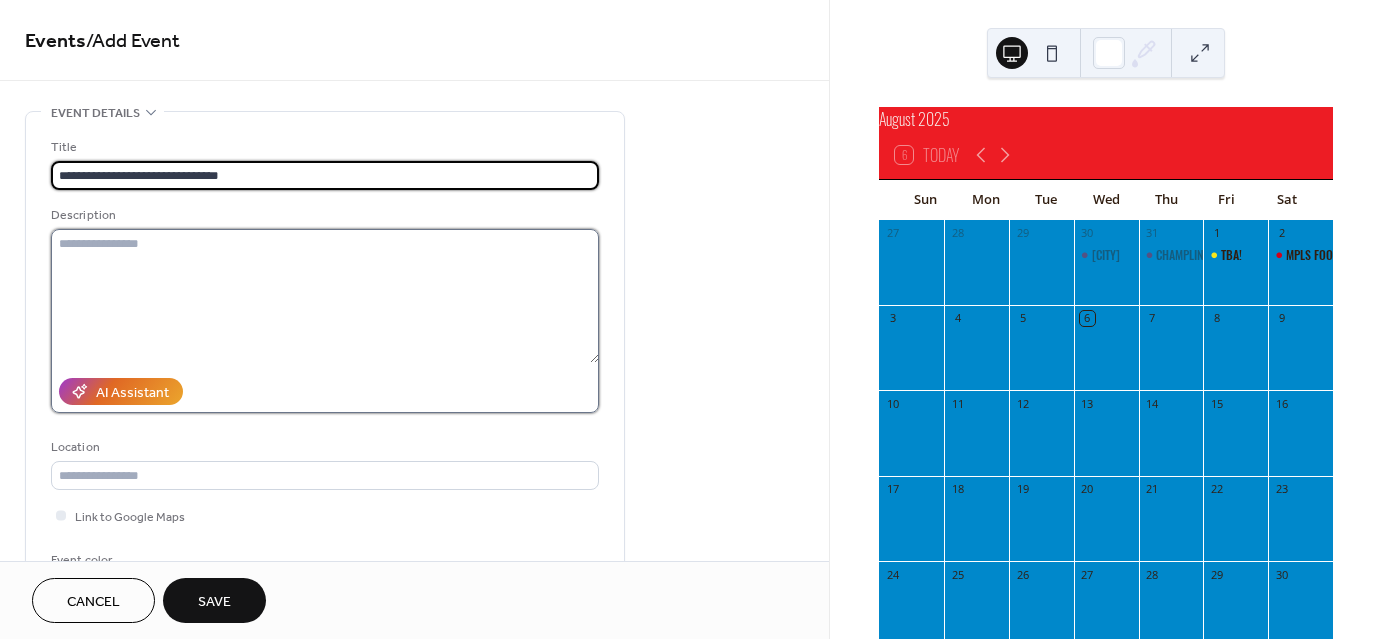 click at bounding box center [325, 296] 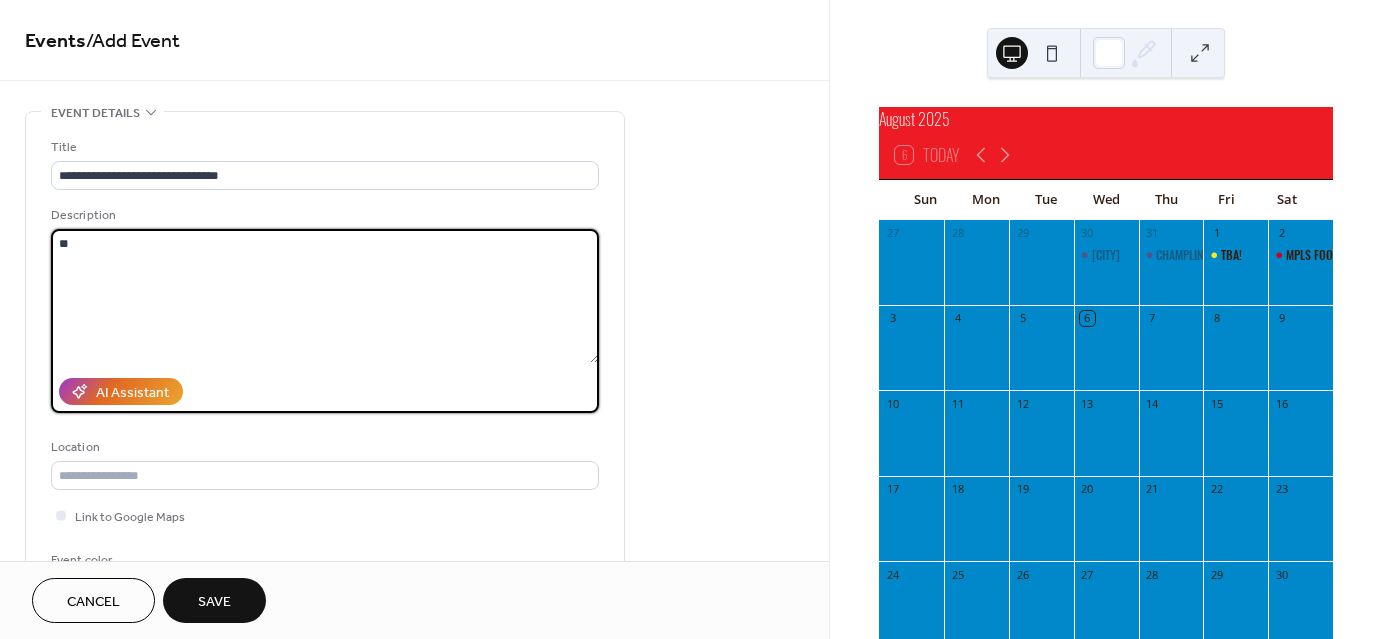 type on "*" 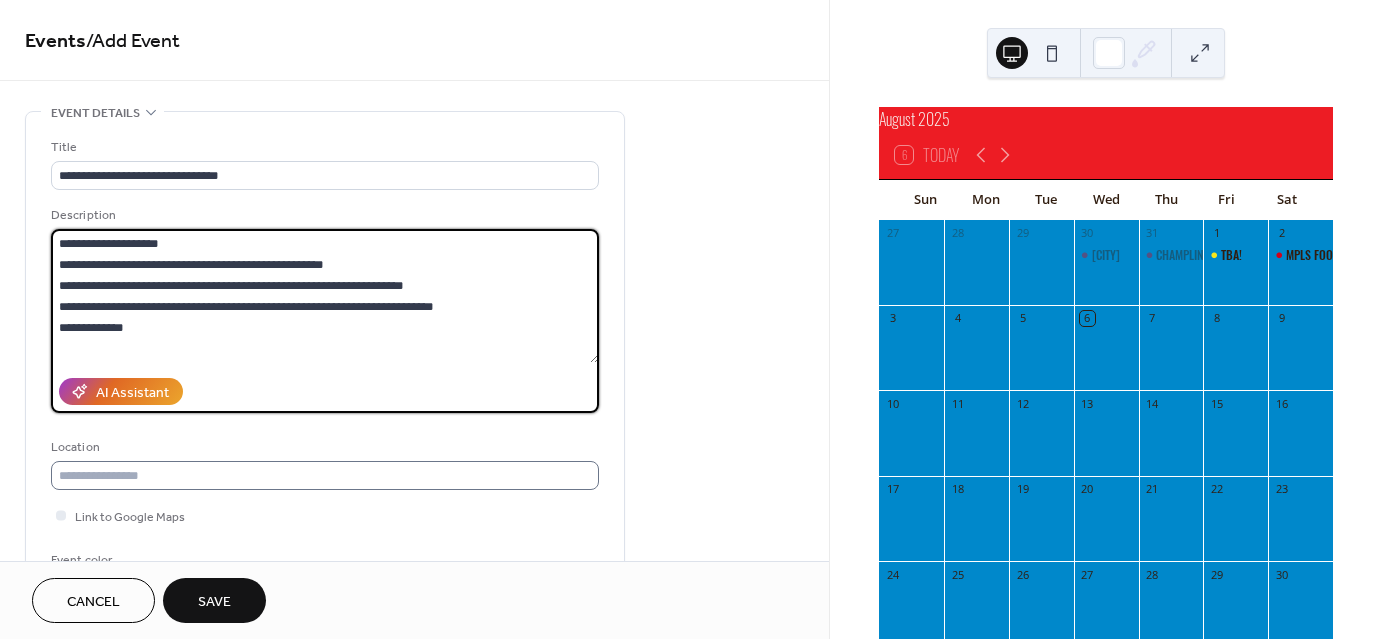 type on "**********" 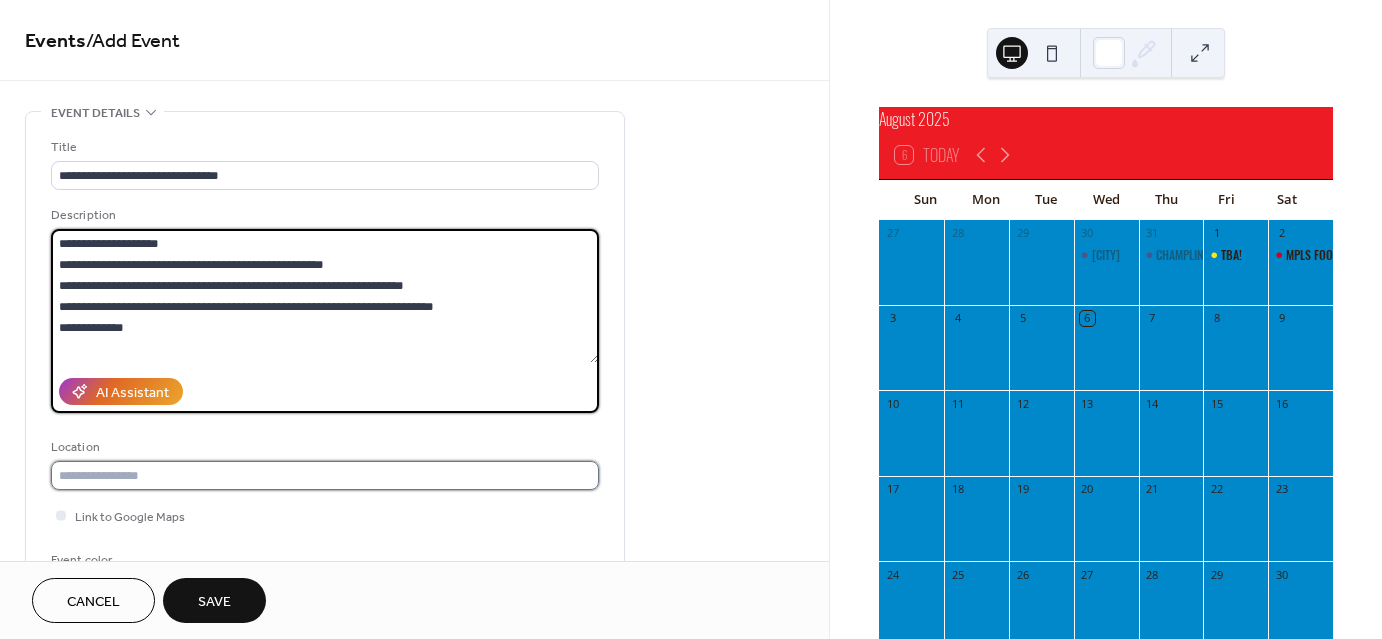 click at bounding box center (325, 475) 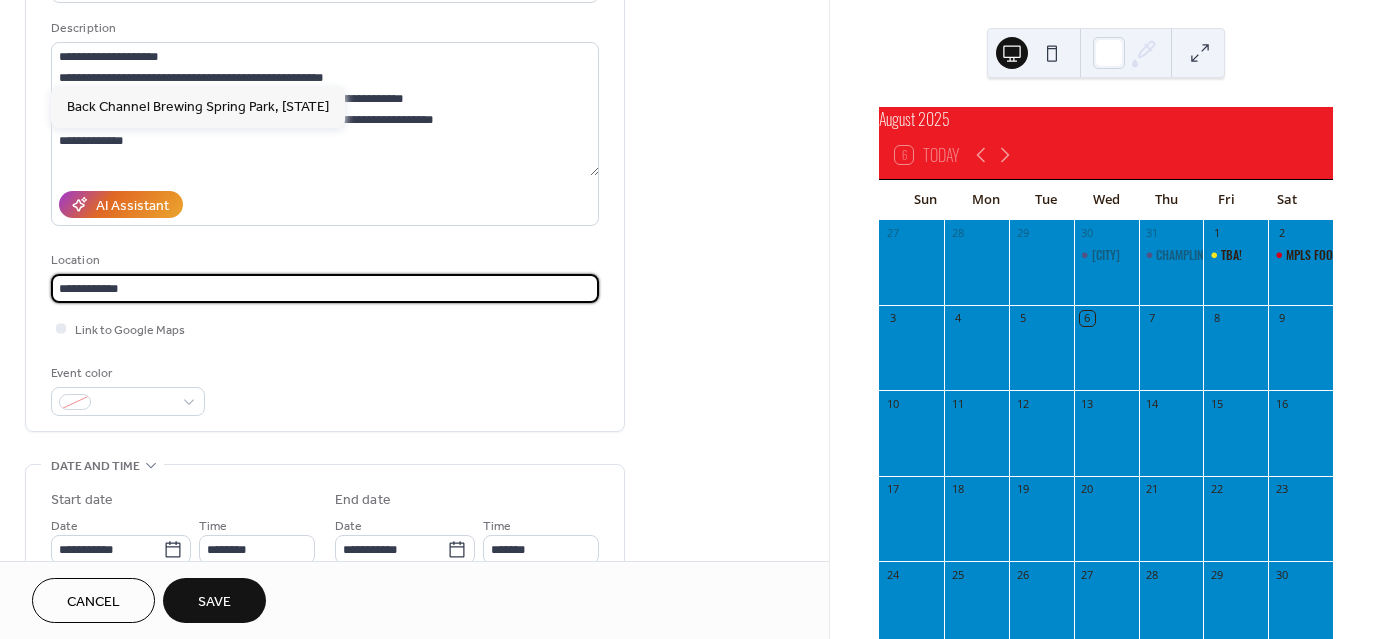 scroll, scrollTop: 193, scrollLeft: 0, axis: vertical 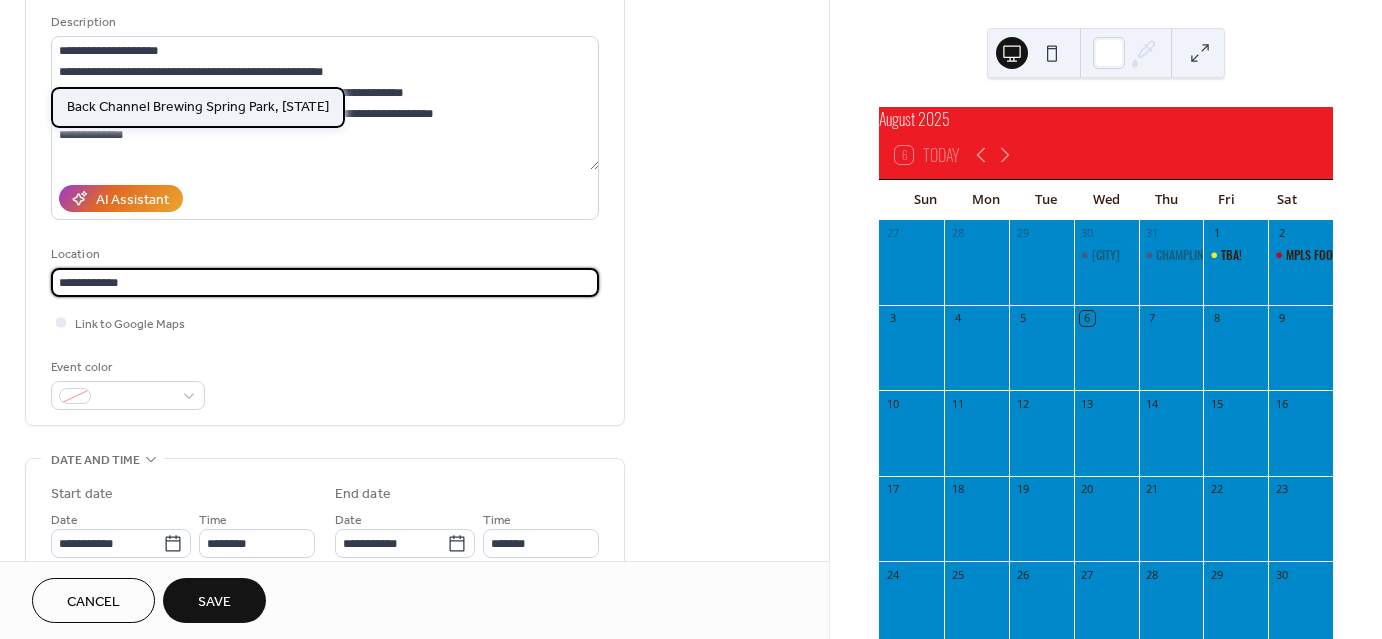 click on "Back Channel Brewing Spring Park, MN" at bounding box center [198, 106] 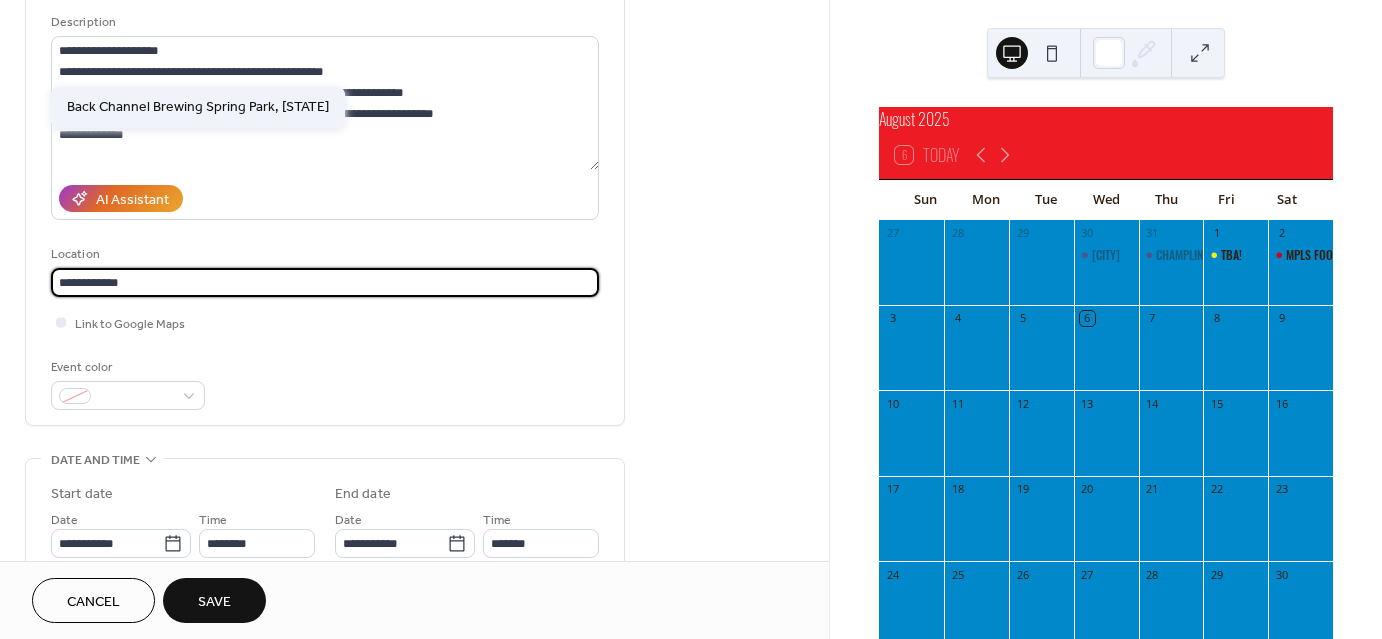 type on "**********" 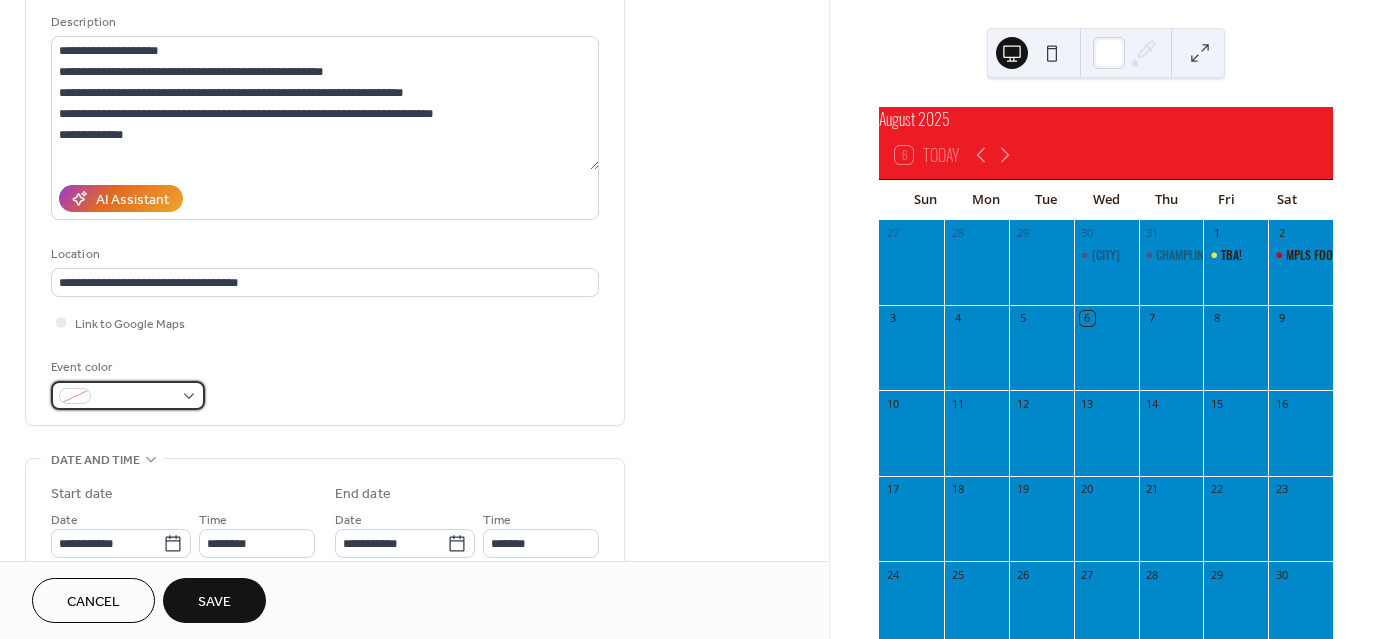 click at bounding box center [136, 397] 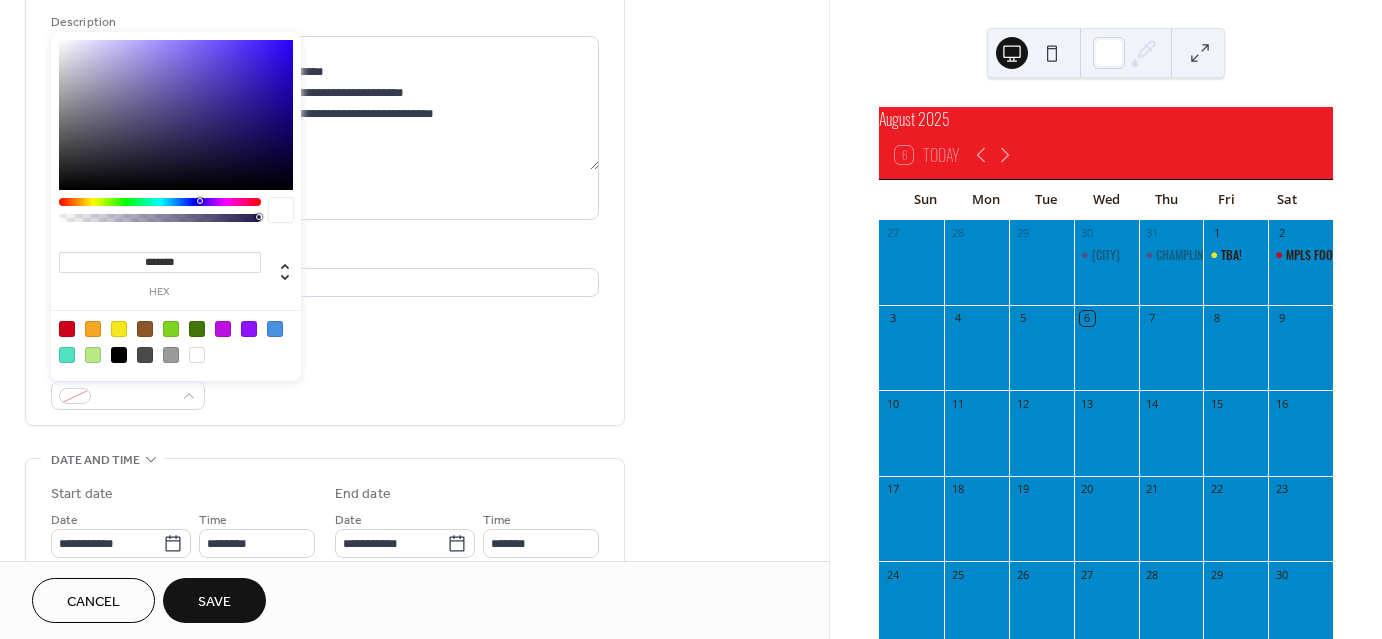 click at bounding box center [67, 329] 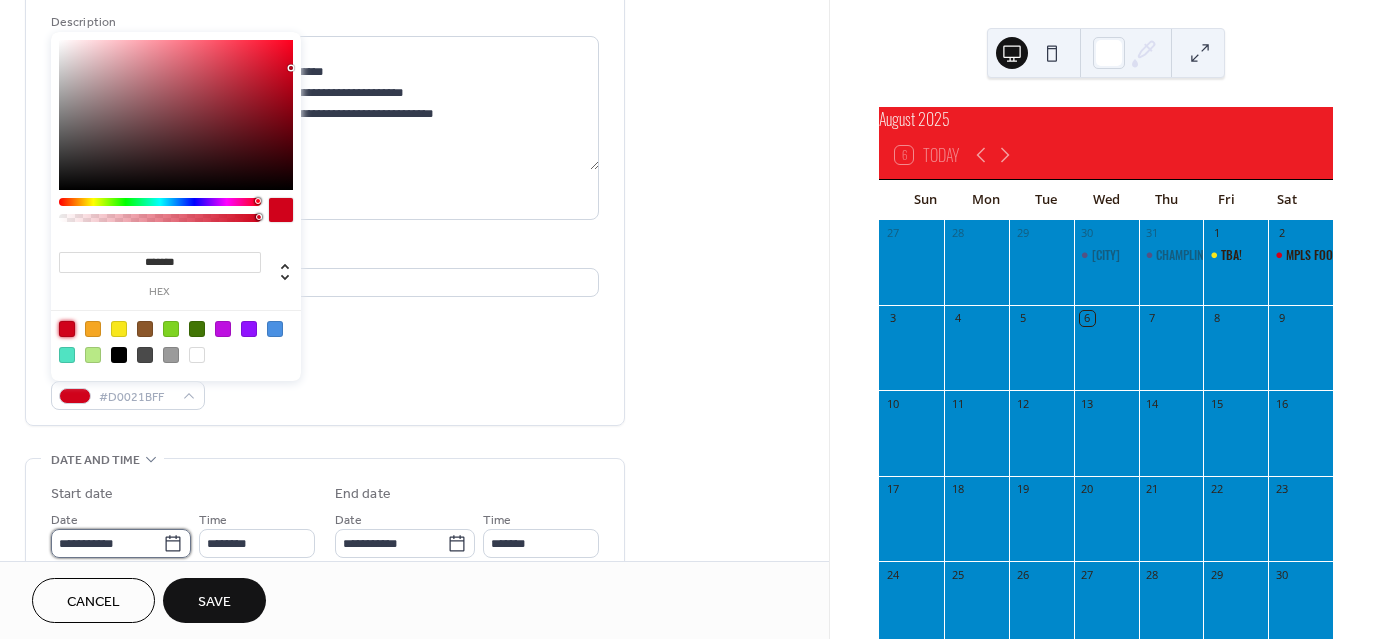 click on "**********" at bounding box center (107, 543) 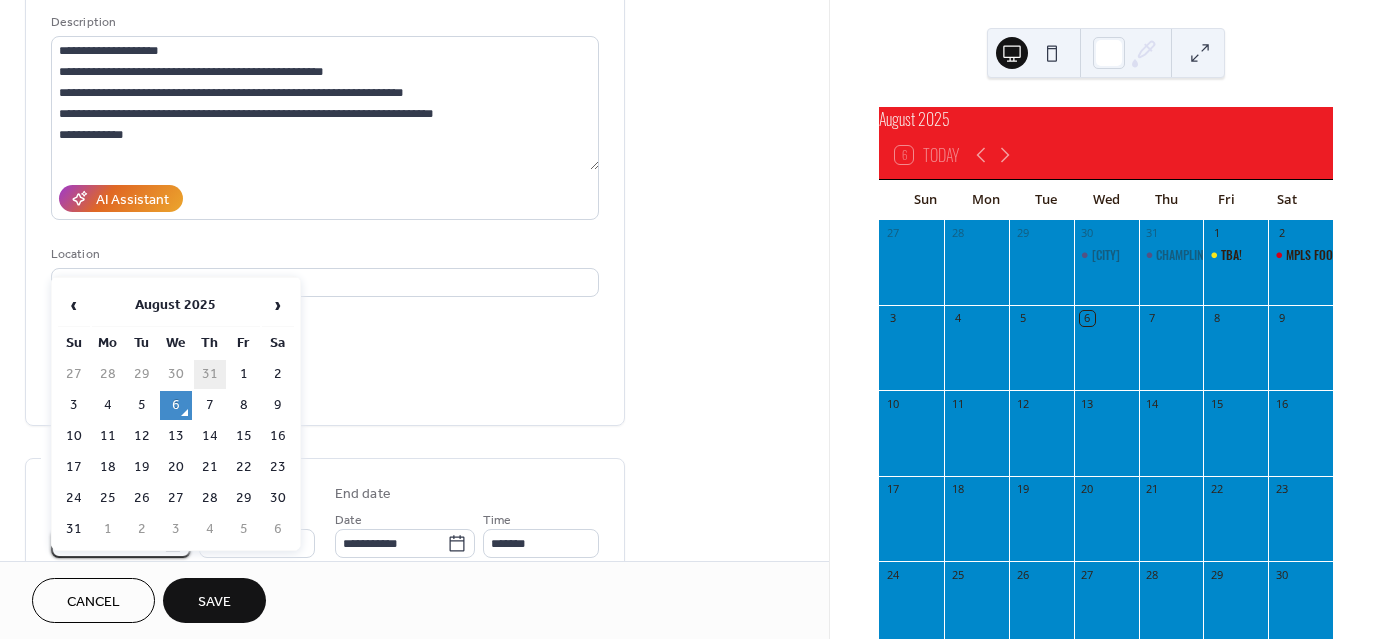 click on "31" at bounding box center (210, 374) 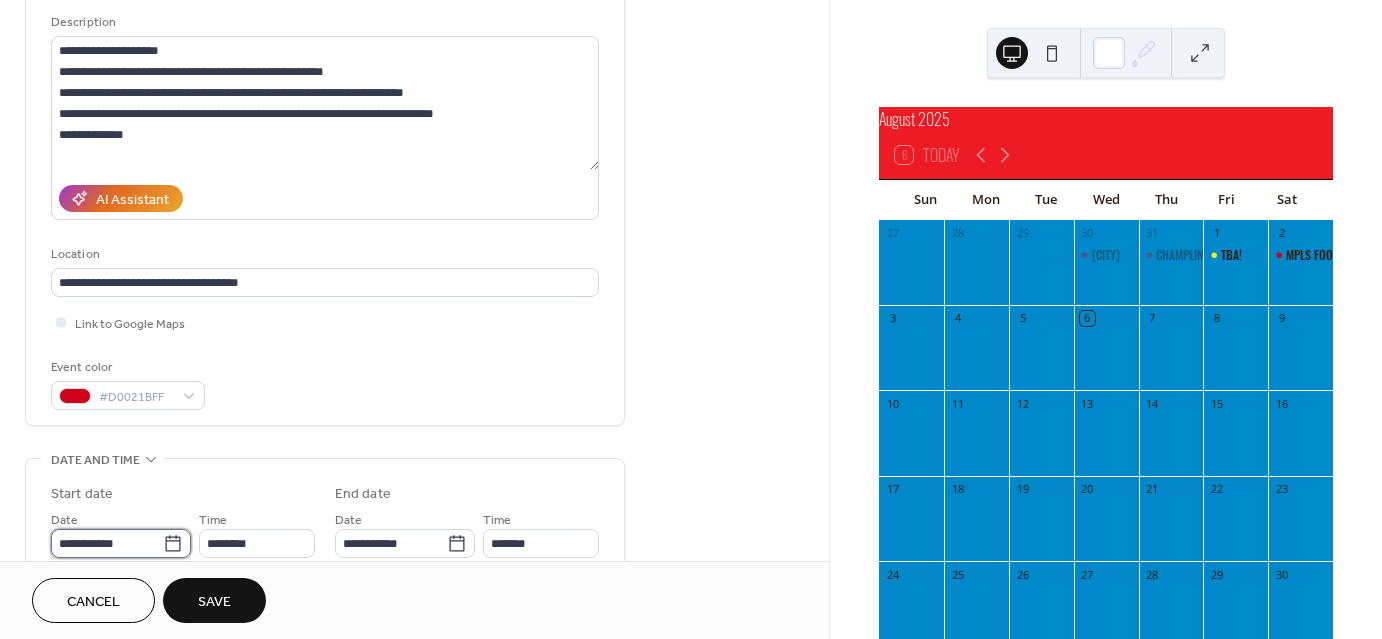 click on "**********" at bounding box center [107, 543] 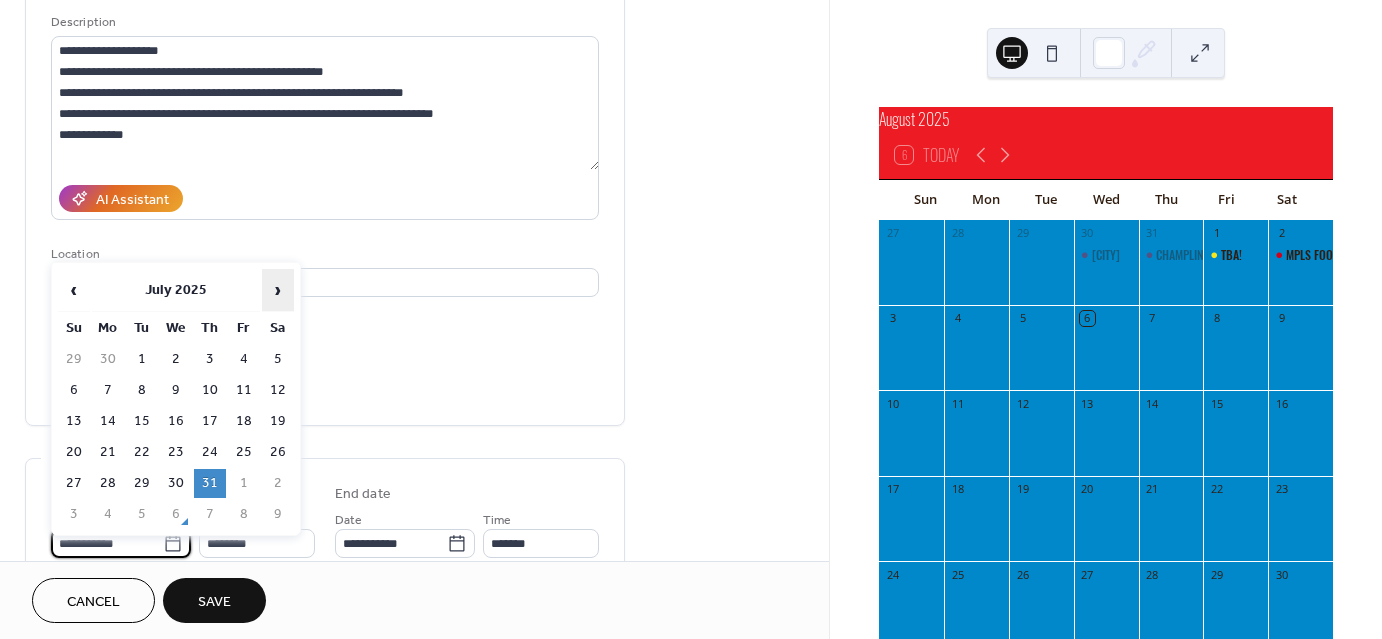 click on "›" at bounding box center (278, 290) 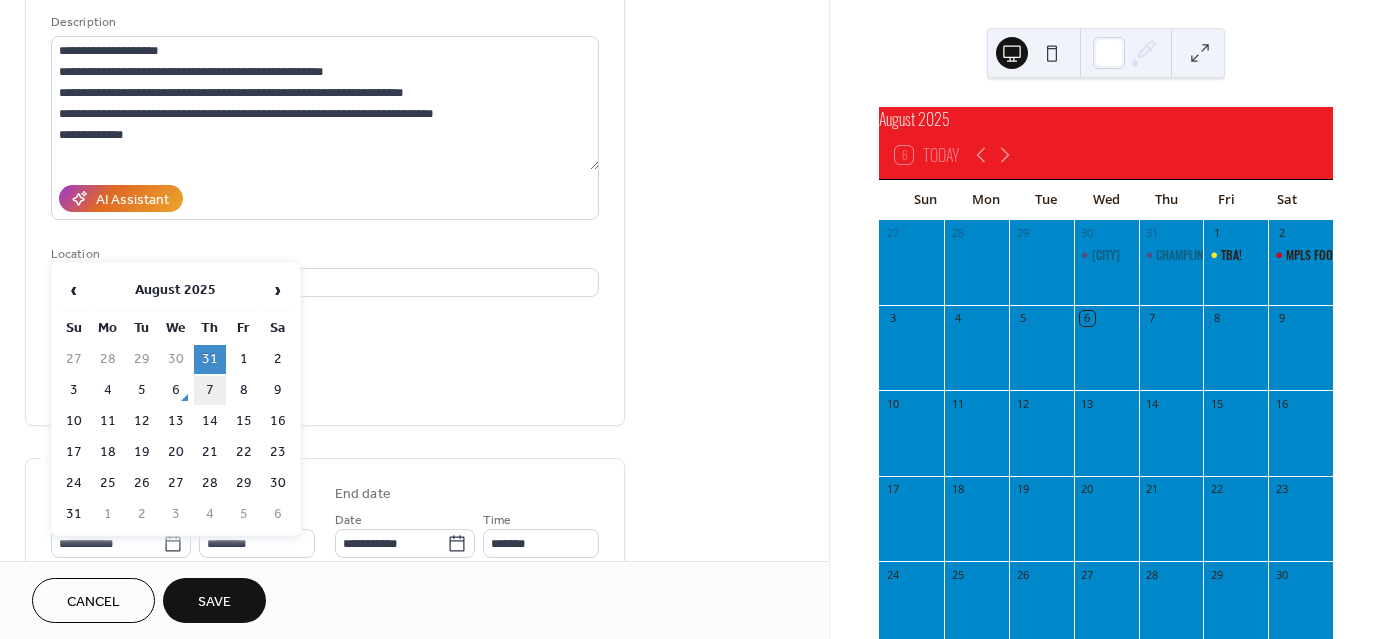 click on "7" at bounding box center (210, 390) 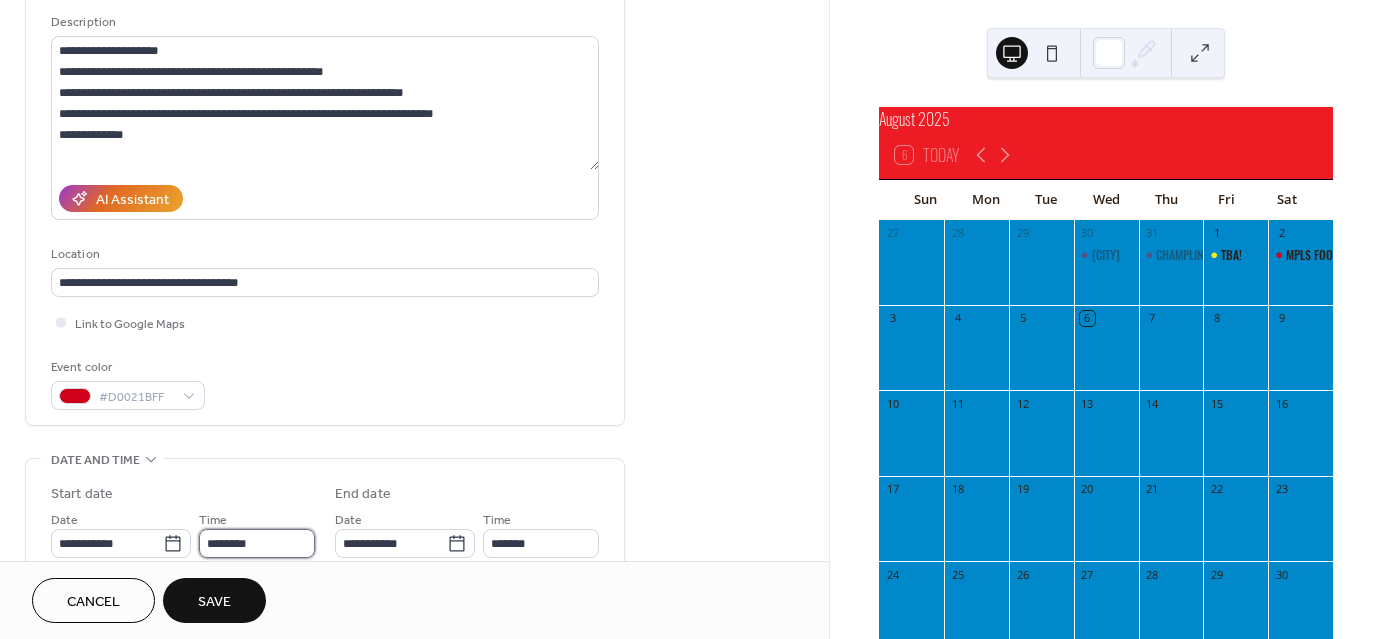 click on "********" at bounding box center (257, 543) 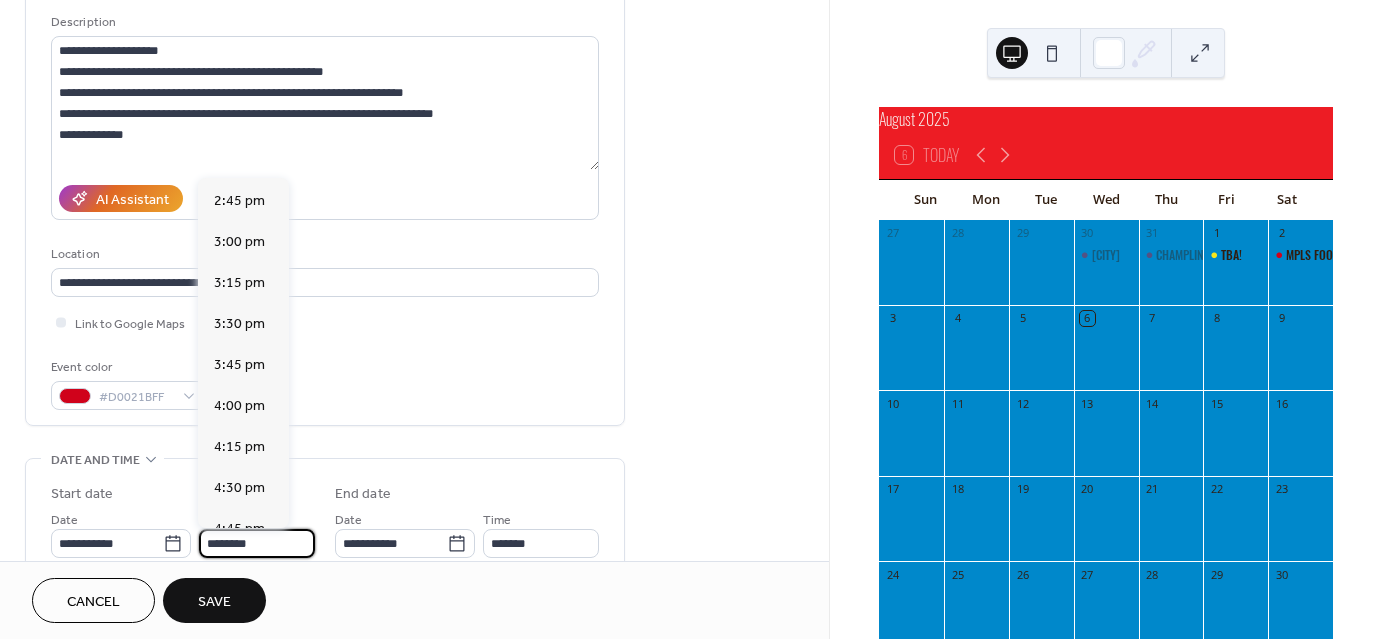 scroll, scrollTop: 2497, scrollLeft: 0, axis: vertical 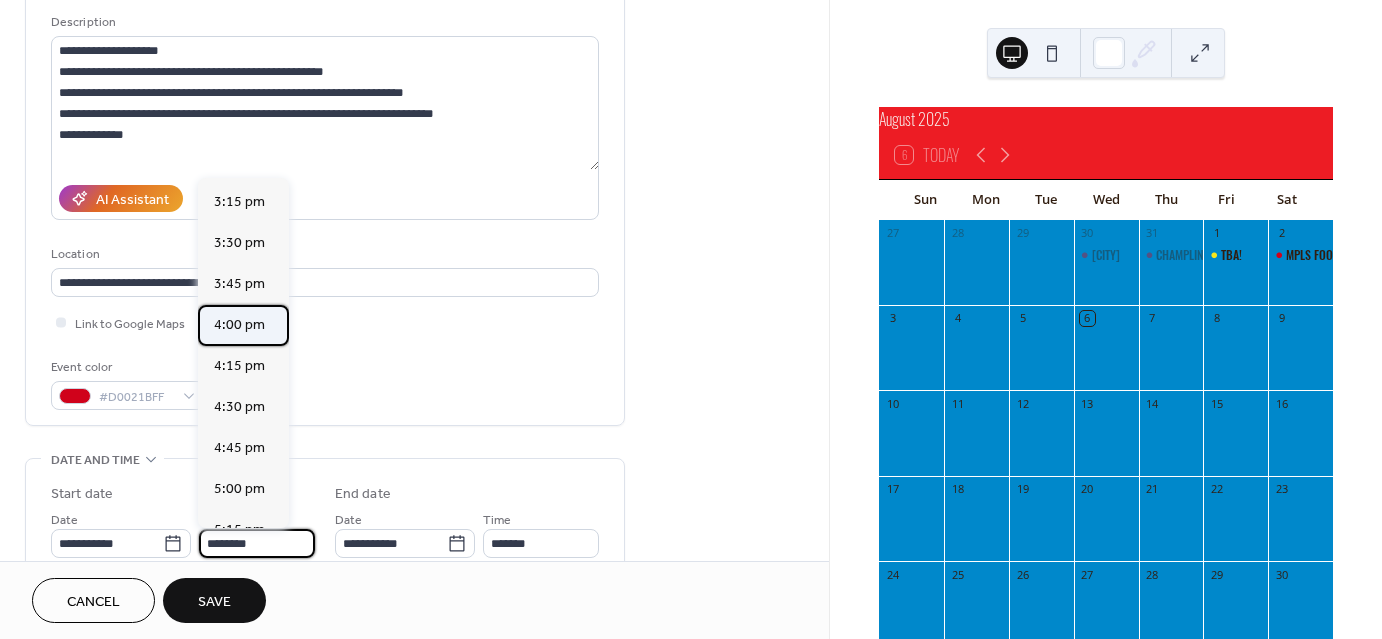 click on "4:00 pm" at bounding box center [239, 324] 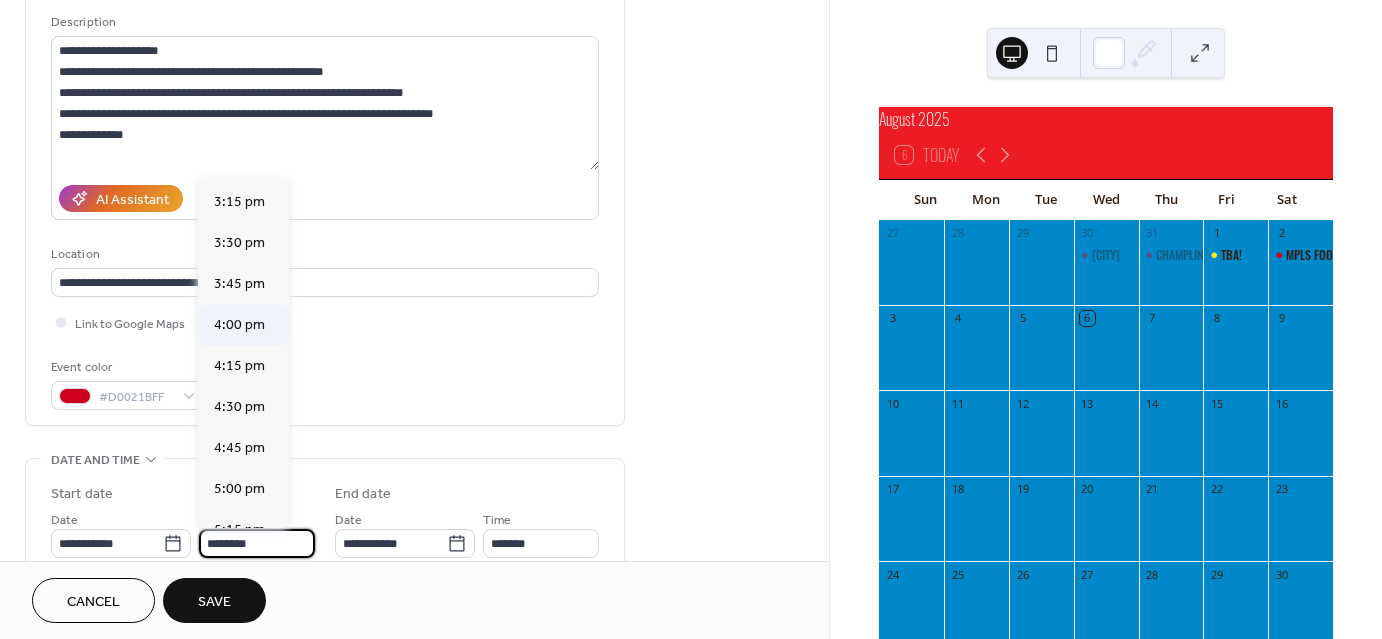 type on "*******" 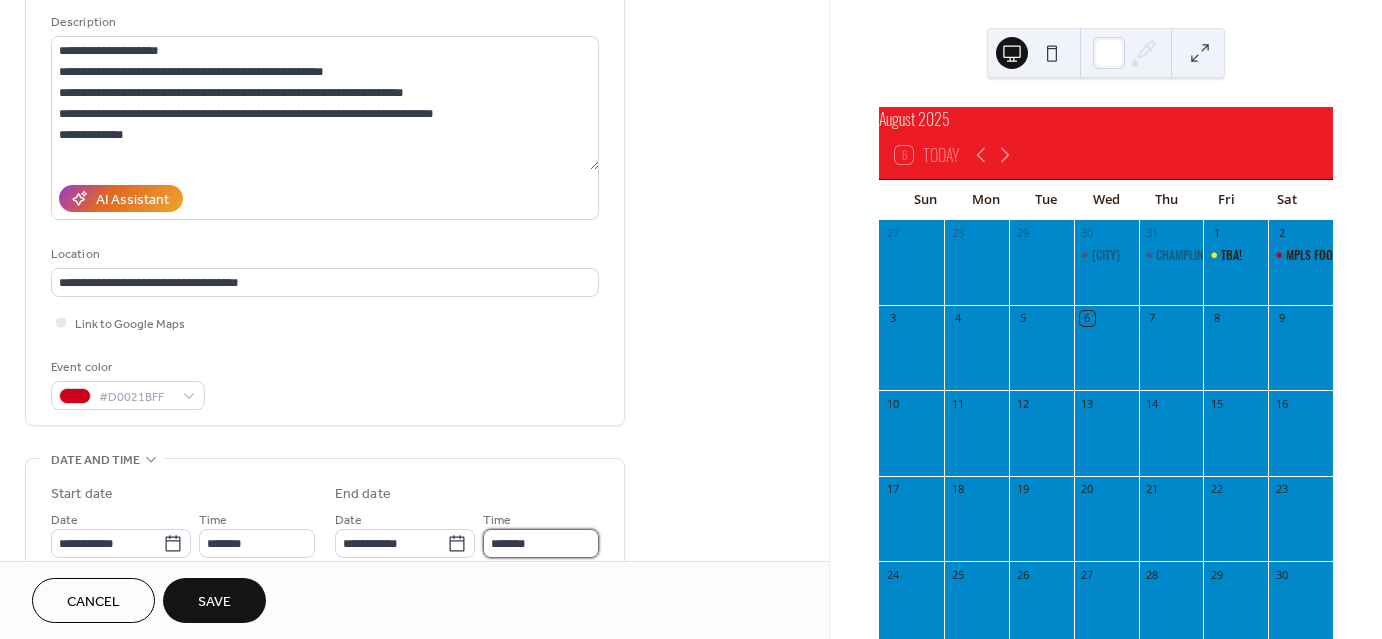 click on "*******" at bounding box center [541, 543] 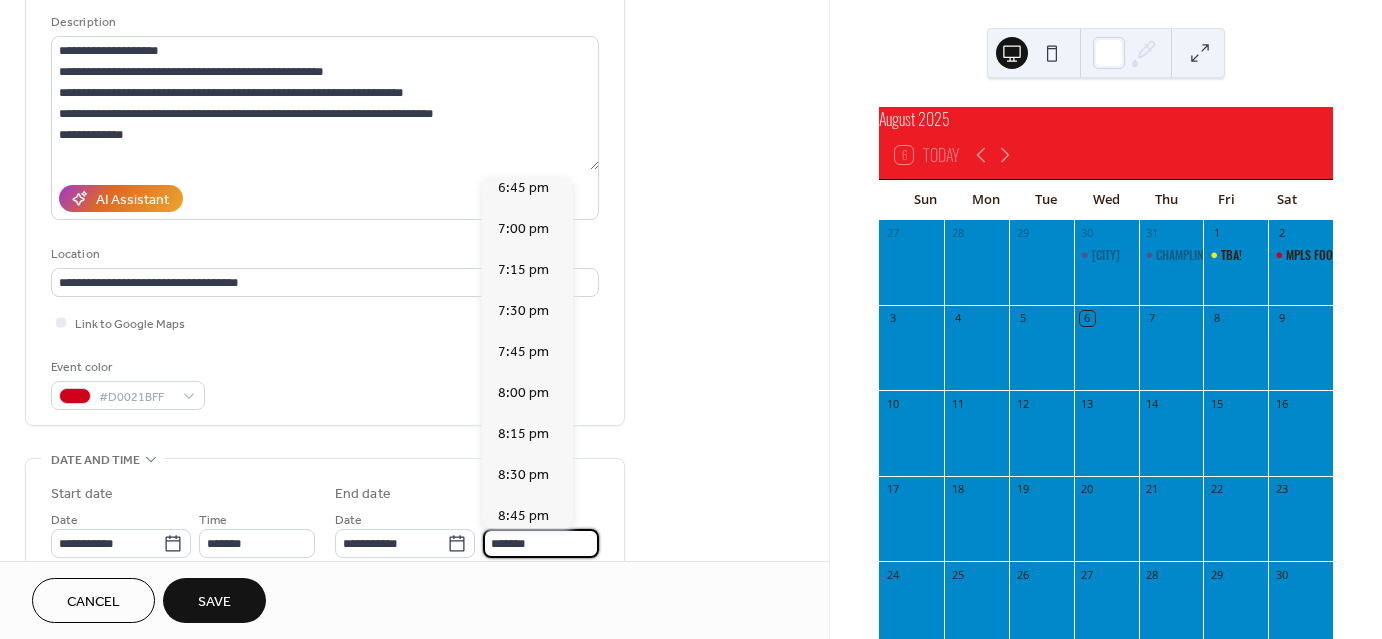 scroll, scrollTop: 419, scrollLeft: 0, axis: vertical 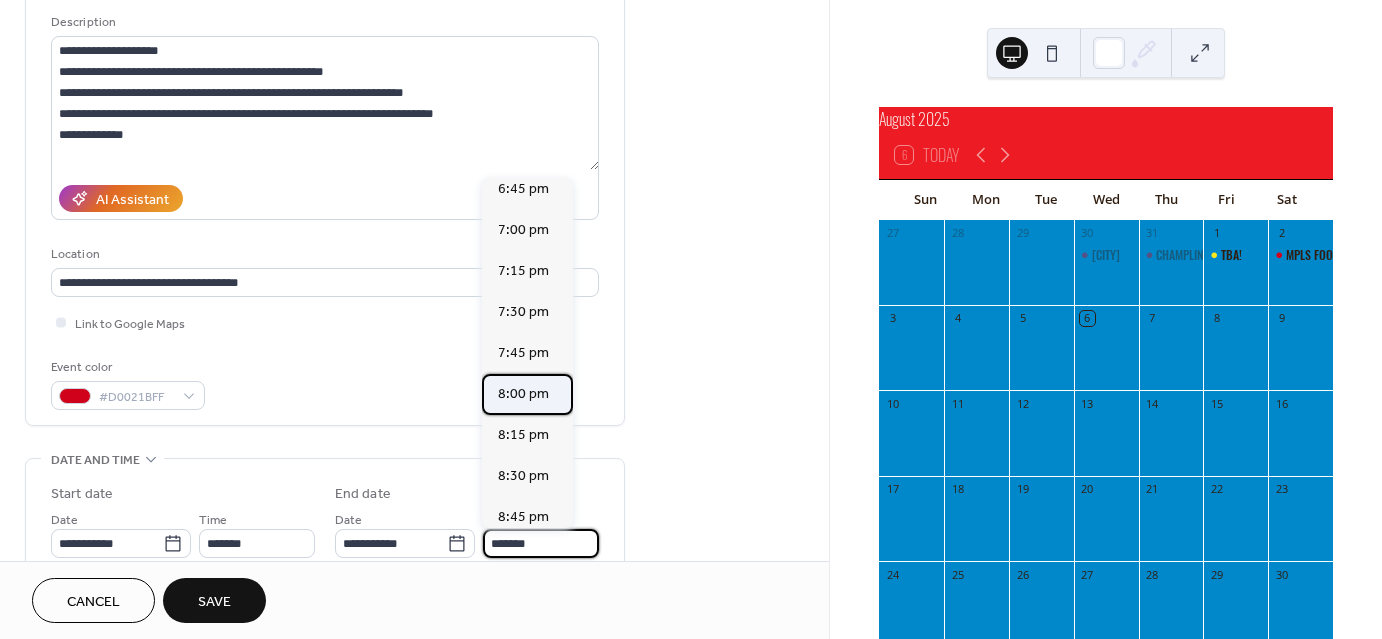 click on "8:00 pm" at bounding box center [523, 393] 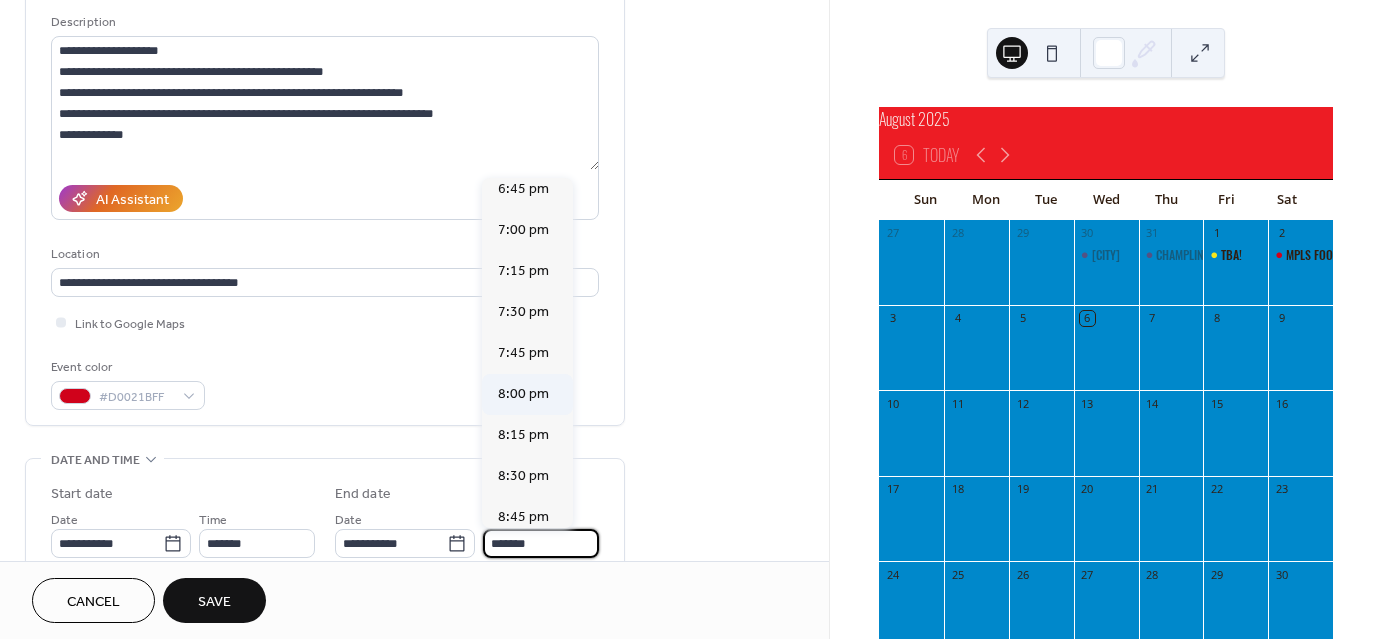 type on "*******" 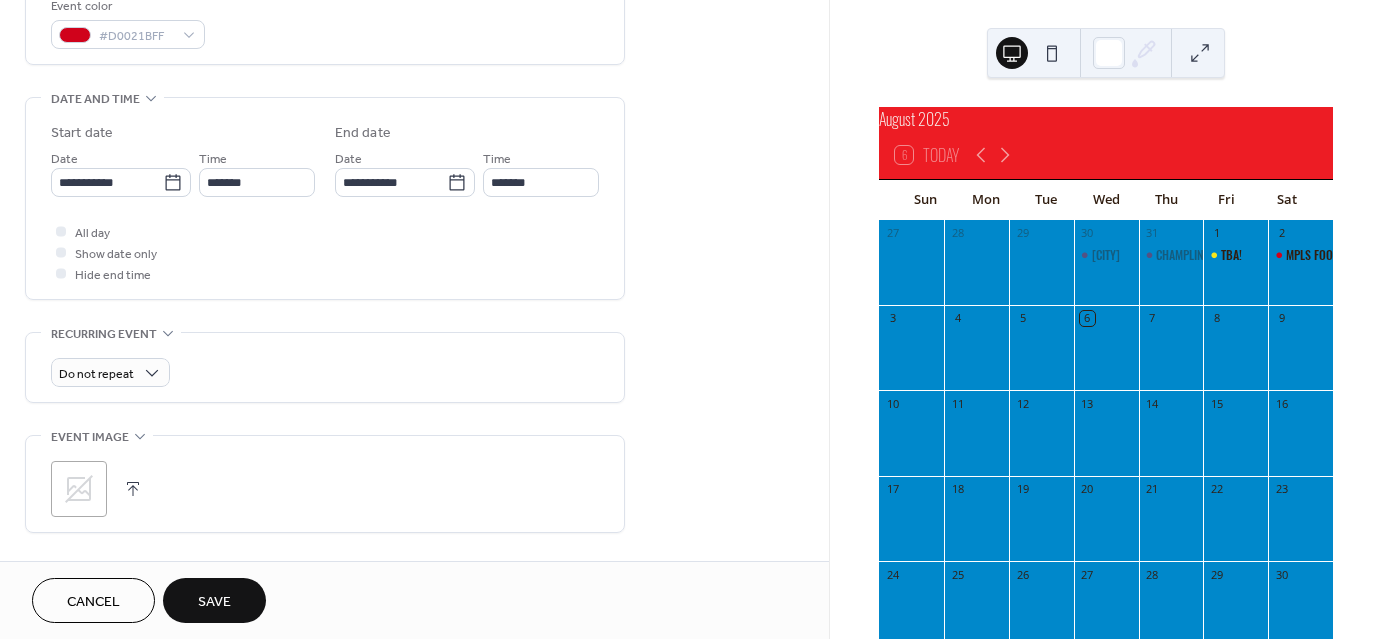 scroll, scrollTop: 548, scrollLeft: 0, axis: vertical 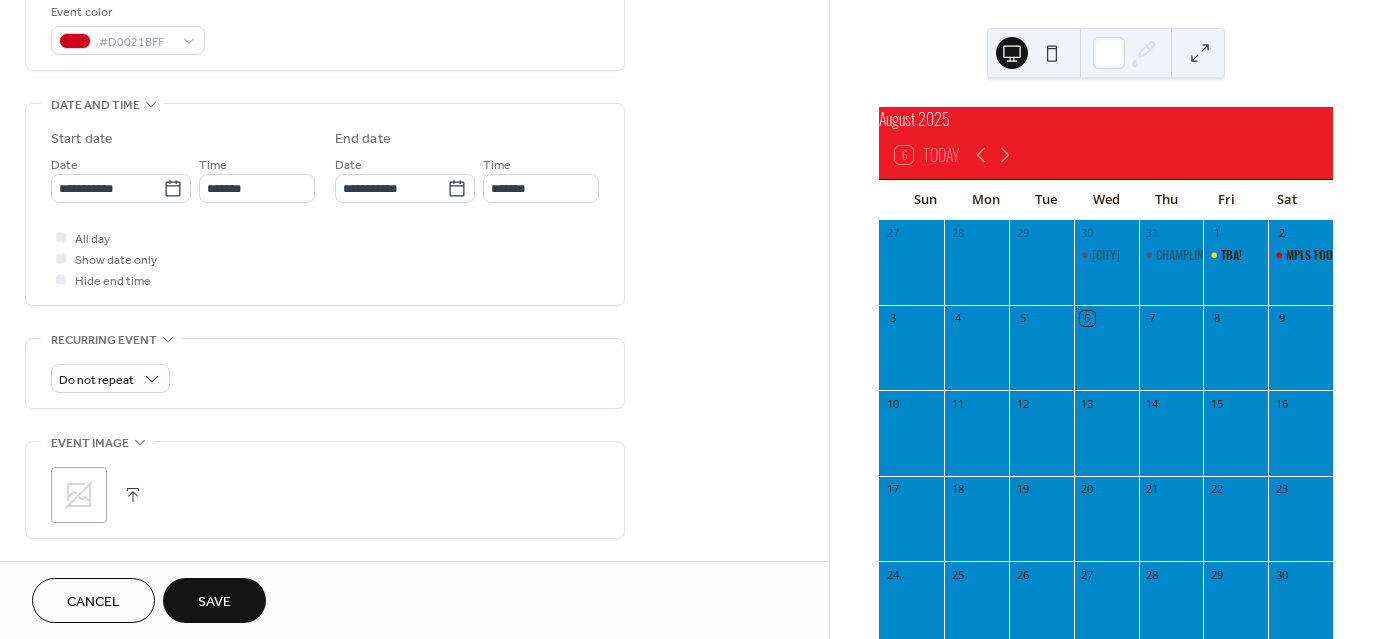 click on "Save" at bounding box center (214, 600) 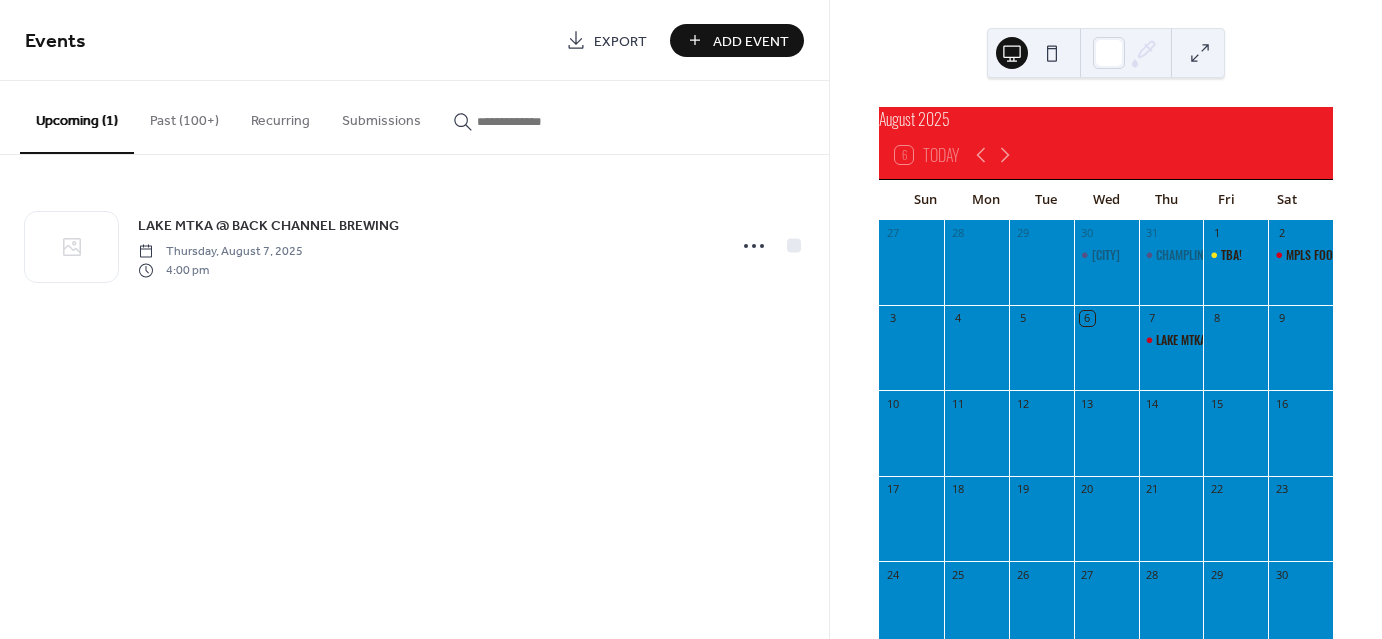 click on "Add Event" at bounding box center (751, 41) 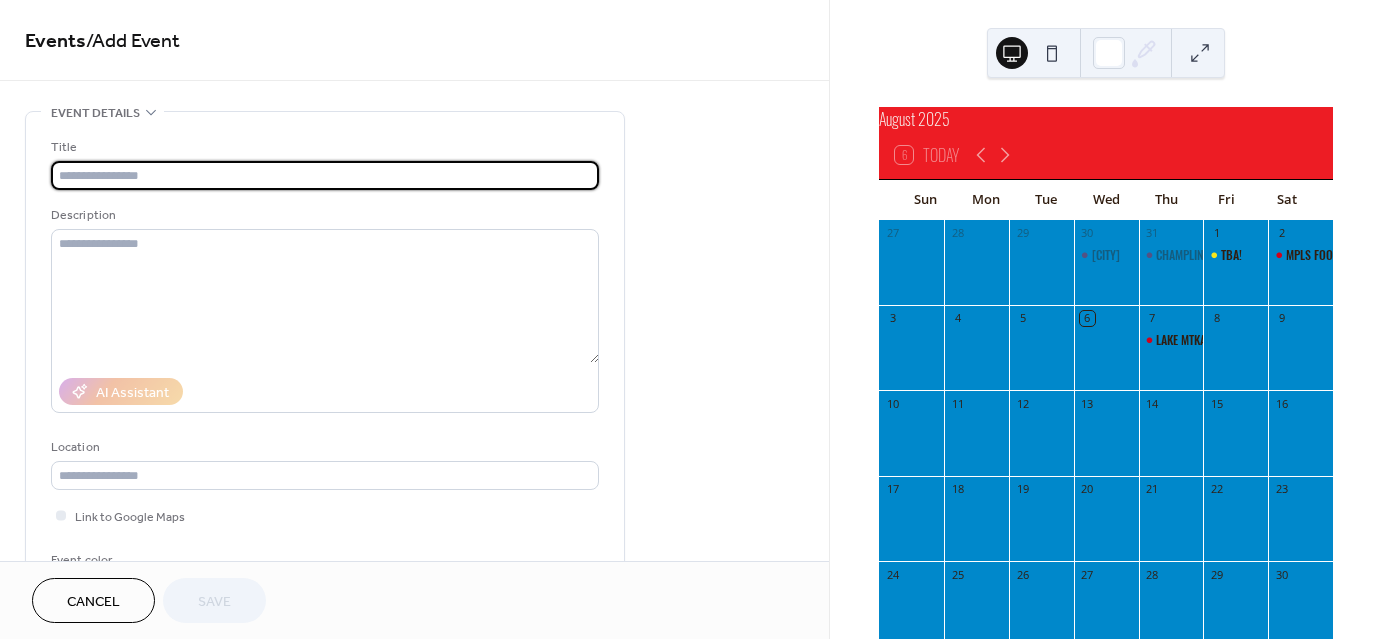 click at bounding box center (325, 175) 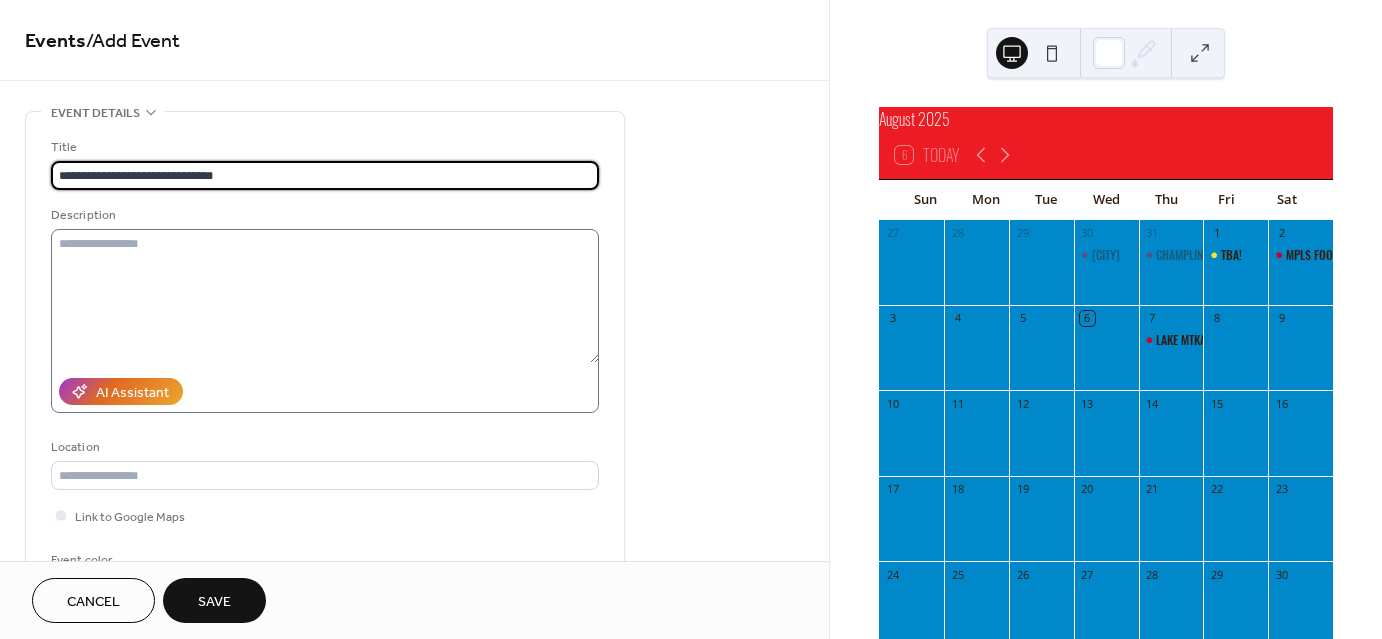 type on "**********" 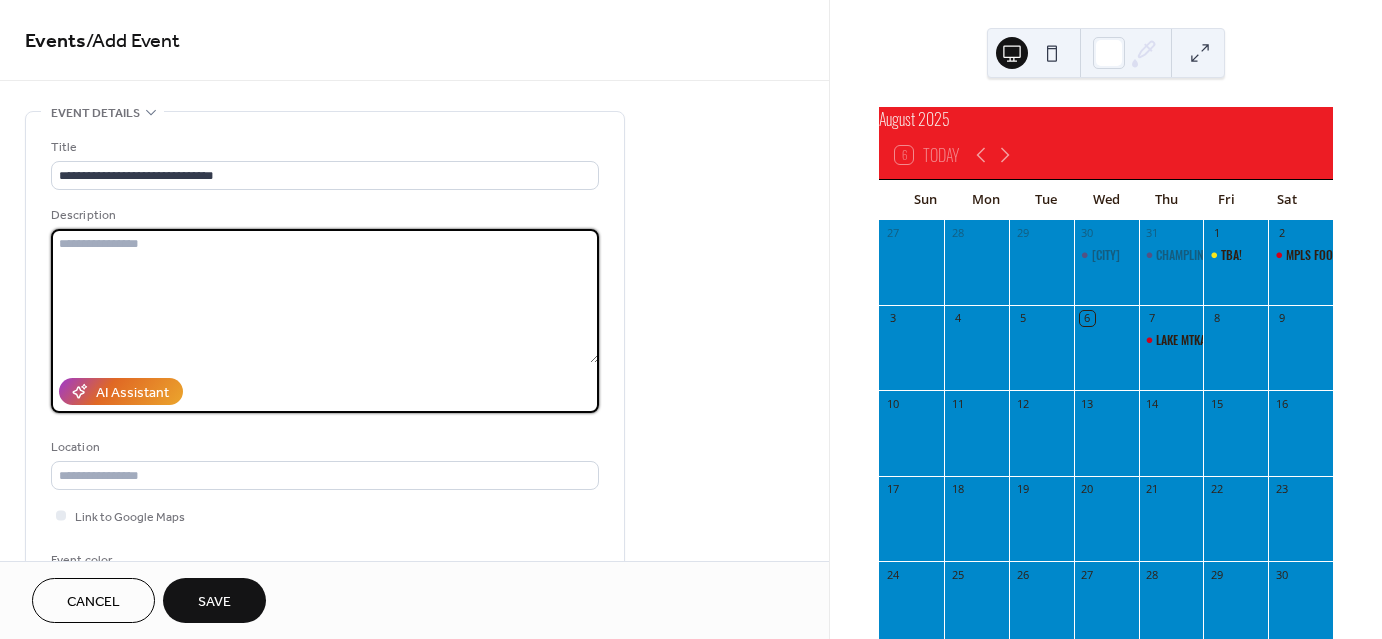 click at bounding box center [325, 296] 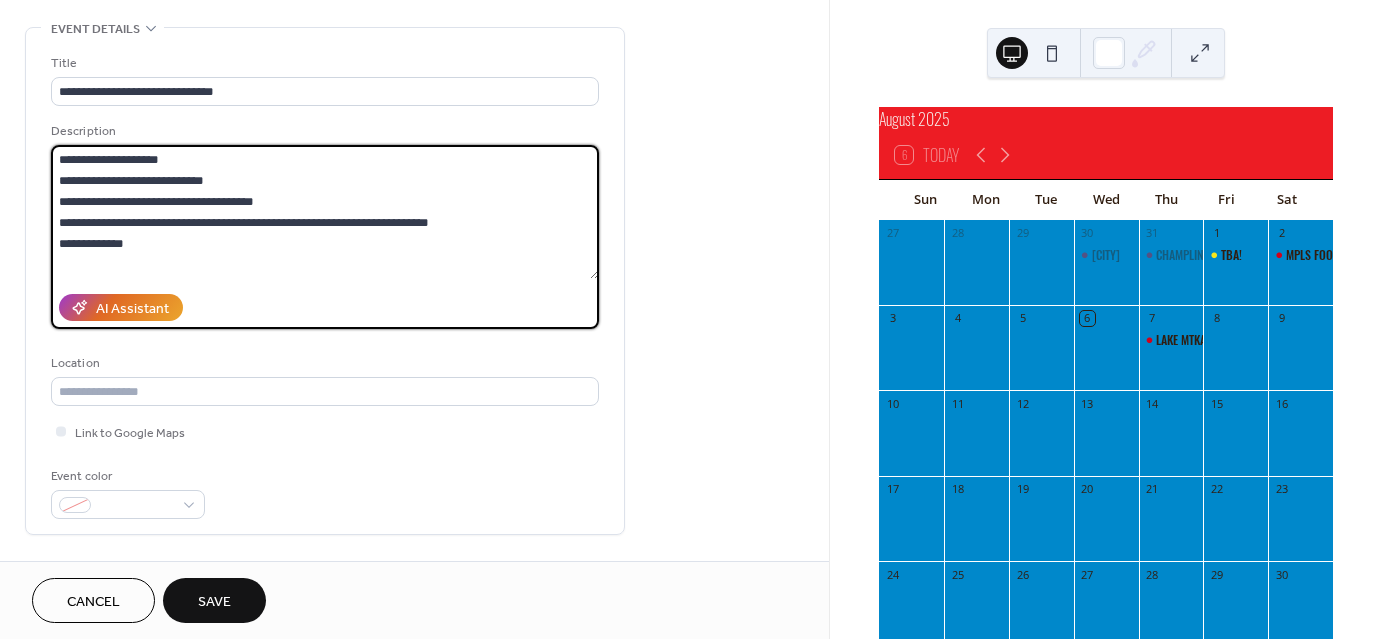 scroll, scrollTop: 94, scrollLeft: 0, axis: vertical 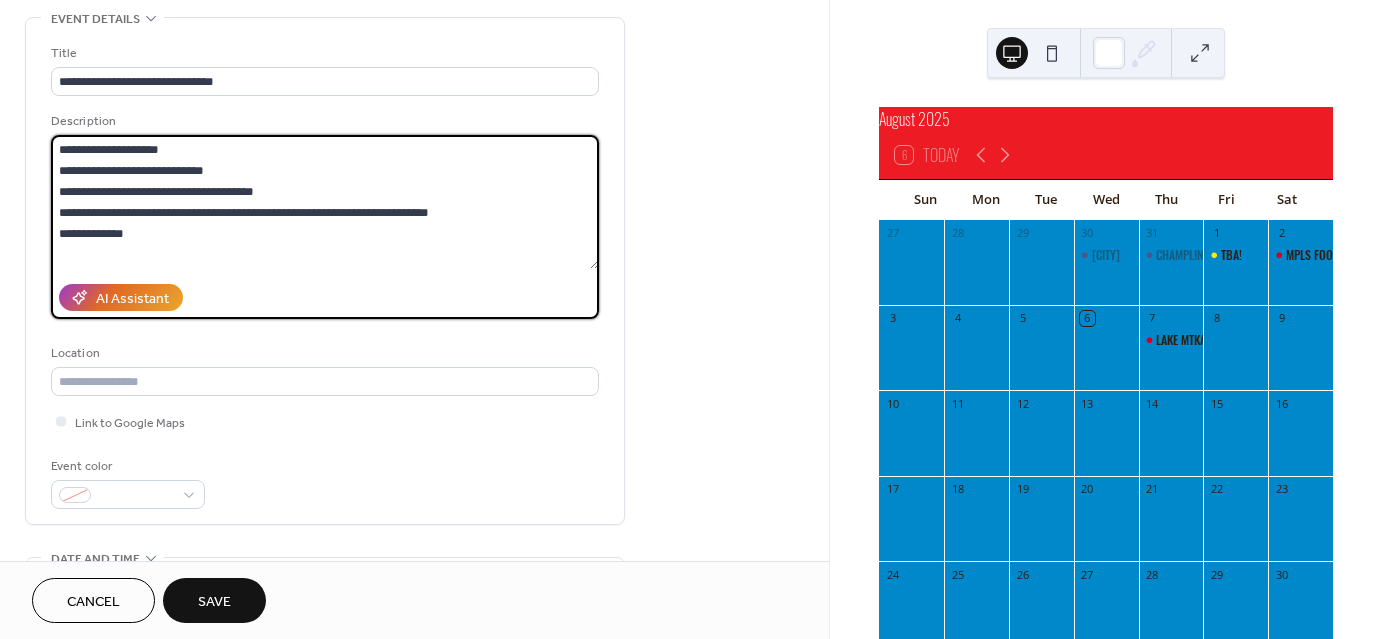 type on "**********" 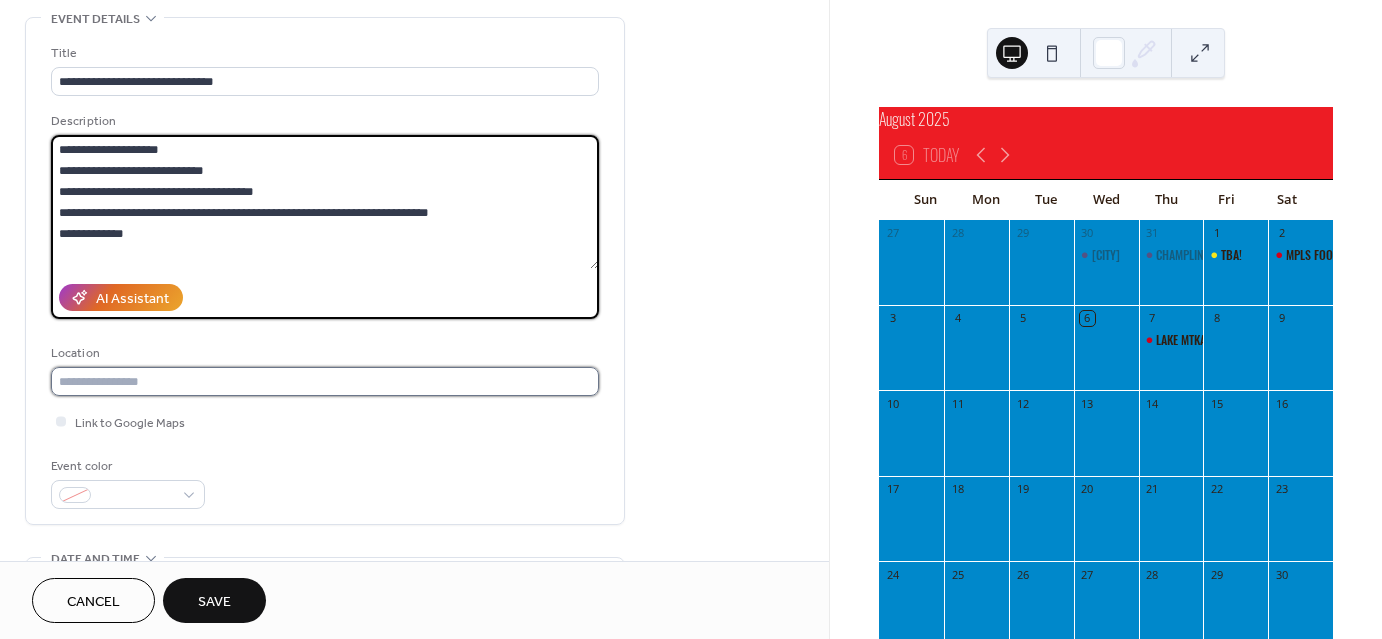 click at bounding box center [325, 381] 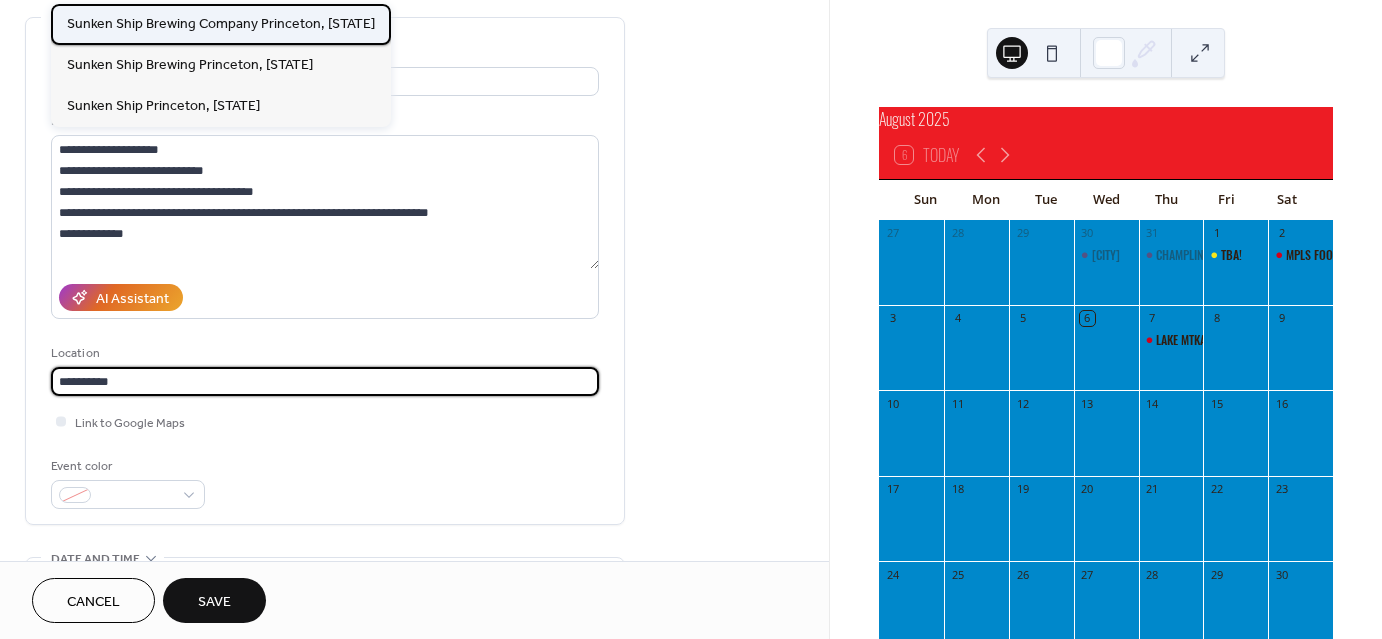 click on "Sunken Ship Brewing Company Princeton, MN" at bounding box center [221, 24] 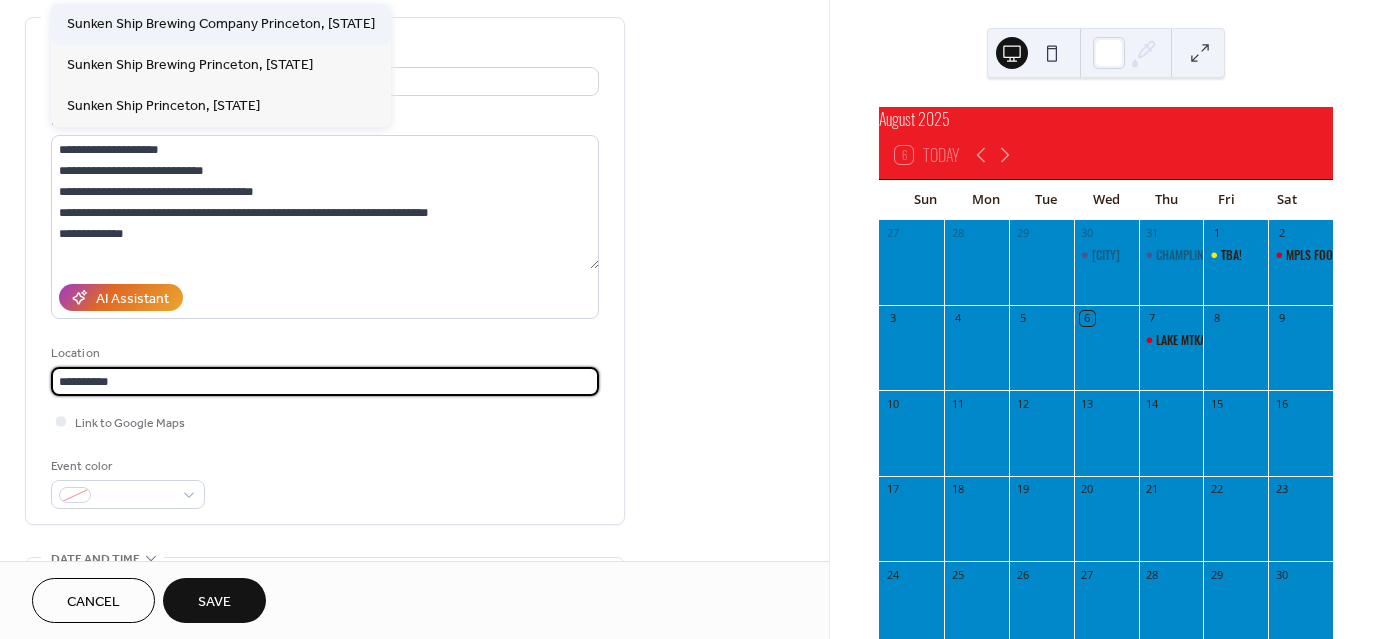 type on "**********" 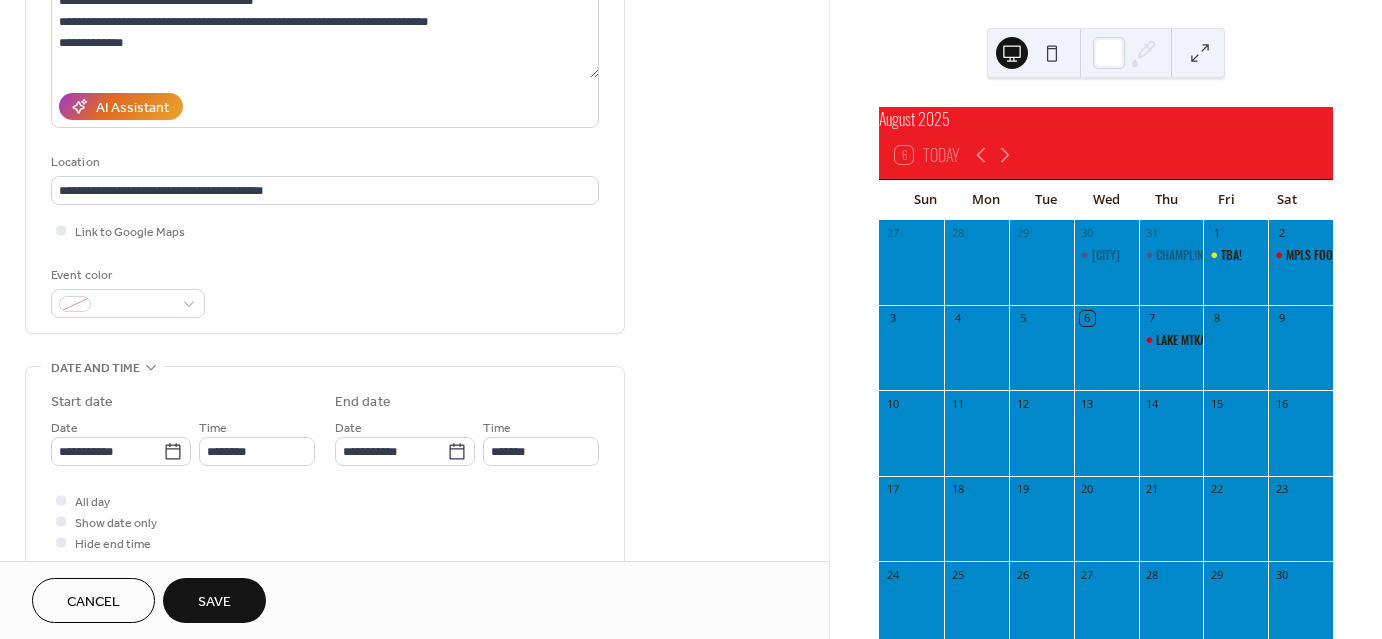 scroll, scrollTop: 301, scrollLeft: 0, axis: vertical 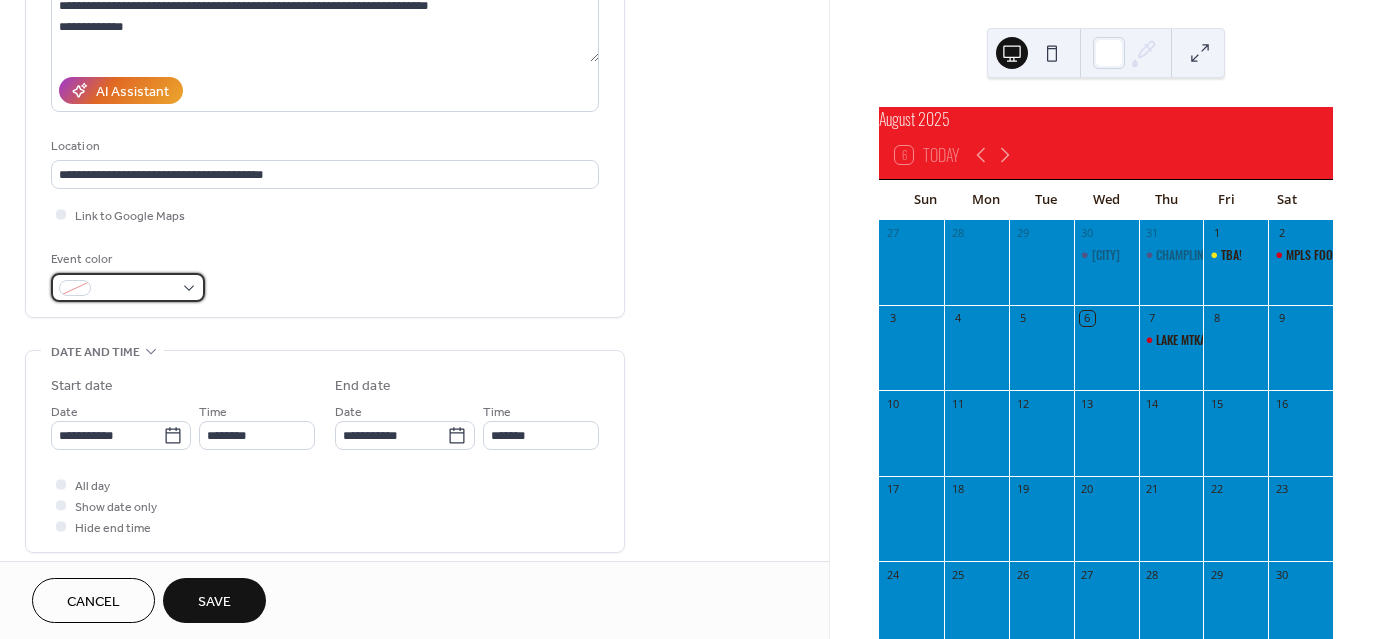 click at bounding box center [136, 289] 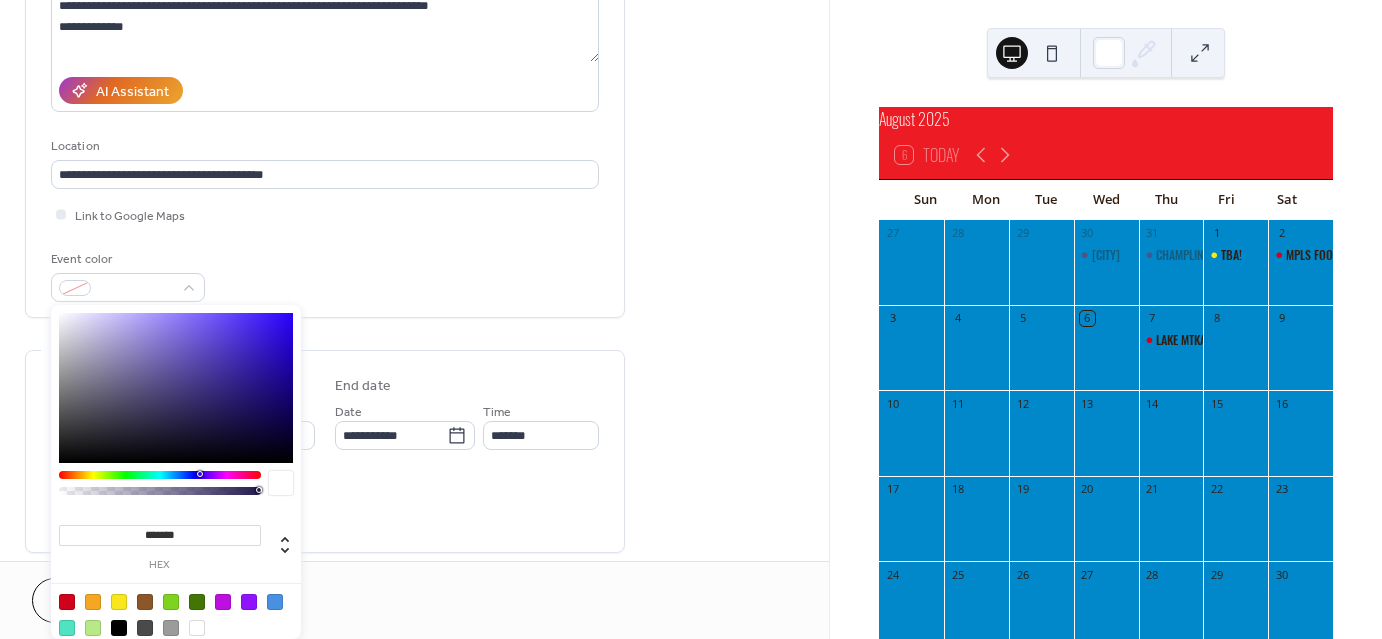 click at bounding box center (67, 602) 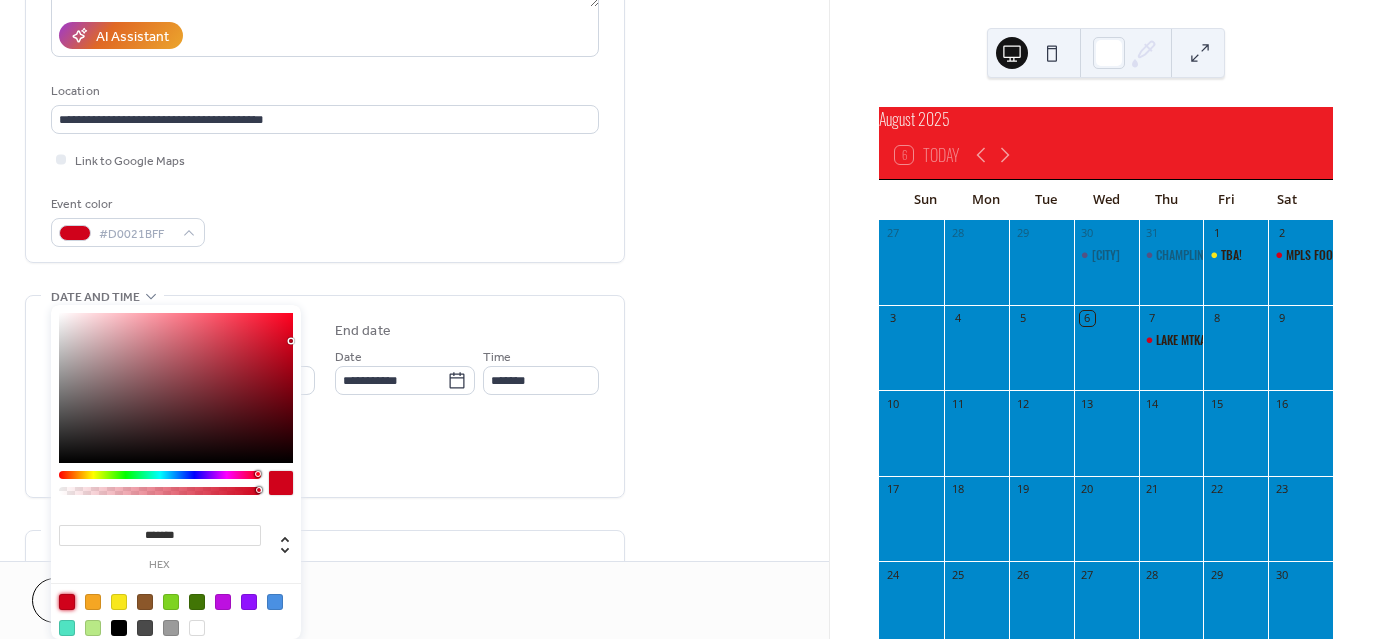 scroll, scrollTop: 377, scrollLeft: 0, axis: vertical 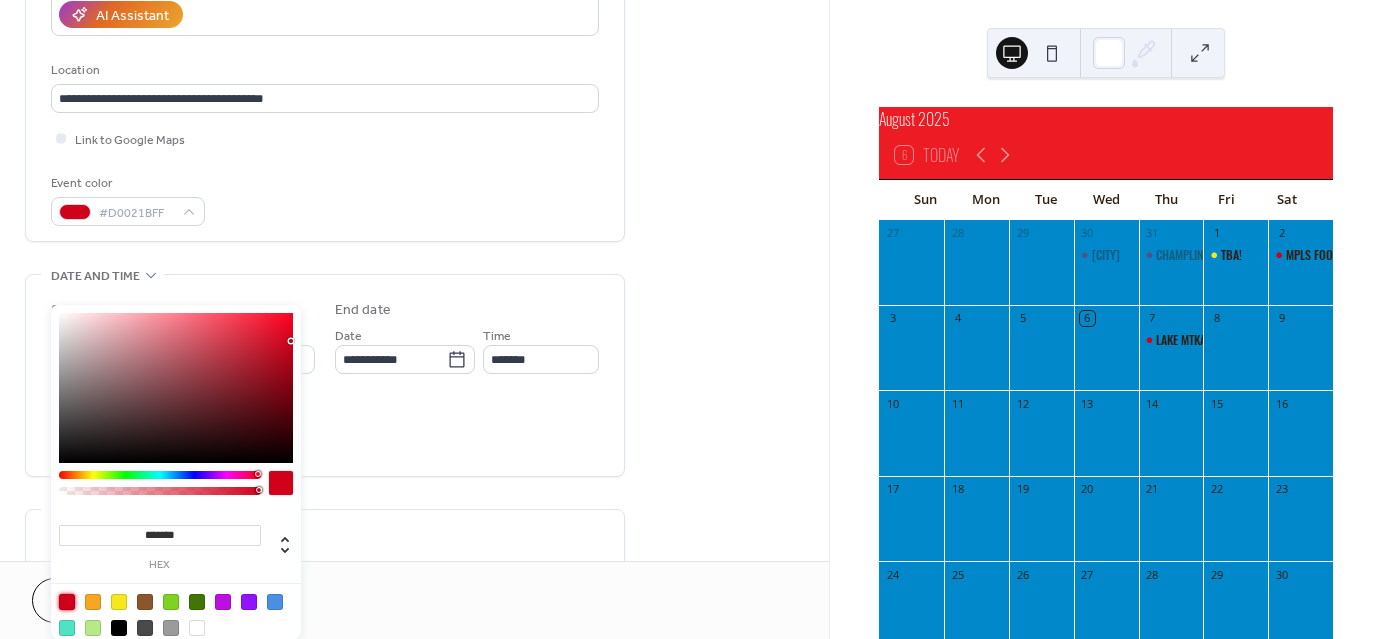 click on "**********" at bounding box center (325, -12) 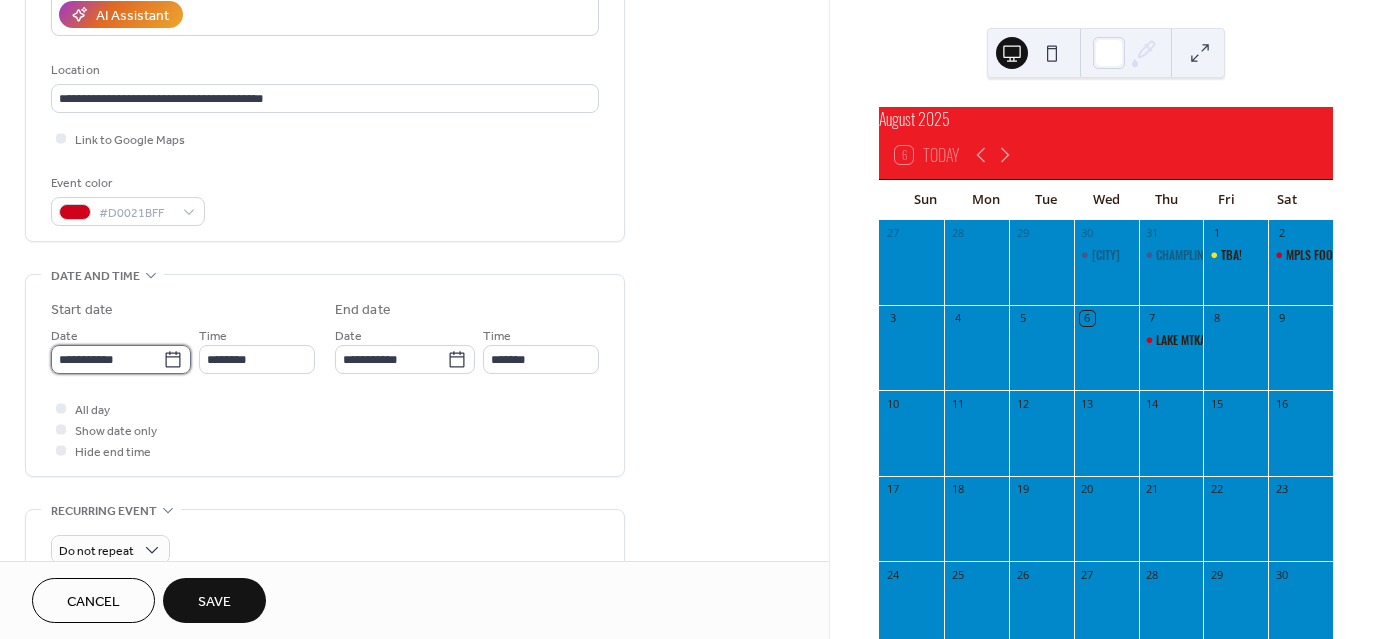 click on "**********" at bounding box center (107, 359) 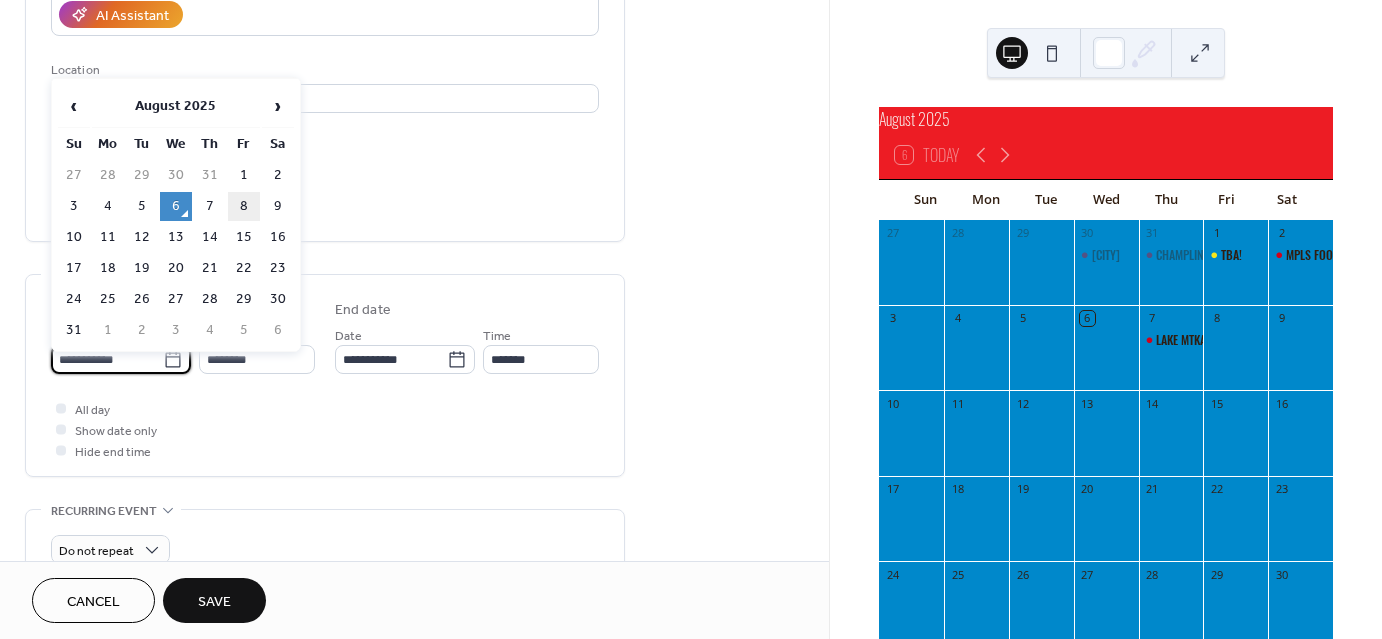 click on "8" at bounding box center [244, 206] 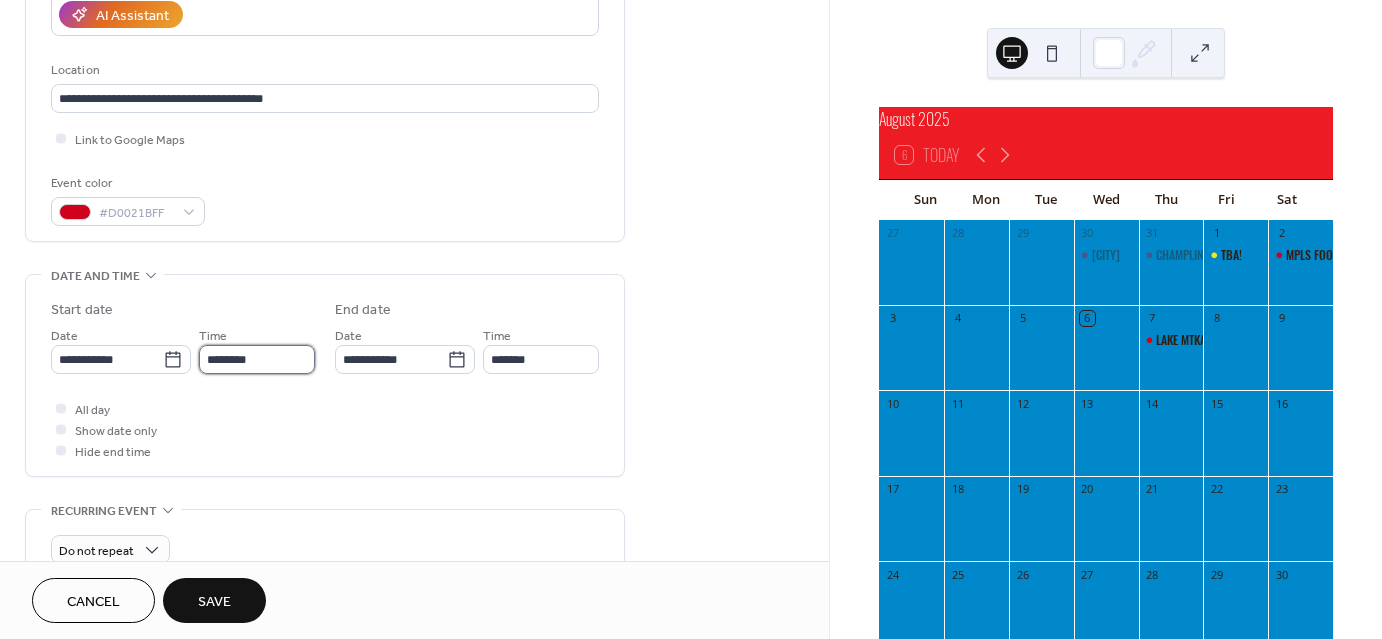 click on "********" at bounding box center (257, 359) 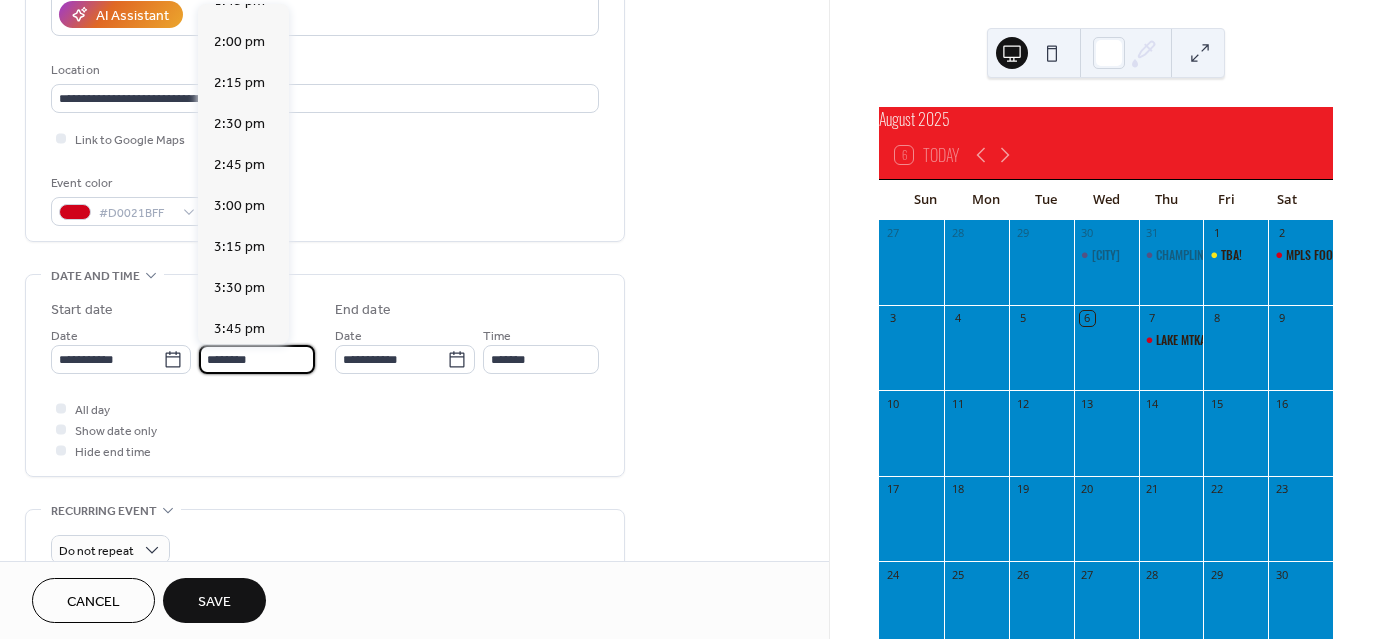scroll, scrollTop: 2321, scrollLeft: 0, axis: vertical 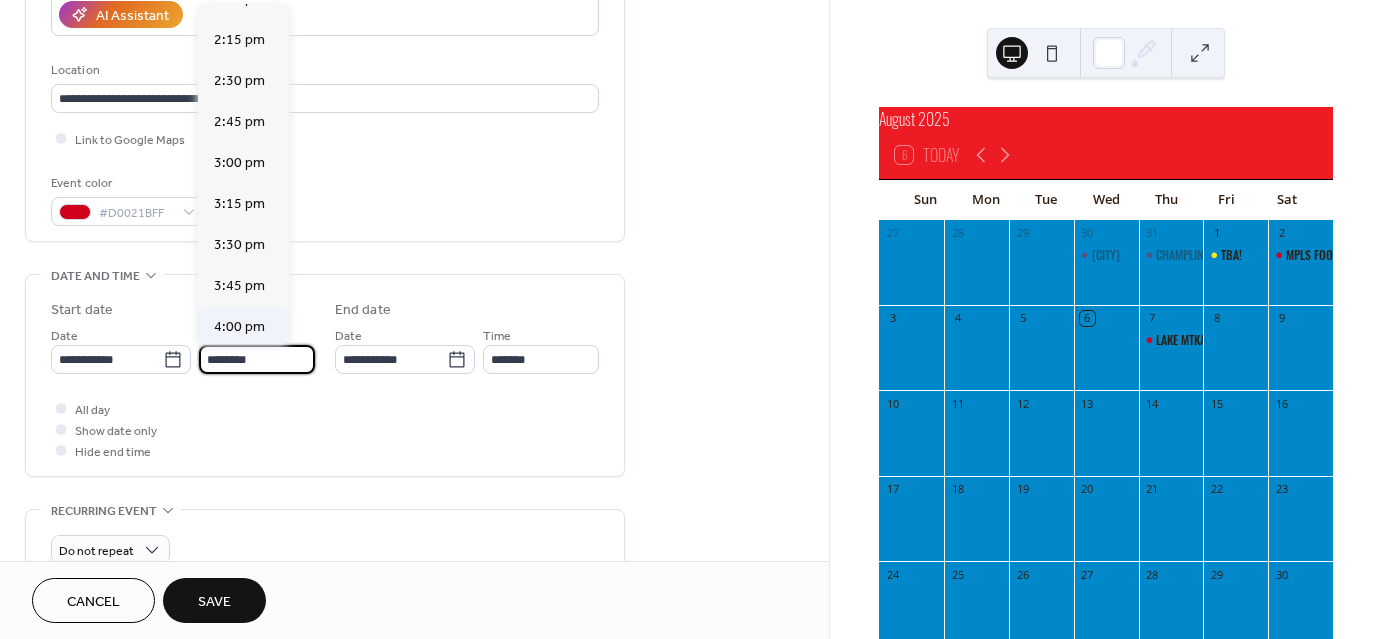click on "4:00 pm" at bounding box center [239, 327] 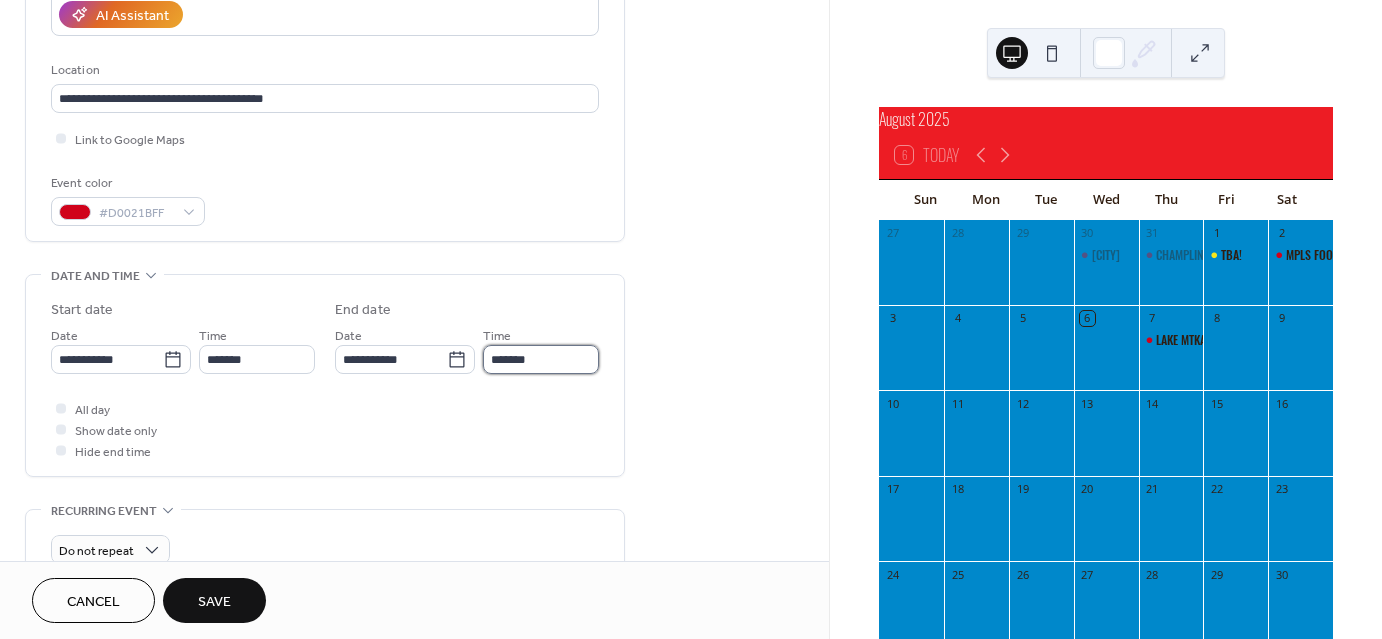 click on "*******" at bounding box center (541, 359) 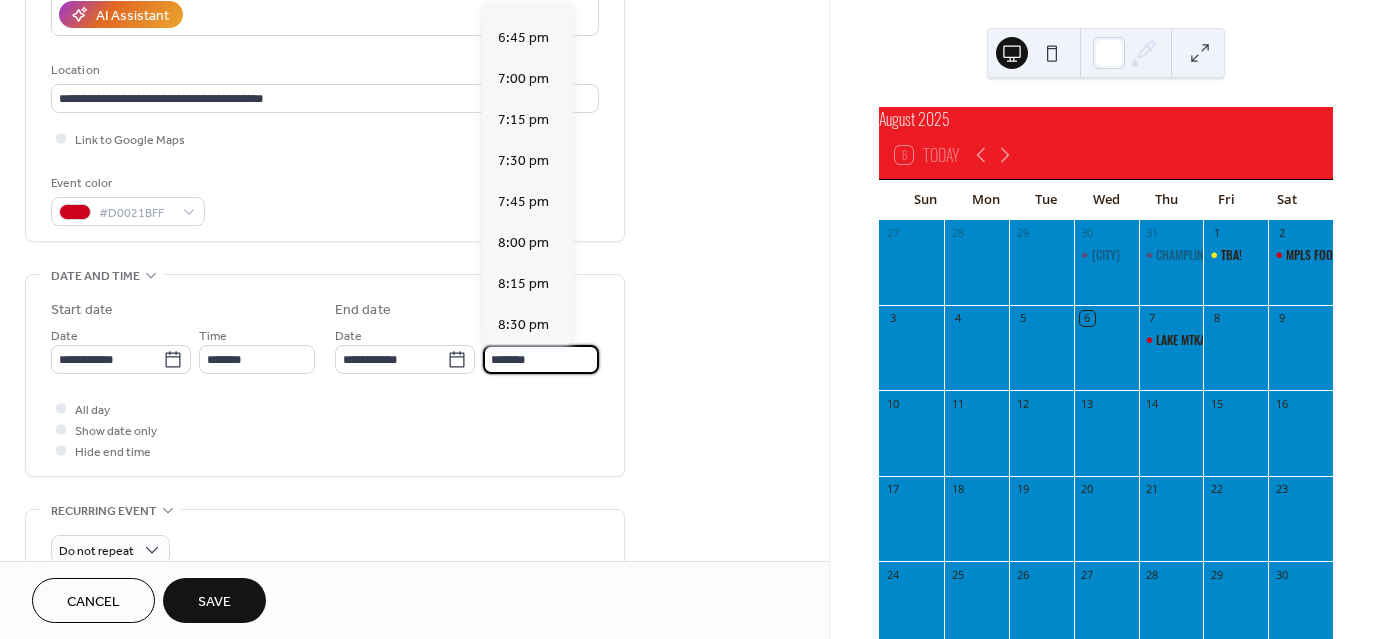scroll, scrollTop: 397, scrollLeft: 0, axis: vertical 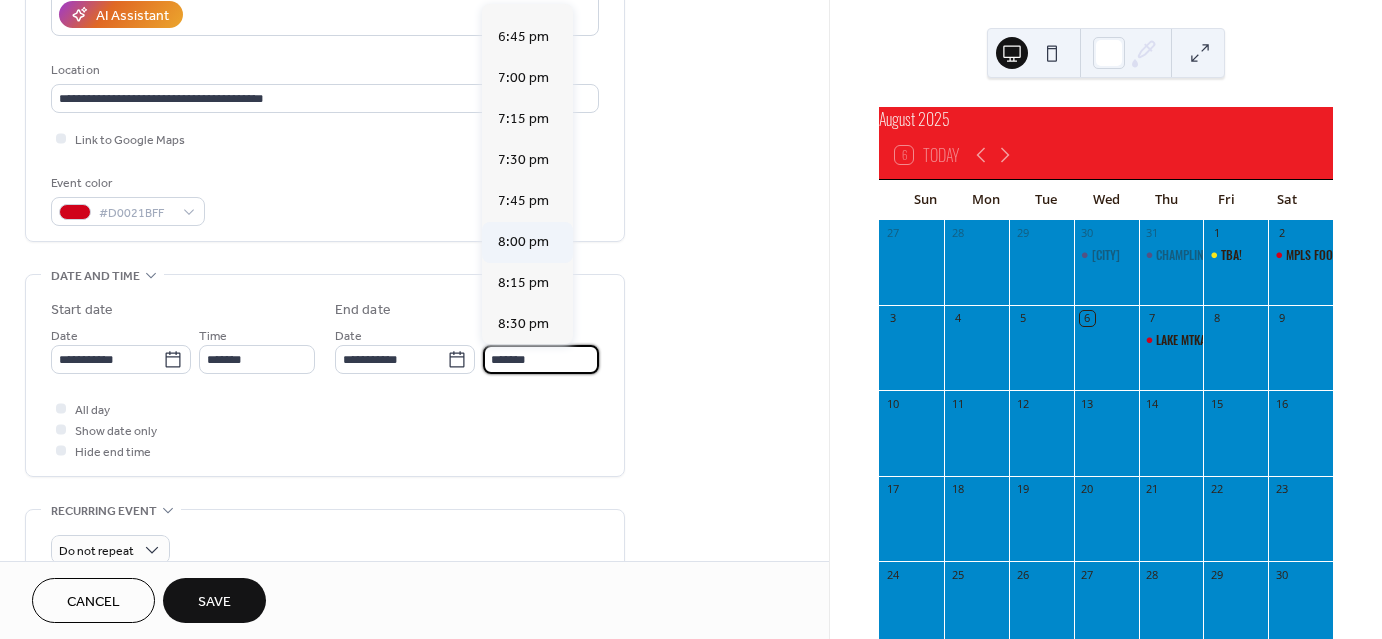 click on "8:00 pm" at bounding box center (523, 242) 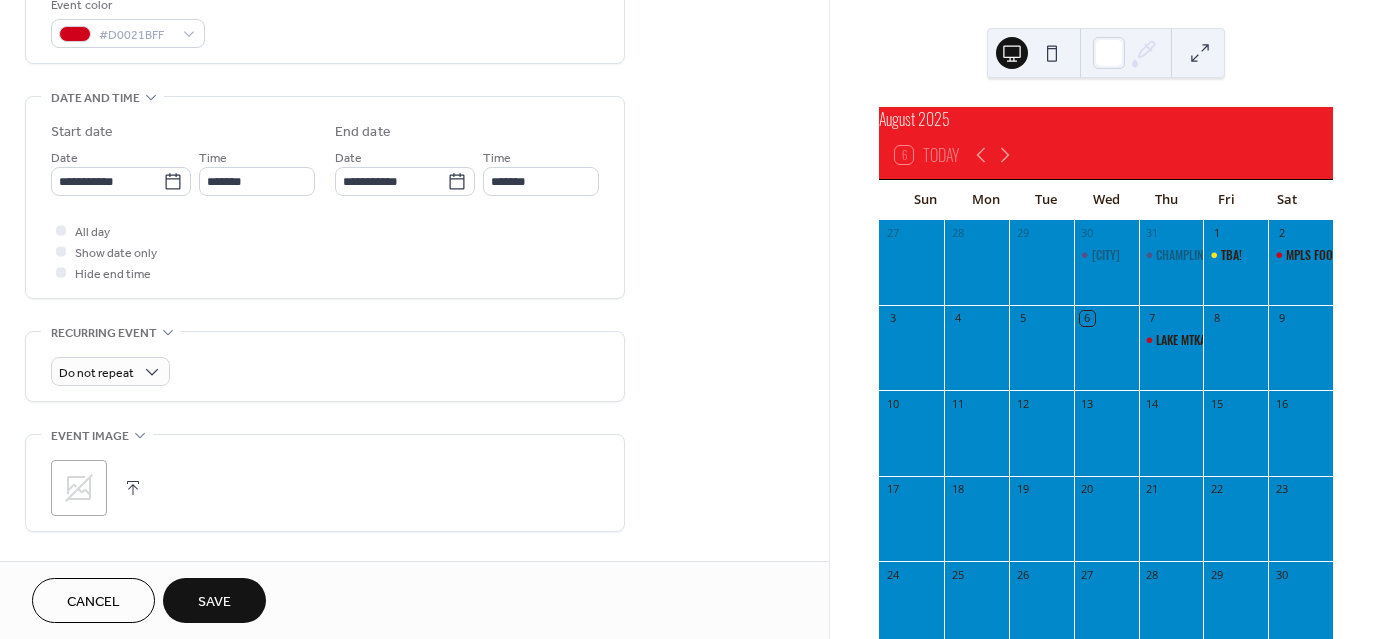 scroll, scrollTop: 577, scrollLeft: 0, axis: vertical 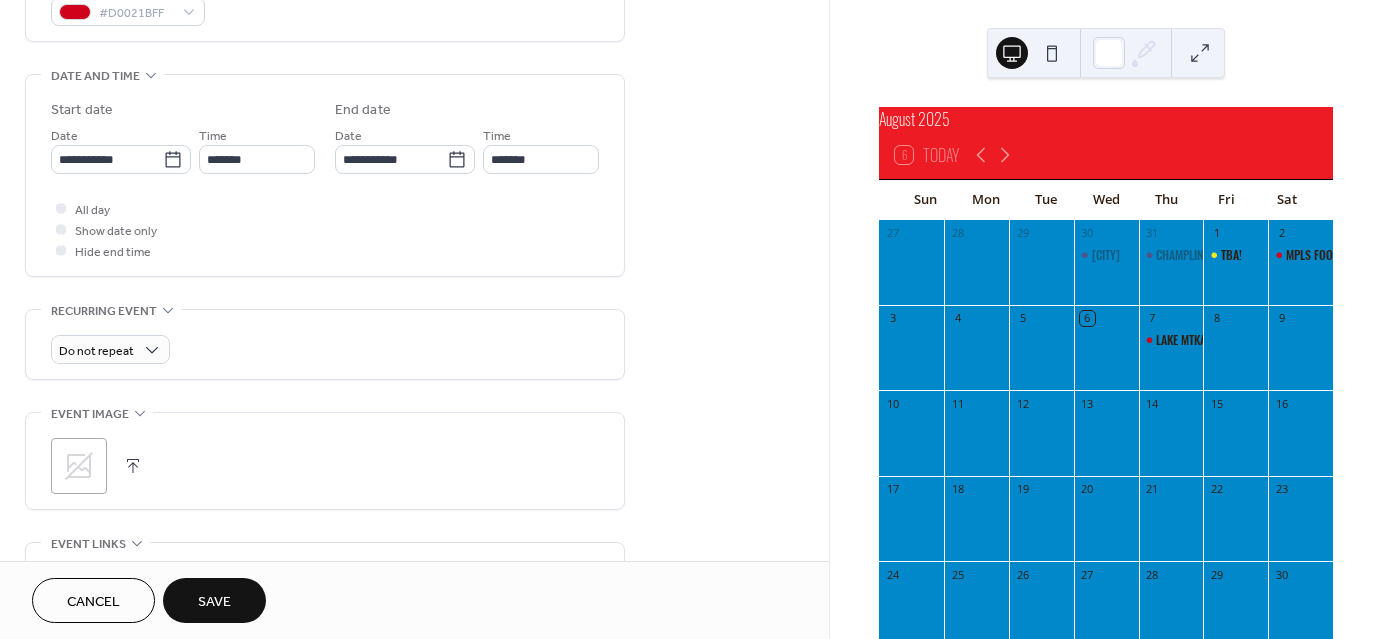 click on "Save" at bounding box center [214, 602] 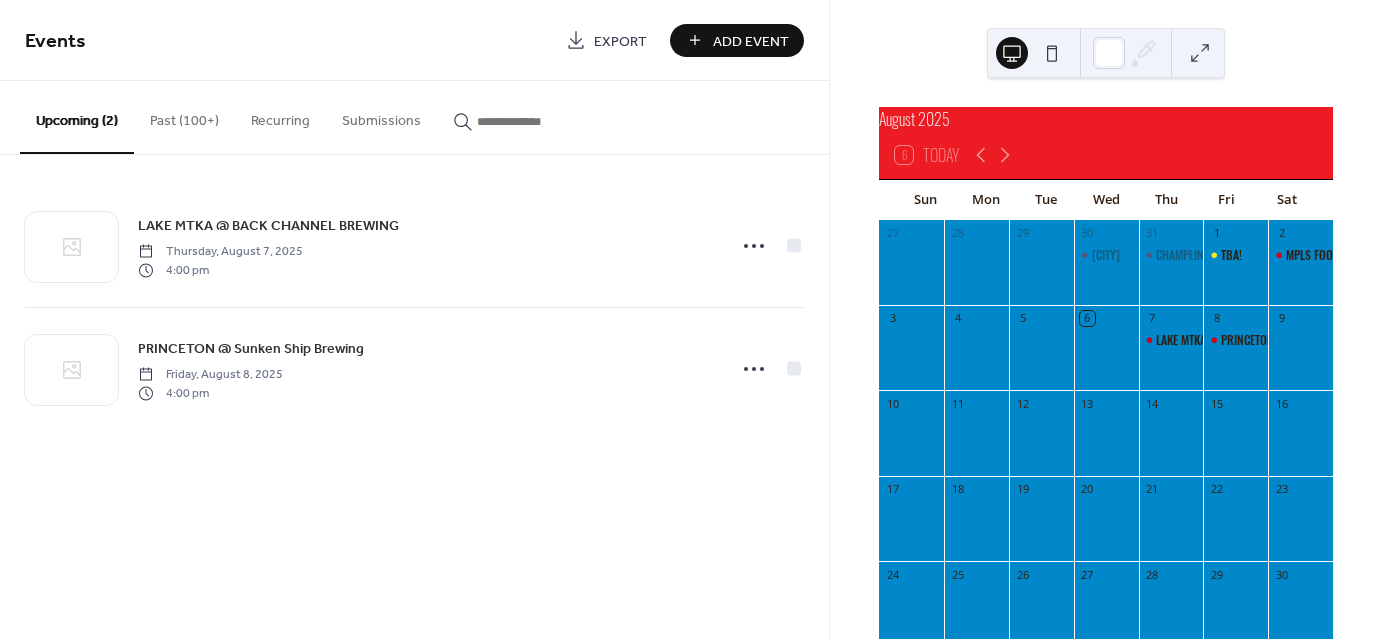 click on "9" at bounding box center (1300, 318) 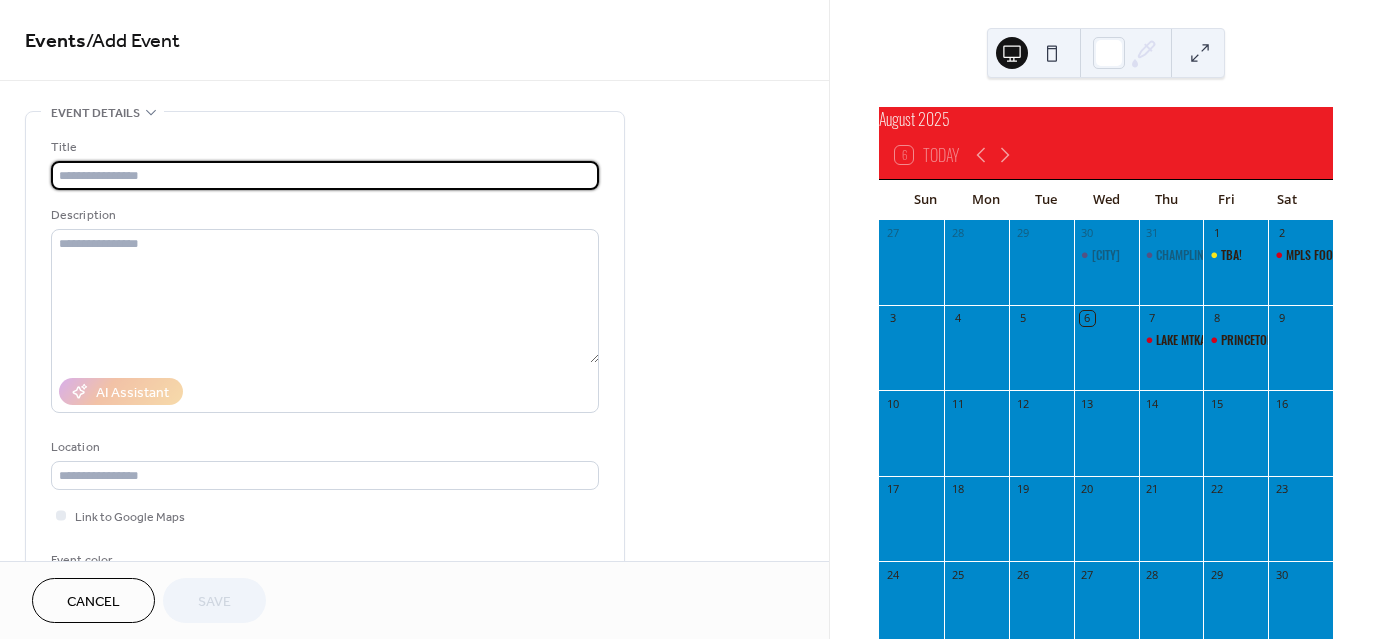click at bounding box center [325, 175] 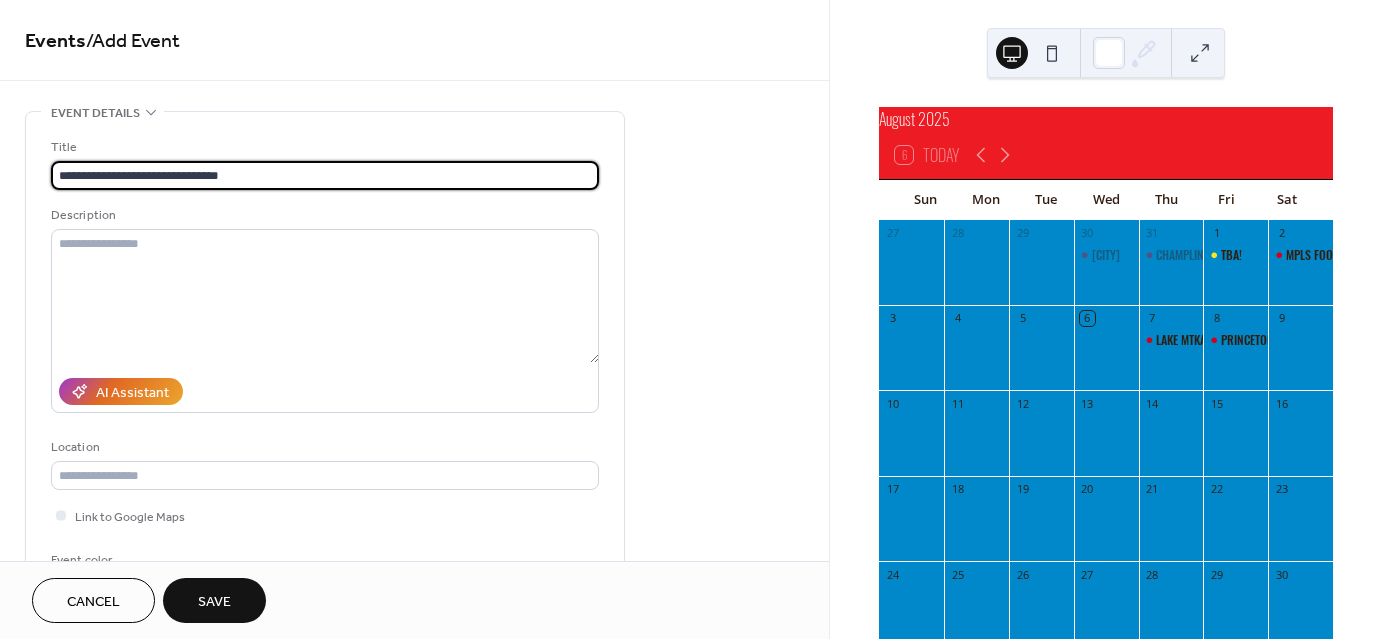 type on "**********" 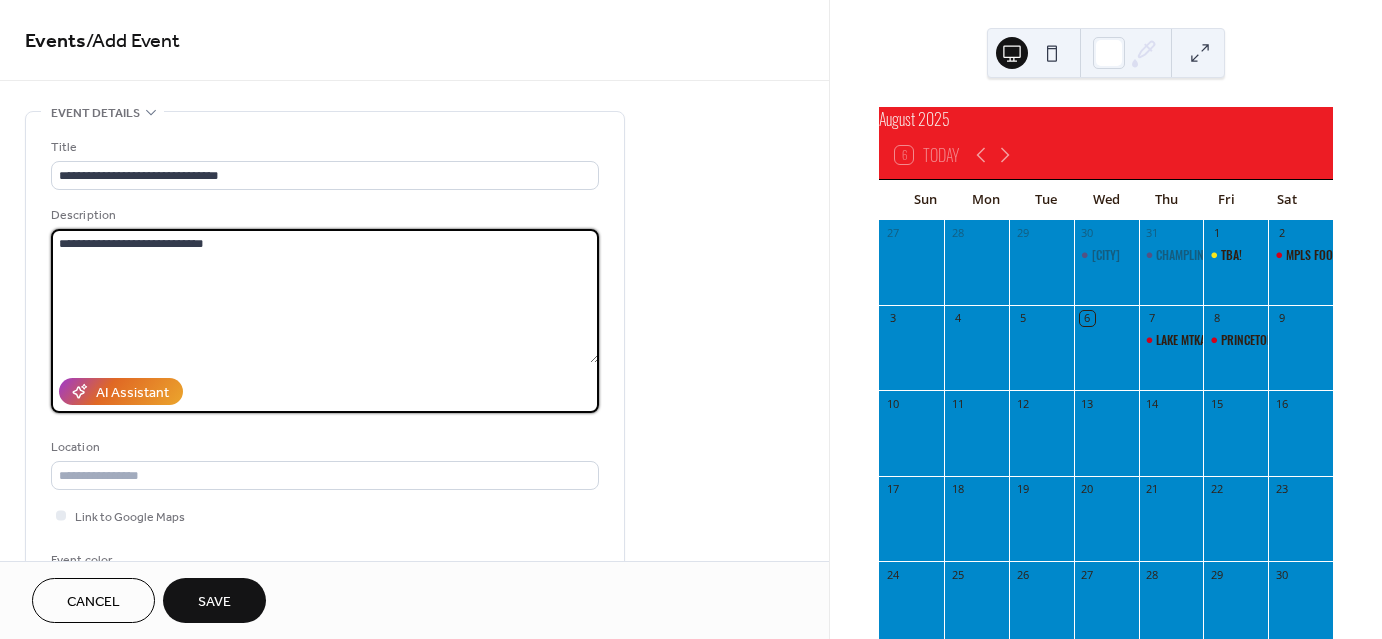 type on "**********" 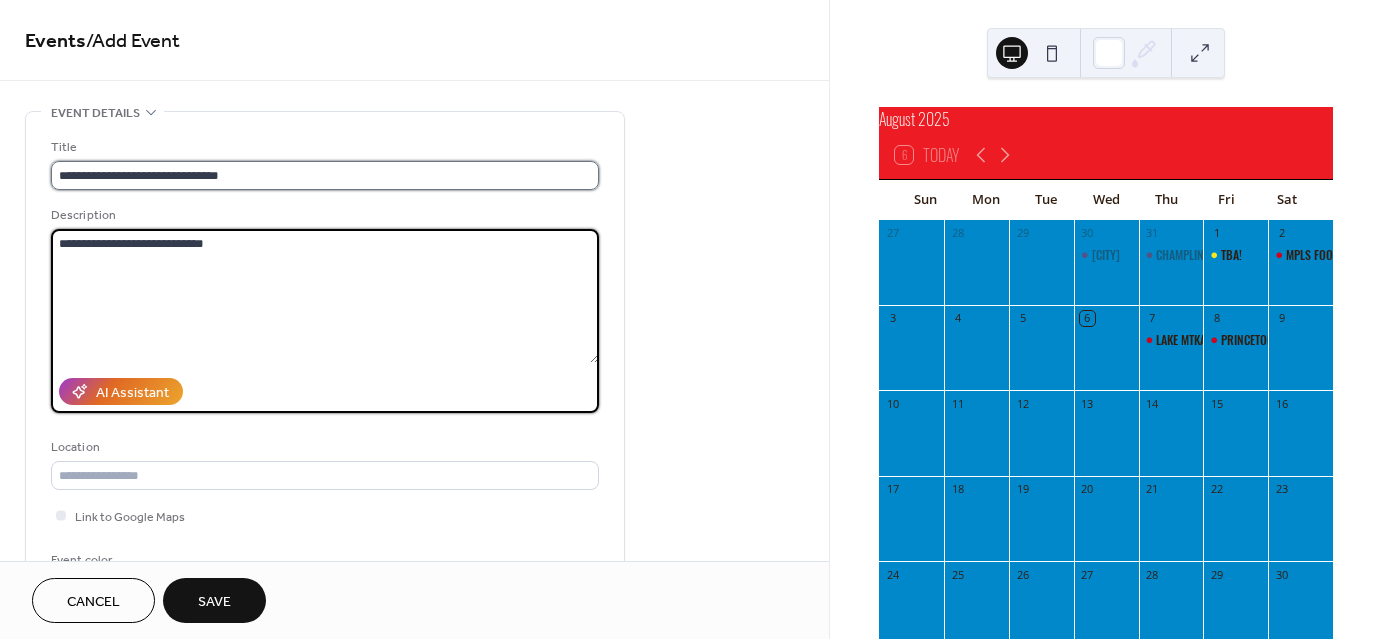click on "**********" at bounding box center [325, 175] 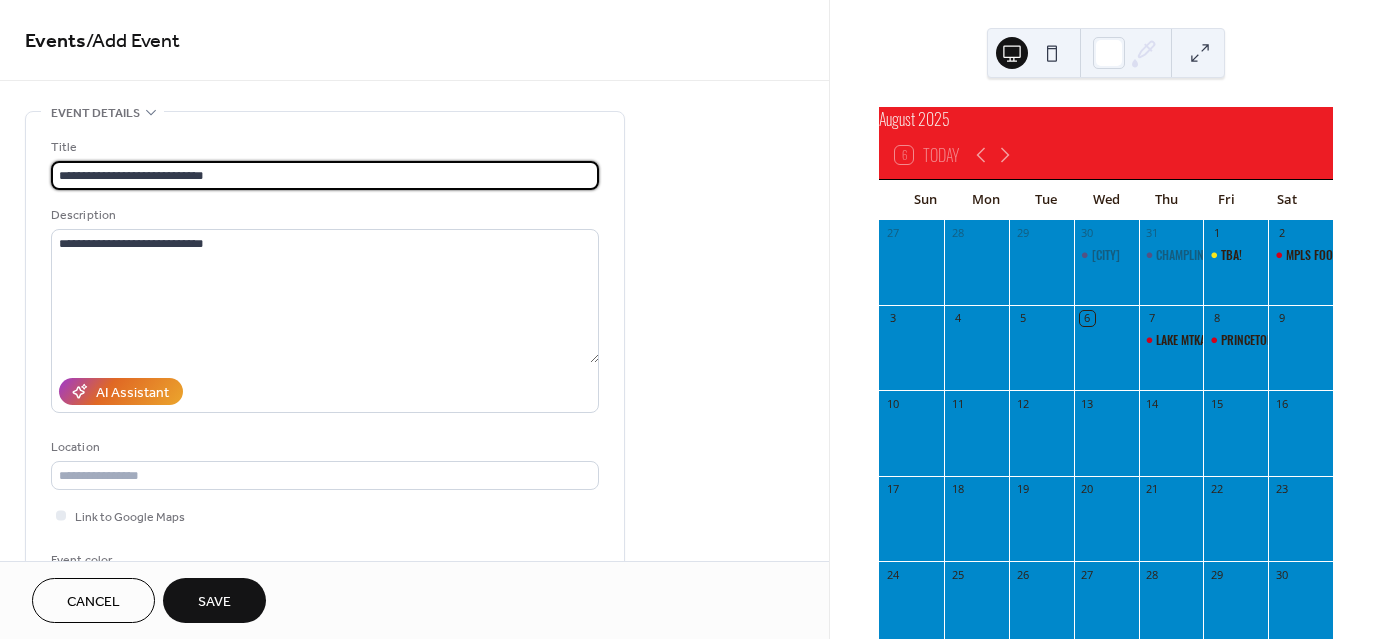 type on "**********" 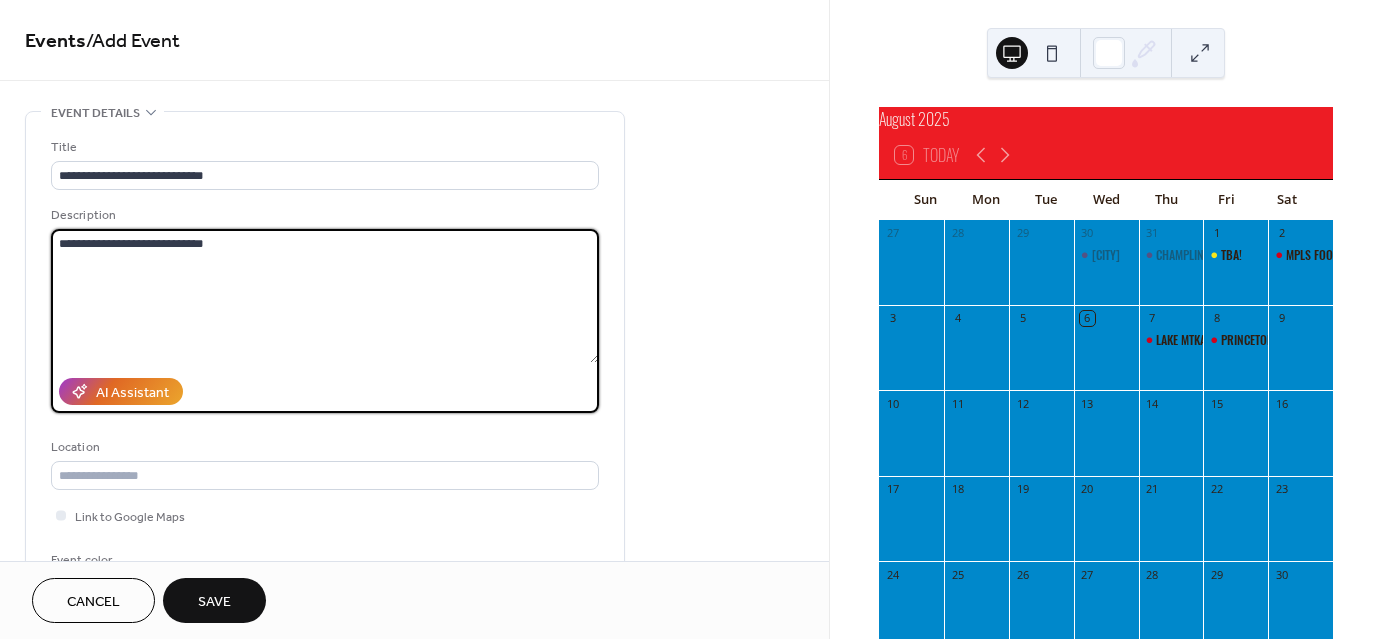 click on "**********" at bounding box center [325, 296] 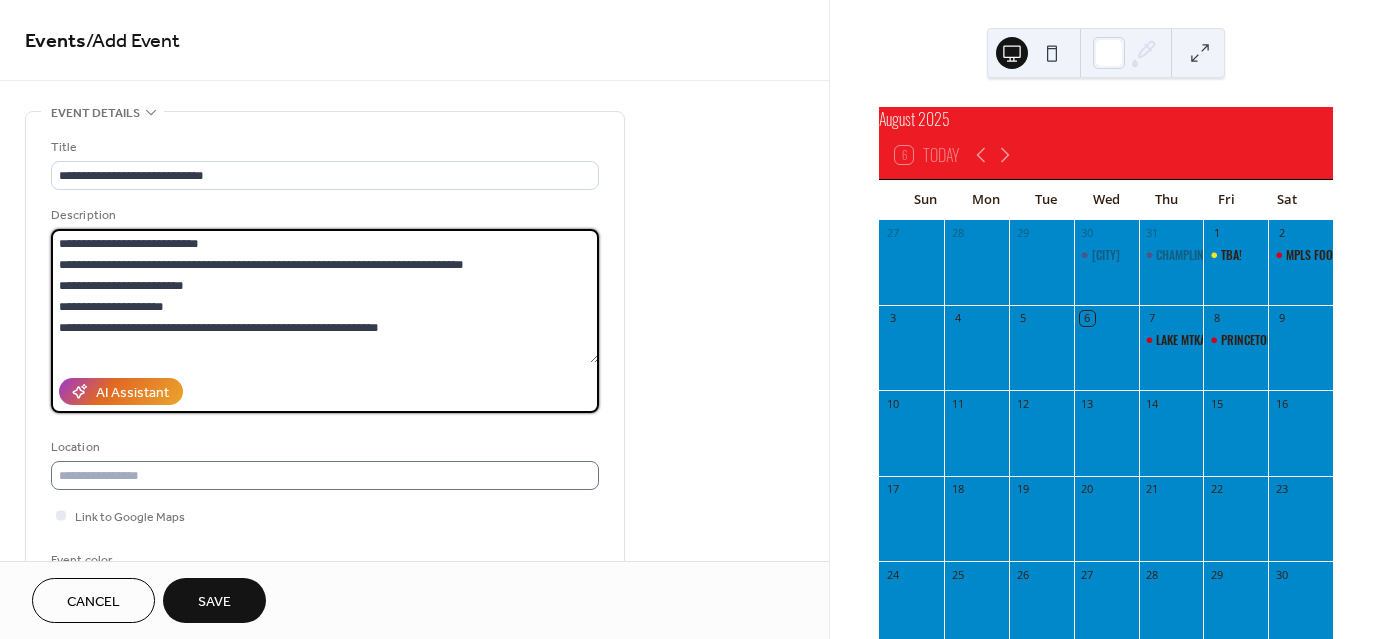 type on "**********" 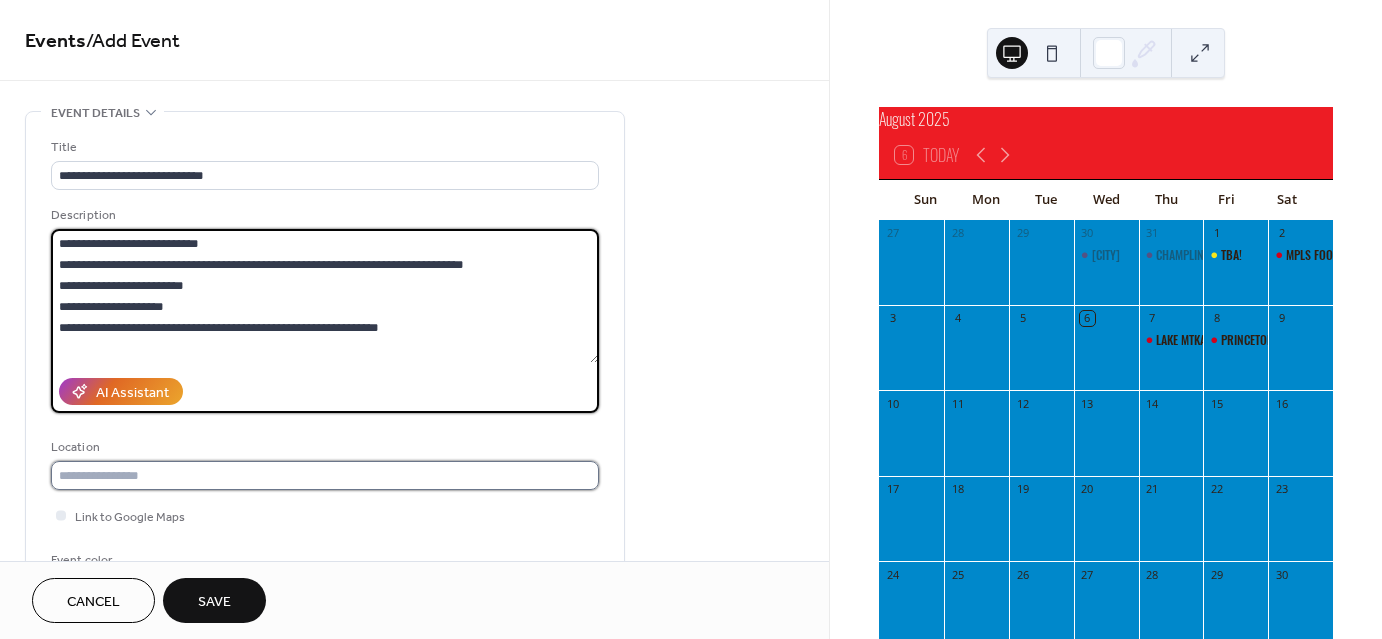 click at bounding box center [325, 475] 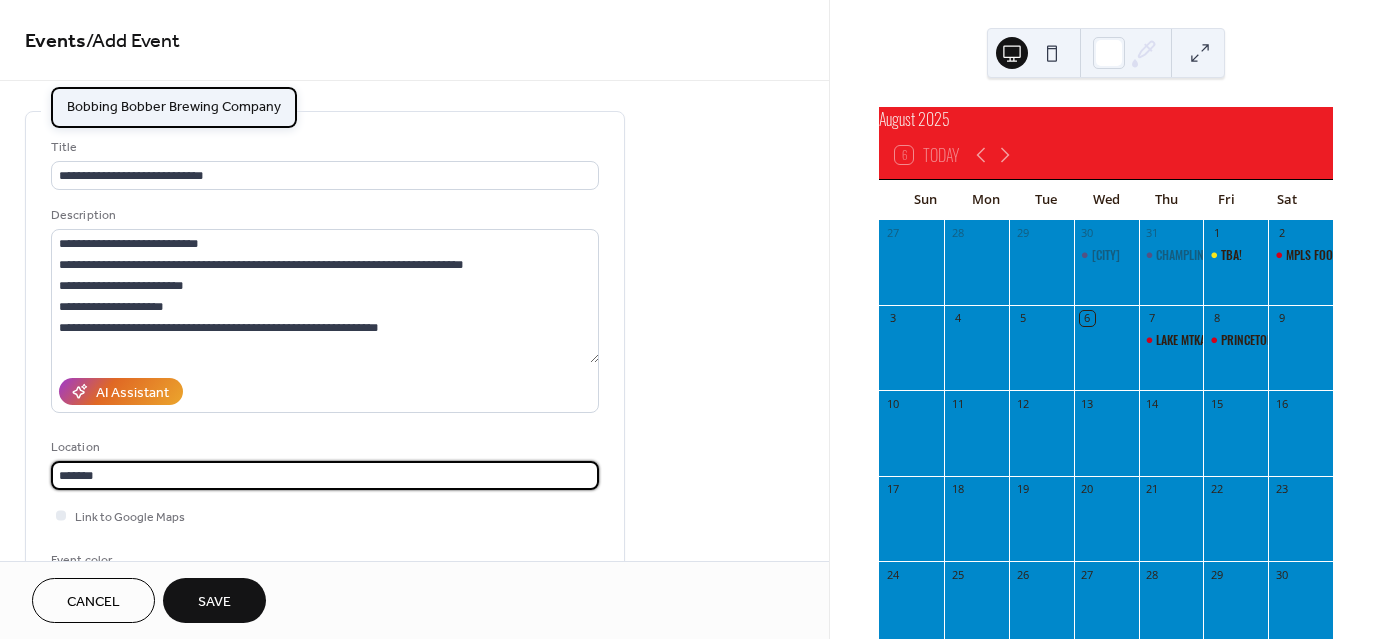 click on "Bobbing Bobber Brewing Company" at bounding box center (174, 106) 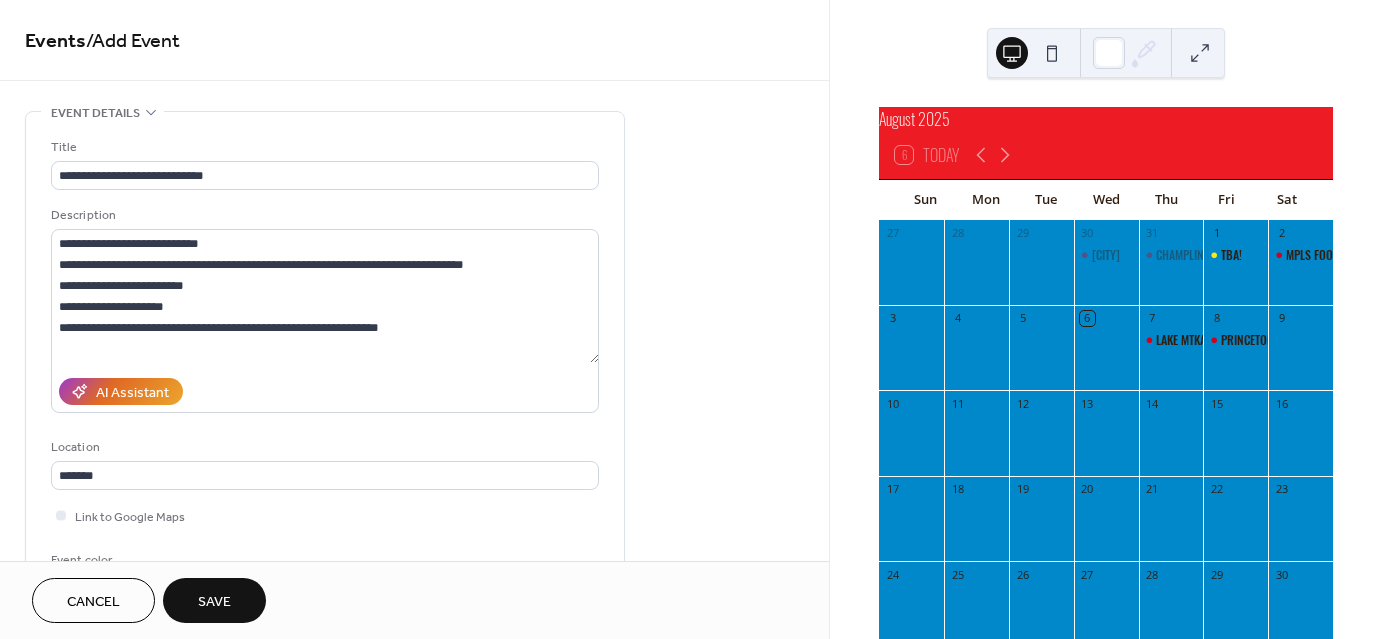 type on "**********" 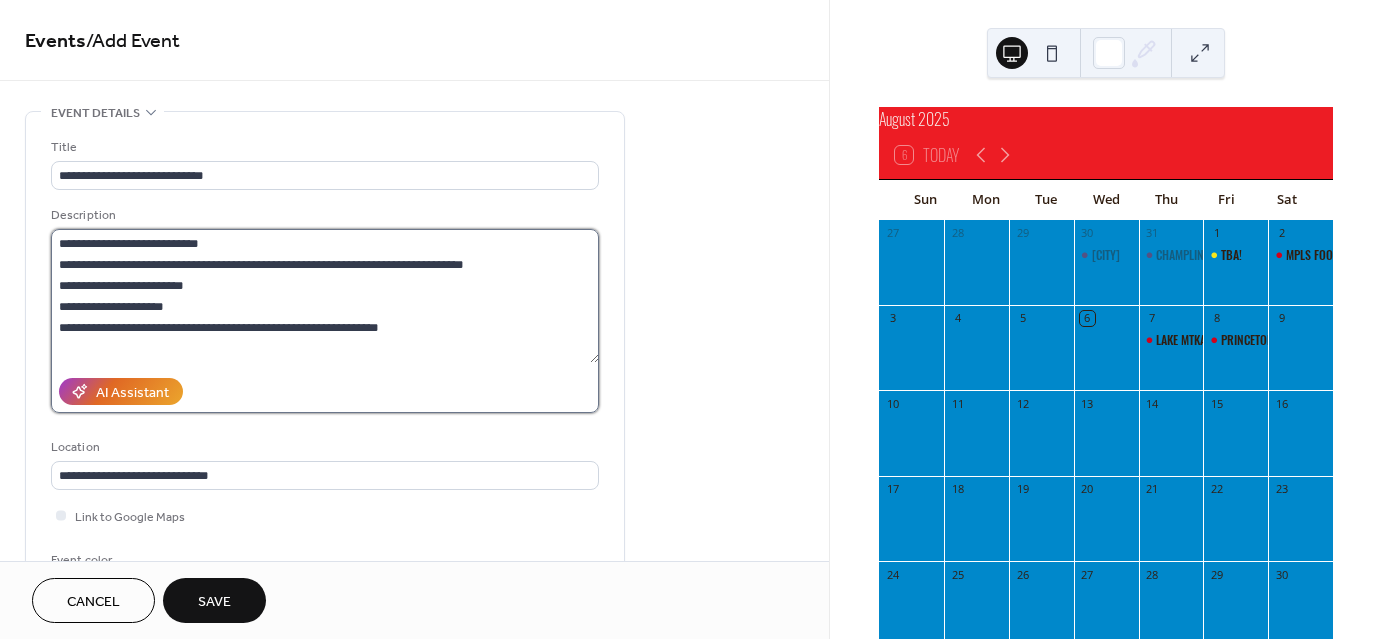 click on "**********" at bounding box center [325, 296] 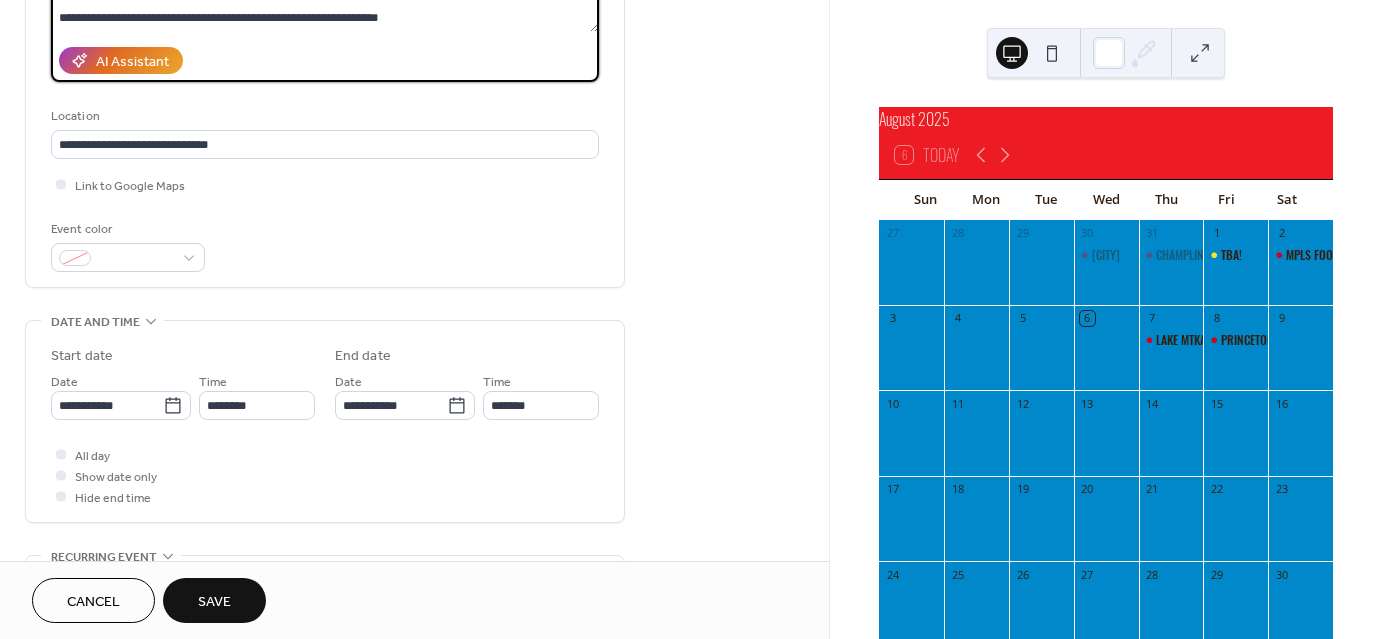 scroll, scrollTop: 356, scrollLeft: 0, axis: vertical 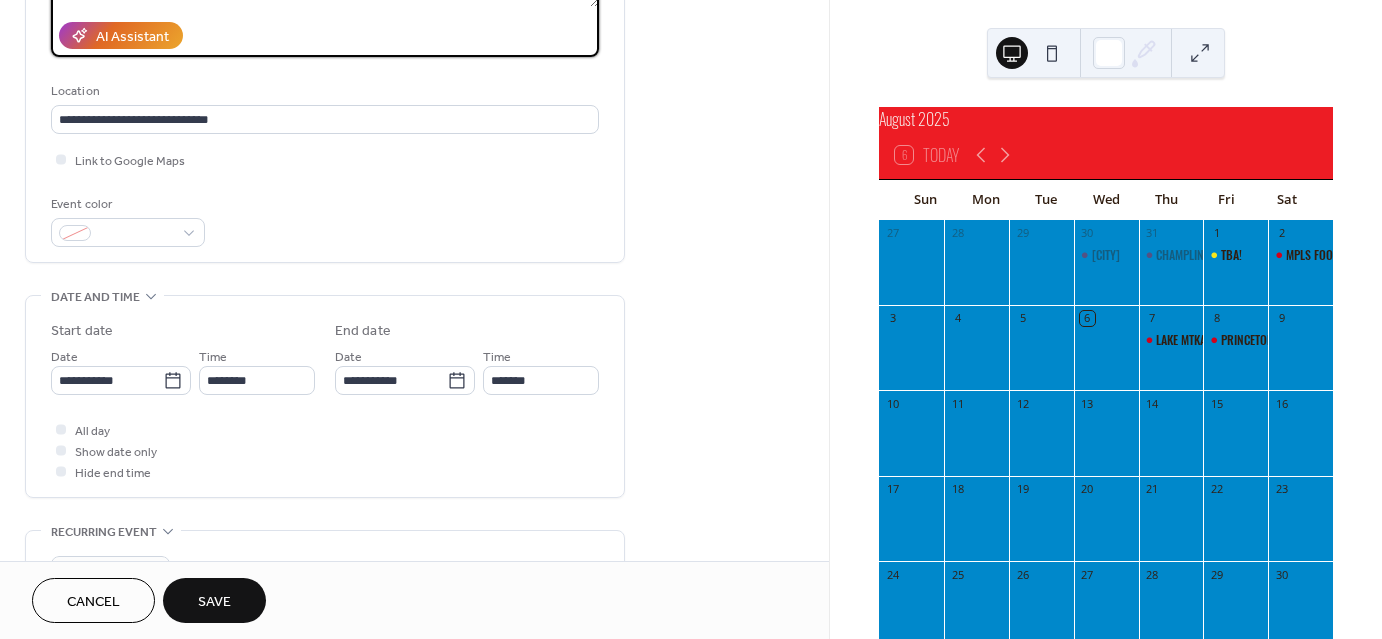 type on "**********" 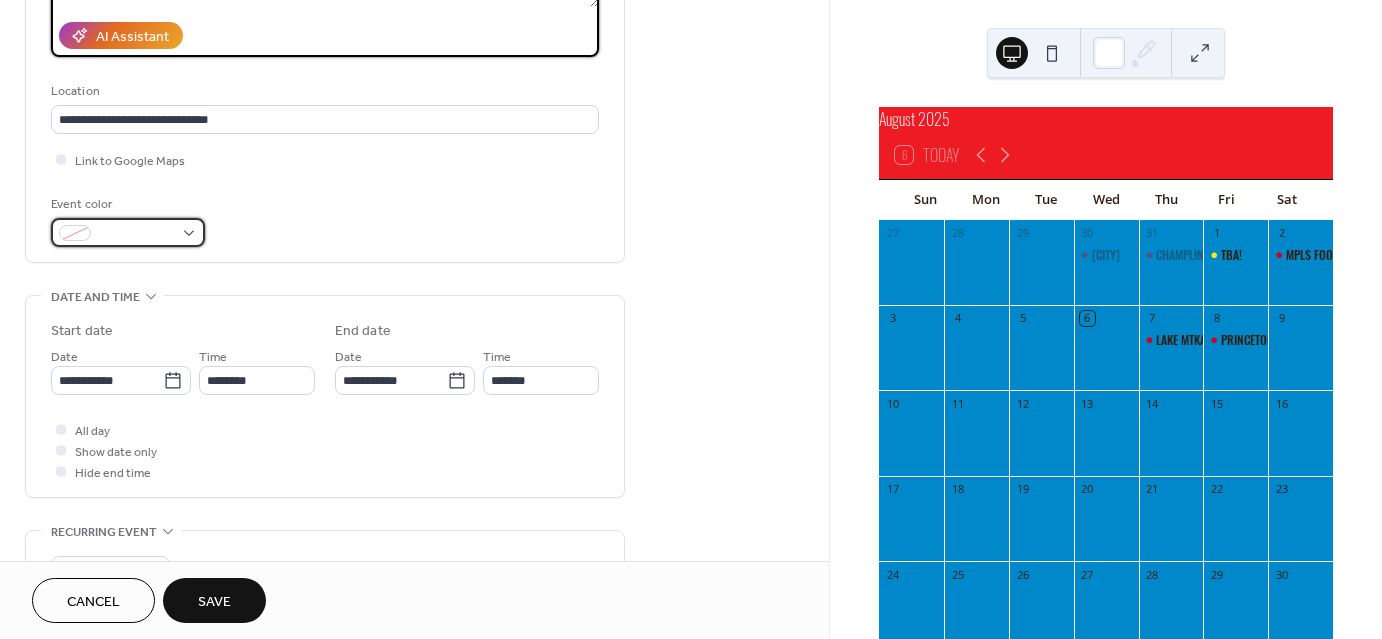 click at bounding box center (136, 234) 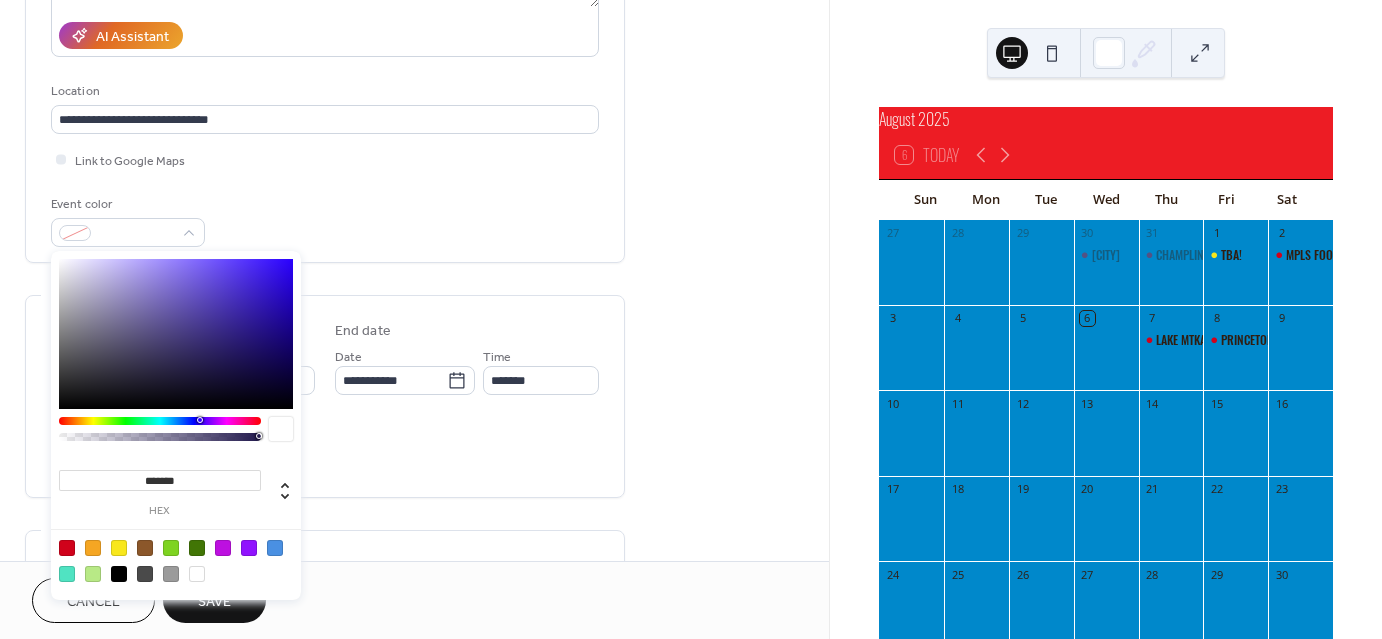 click at bounding box center [67, 548] 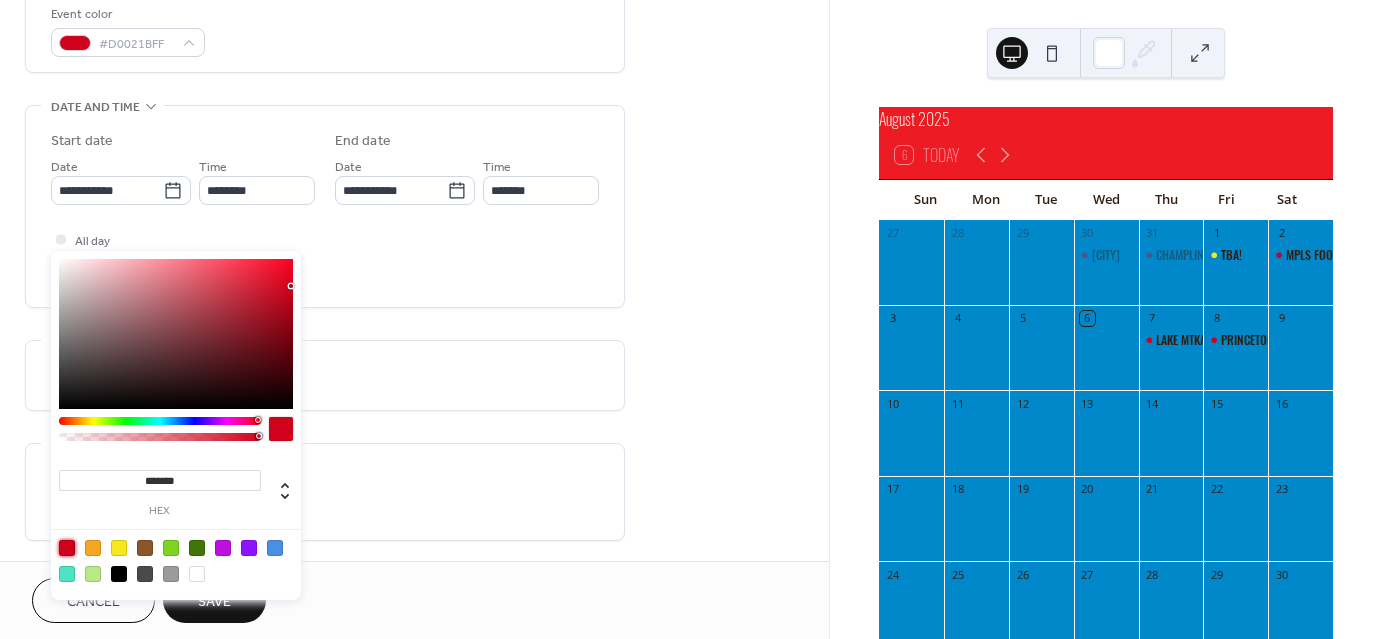 scroll, scrollTop: 553, scrollLeft: 0, axis: vertical 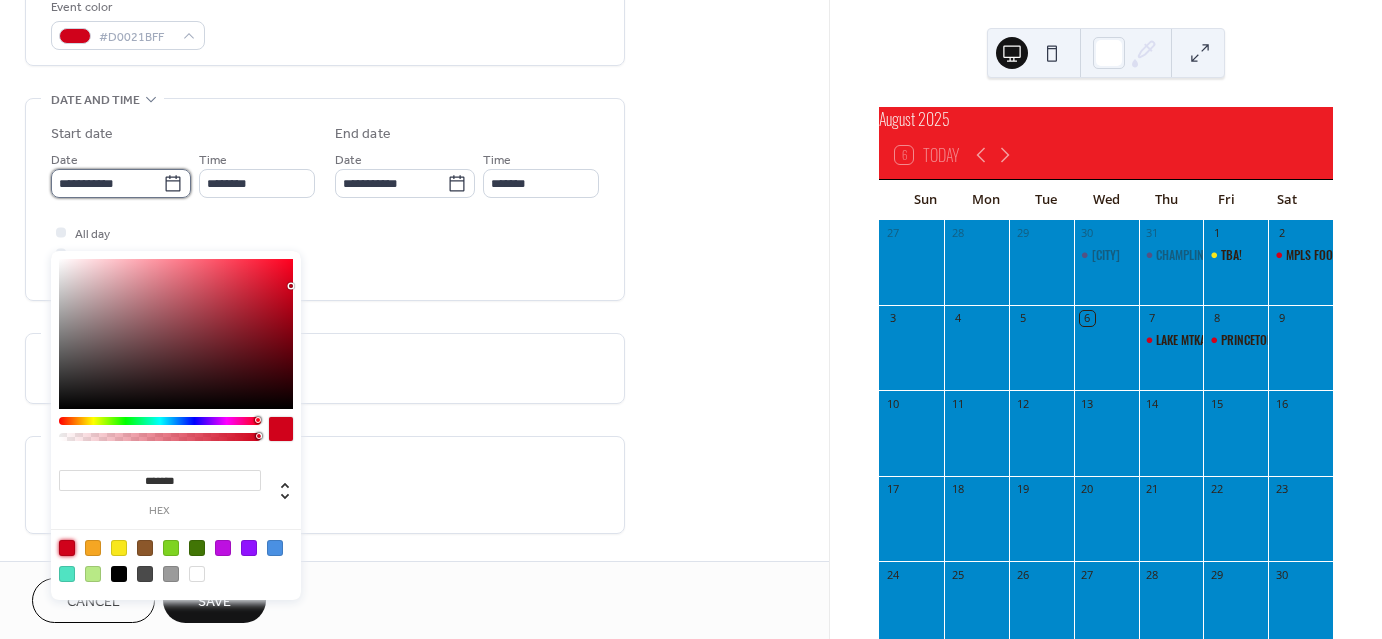 click on "**********" at bounding box center [107, 183] 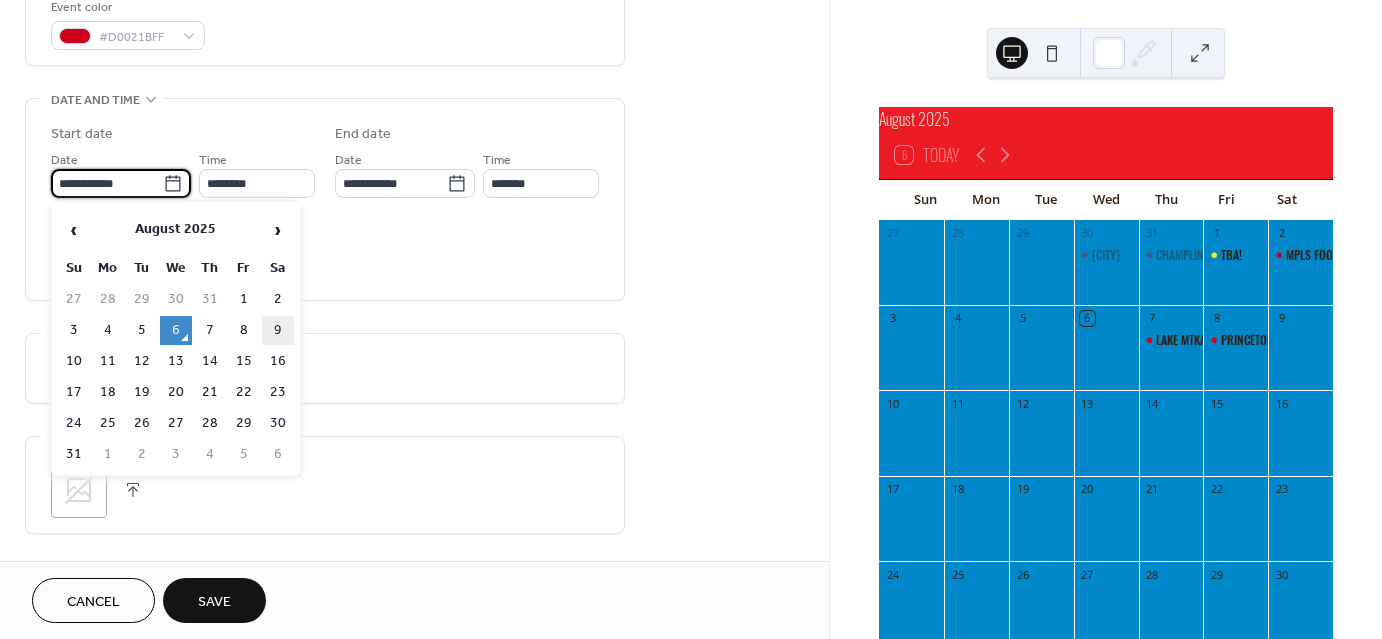 click on "9" at bounding box center [278, 330] 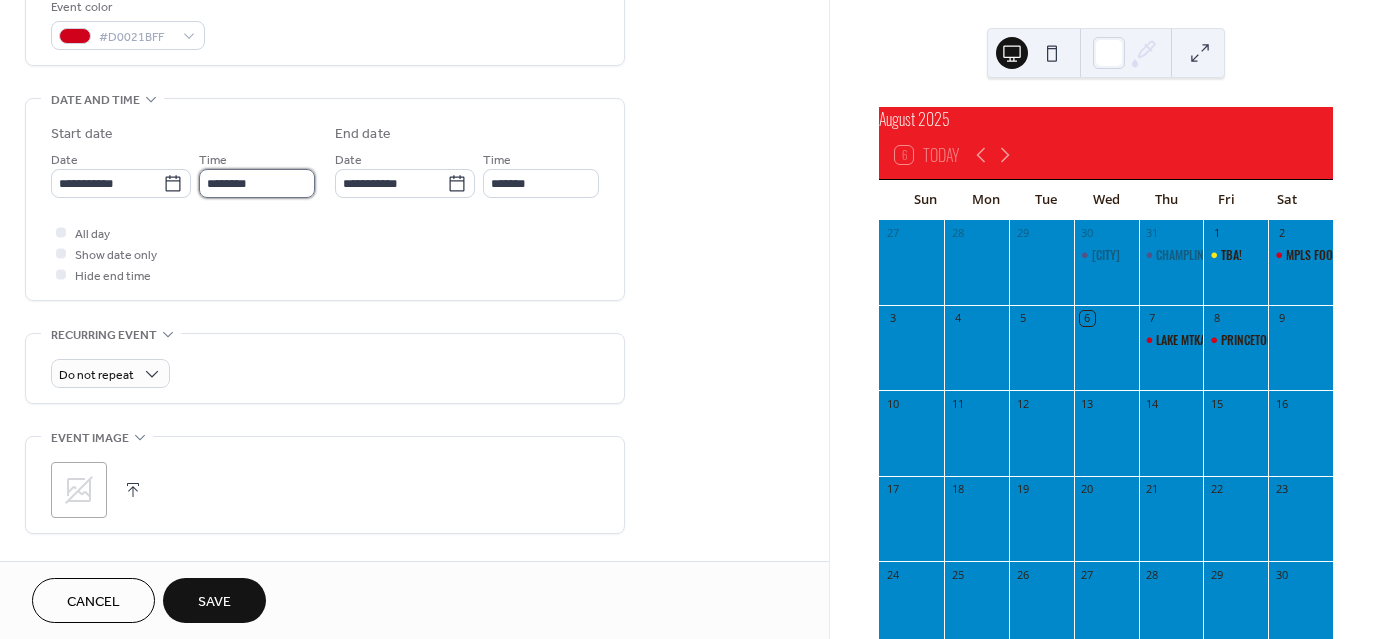 click on "********" at bounding box center (257, 183) 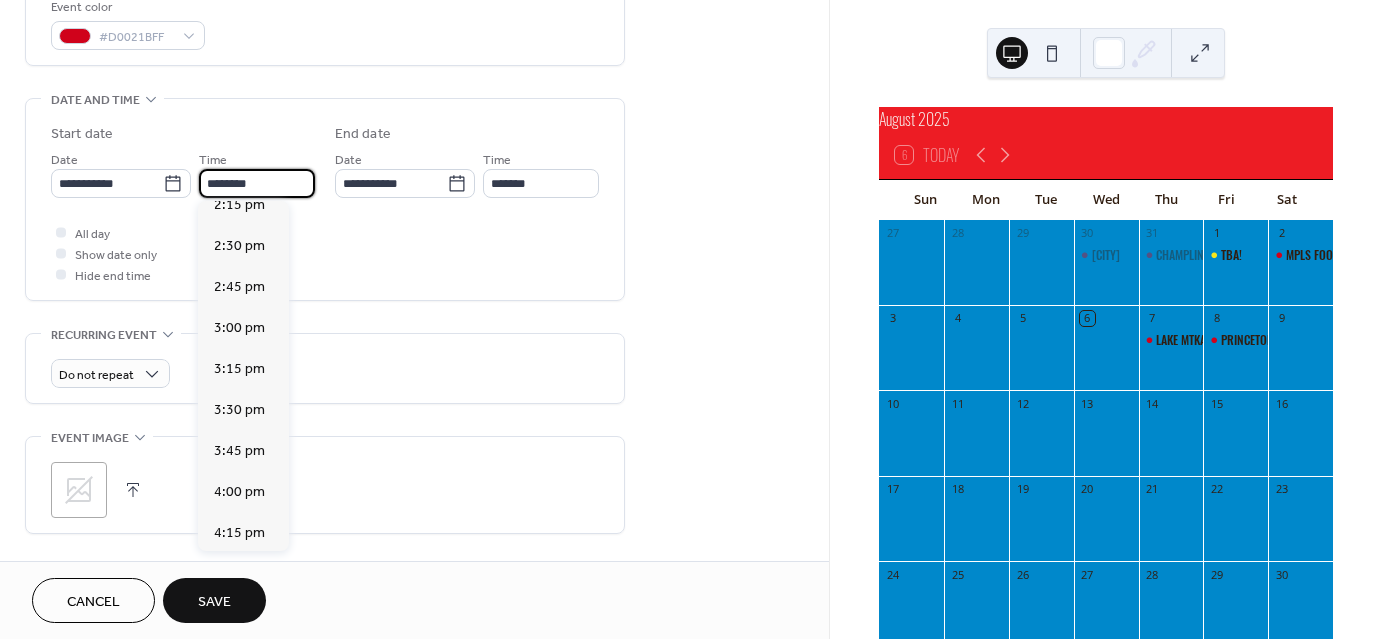 scroll, scrollTop: 2358, scrollLeft: 0, axis: vertical 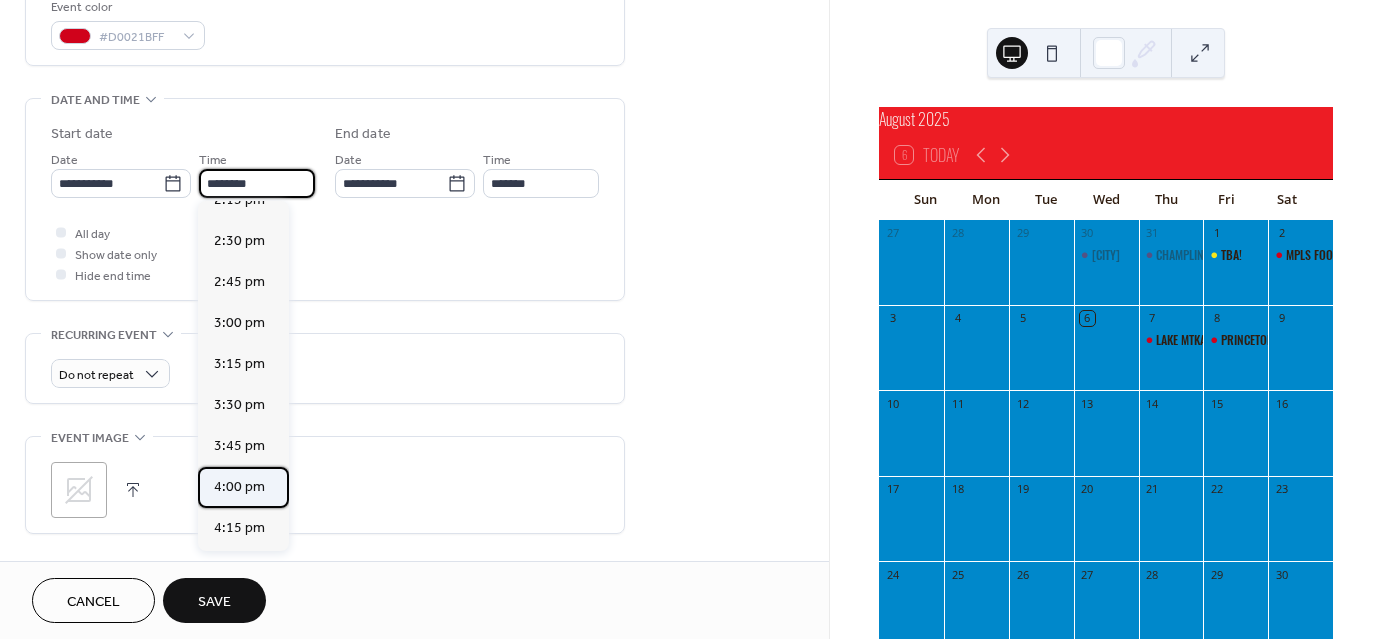 click on "4:00 pm" at bounding box center (239, 486) 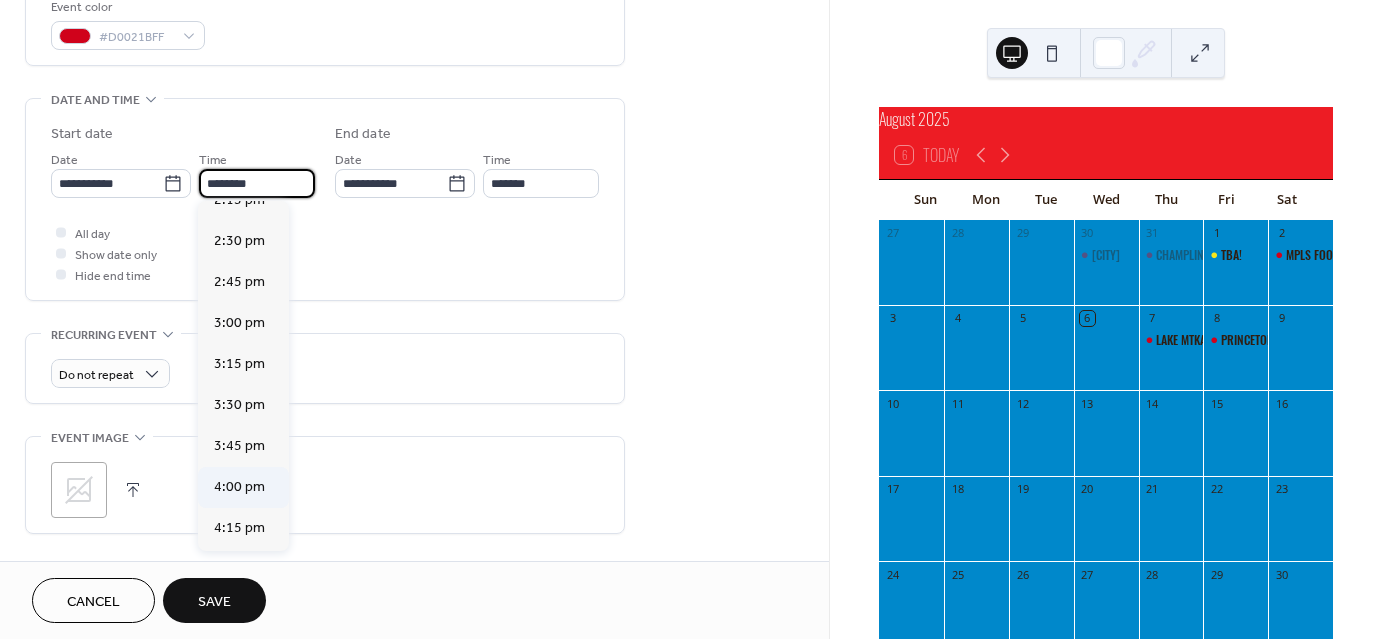 type on "*******" 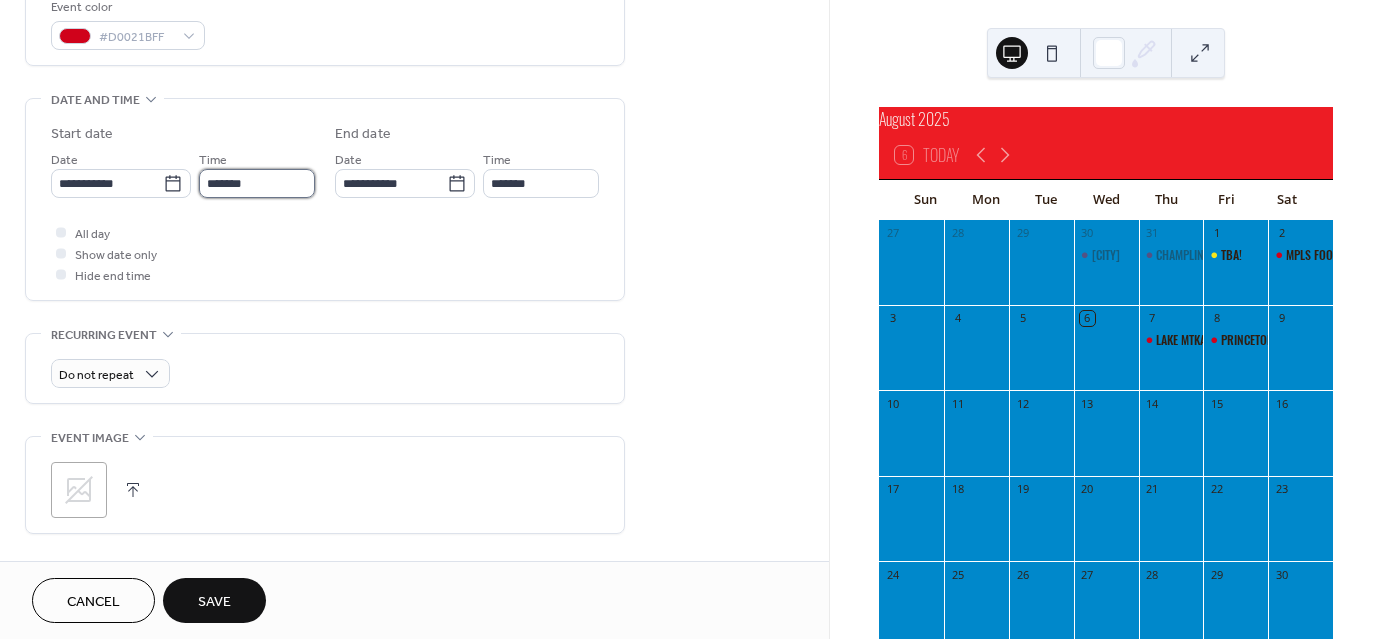 click on "*******" at bounding box center [257, 183] 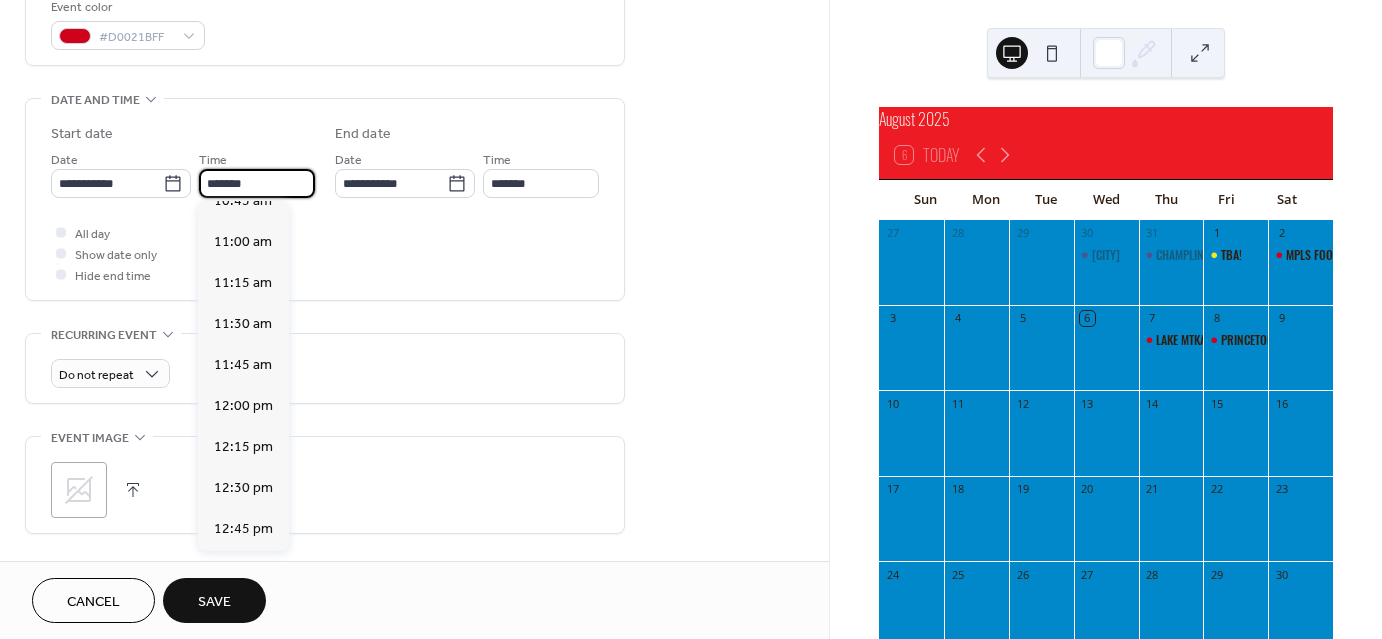 scroll, scrollTop: 1782, scrollLeft: 0, axis: vertical 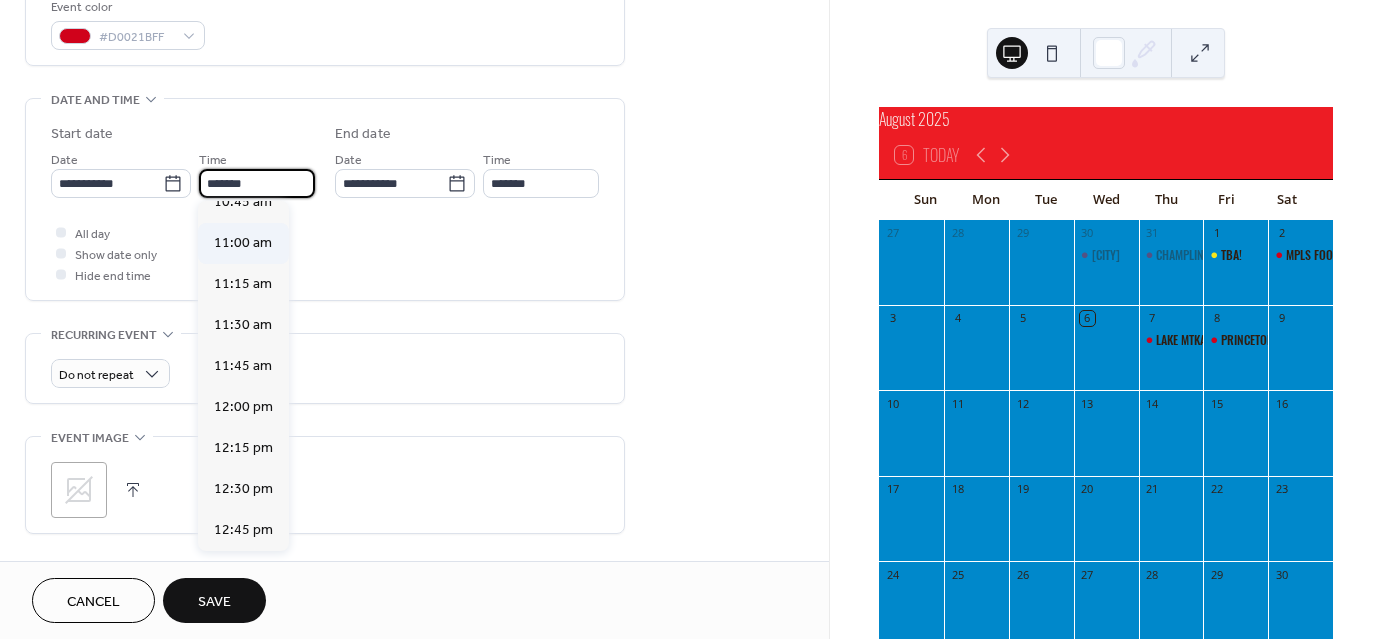 click on "11:00 am" at bounding box center [243, 242] 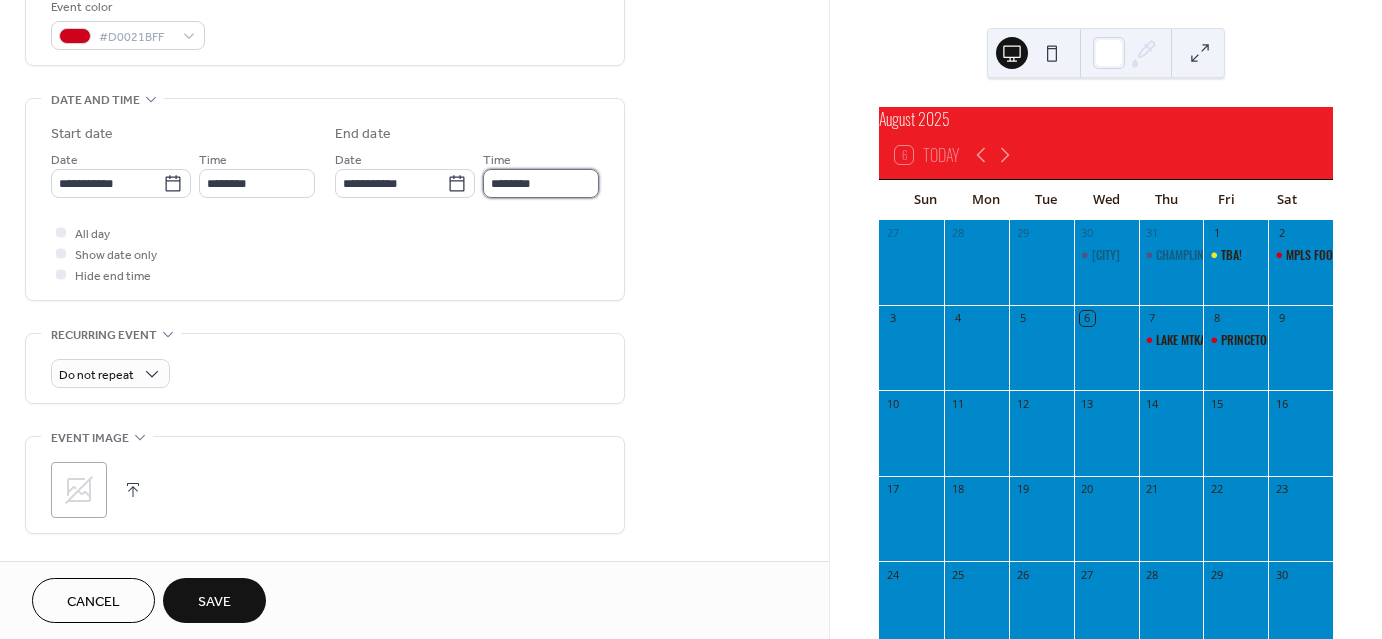 click on "********" at bounding box center [541, 183] 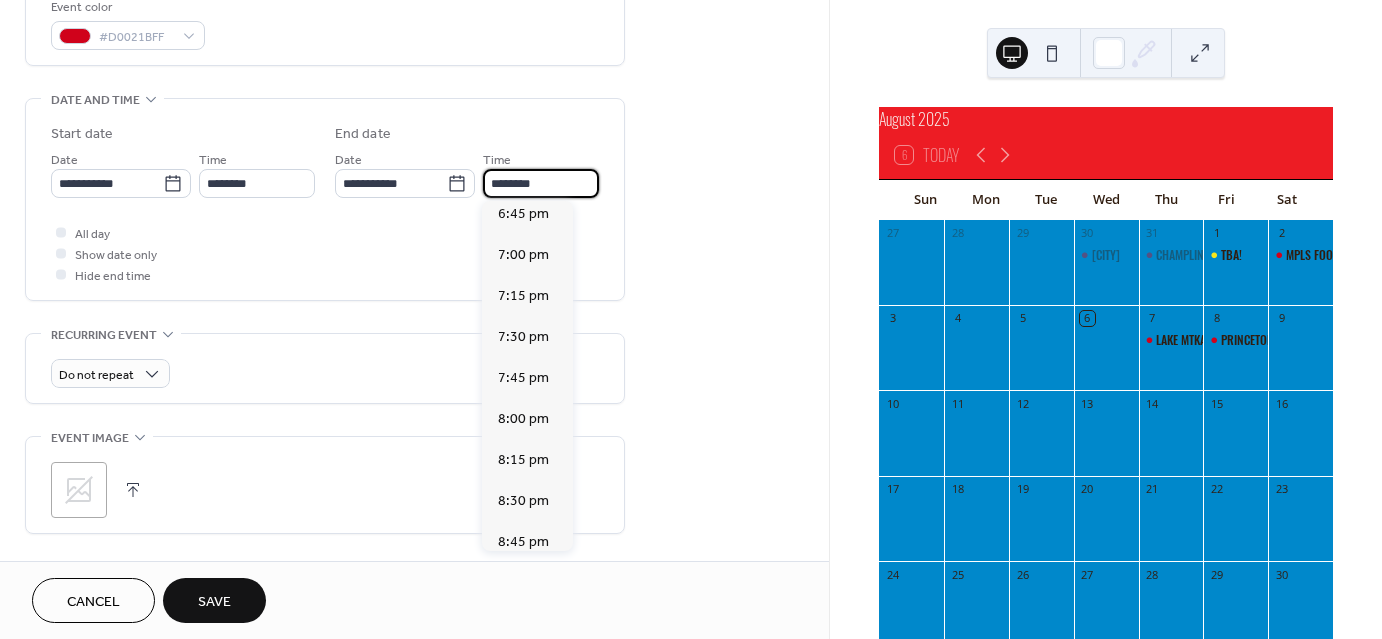 scroll, scrollTop: 1238, scrollLeft: 0, axis: vertical 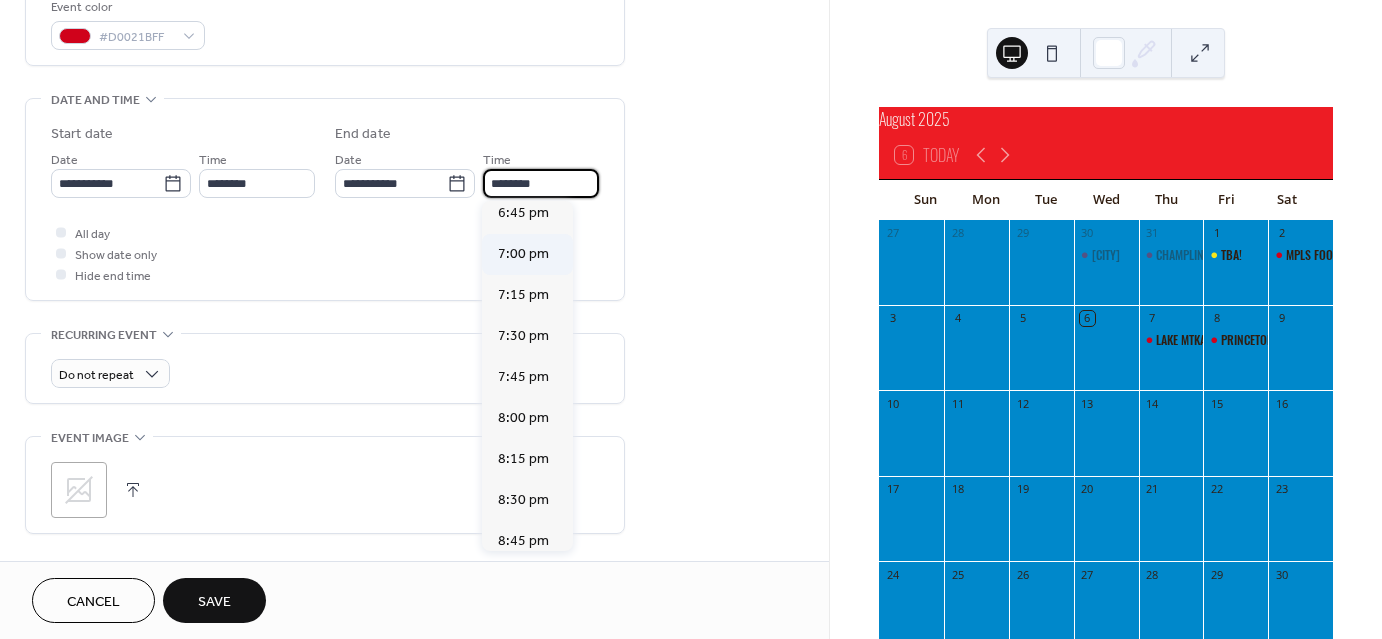 click on "7:00 pm" at bounding box center (523, 253) 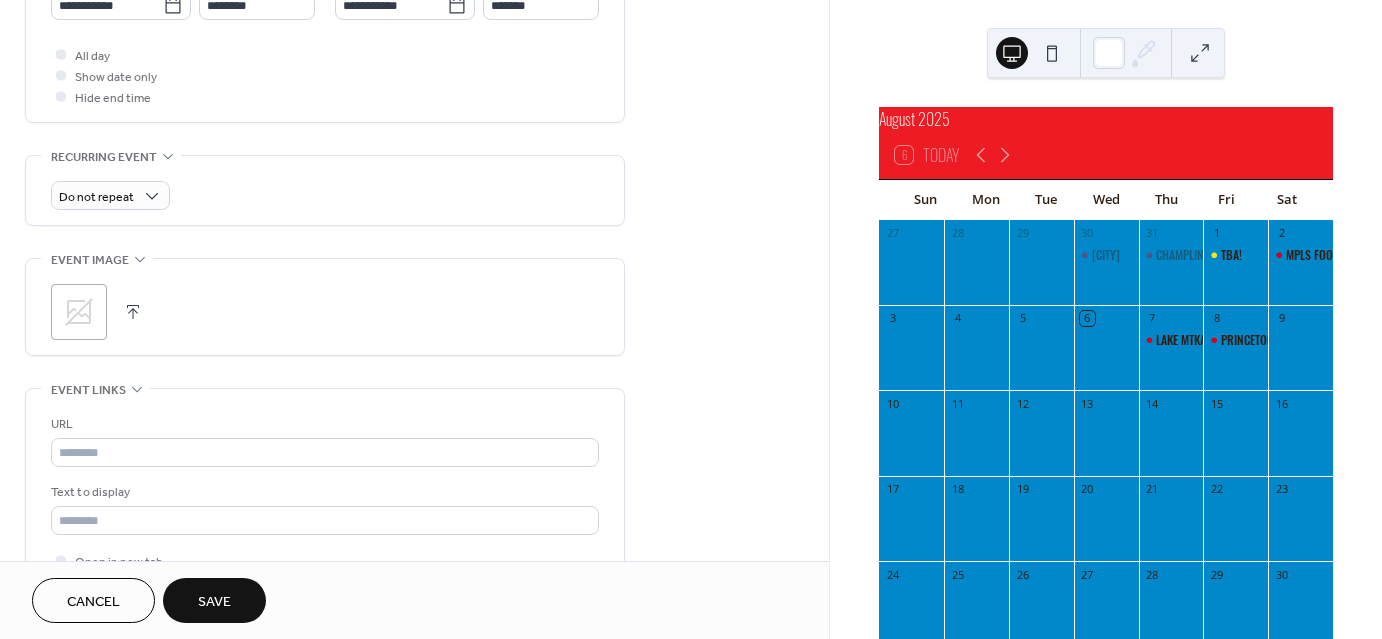 scroll, scrollTop: 736, scrollLeft: 0, axis: vertical 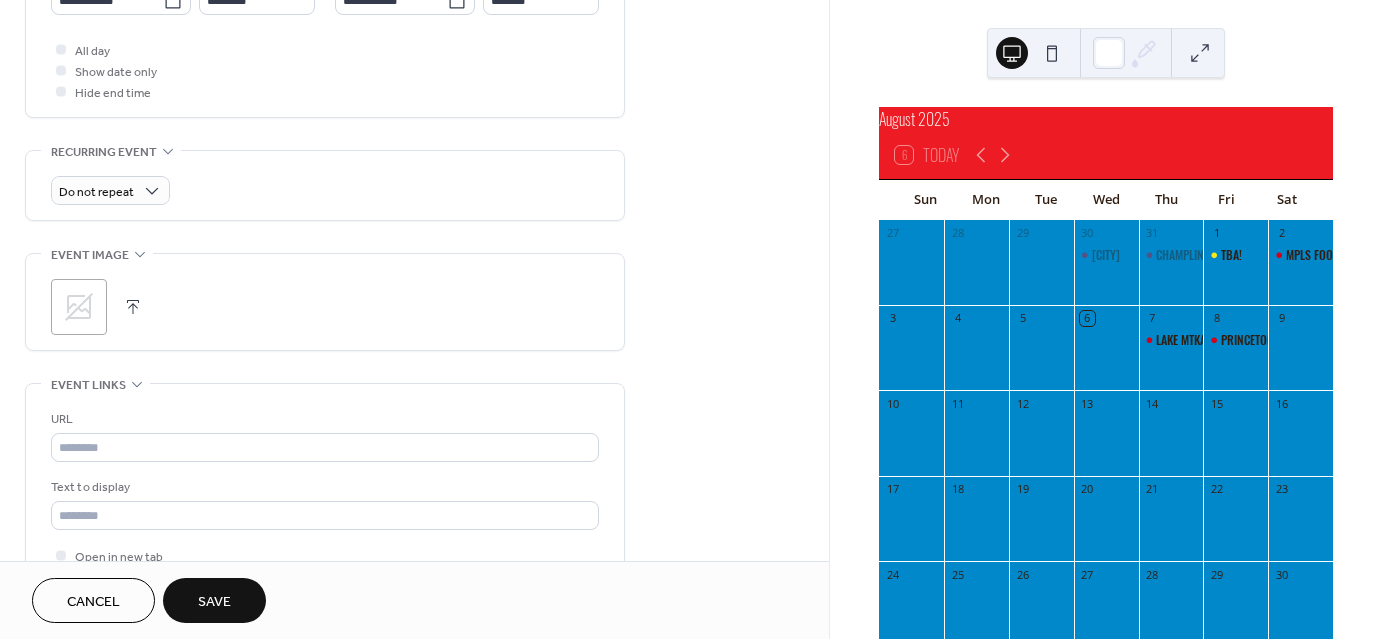 click on "Save" at bounding box center (214, 602) 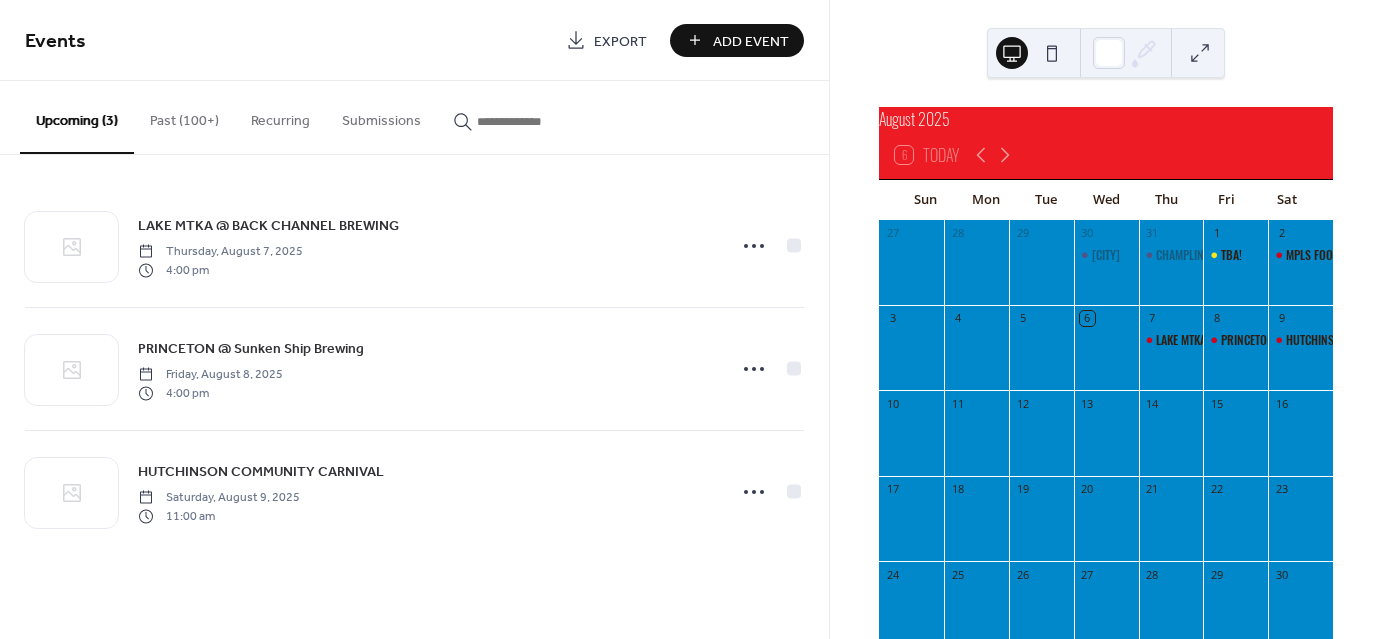 click on "Add Event" at bounding box center (751, 41) 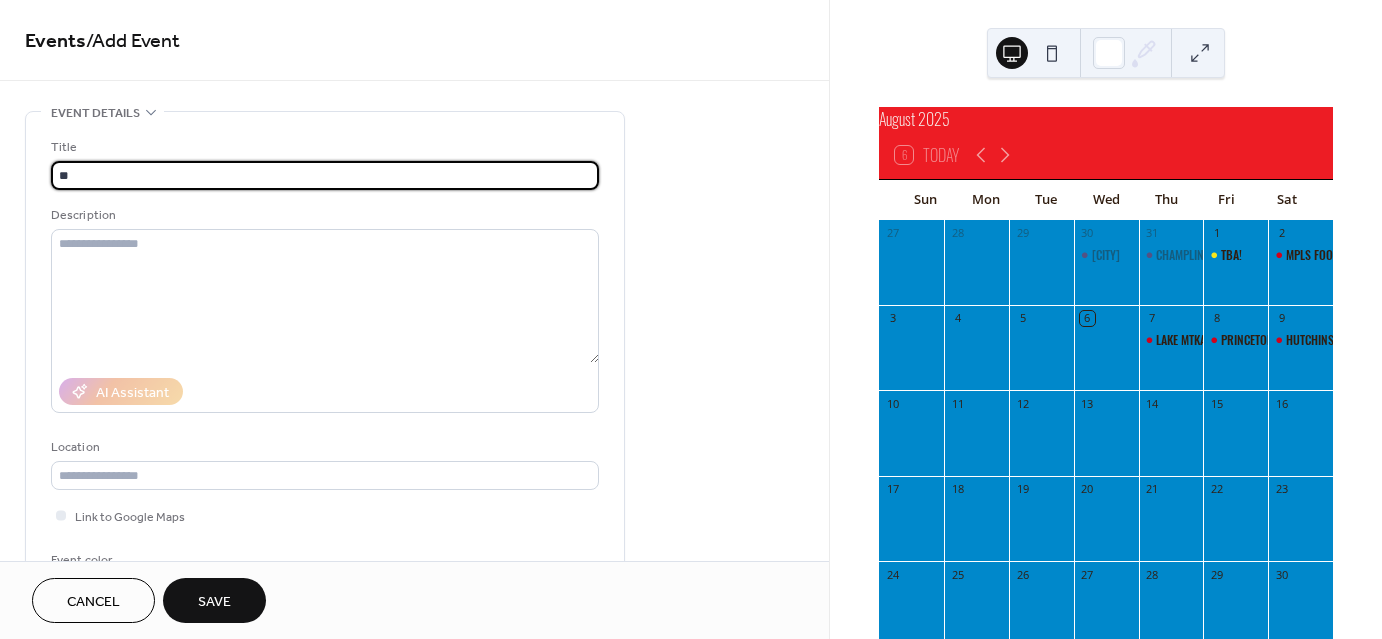 type on "*" 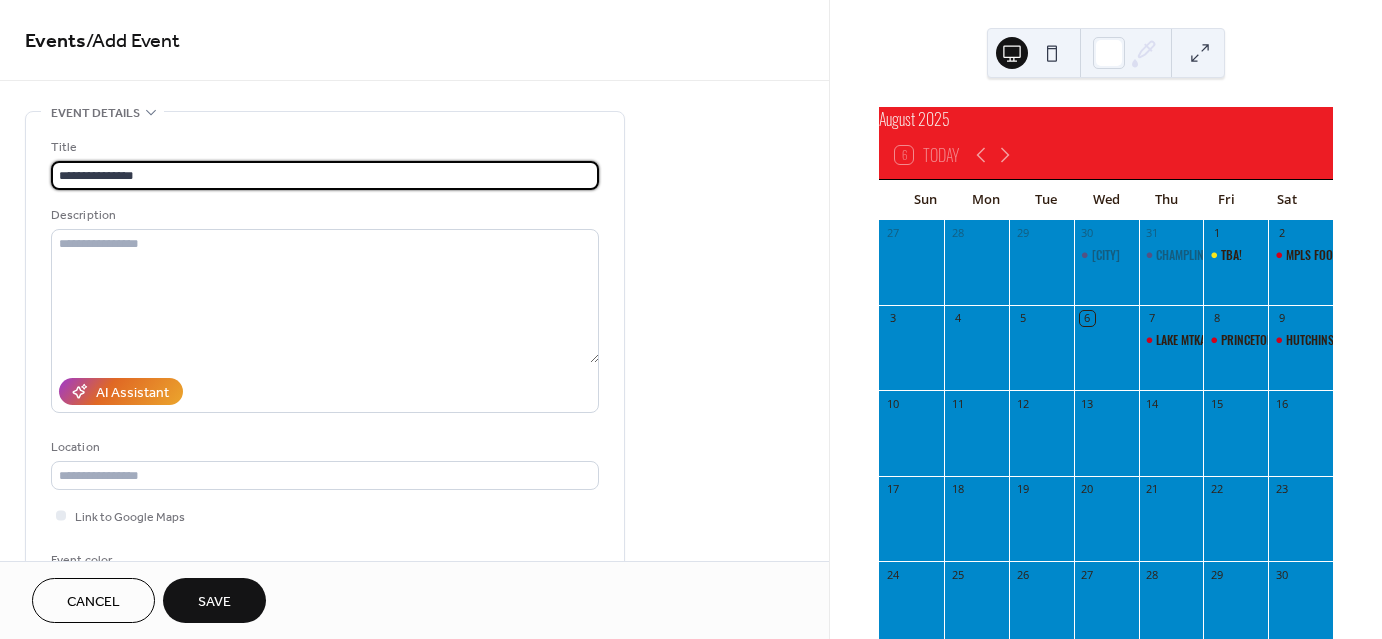 type on "**********" 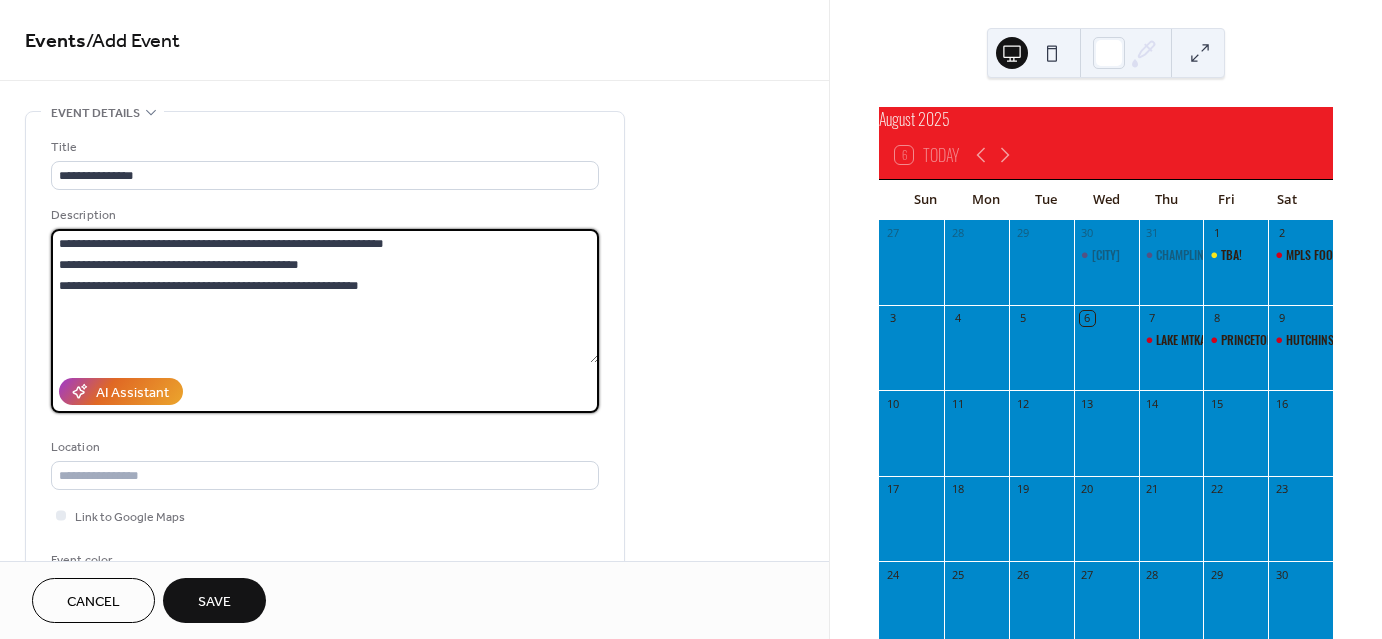 type on "**********" 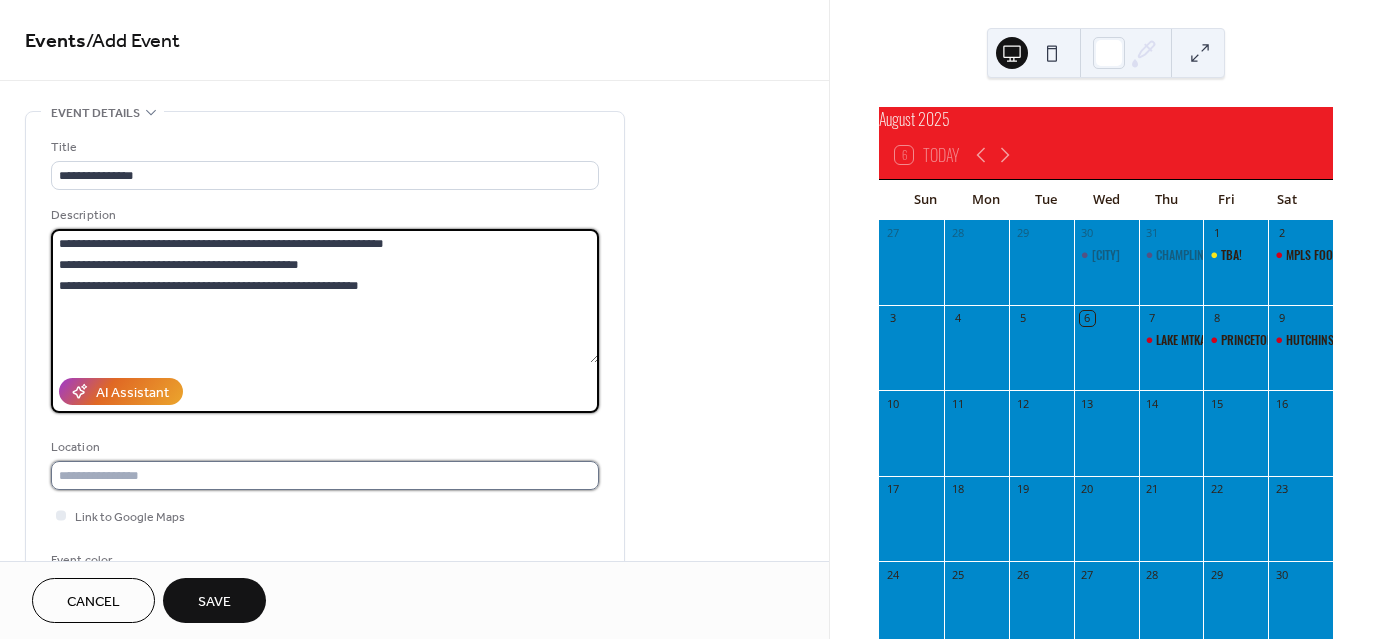 click at bounding box center [325, 475] 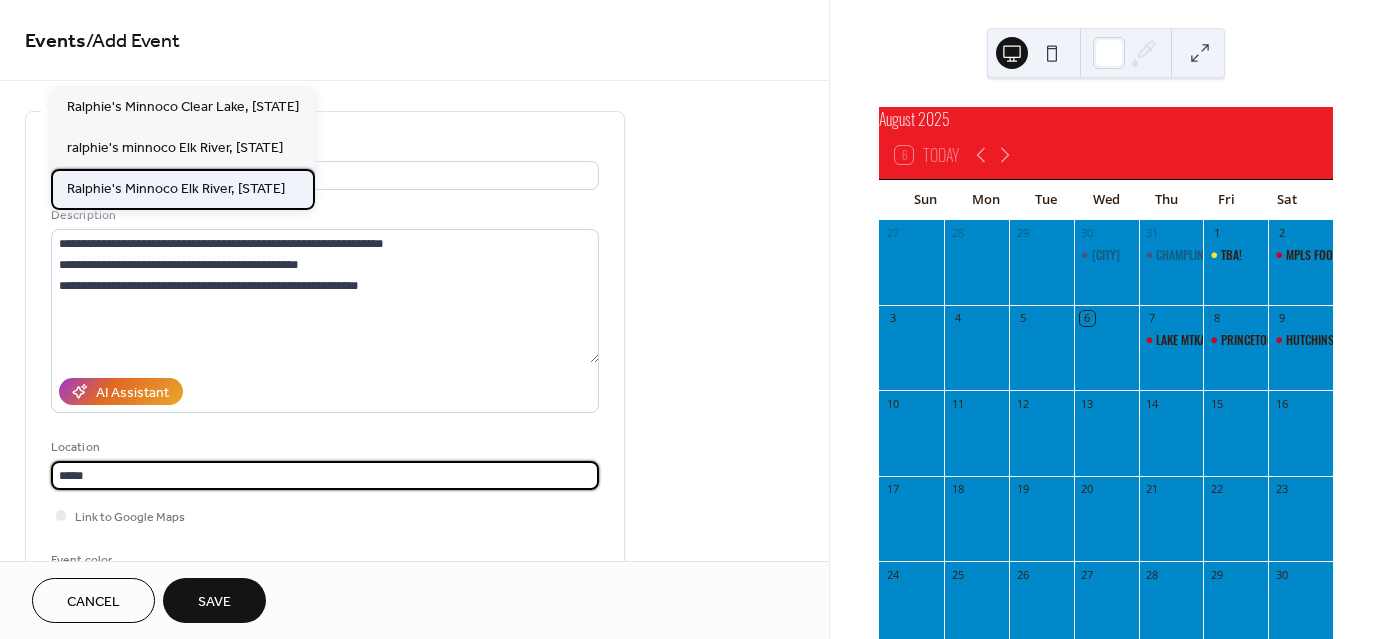 click on "Ralphie's Minnoco Elk River, MN" at bounding box center (176, 188) 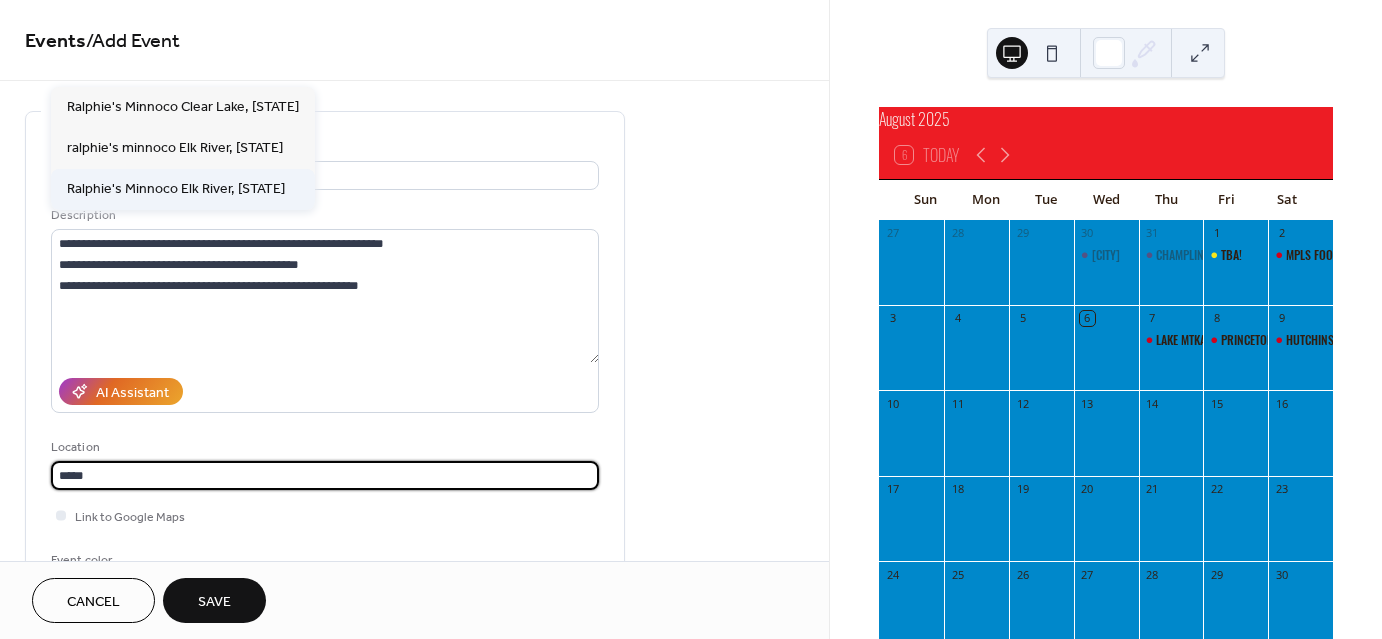 type on "**********" 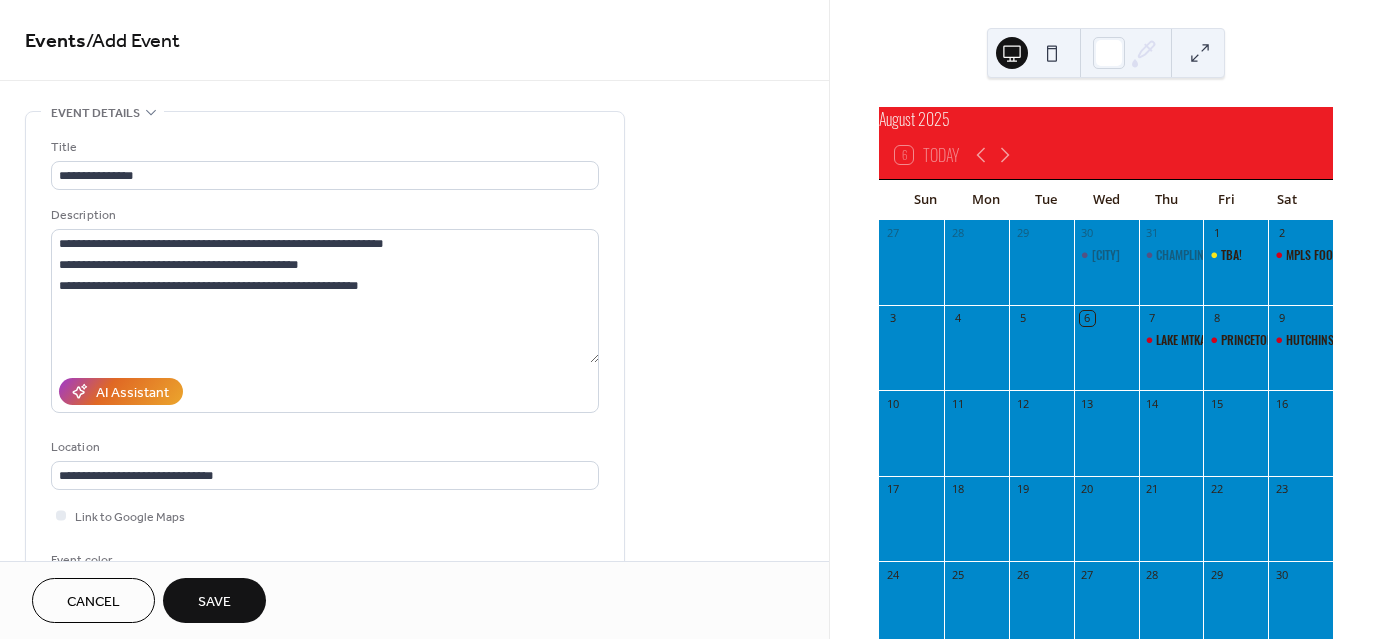 scroll, scrollTop: 1, scrollLeft: 0, axis: vertical 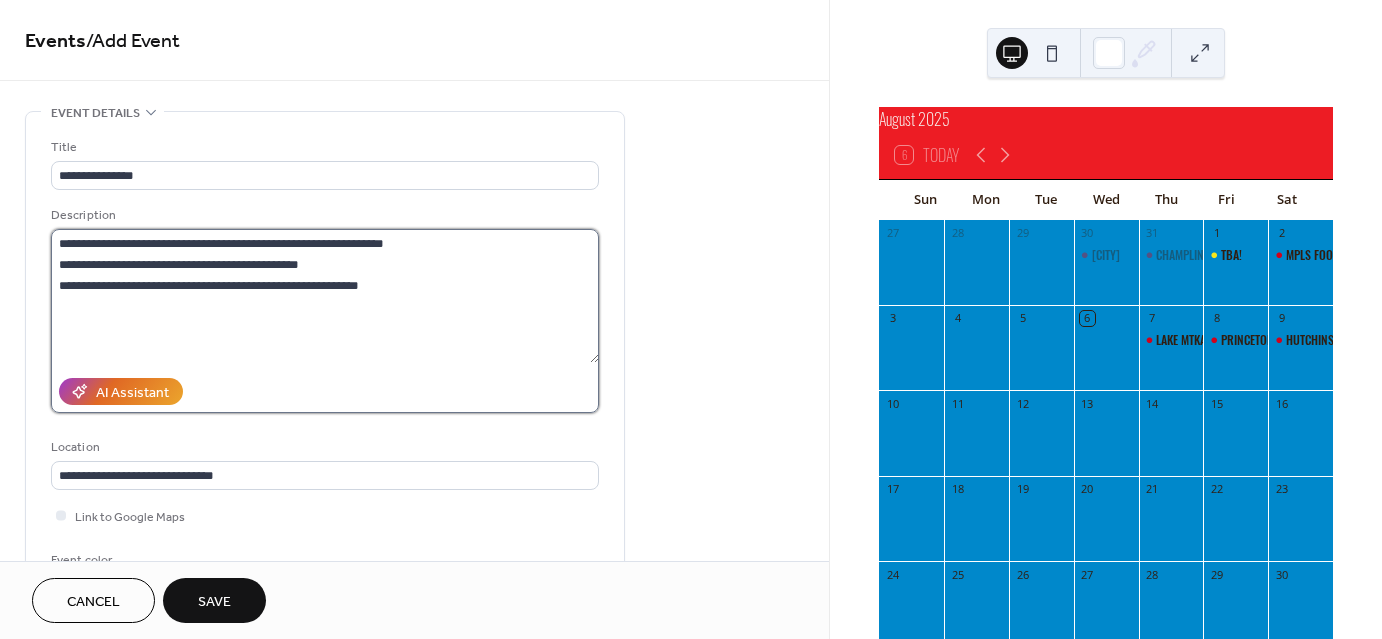 click on "**********" at bounding box center (325, 296) 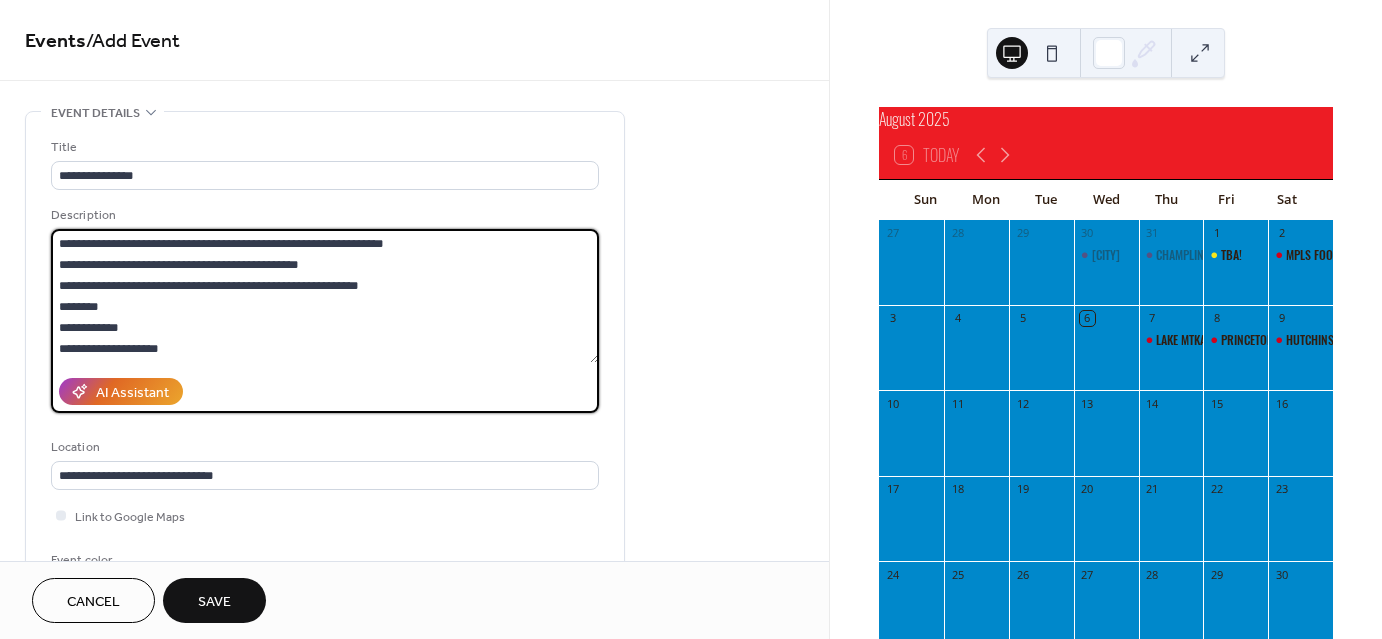 scroll, scrollTop: 19, scrollLeft: 0, axis: vertical 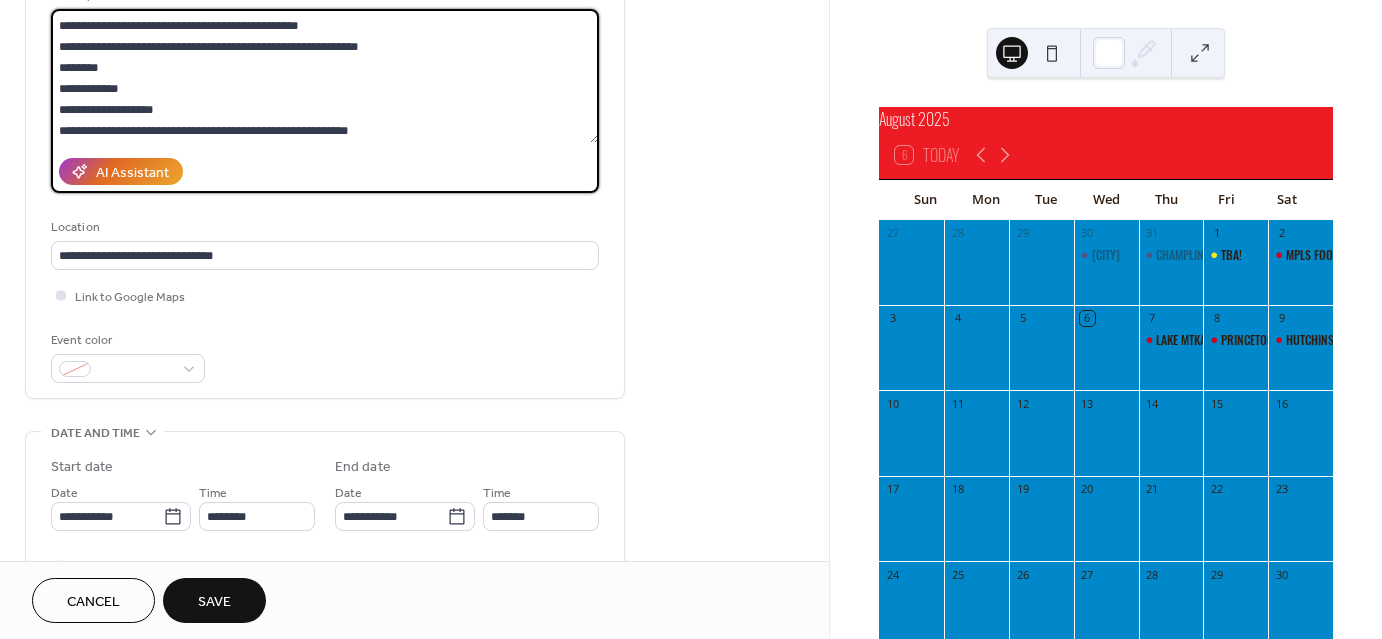 type on "**********" 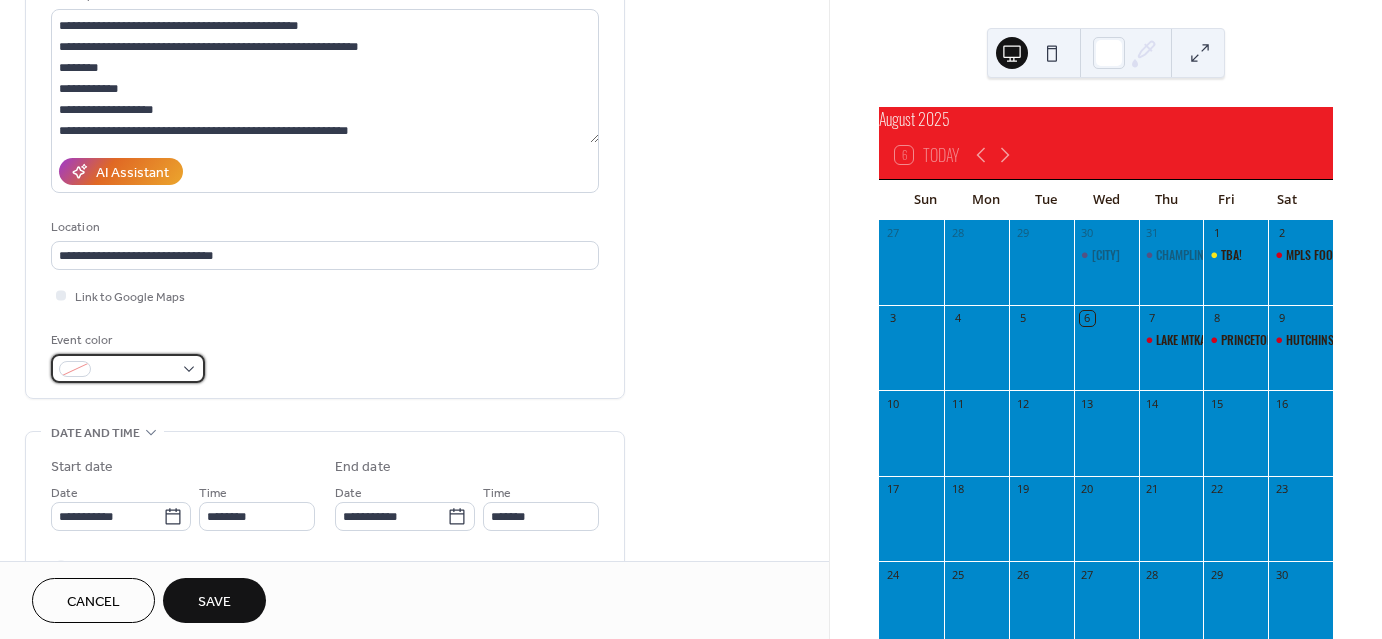 click at bounding box center (136, 370) 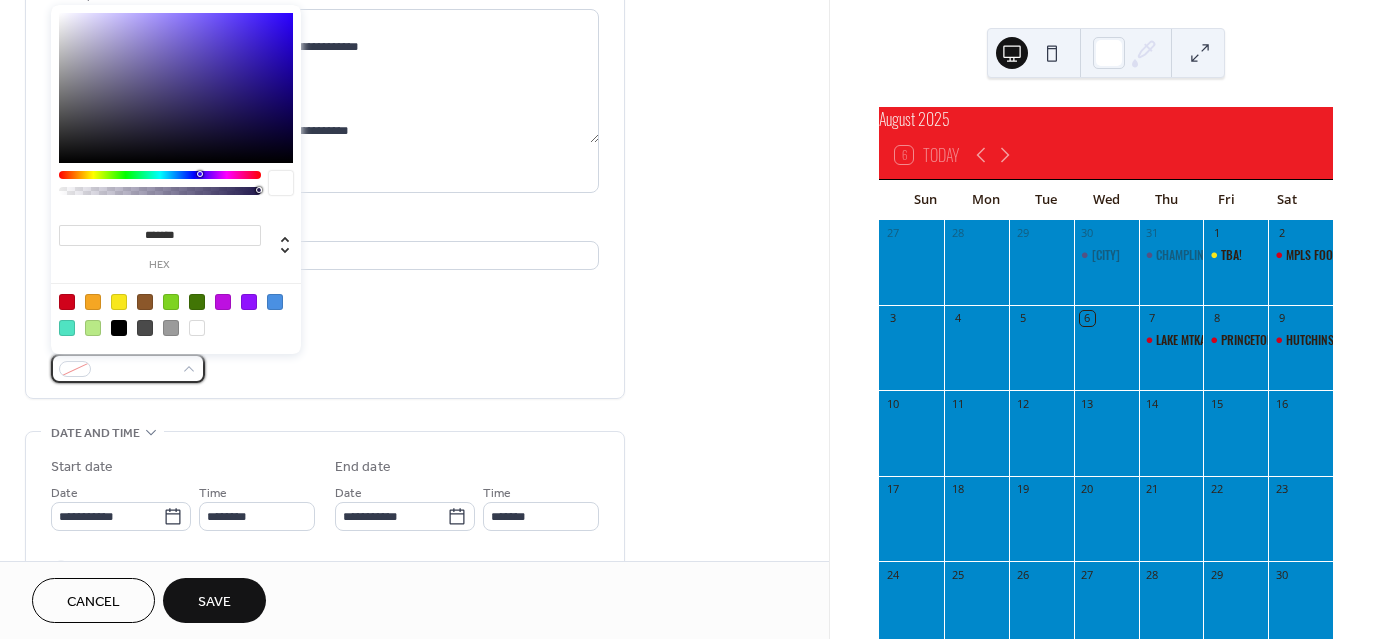 click at bounding box center [67, 302] 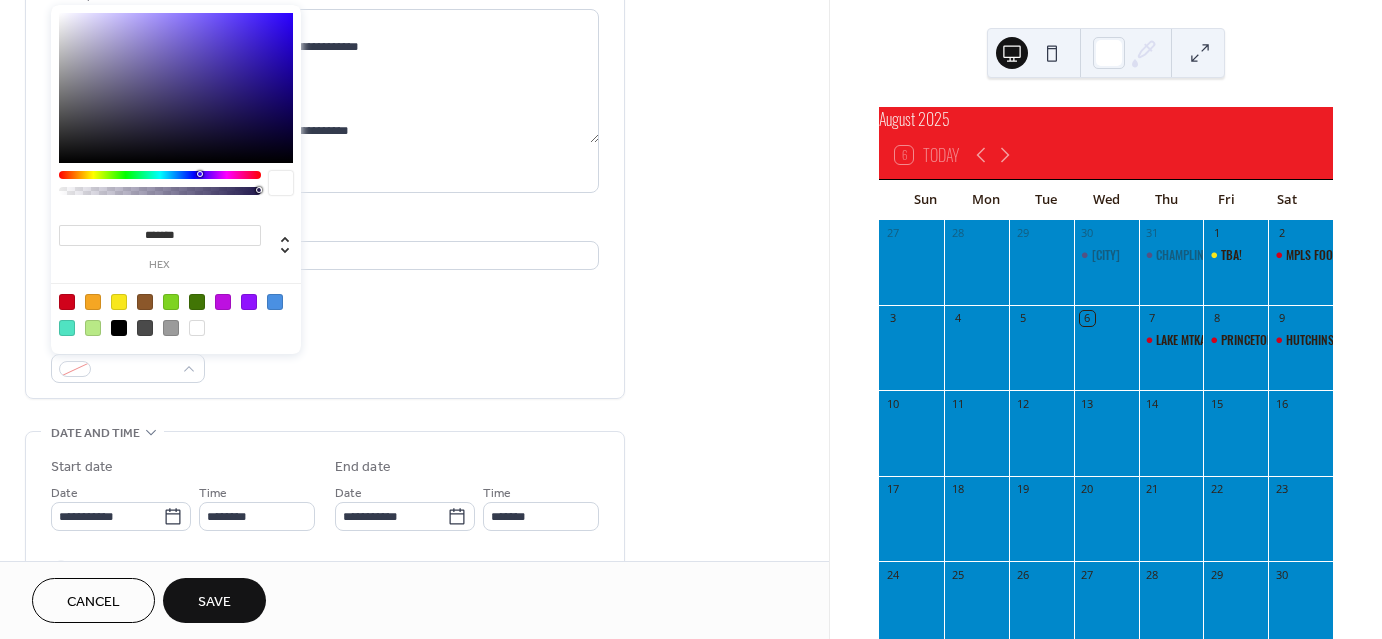 type on "*******" 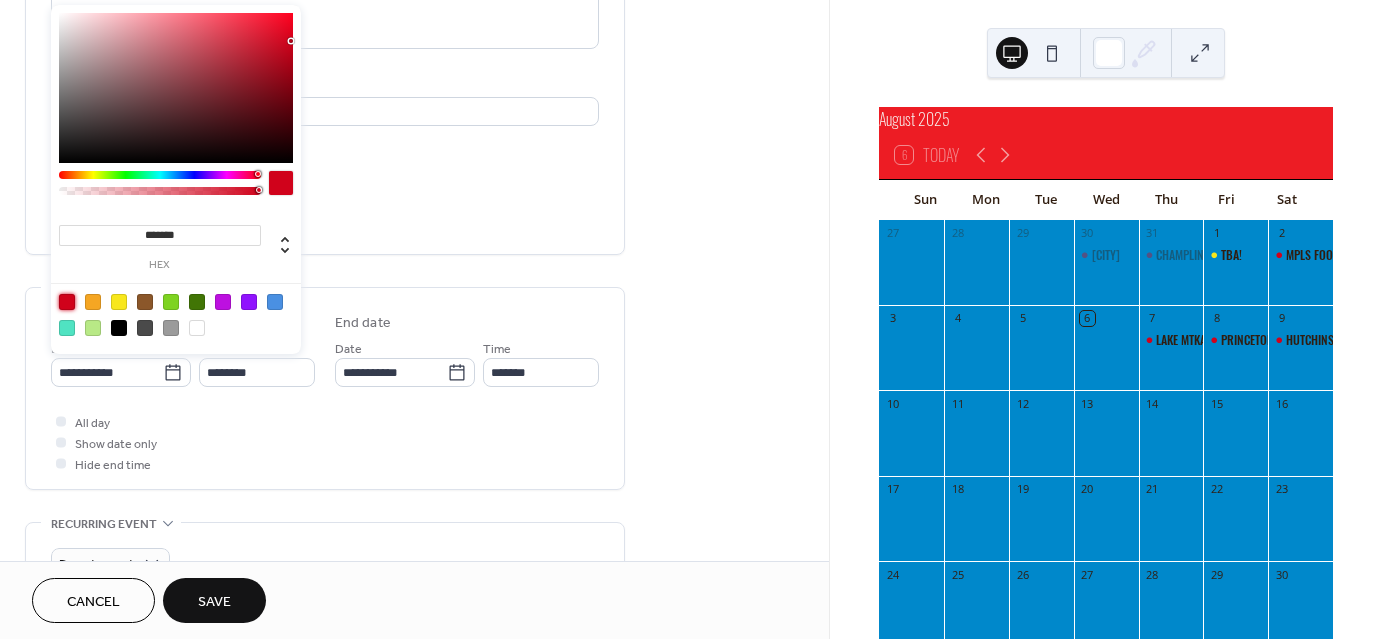 scroll, scrollTop: 358, scrollLeft: 0, axis: vertical 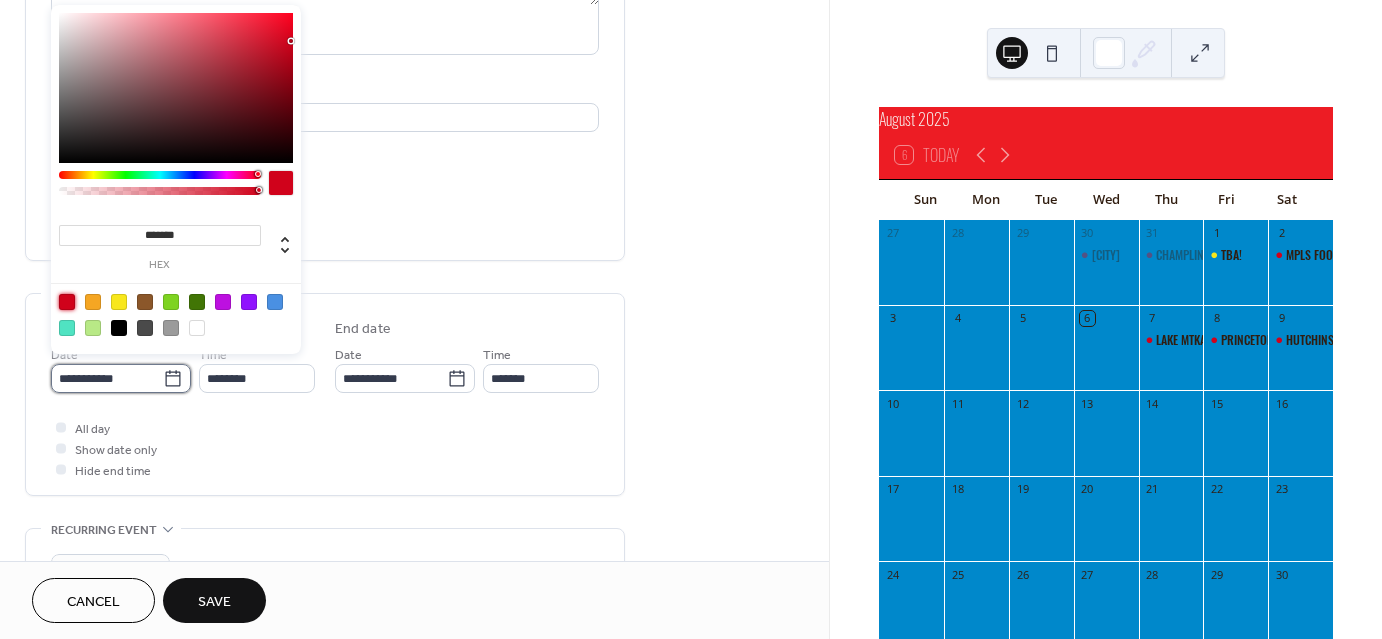 click on "**********" at bounding box center [107, 378] 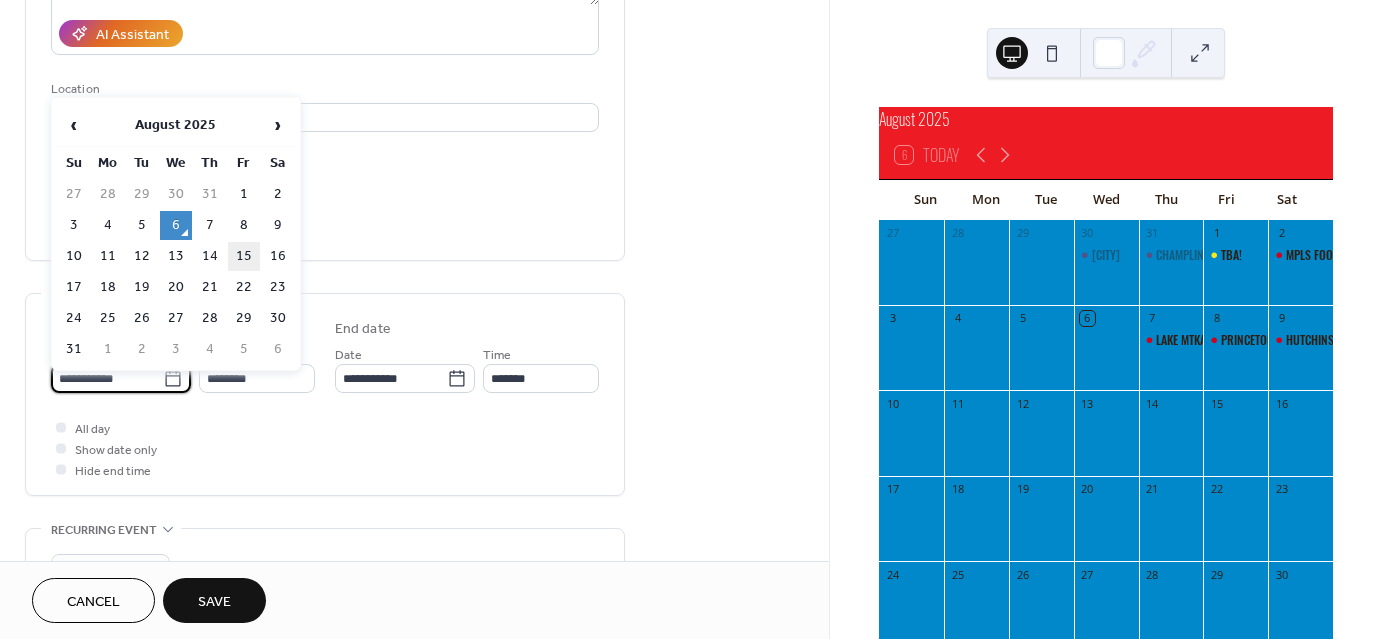 click on "15" at bounding box center (244, 256) 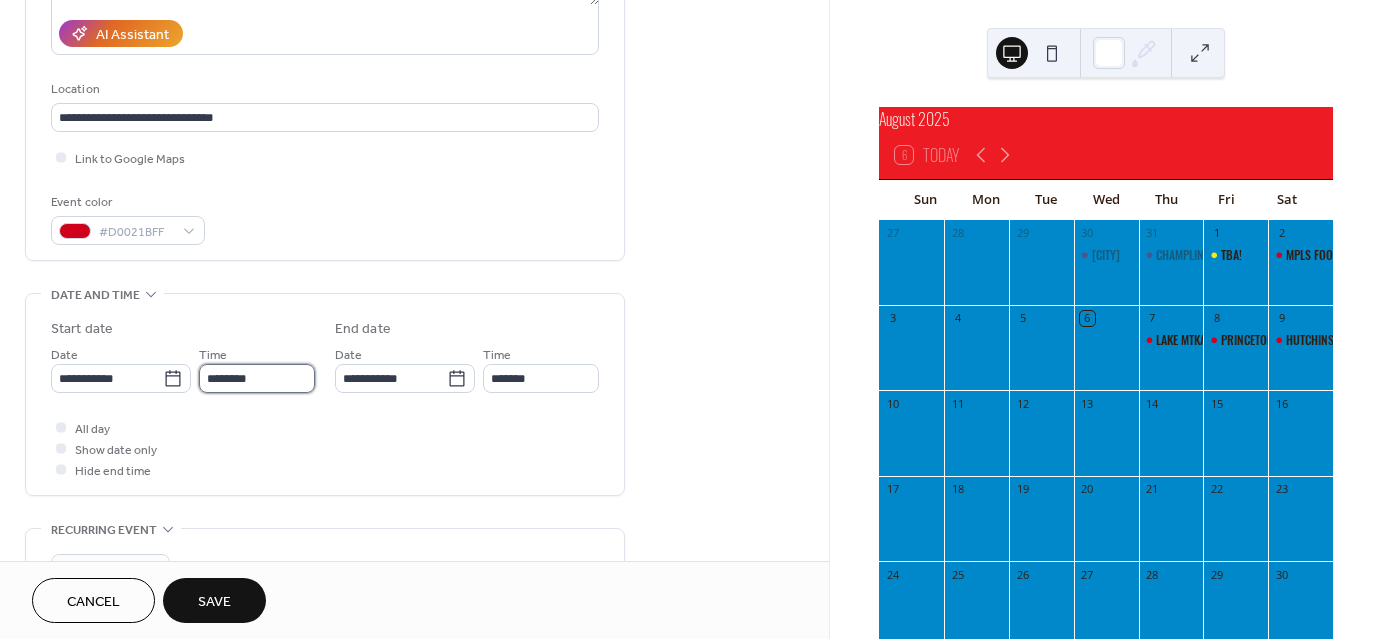 click on "********" at bounding box center [257, 378] 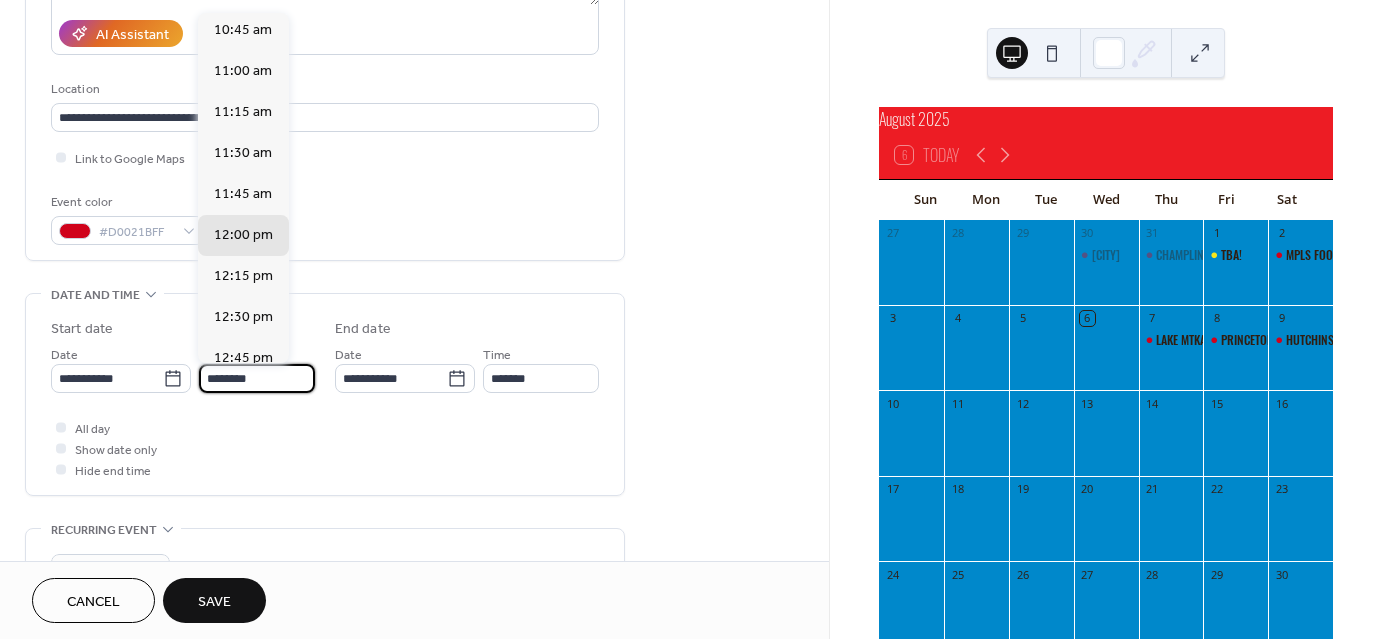 scroll, scrollTop: 1765, scrollLeft: 0, axis: vertical 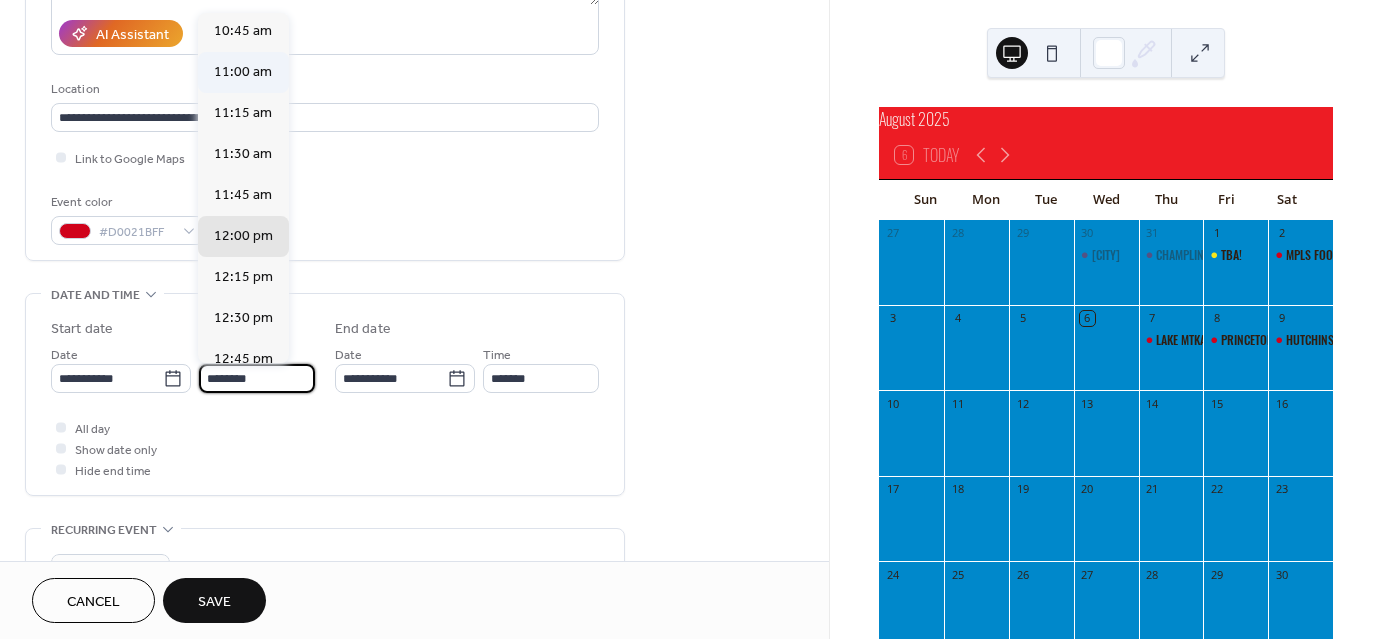 click on "11:00 am" at bounding box center (243, 72) 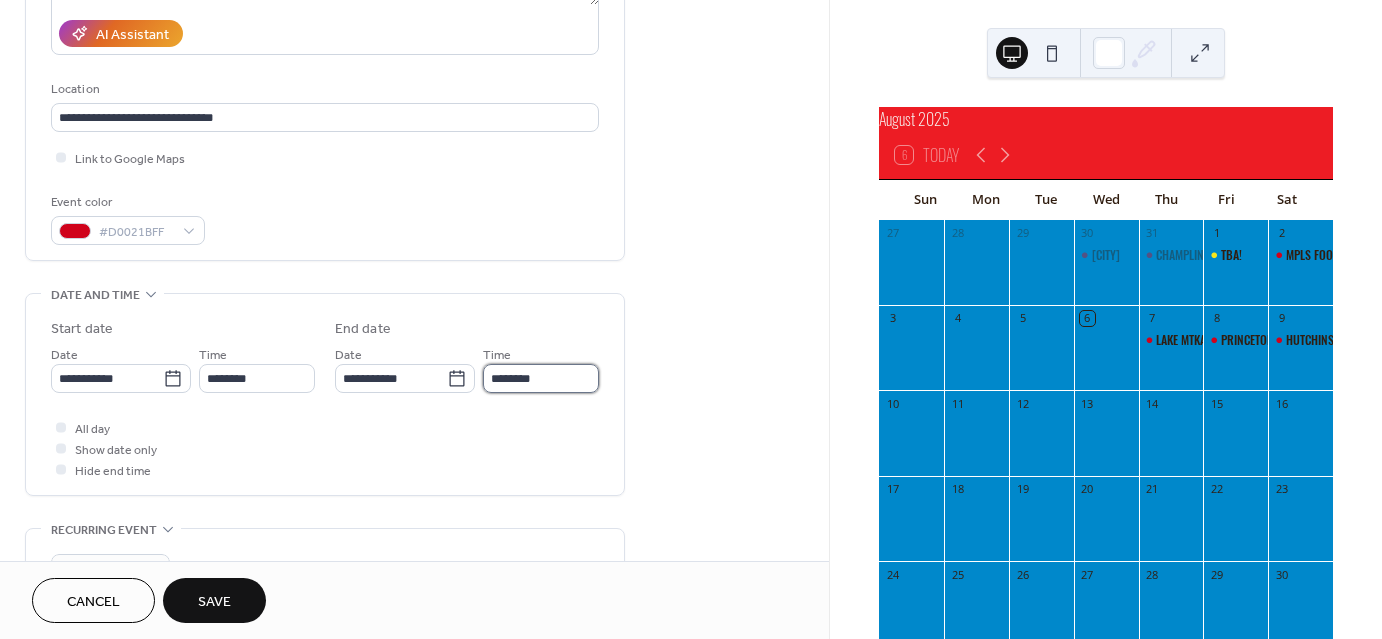 click on "********" at bounding box center [541, 378] 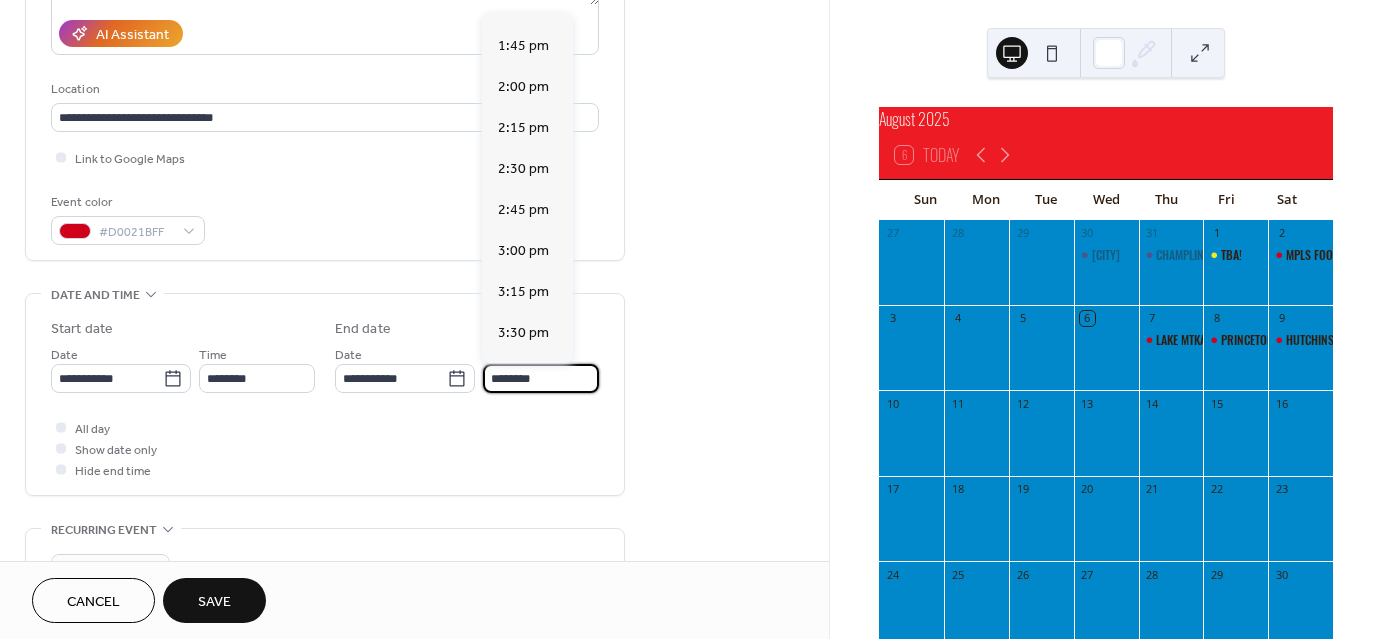 scroll, scrollTop: 396, scrollLeft: 0, axis: vertical 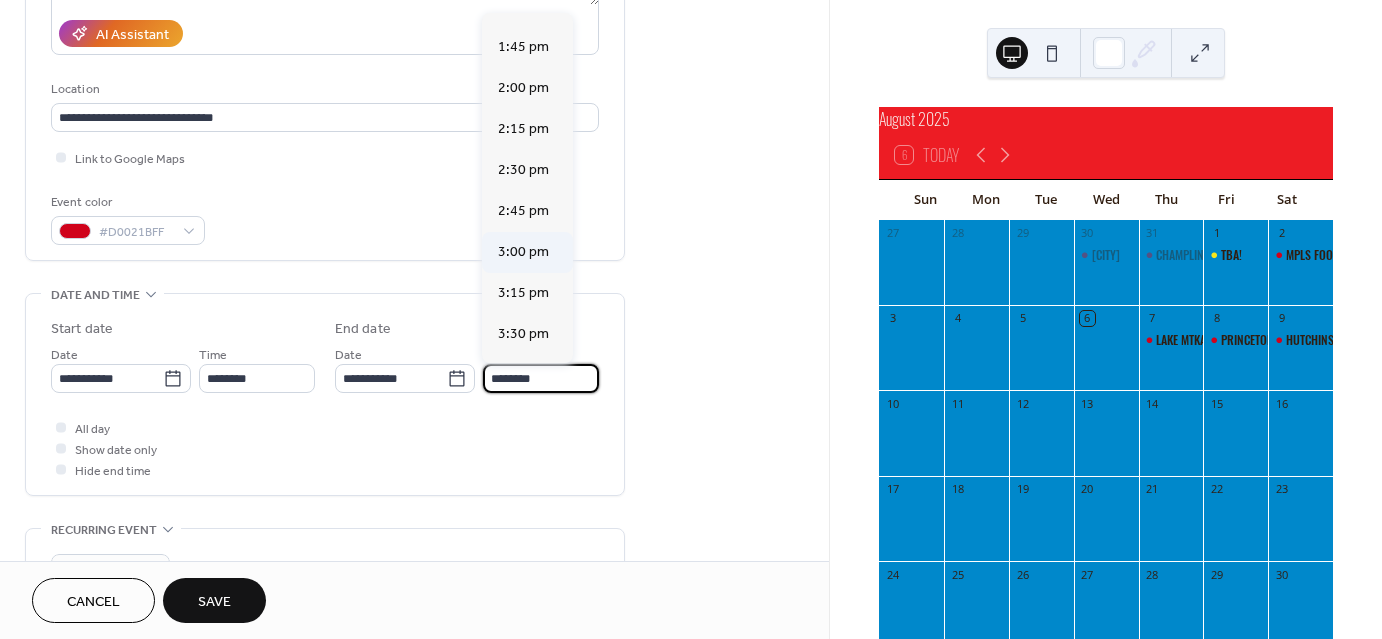 click on "3:00 pm" at bounding box center (527, 252) 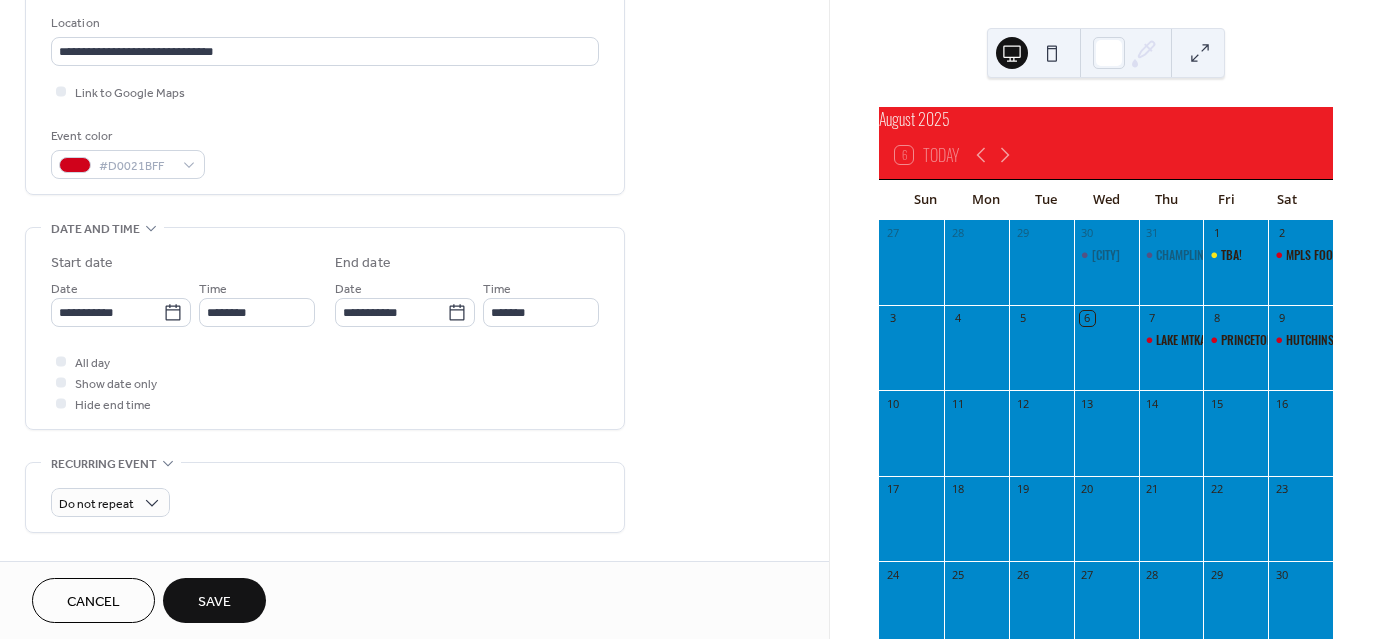 scroll, scrollTop: 422, scrollLeft: 0, axis: vertical 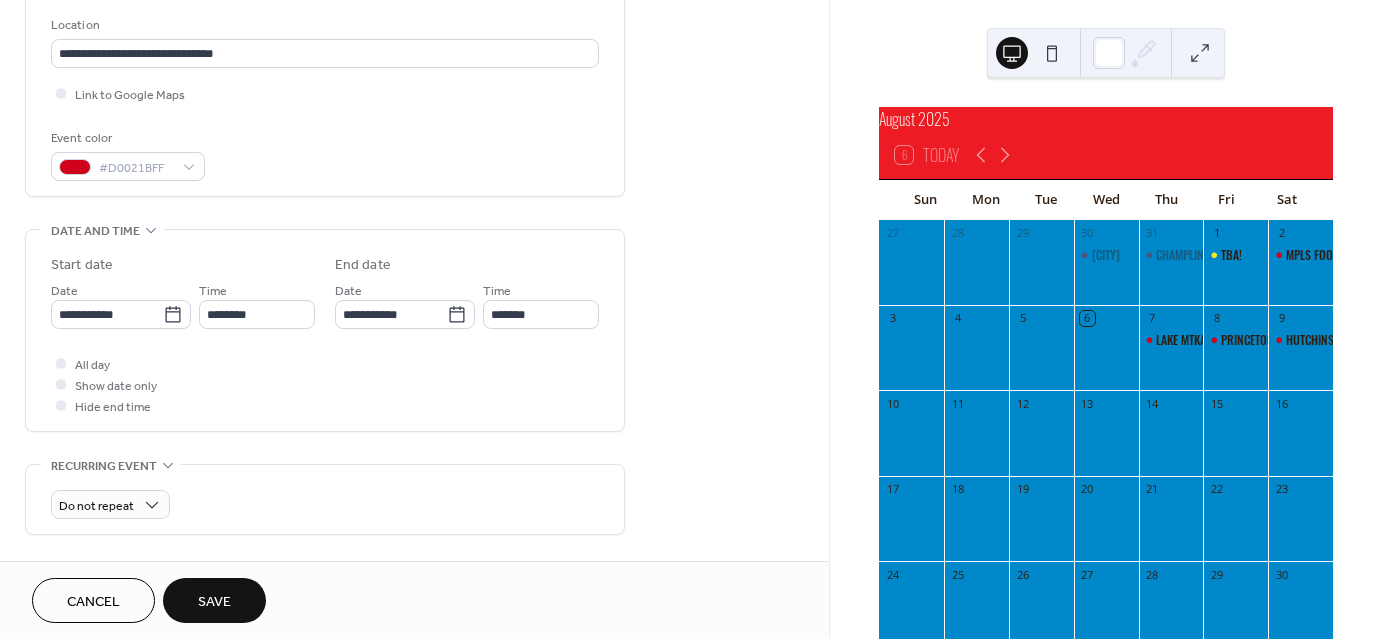 click on "Save" at bounding box center [214, 602] 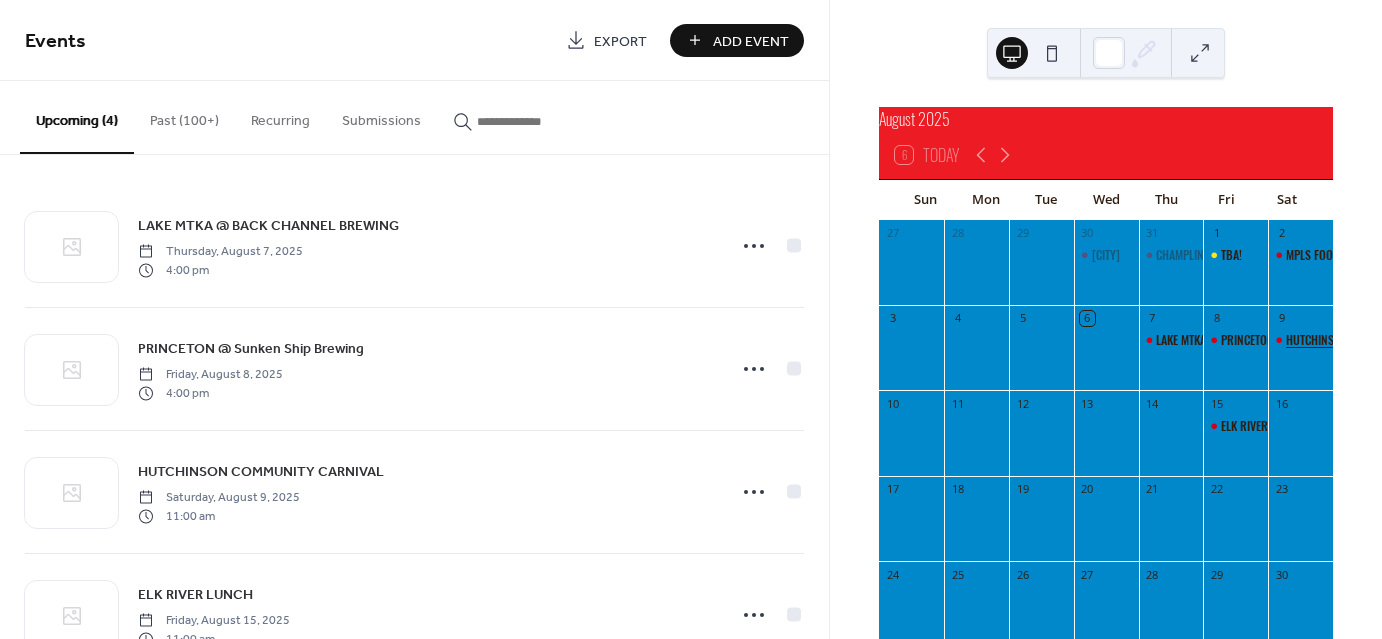click on "HUTCHINSON COMMUNITY CARNIVAL" at bounding box center (1371, 340) 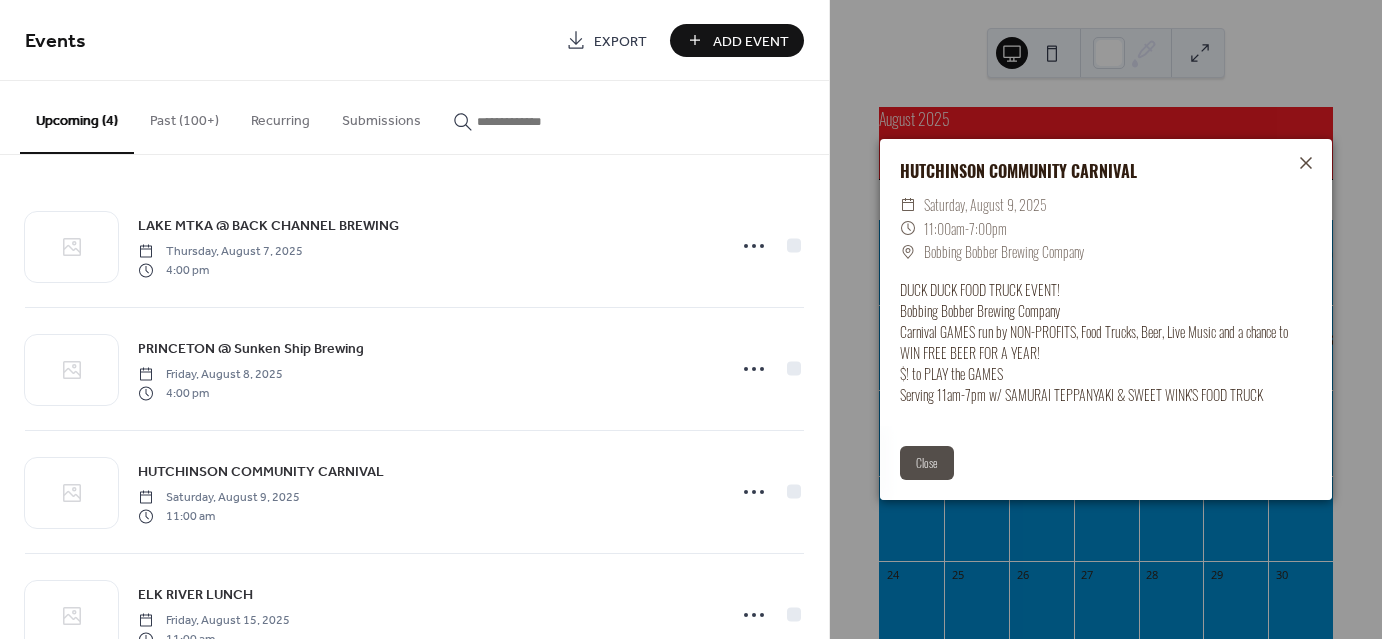 click on "DUCK DUCK FOOD TRUCK EVENT!  Bobbing Bobber Brewing Company Carnival GAMES run by NON-PROFITS, Food Trucks, Beer, Live Music and a chance to  WIN FREE BEER FOR A YEAR! $! to PLAY the GAMES  Serving 11am-7pm w/ SAMURAI TEPPANYAKI & SWEET WINK'S FOOD TRUCK" at bounding box center [1106, 342] 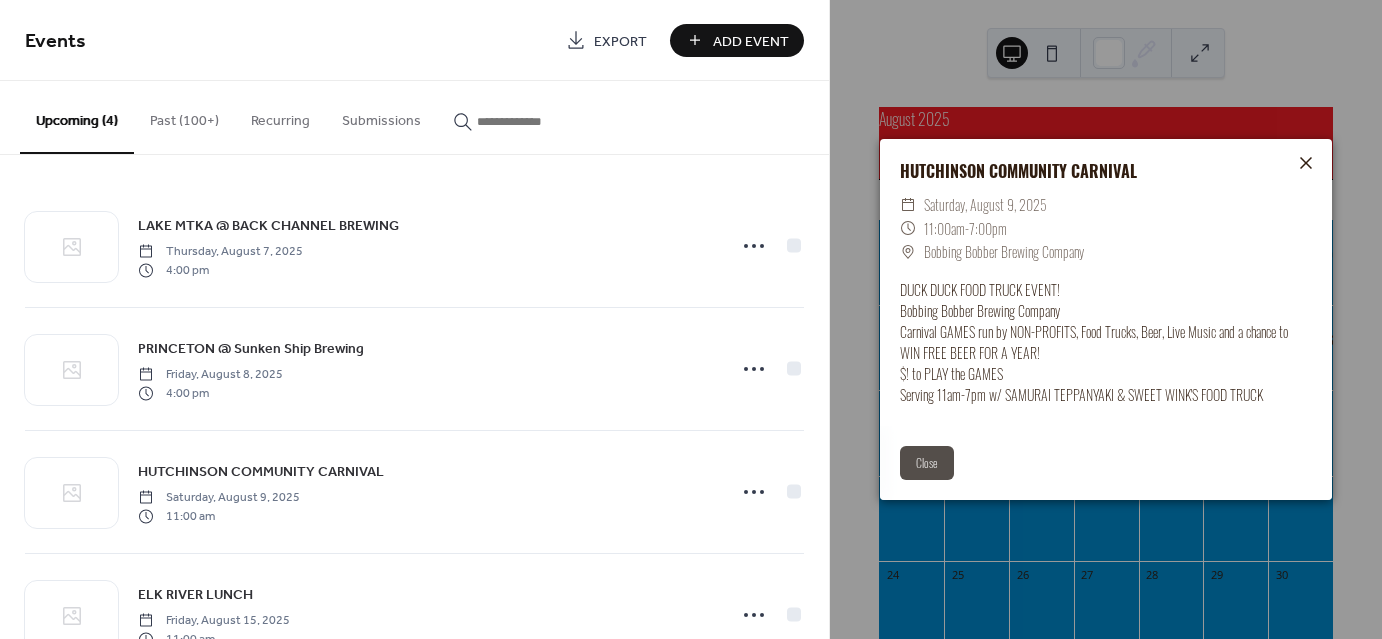 click 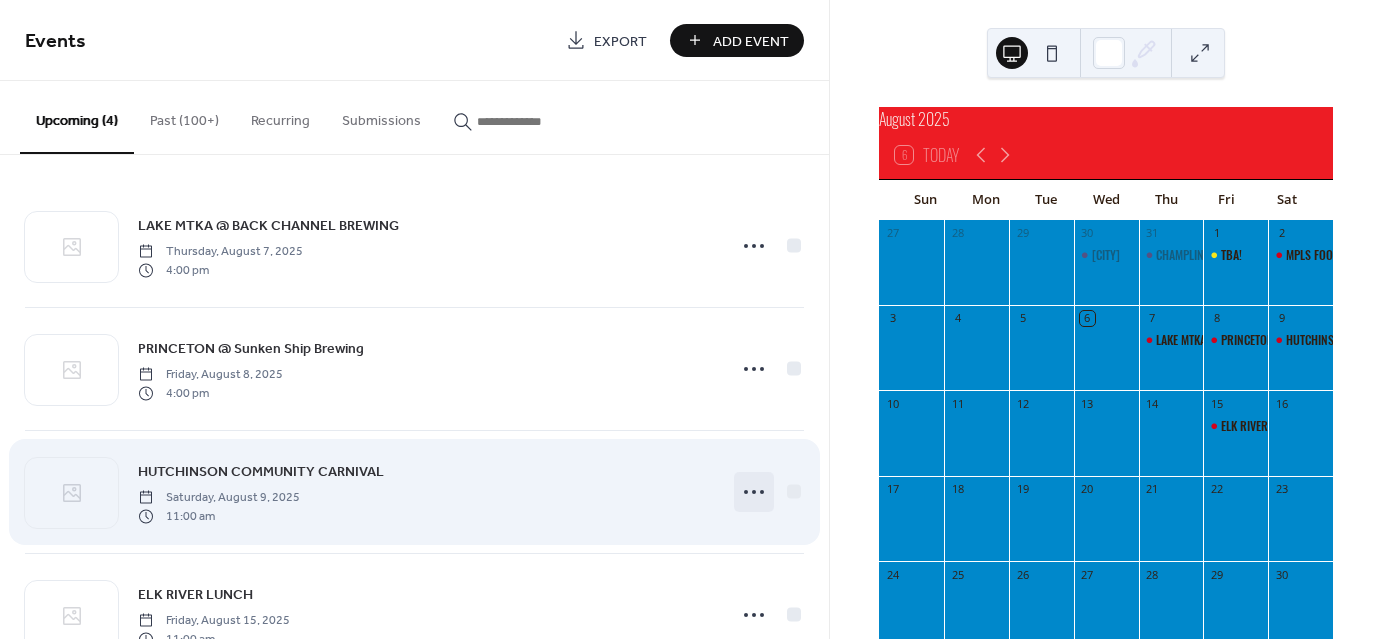 click 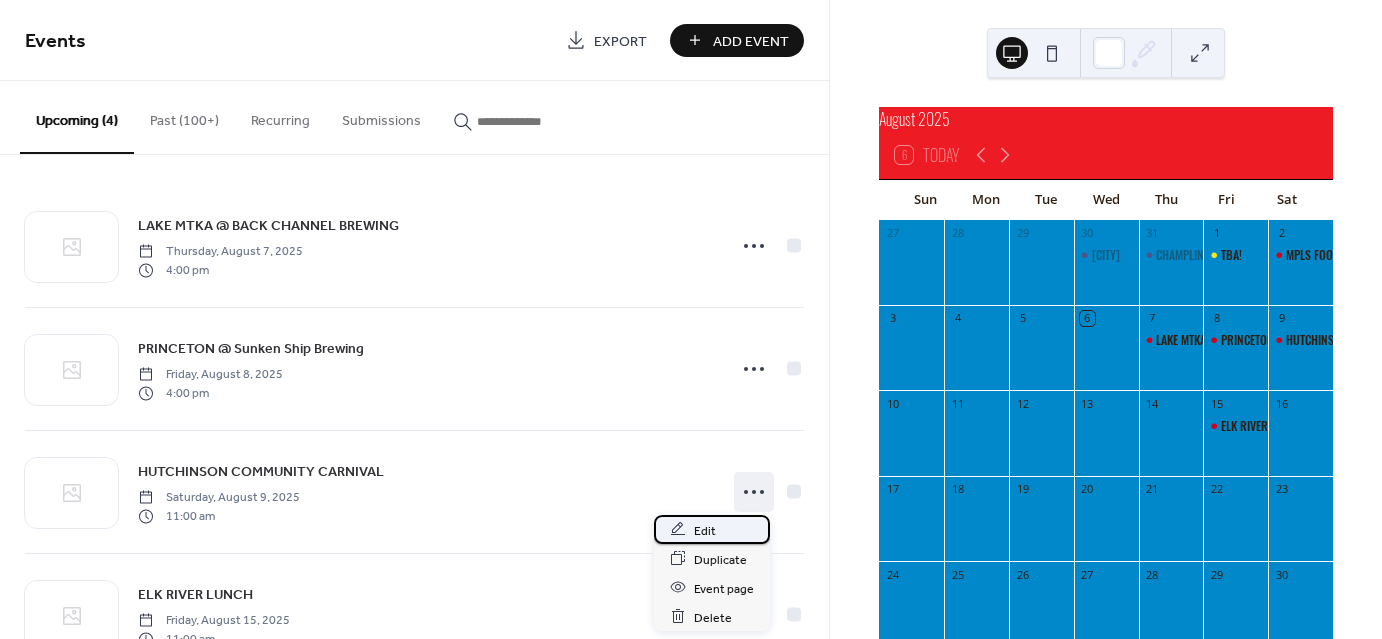 click on "Edit" at bounding box center [705, 530] 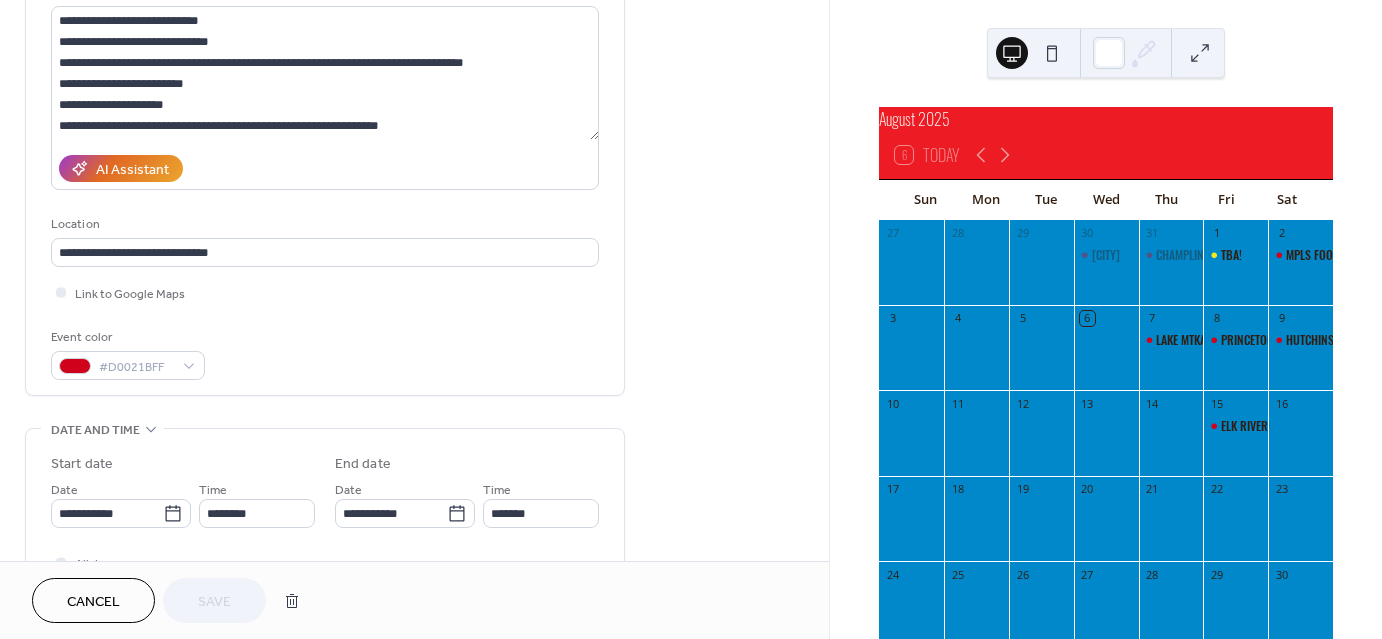 scroll, scrollTop: 256, scrollLeft: 0, axis: vertical 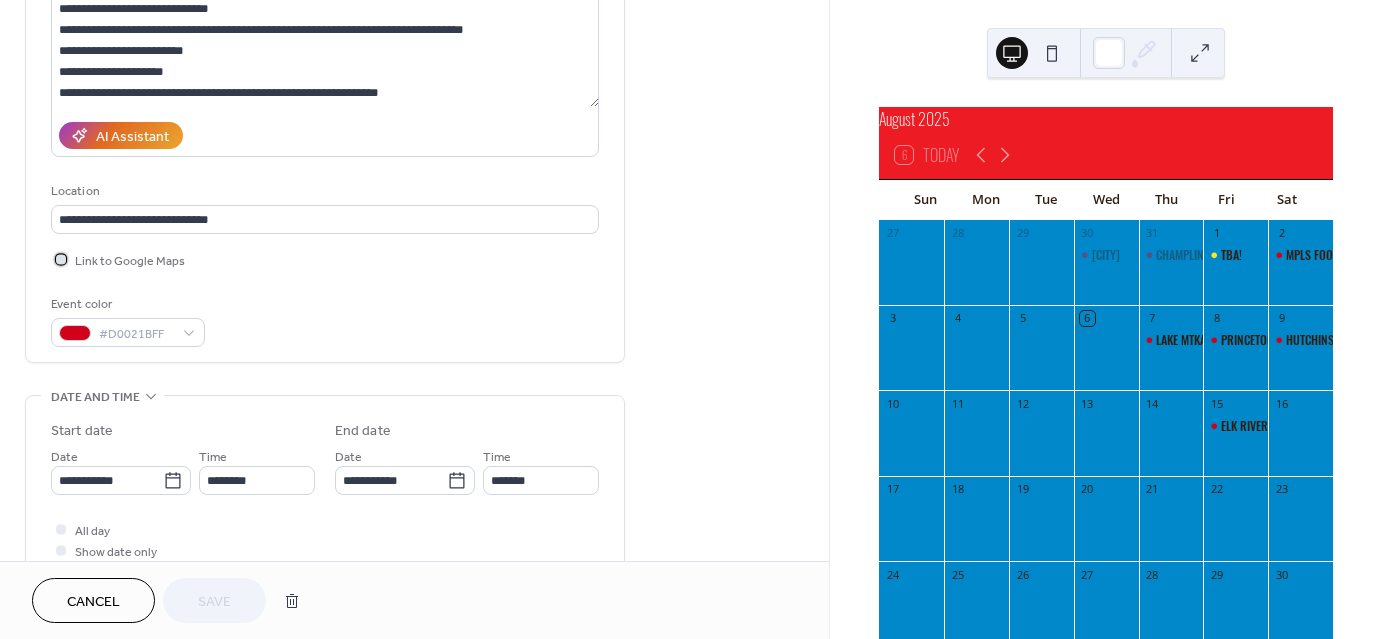 click at bounding box center (61, 259) 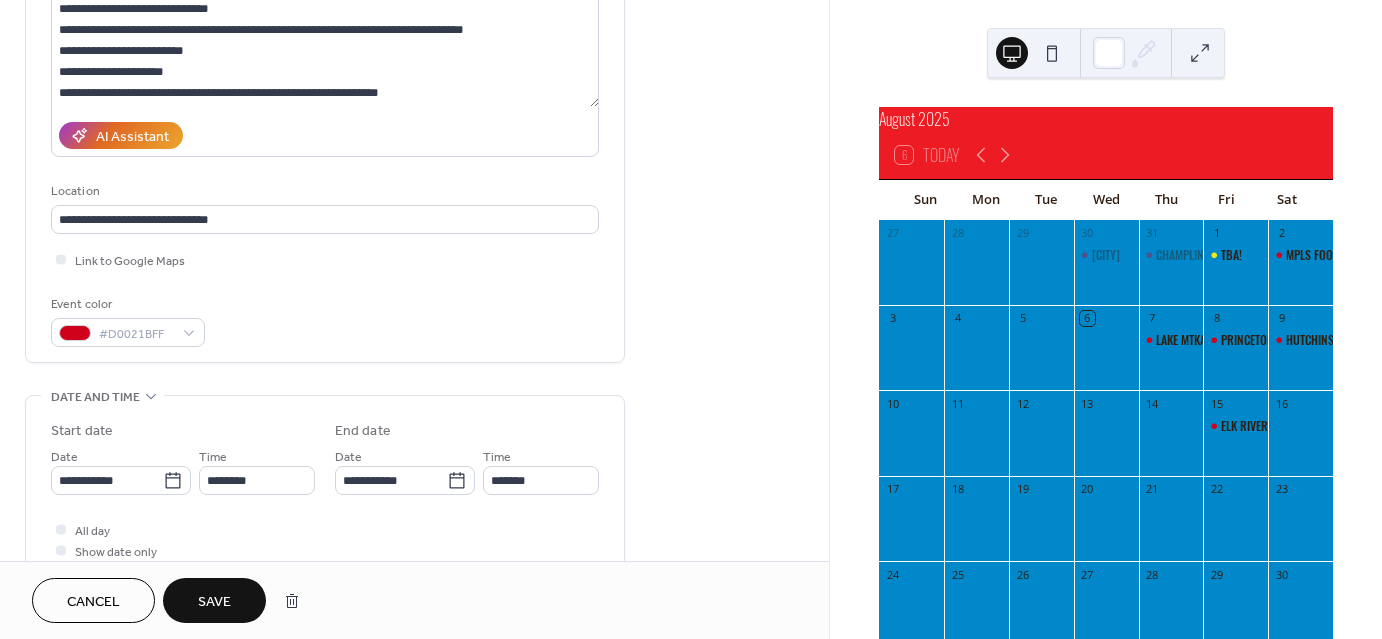 click on "Save" at bounding box center (214, 602) 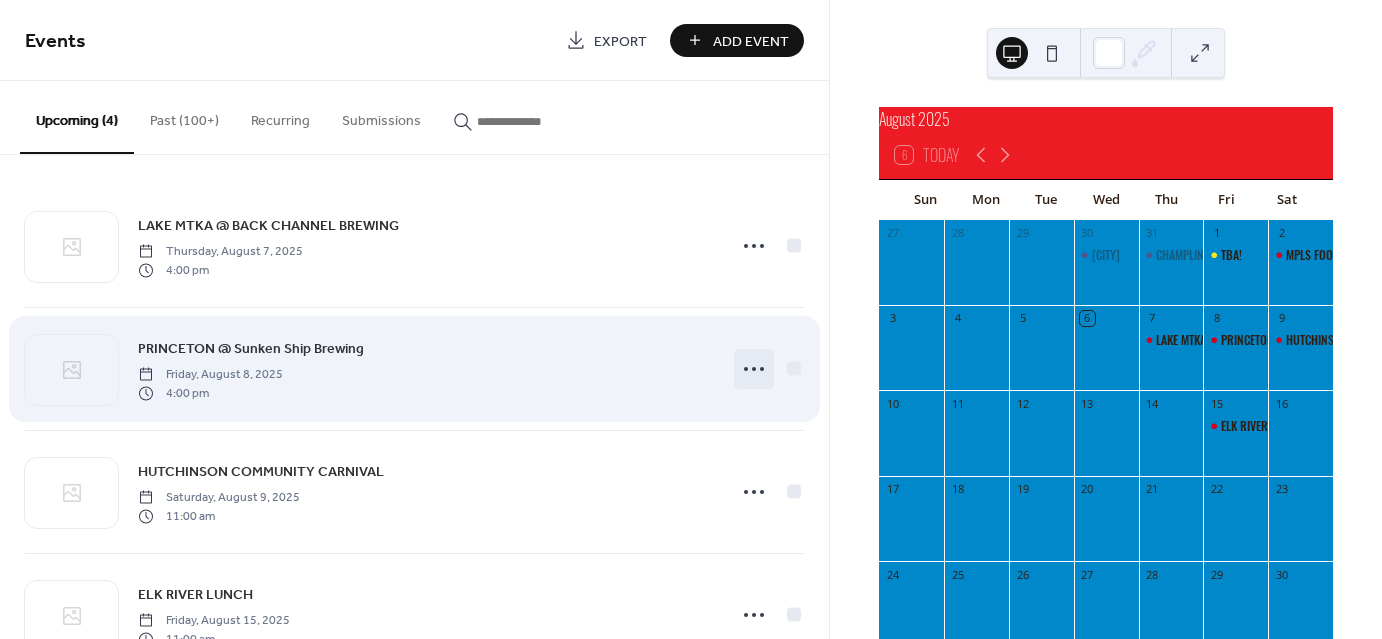 click 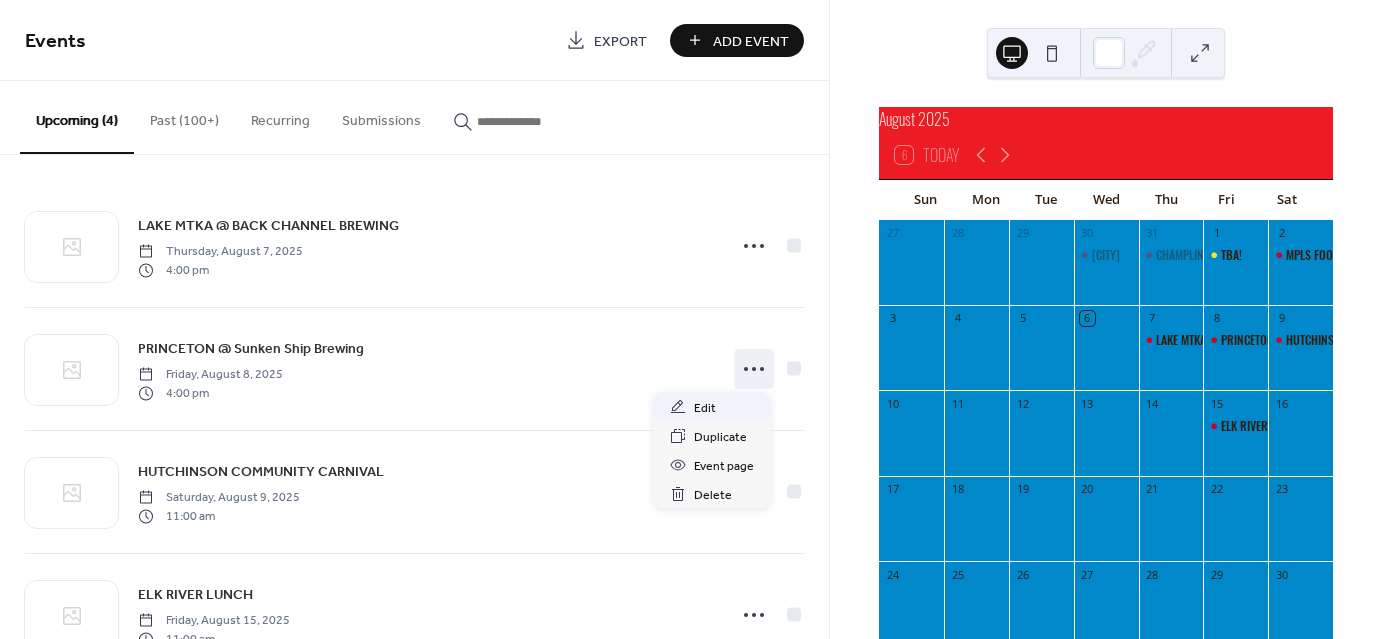 click on "Edit" at bounding box center [705, 408] 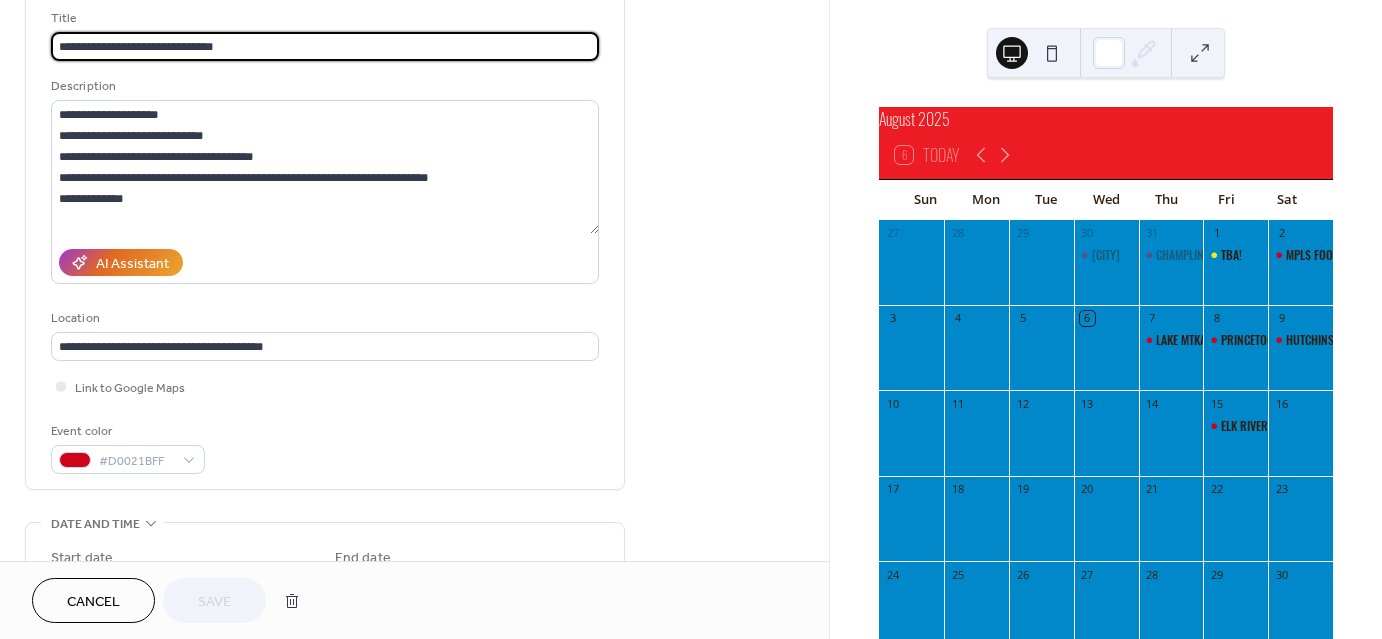 scroll, scrollTop: 128, scrollLeft: 0, axis: vertical 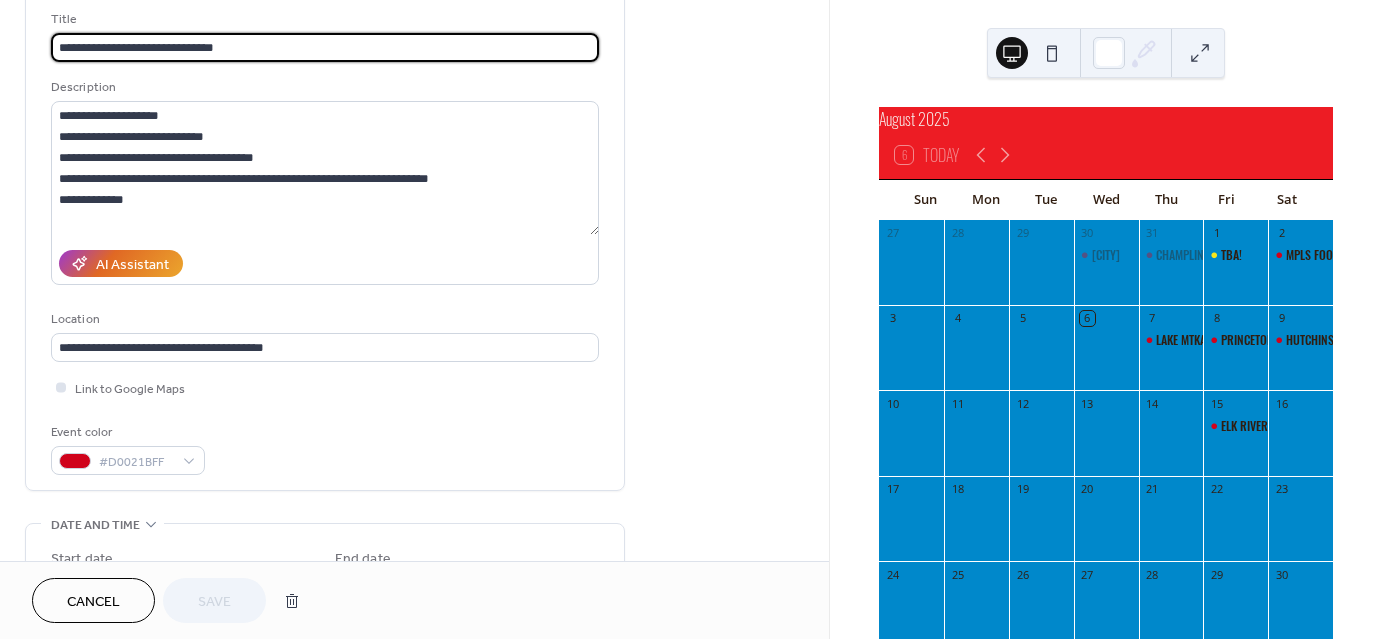 click at bounding box center [61, 387] 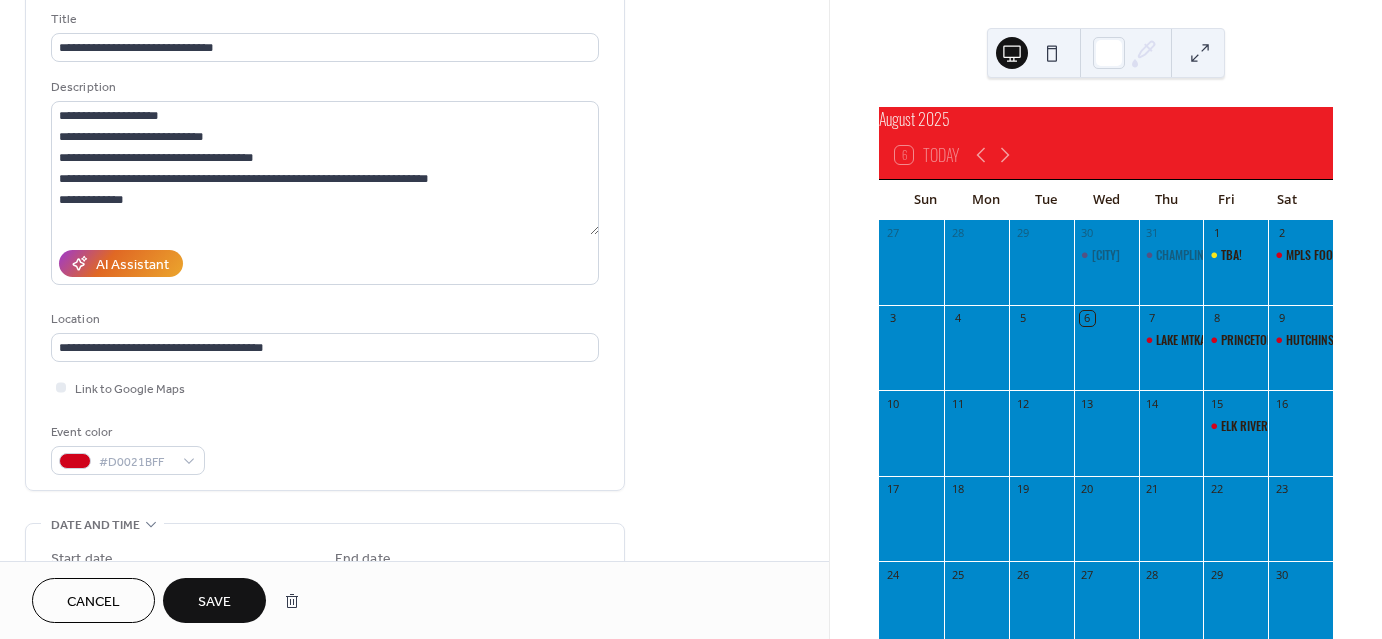 click on "Save" at bounding box center (214, 600) 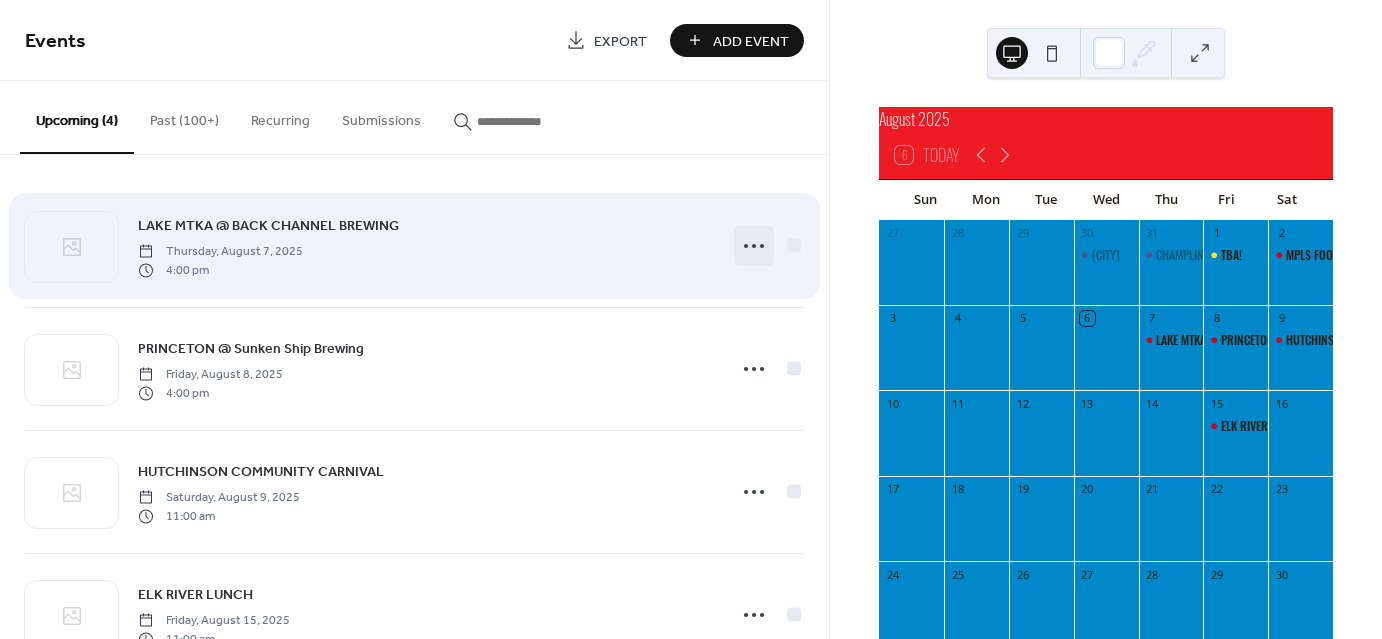 click 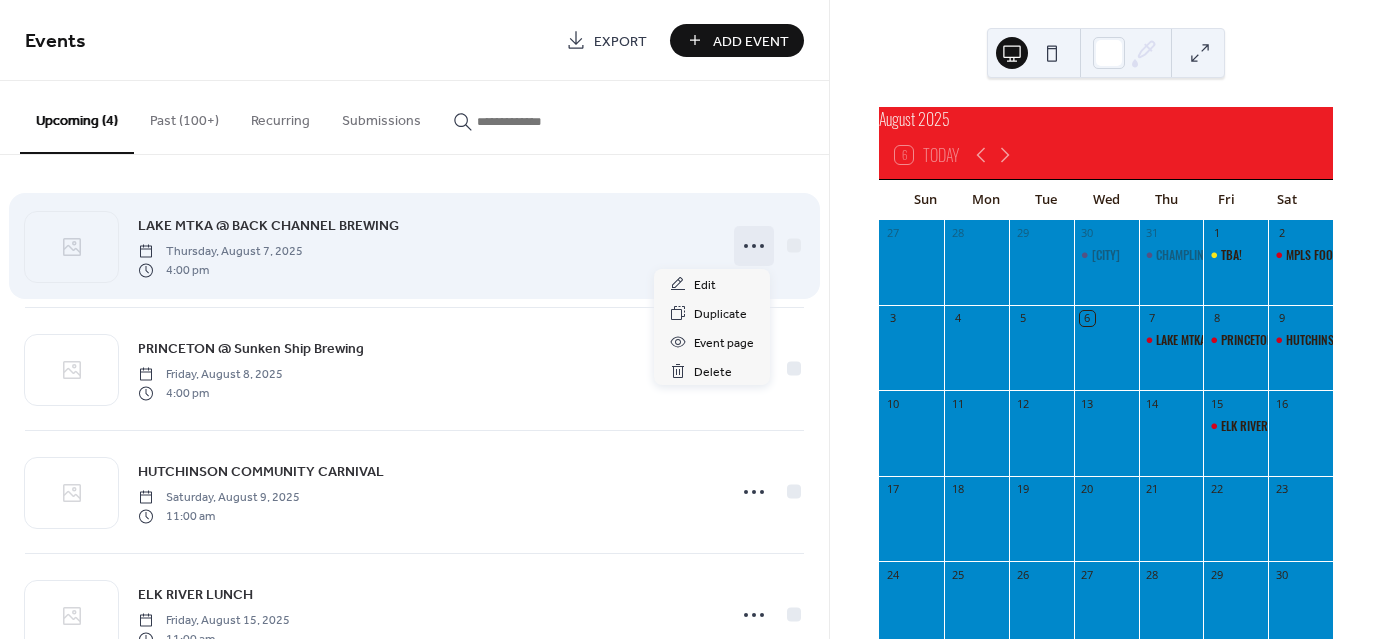 click on "Edit" at bounding box center [705, 285] 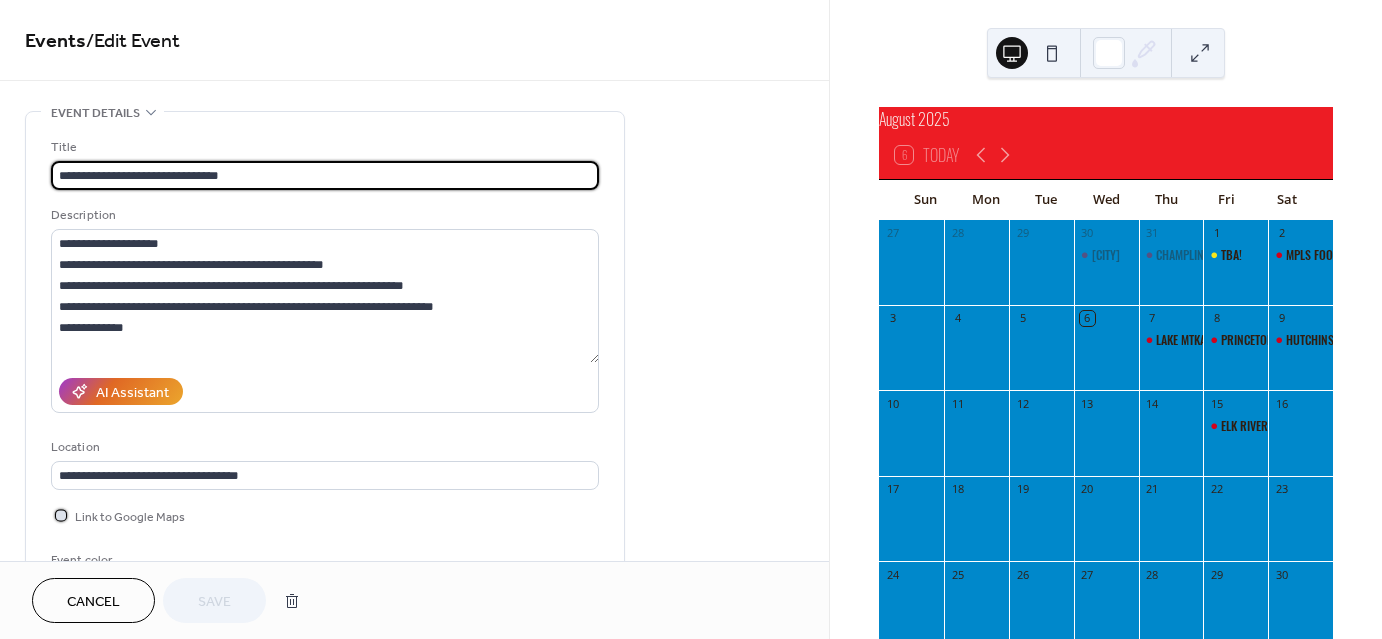 click at bounding box center (61, 515) 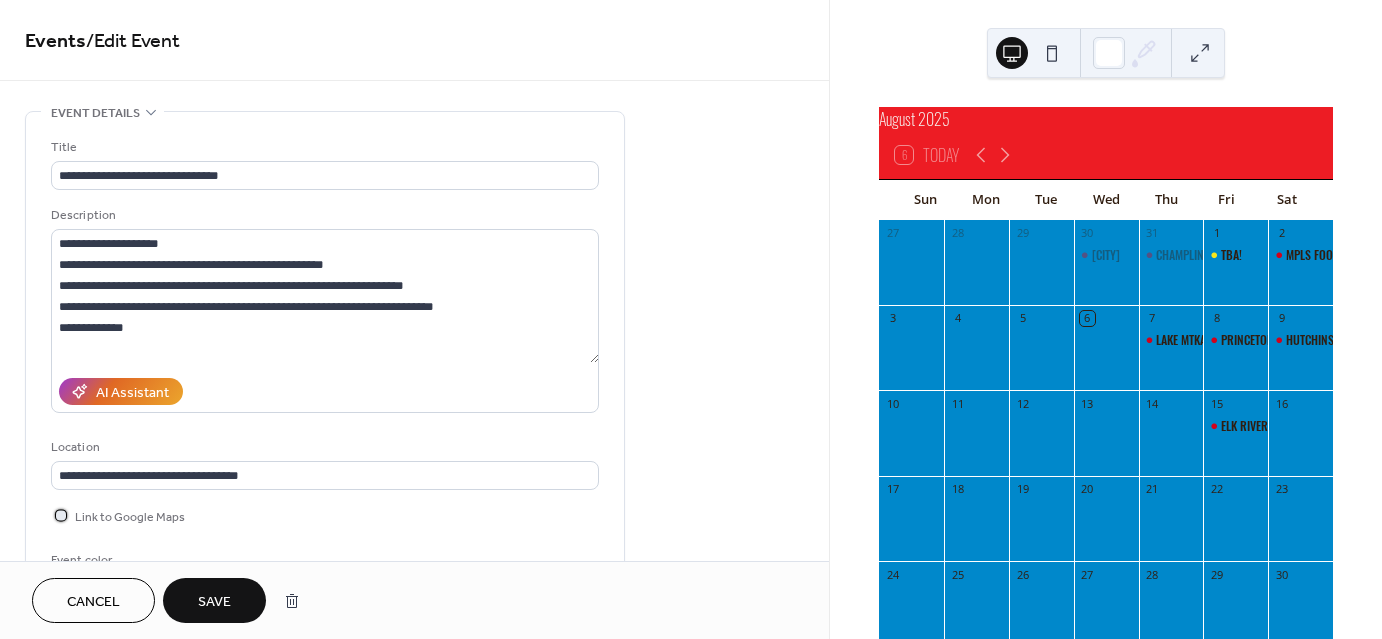 click on "Save" at bounding box center [214, 600] 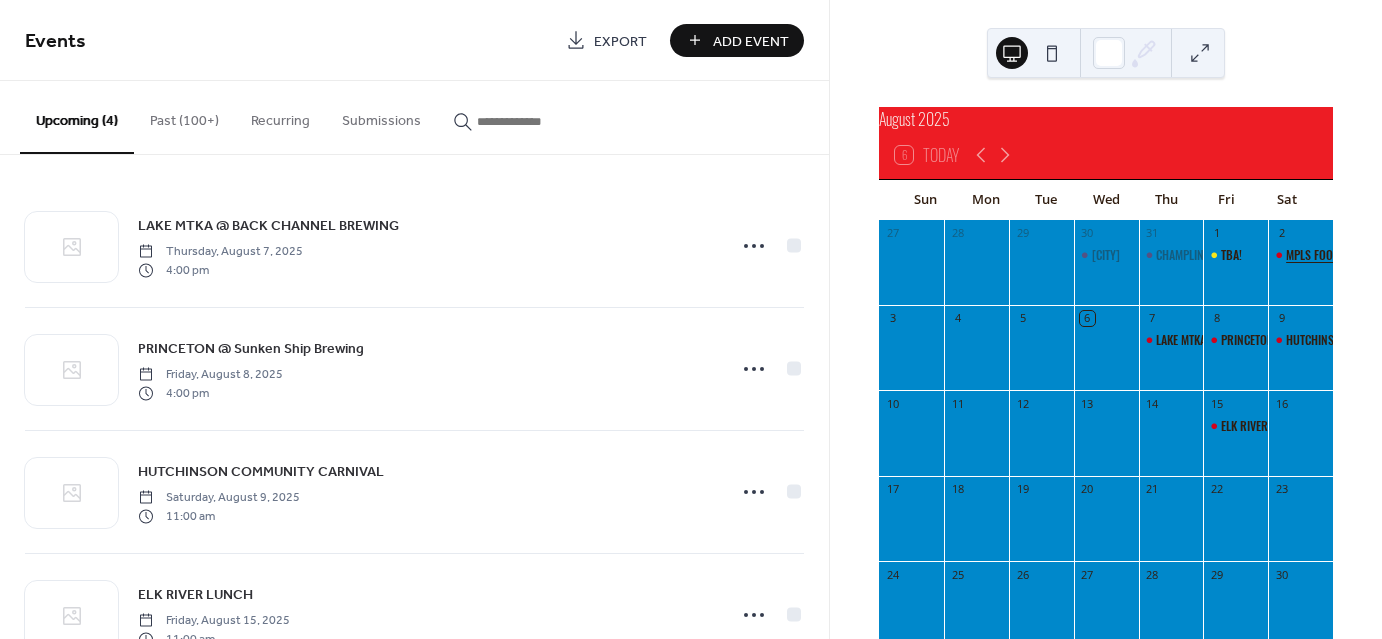 click on "MPLS FOOD TRUCK FESTIVAL" at bounding box center [1352, 255] 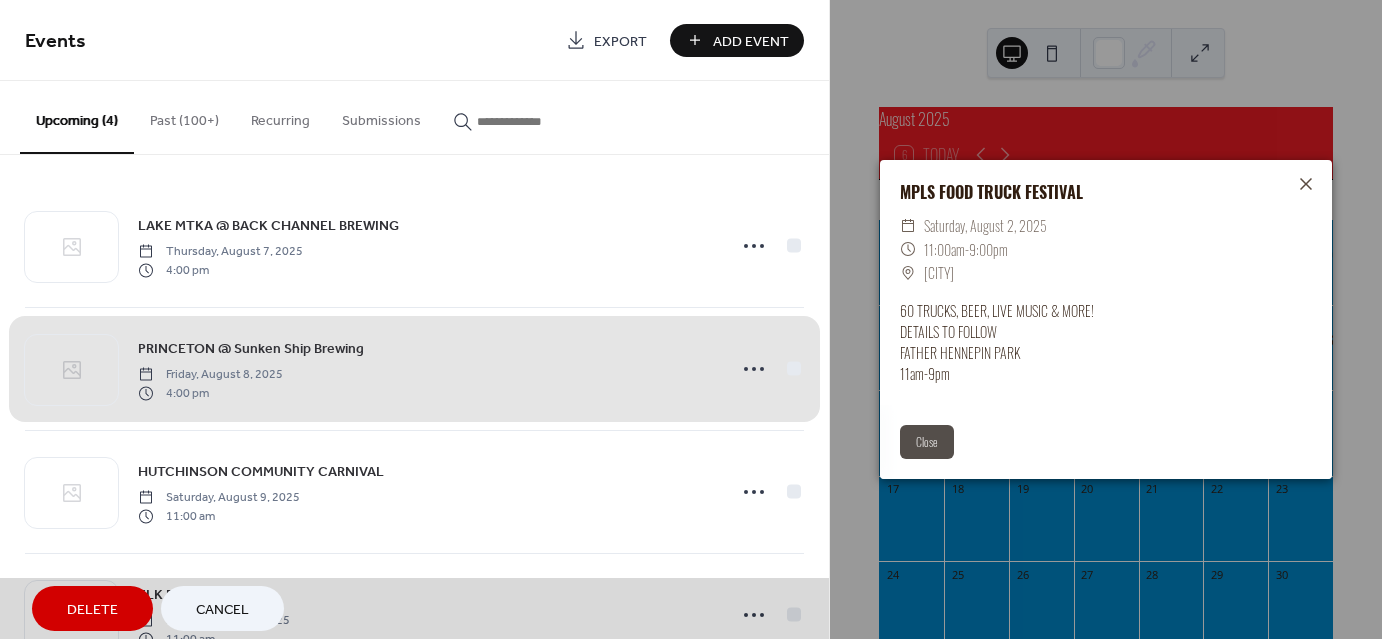 click on "Cancel" at bounding box center (222, 608) 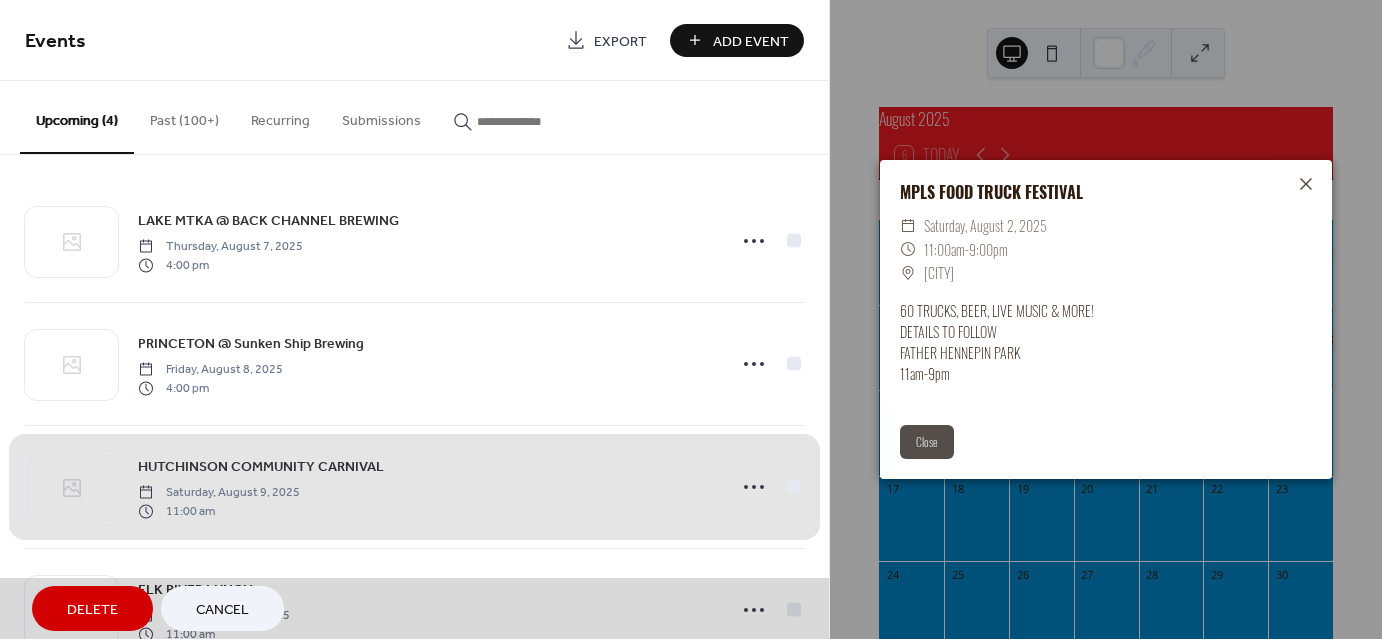 scroll, scrollTop: 65, scrollLeft: 0, axis: vertical 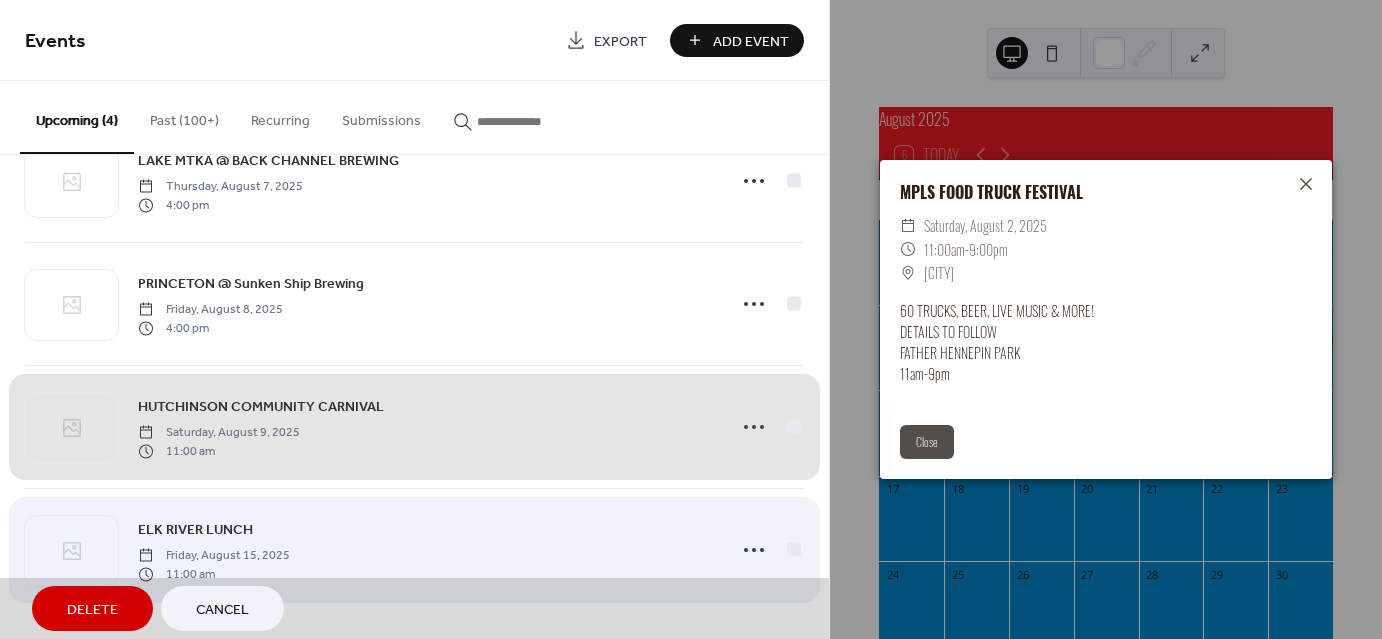 click on "ELK RIVER LUNCH Friday, August 15, 2025 11:00 am" at bounding box center [414, 549] 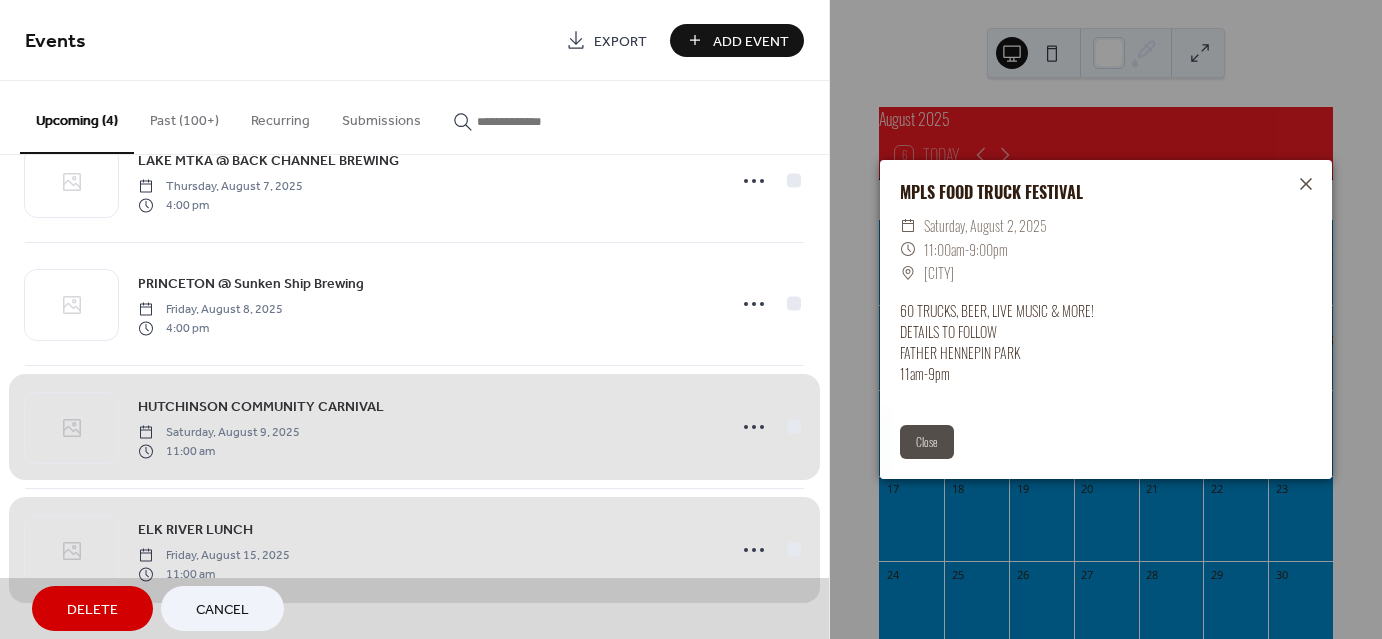 click on "ELK RIVER LUNCH Friday, August 15, 2025 11:00 am" at bounding box center [414, 549] 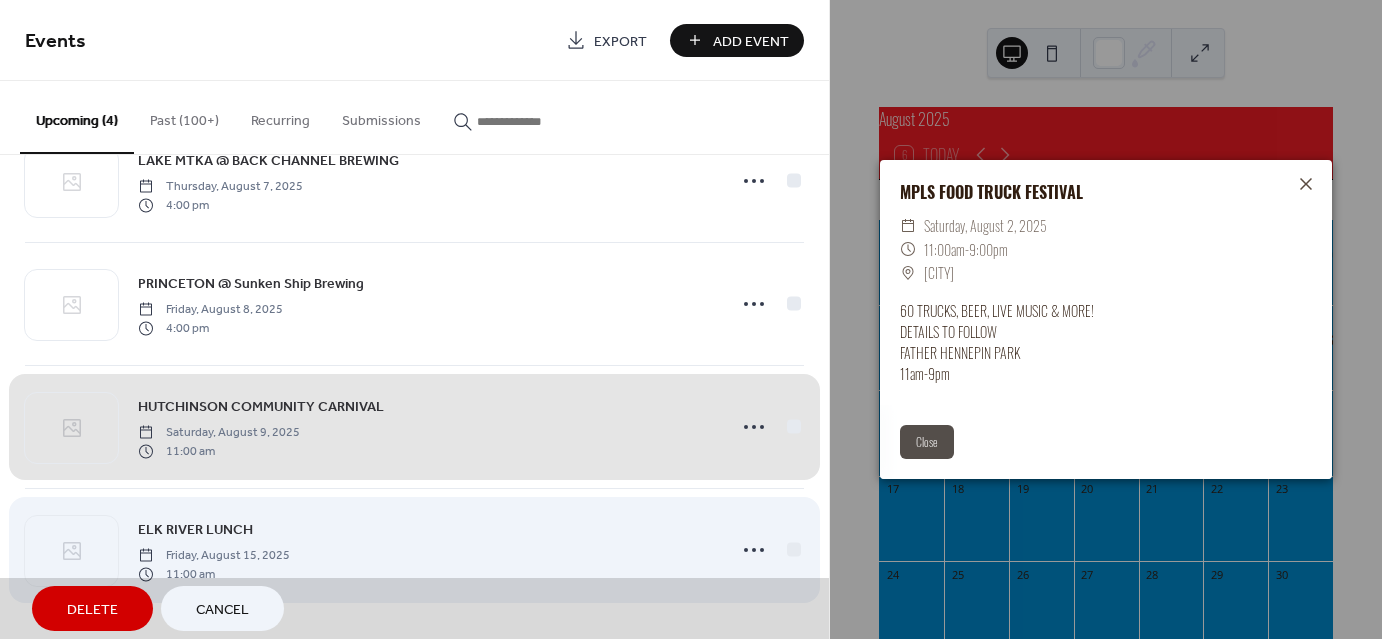 click on "Cancel" at bounding box center (222, 610) 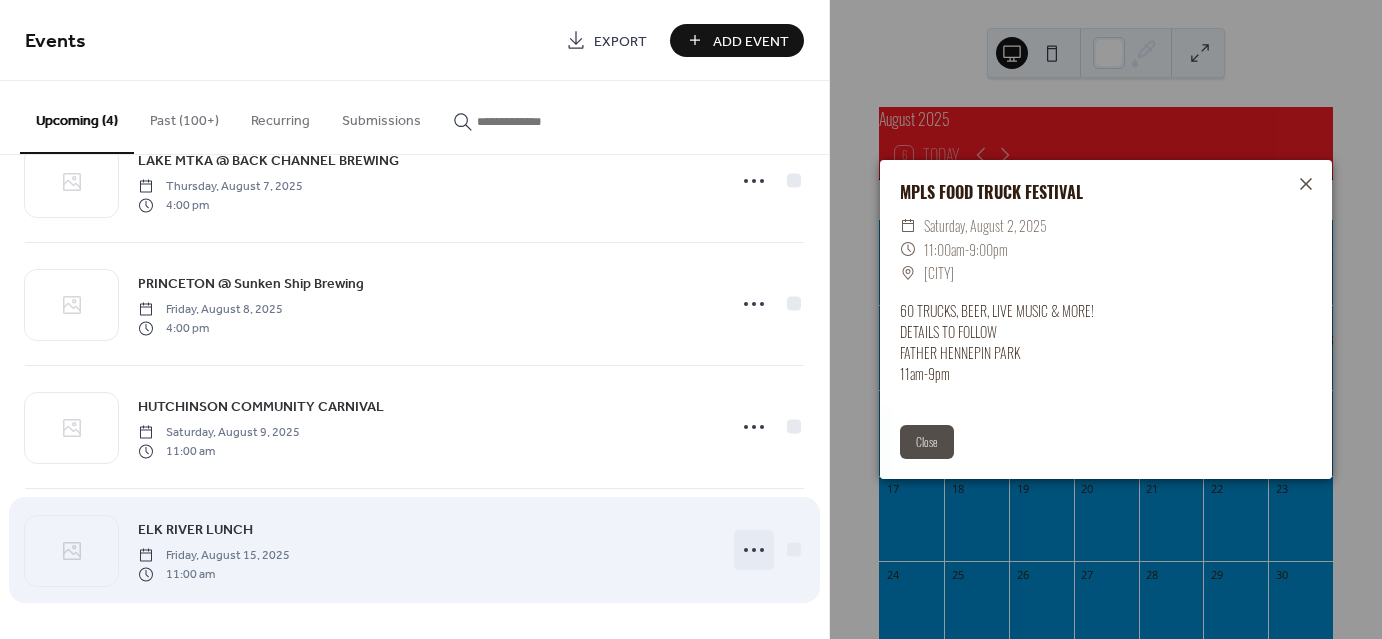 click 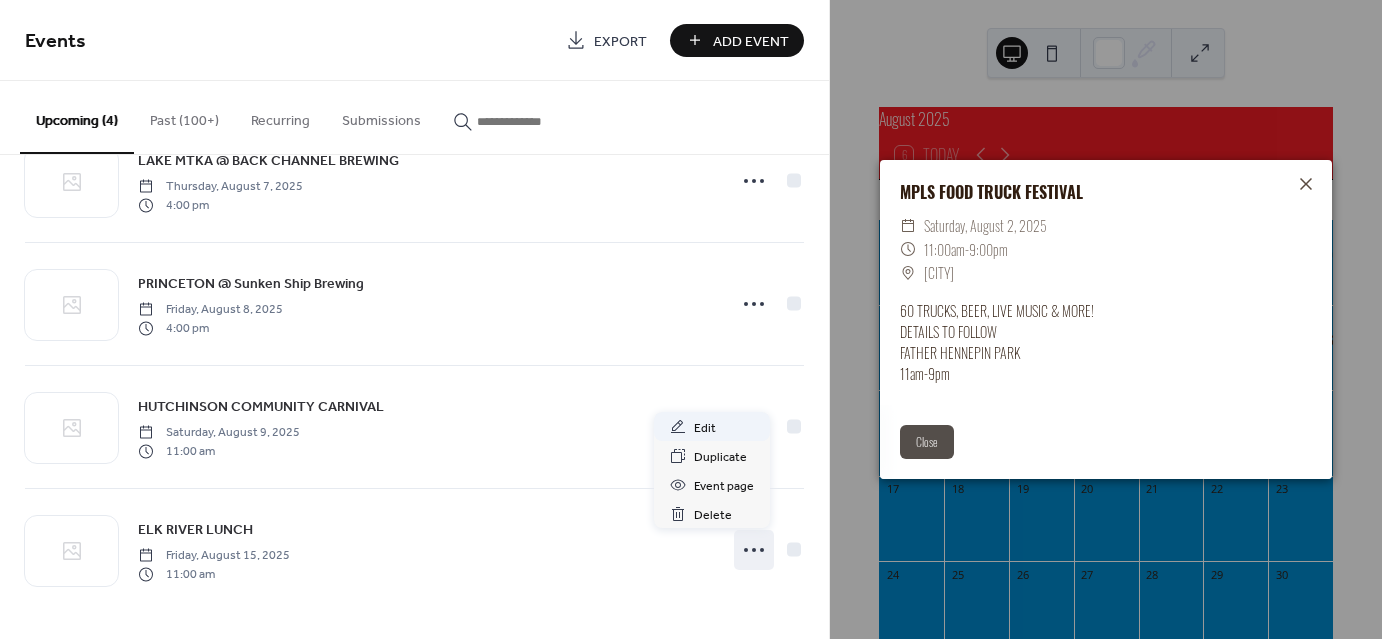 click on "Edit" at bounding box center [705, 428] 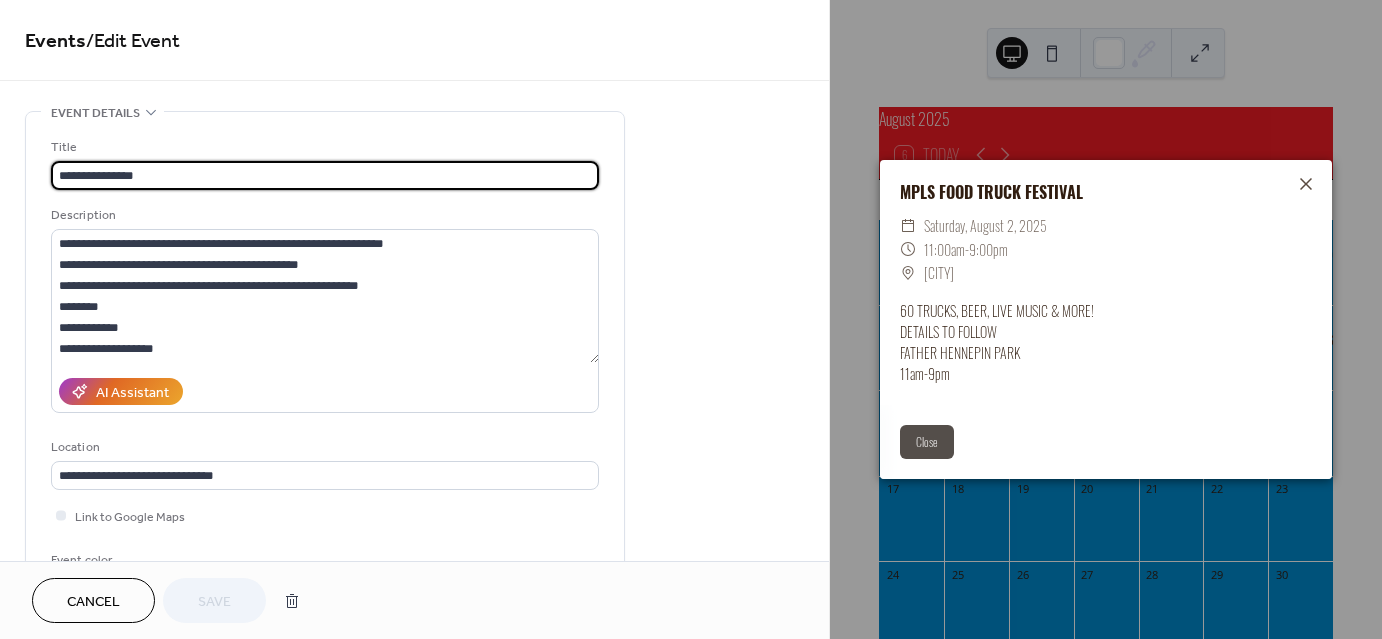click on "Cancel" at bounding box center (93, 600) 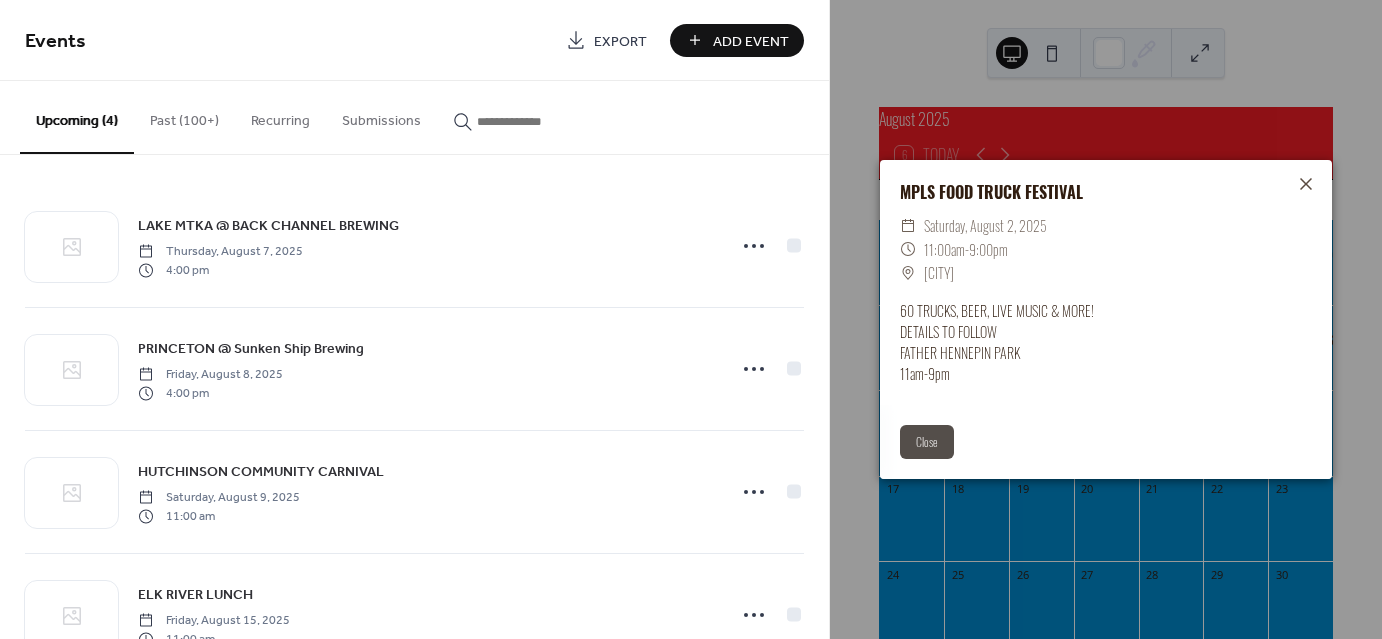 click on "Add Event" at bounding box center [751, 41] 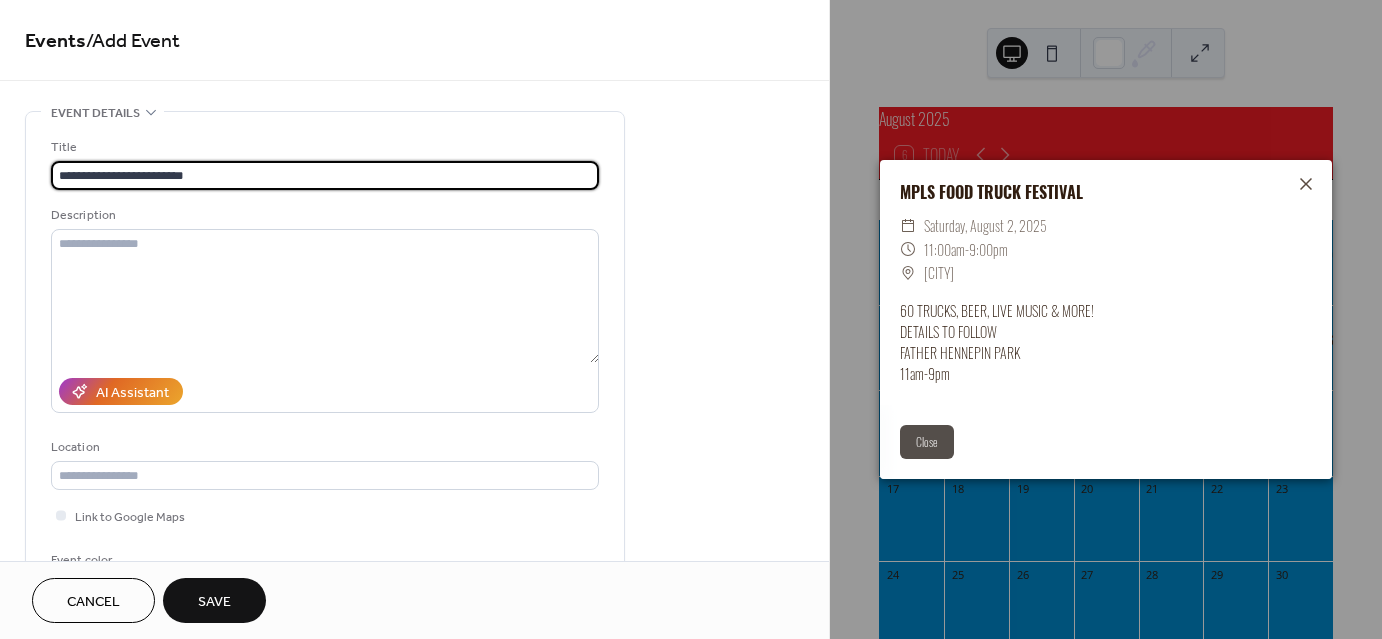 type on "**********" 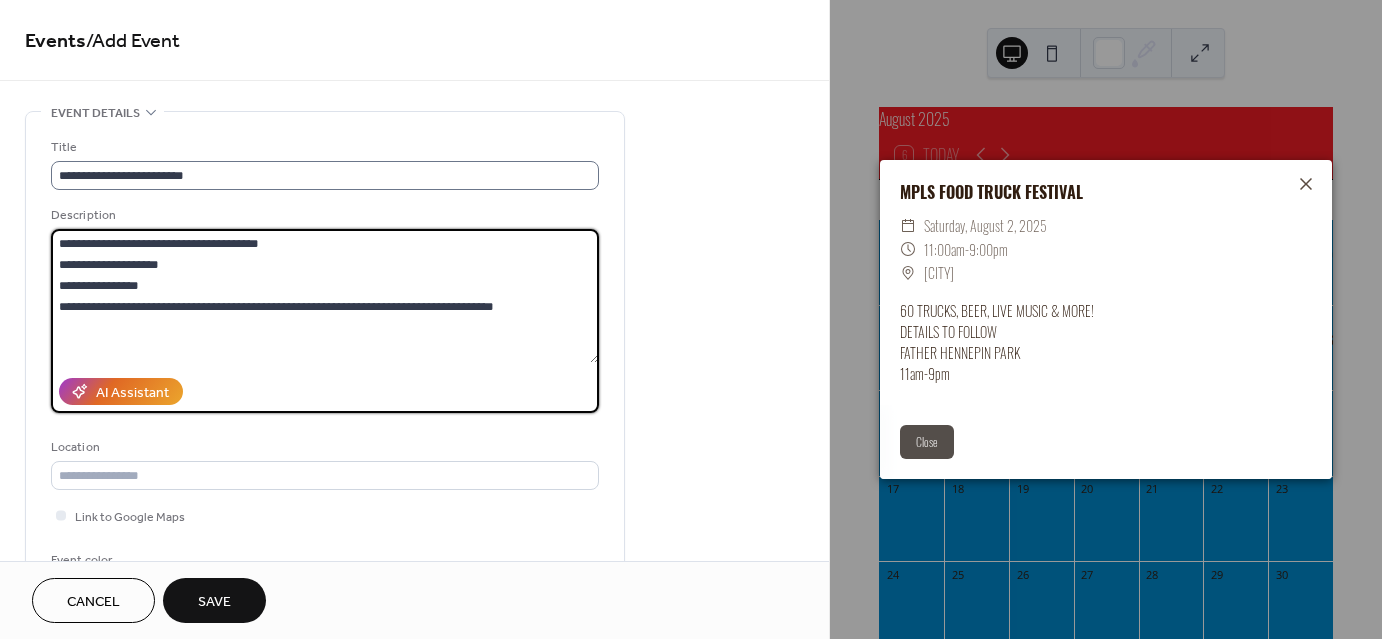 click on "**********" at bounding box center (325, 296) 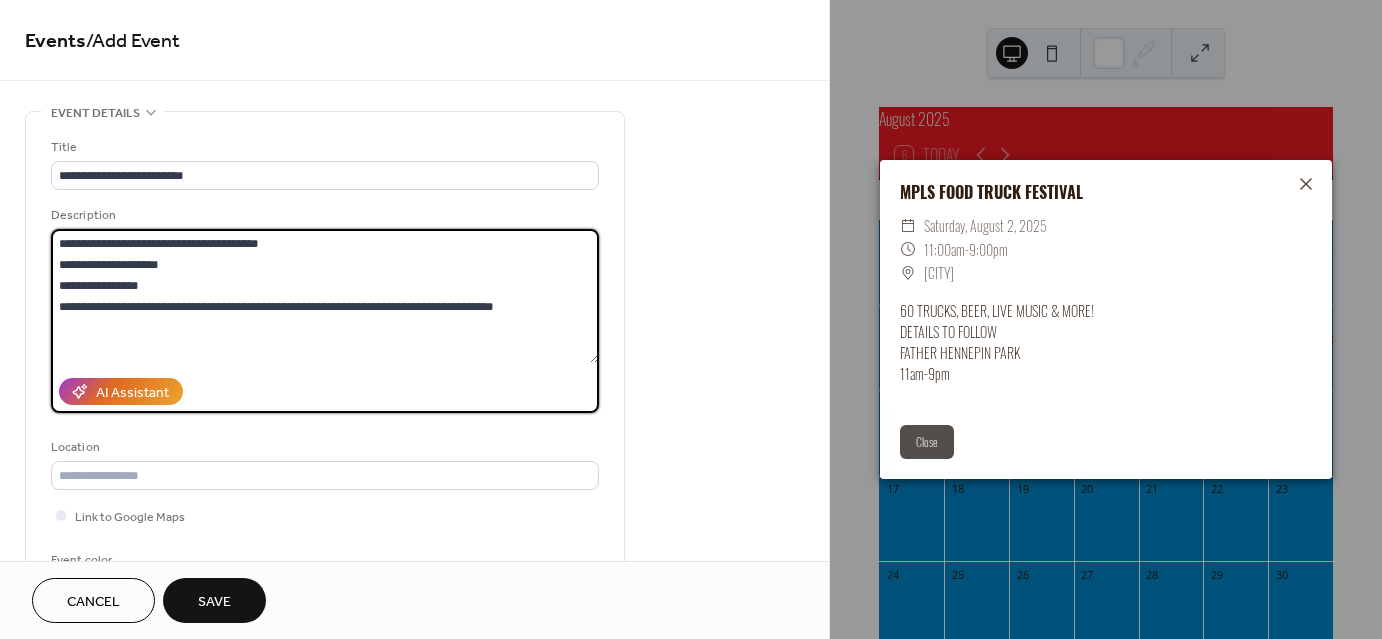 click on "**********" at bounding box center [325, 296] 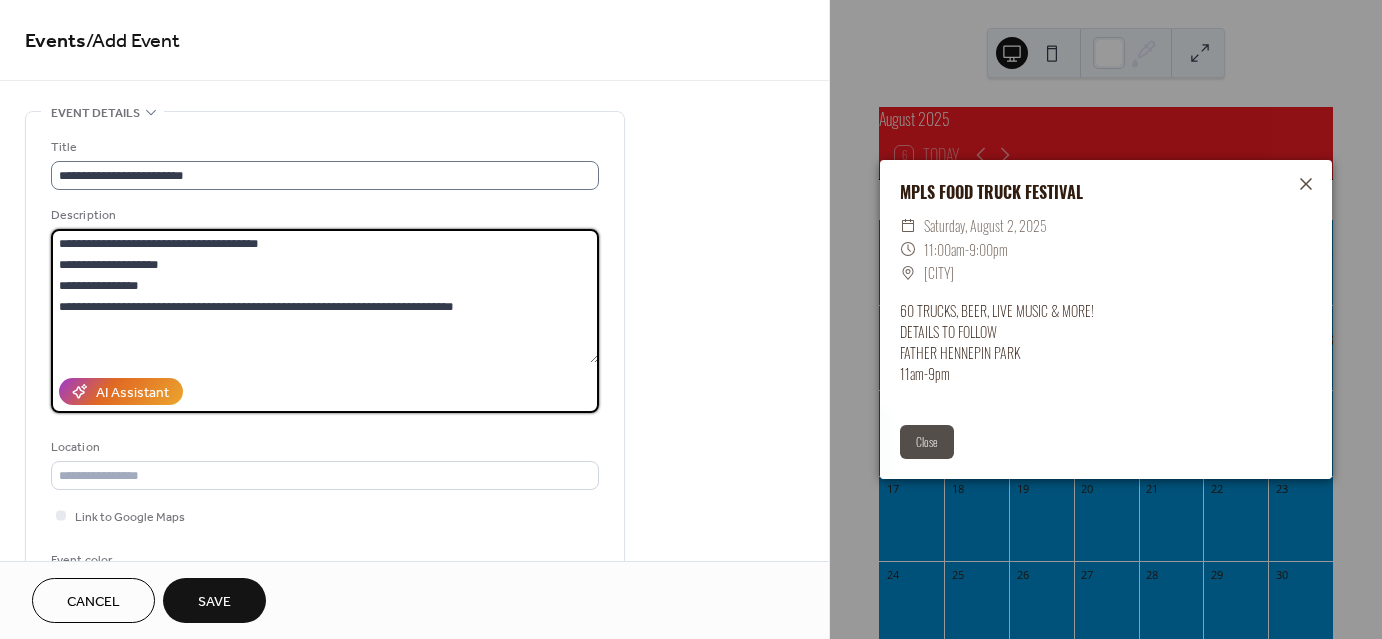 click on "**********" at bounding box center (325, 296) 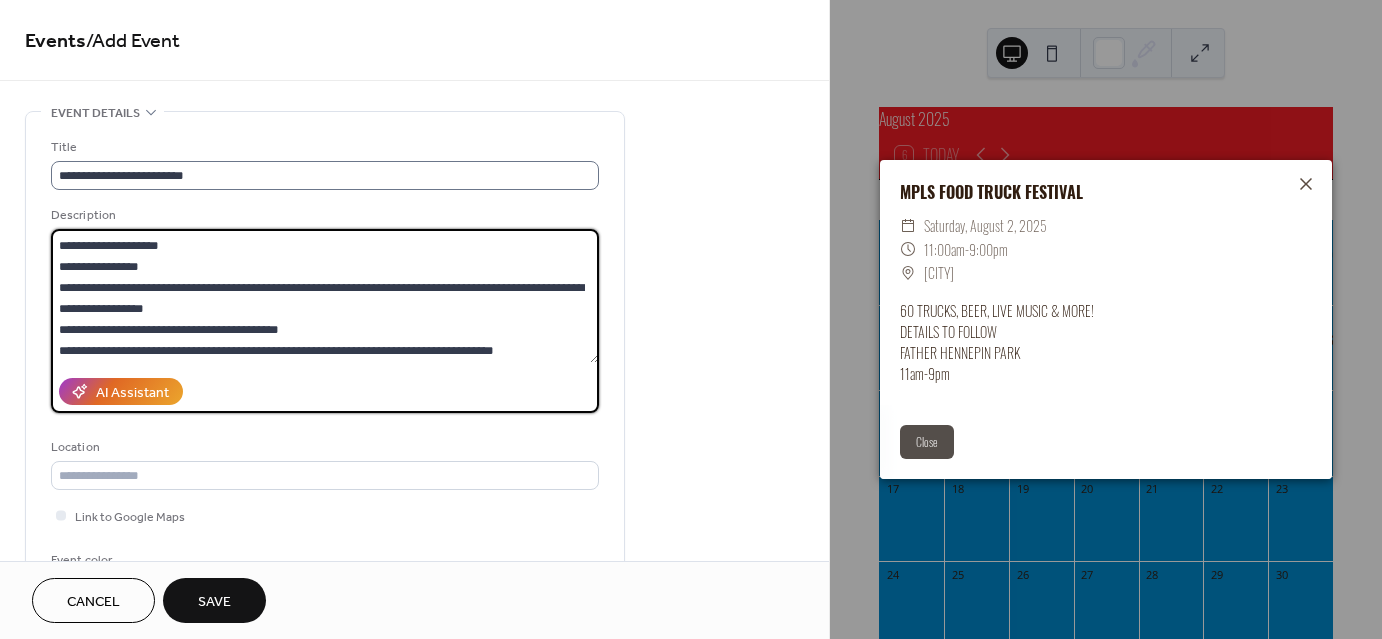 scroll, scrollTop: 40, scrollLeft: 0, axis: vertical 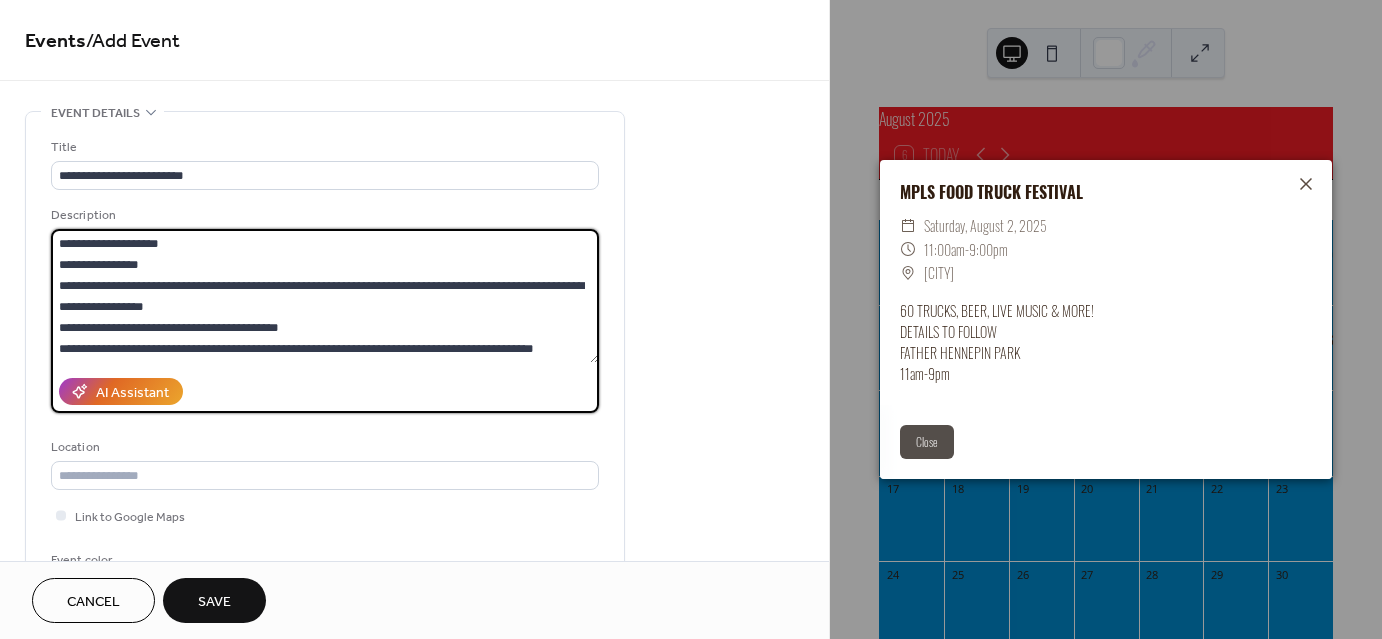 click on "**********" at bounding box center [325, 296] 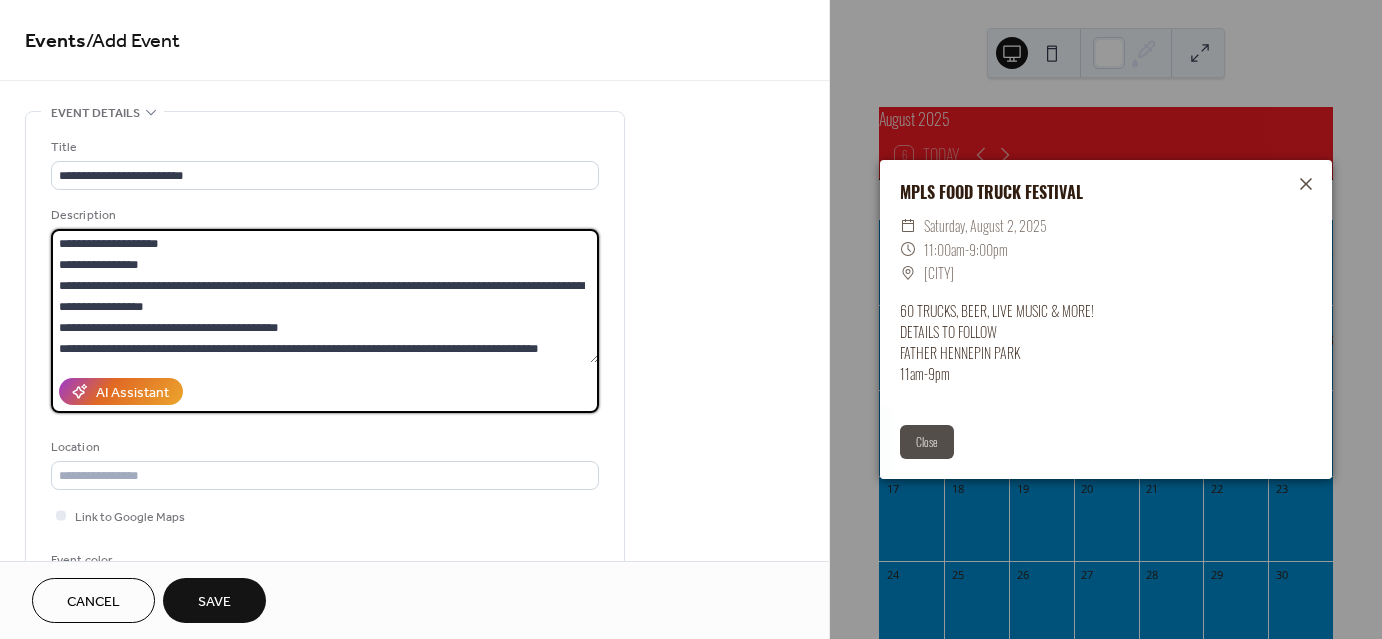 click on "**********" at bounding box center [325, 296] 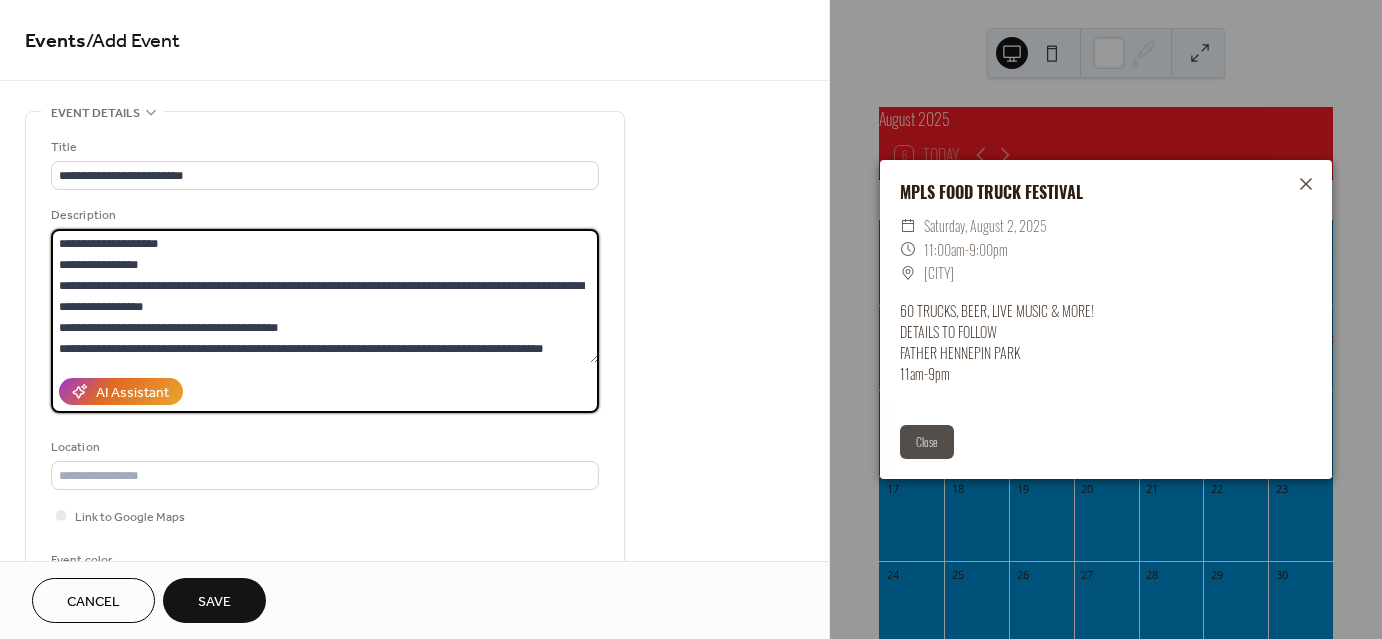 scroll, scrollTop: 60, scrollLeft: 0, axis: vertical 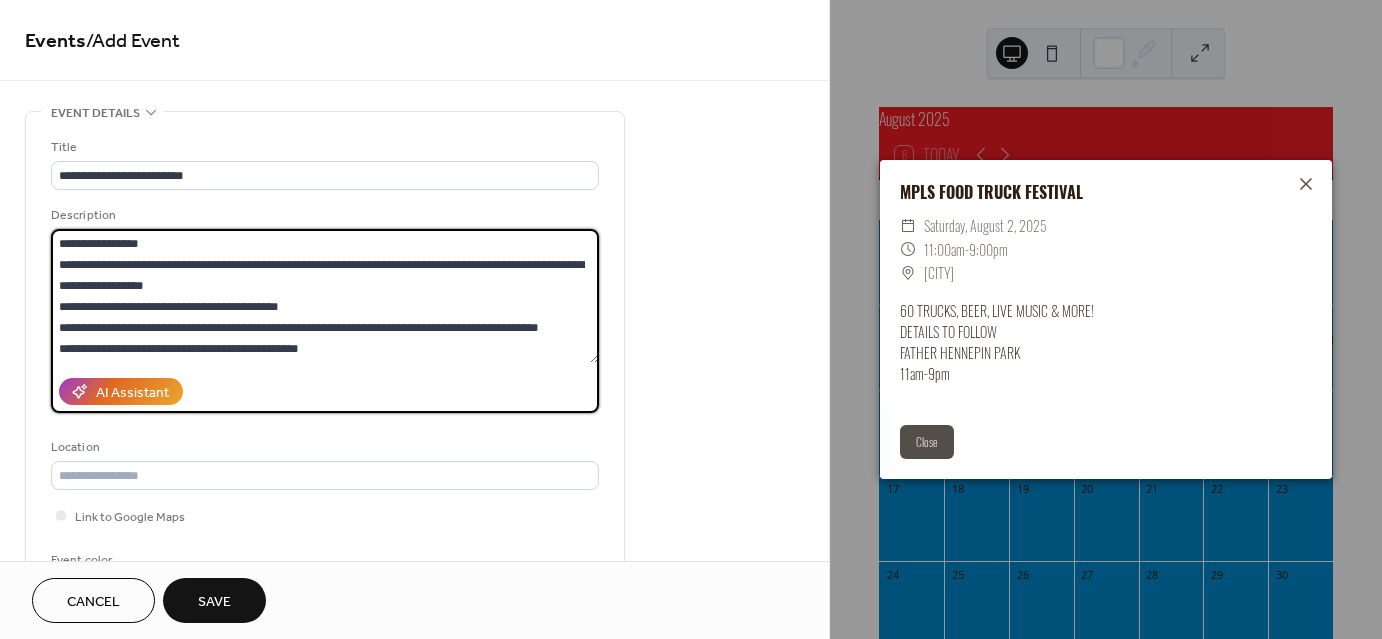 type on "**********" 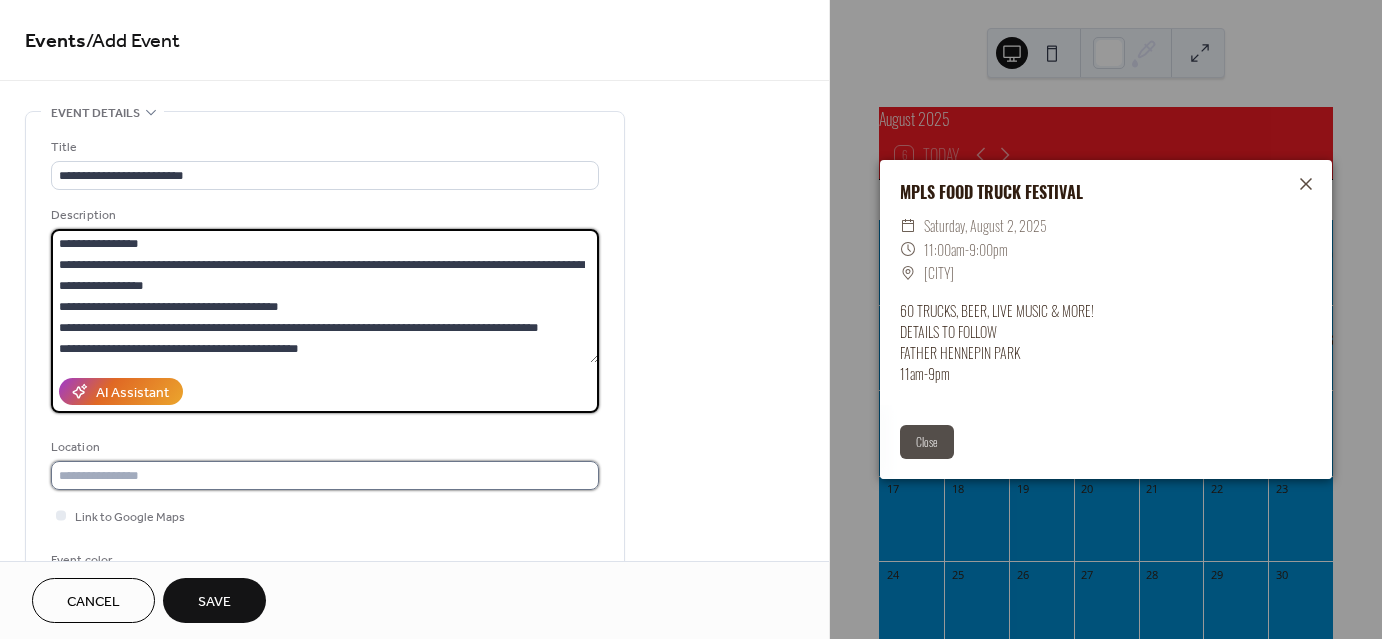 click at bounding box center [325, 475] 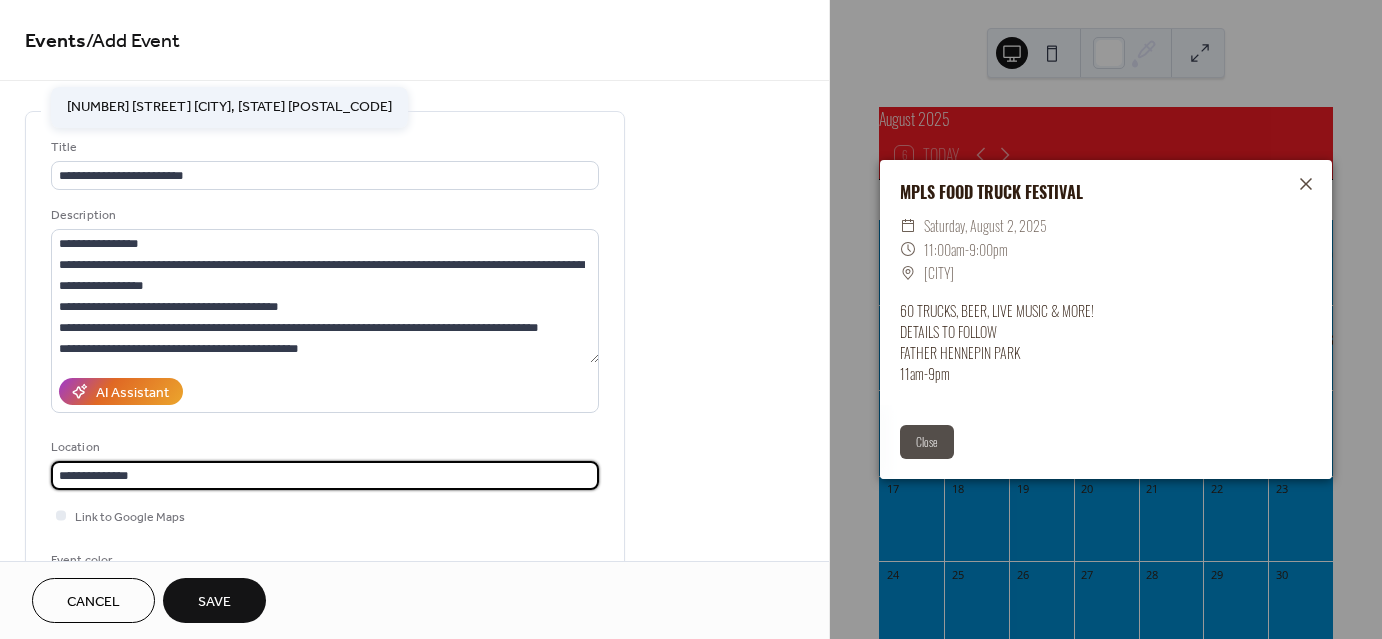 click on "2015 S 1st Ave Anoka, MN 55303" at bounding box center (229, 106) 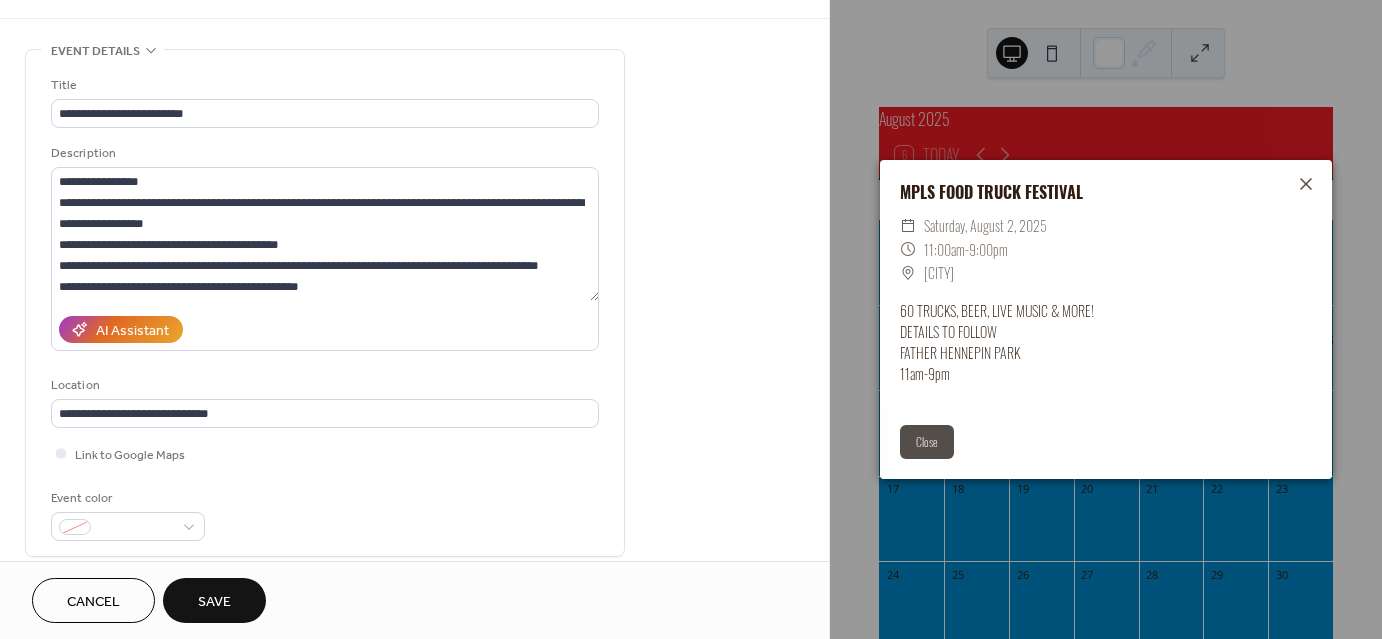 scroll, scrollTop: 148, scrollLeft: 0, axis: vertical 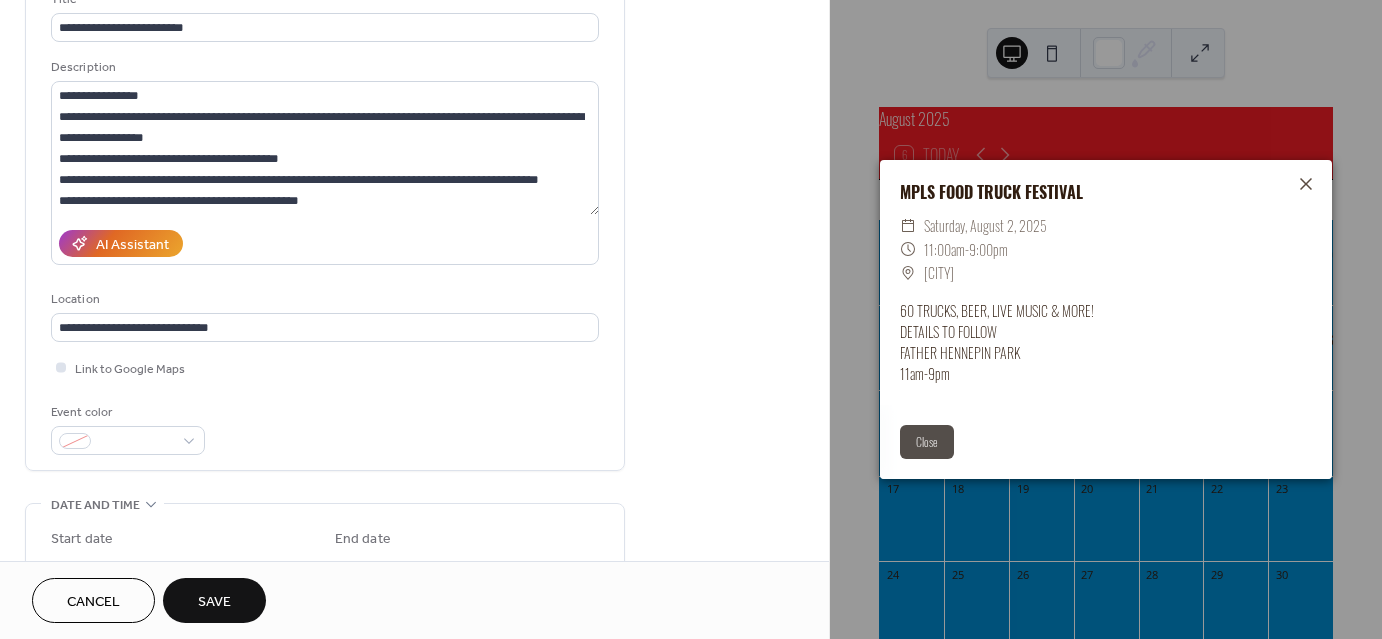 click at bounding box center (61, 367) 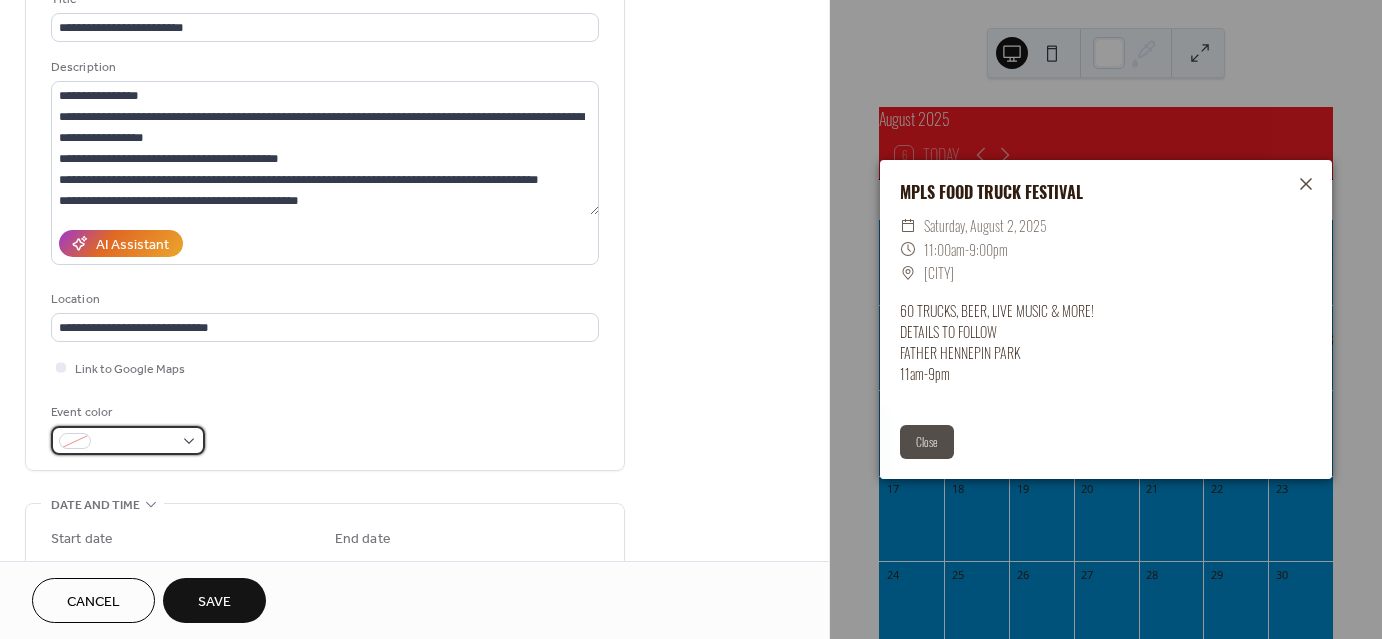 click at bounding box center (136, 442) 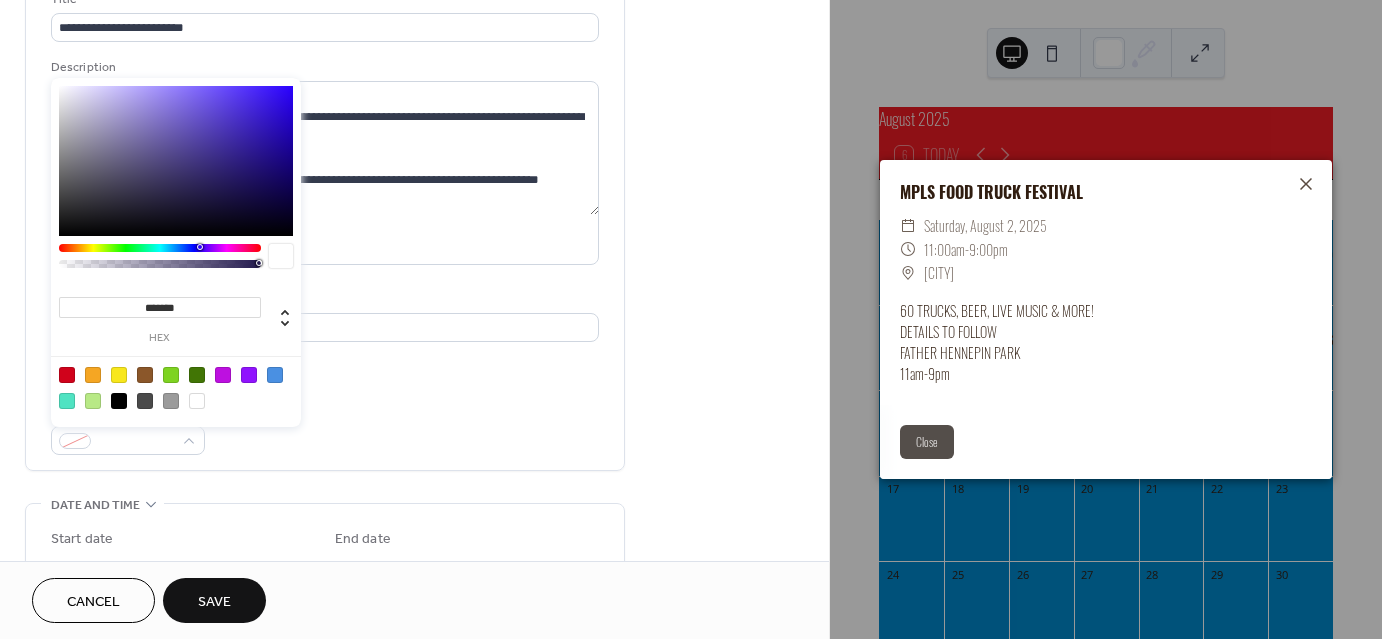 click at bounding box center (67, 375) 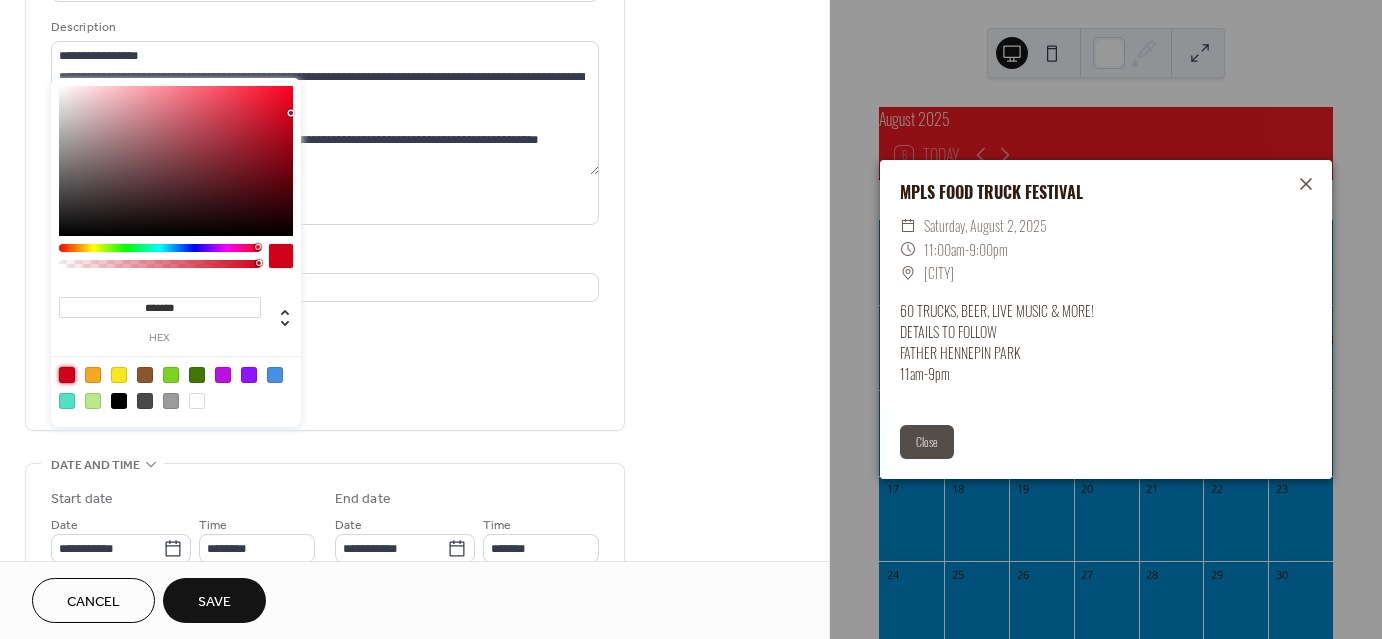 scroll, scrollTop: 187, scrollLeft: 0, axis: vertical 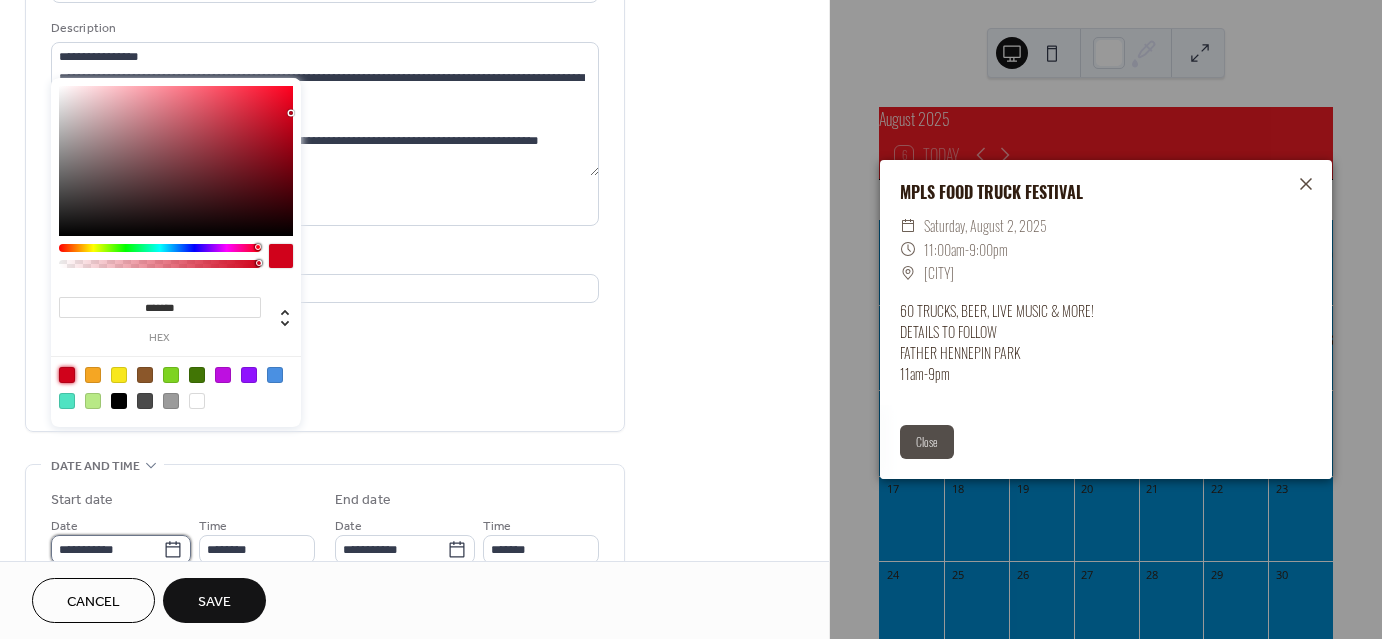 click on "**********" at bounding box center (107, 549) 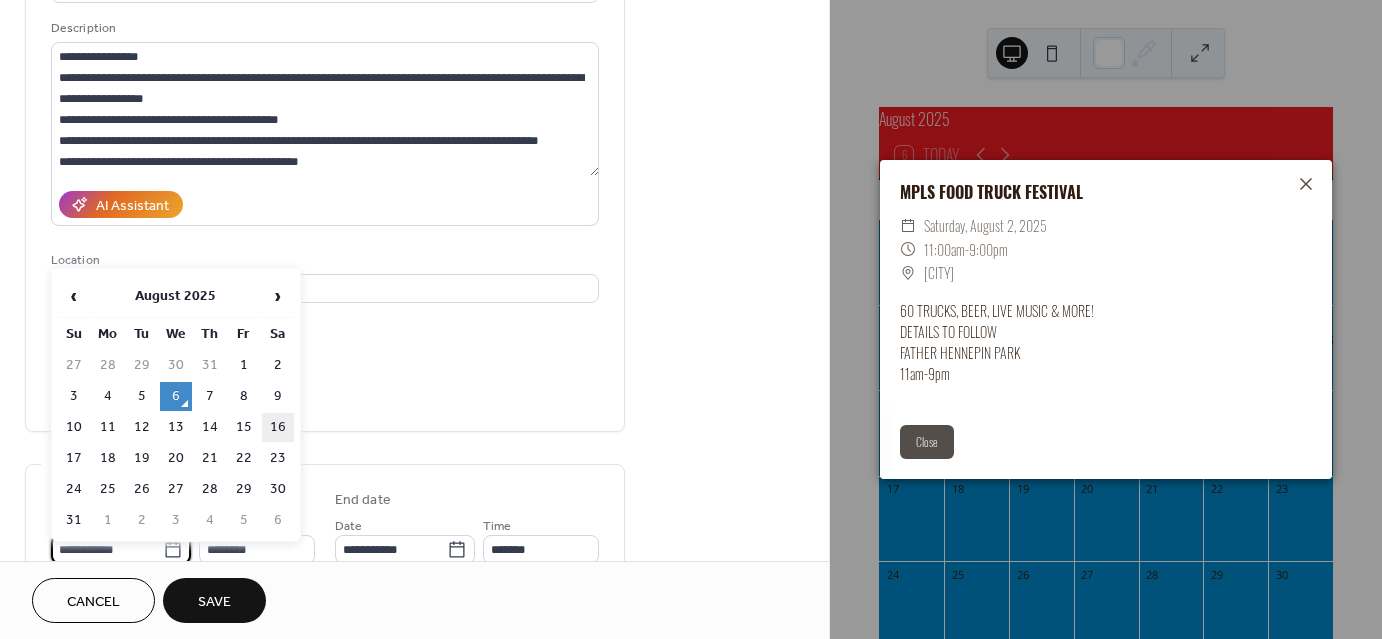 click on "16" at bounding box center (278, 427) 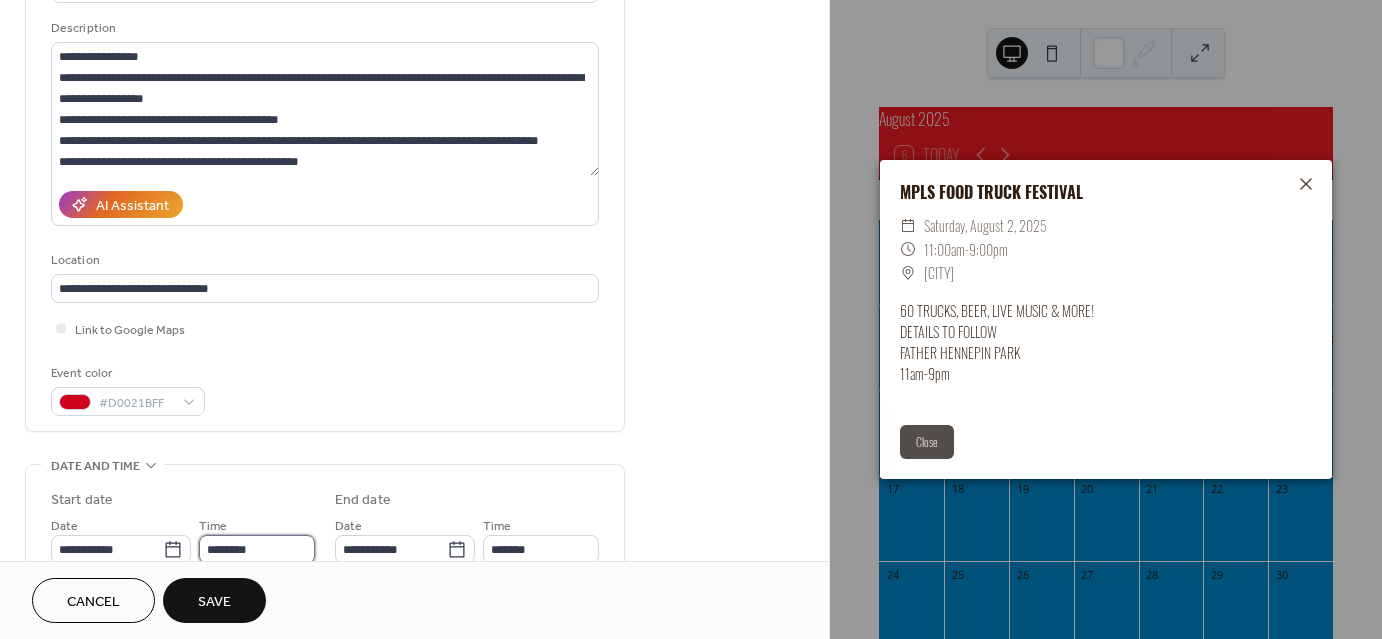 click on "********" at bounding box center [257, 549] 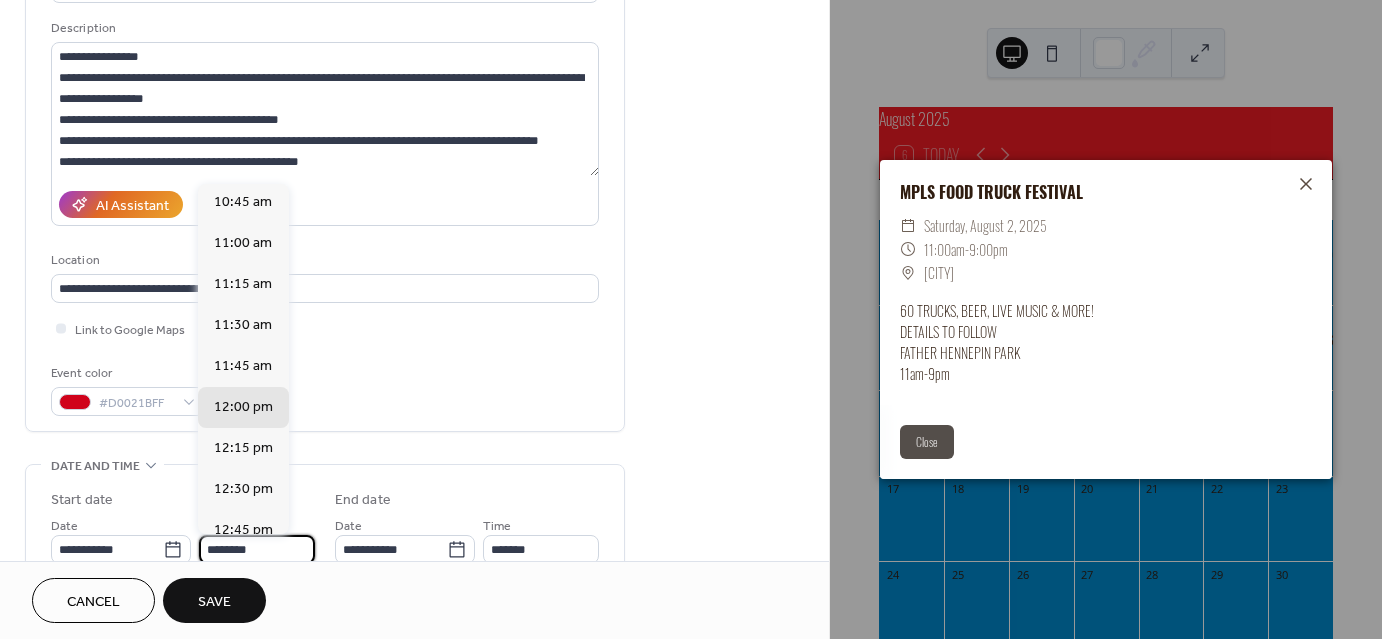 scroll, scrollTop: 1750, scrollLeft: 0, axis: vertical 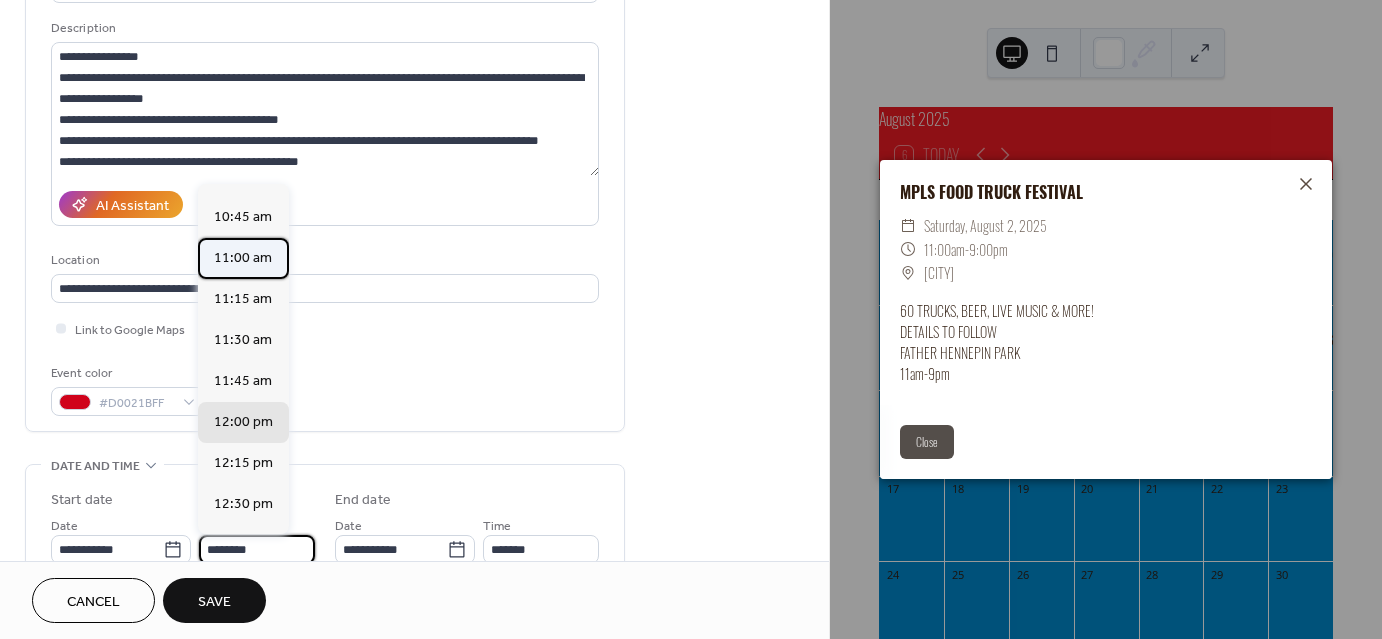 click on "11:00 am" at bounding box center (243, 258) 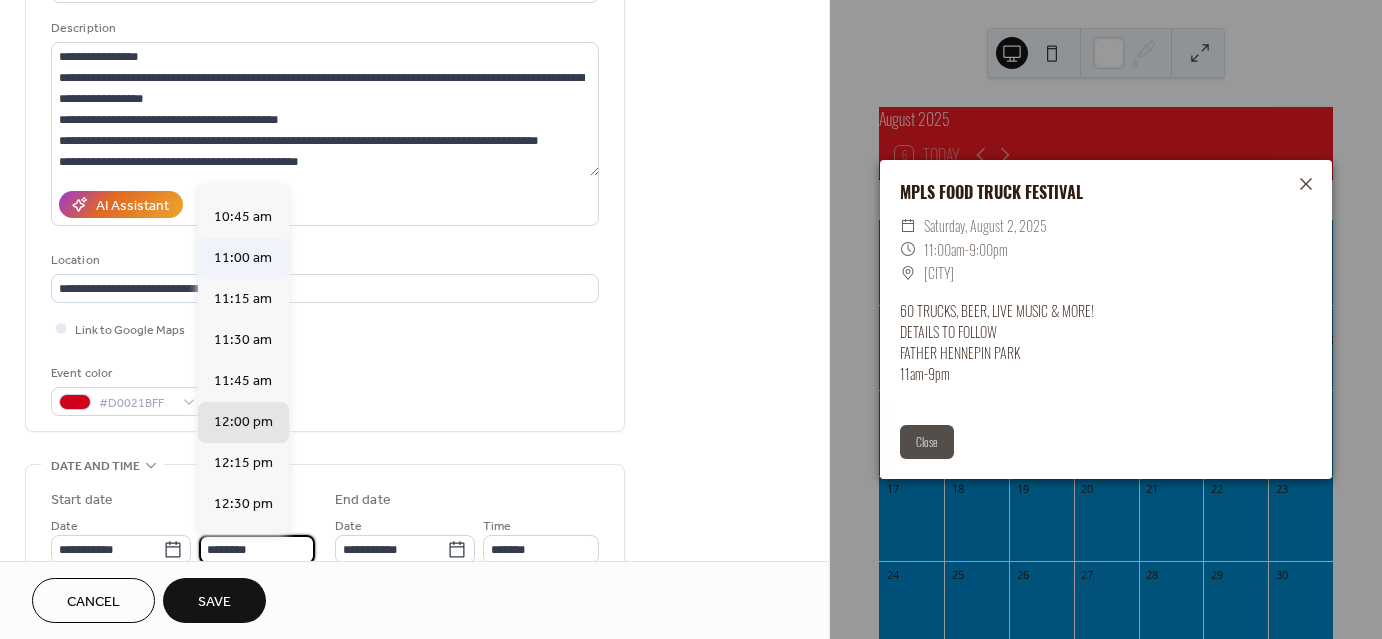 type on "********" 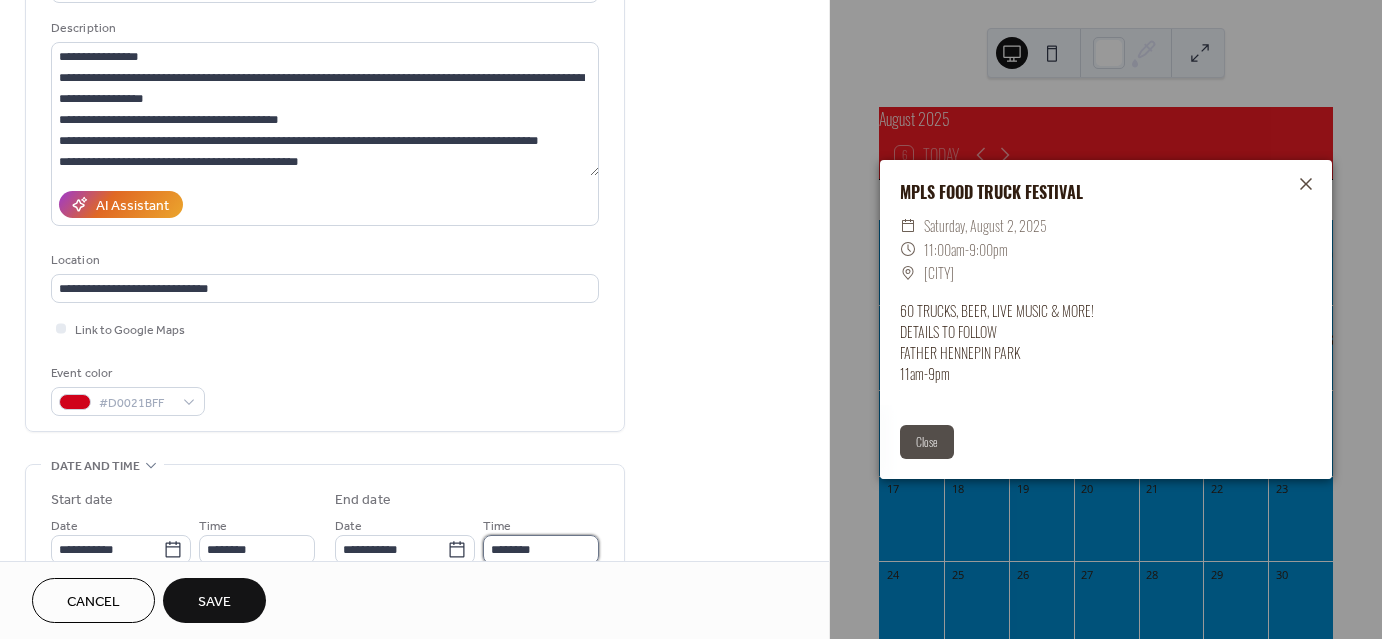 click on "********" at bounding box center (541, 549) 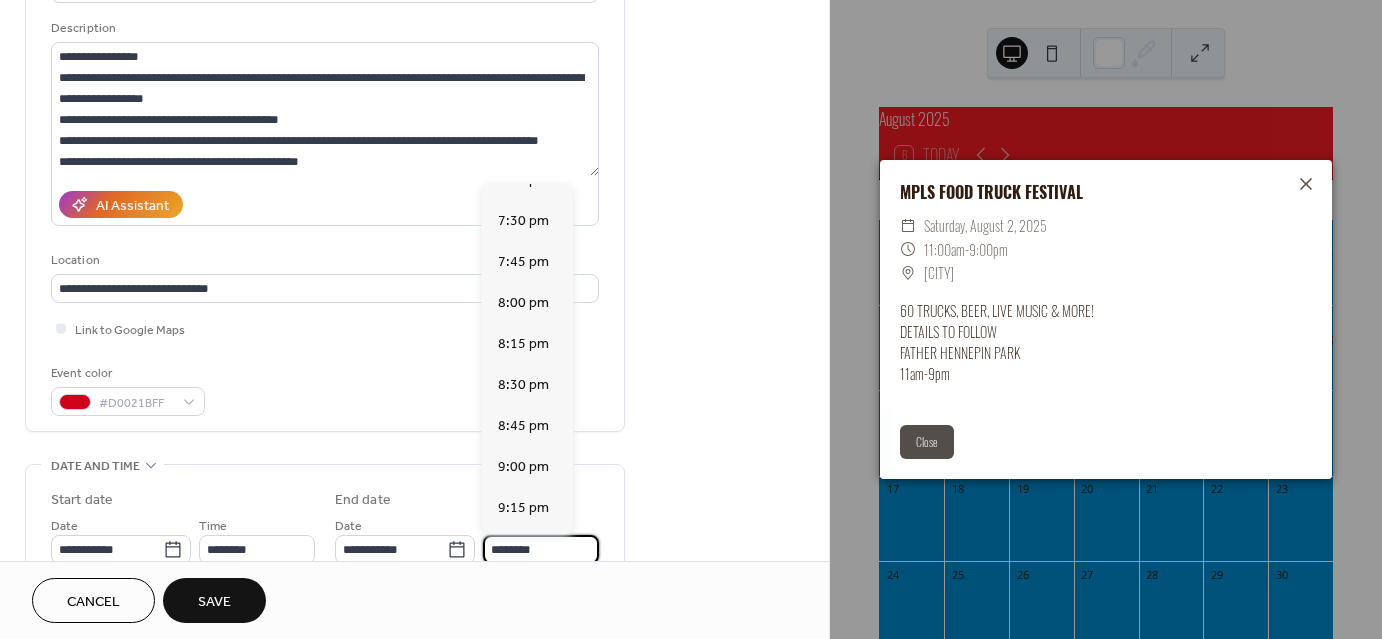 scroll, scrollTop: 1342, scrollLeft: 0, axis: vertical 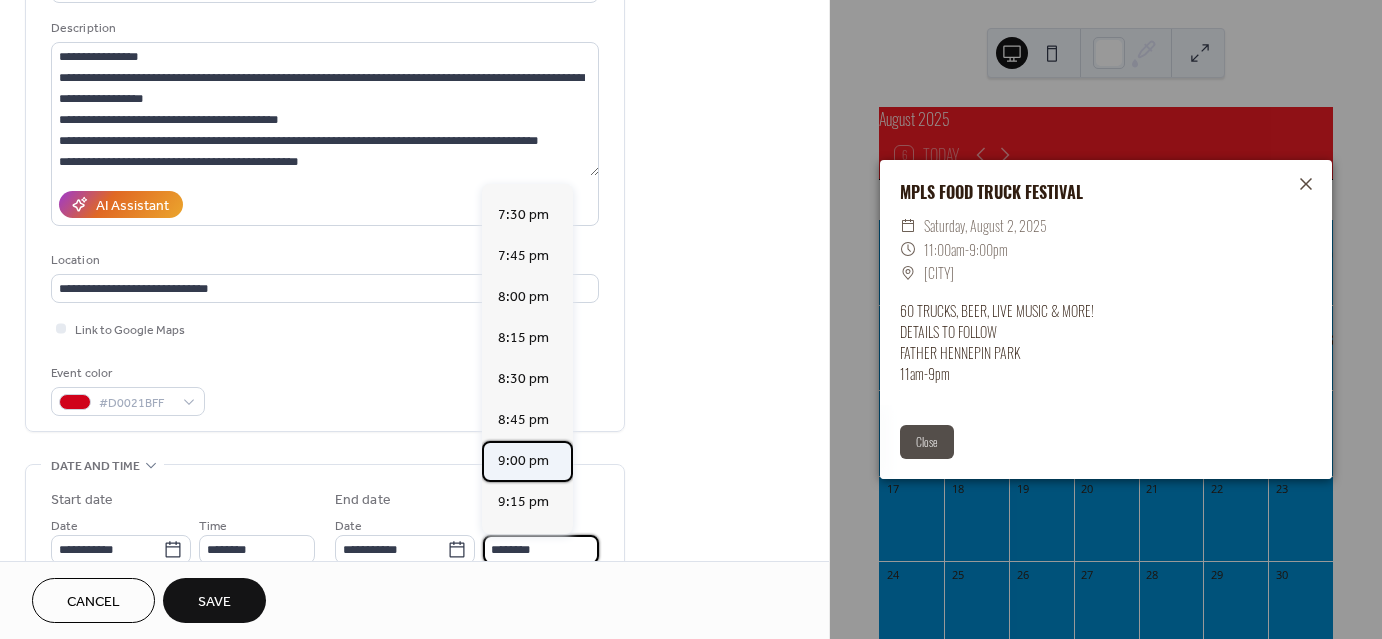 click on "9:00 pm" at bounding box center (527, 461) 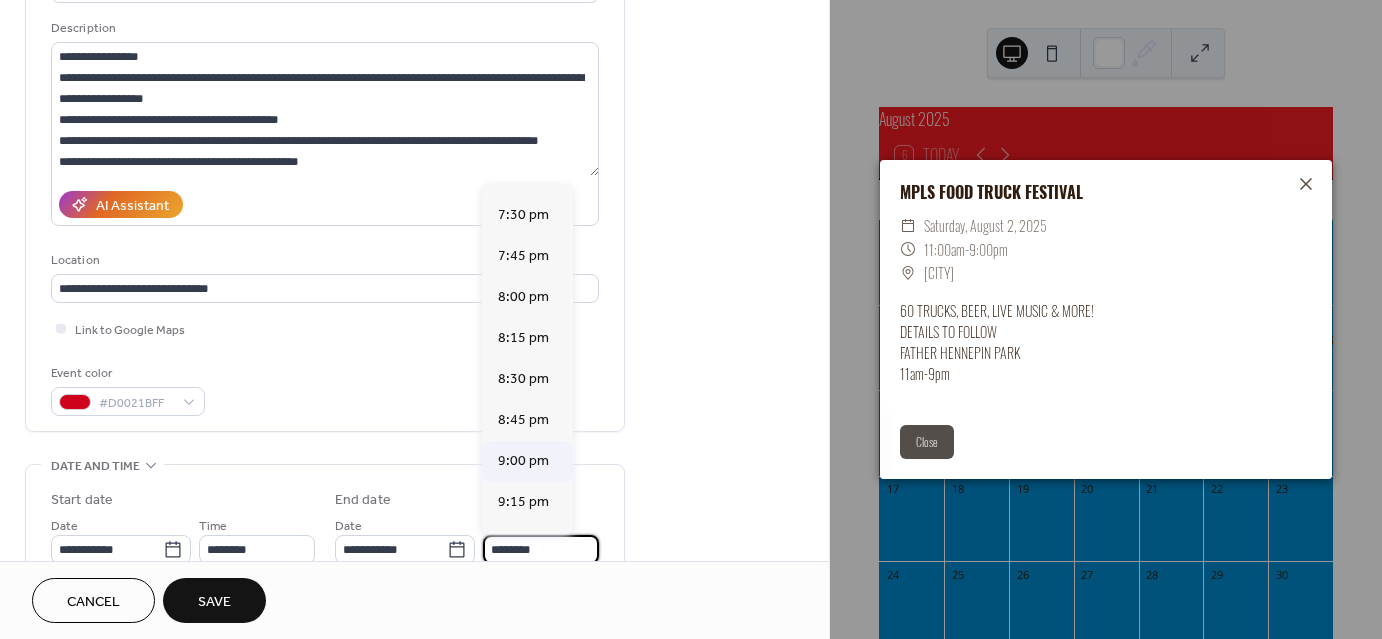 type on "*******" 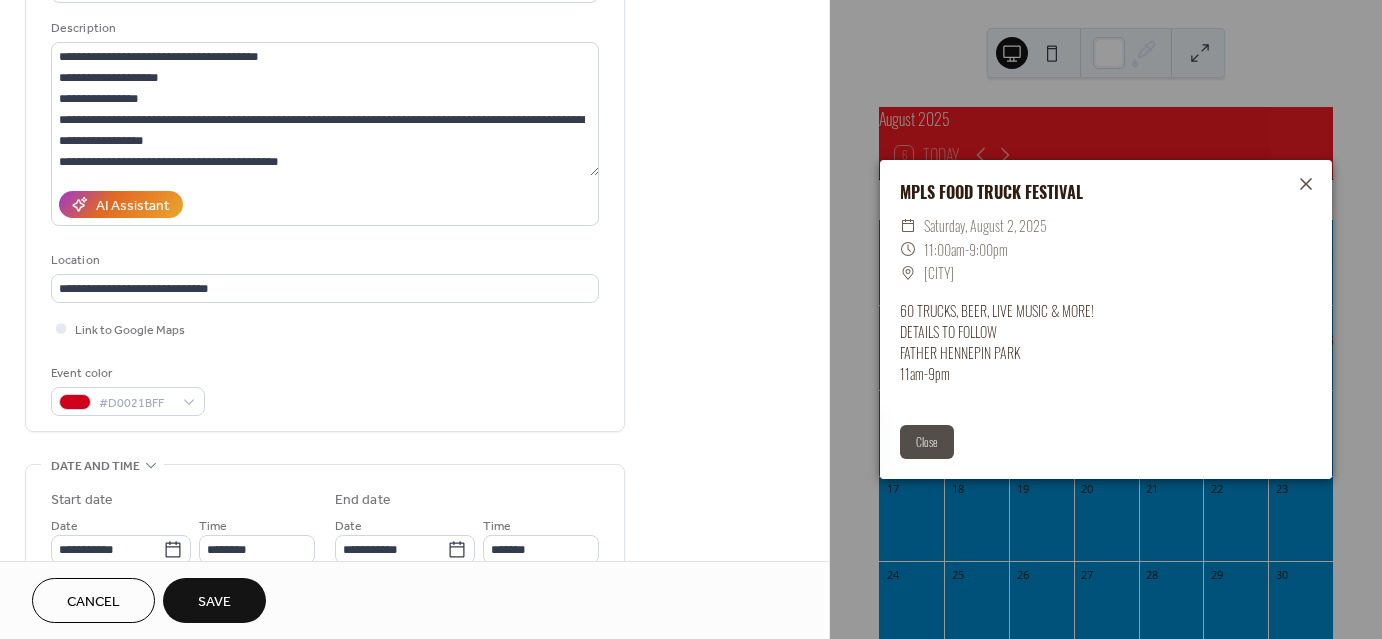 scroll, scrollTop: 1, scrollLeft: 0, axis: vertical 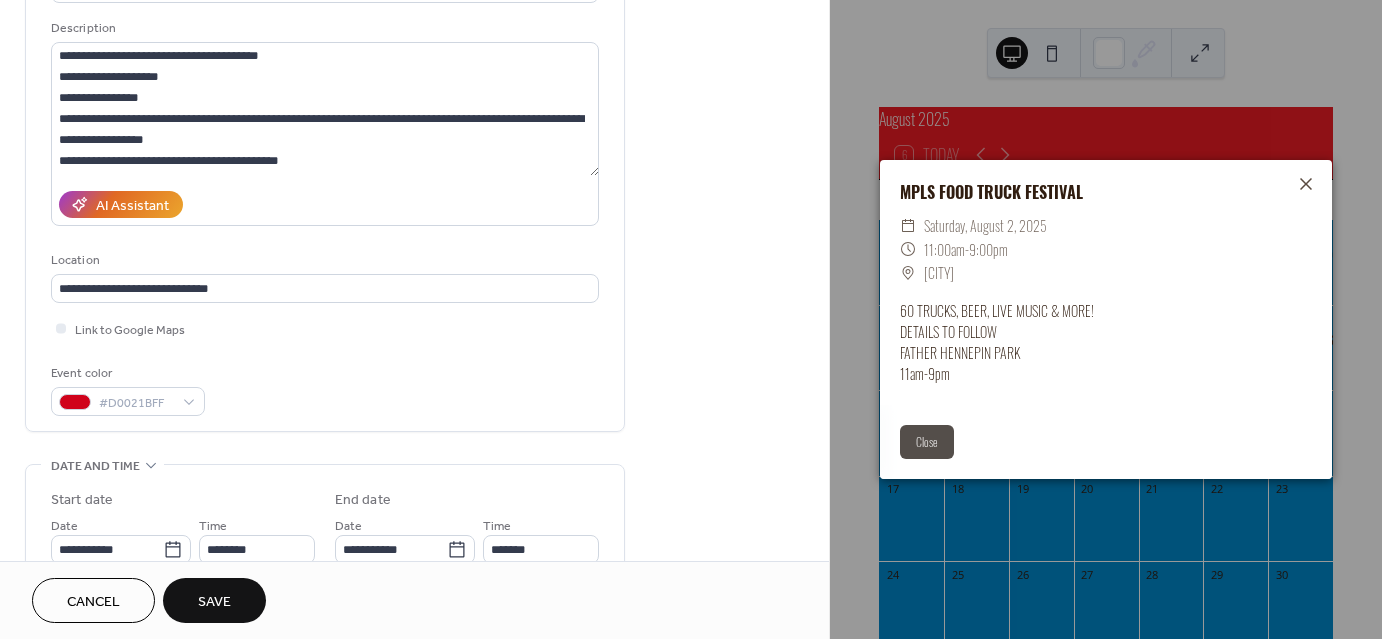 click on "Save" at bounding box center (214, 602) 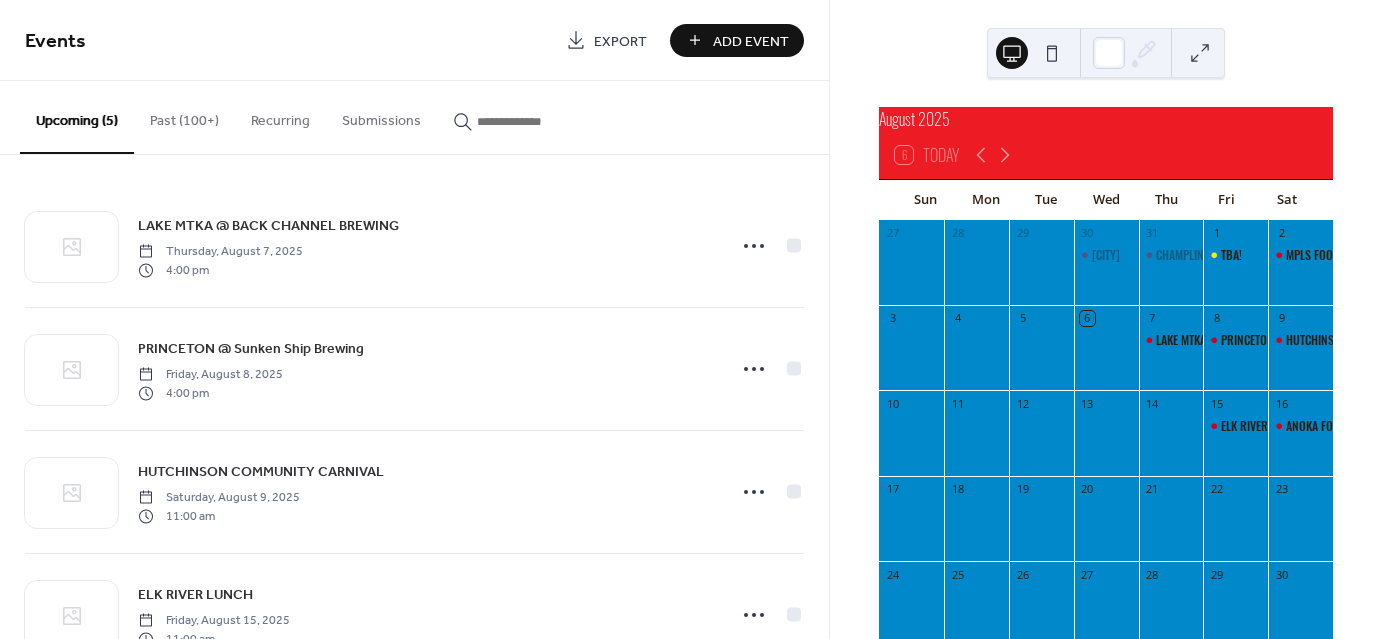 click on "Add Event" at bounding box center (751, 41) 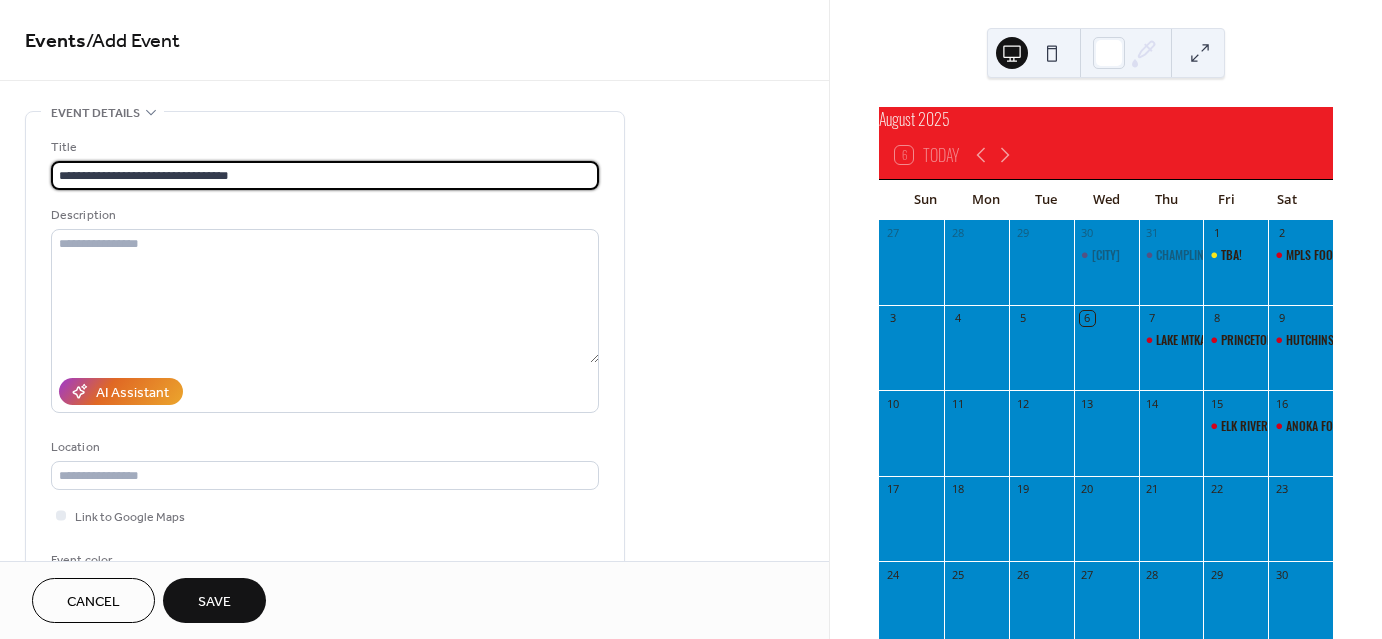 type on "**********" 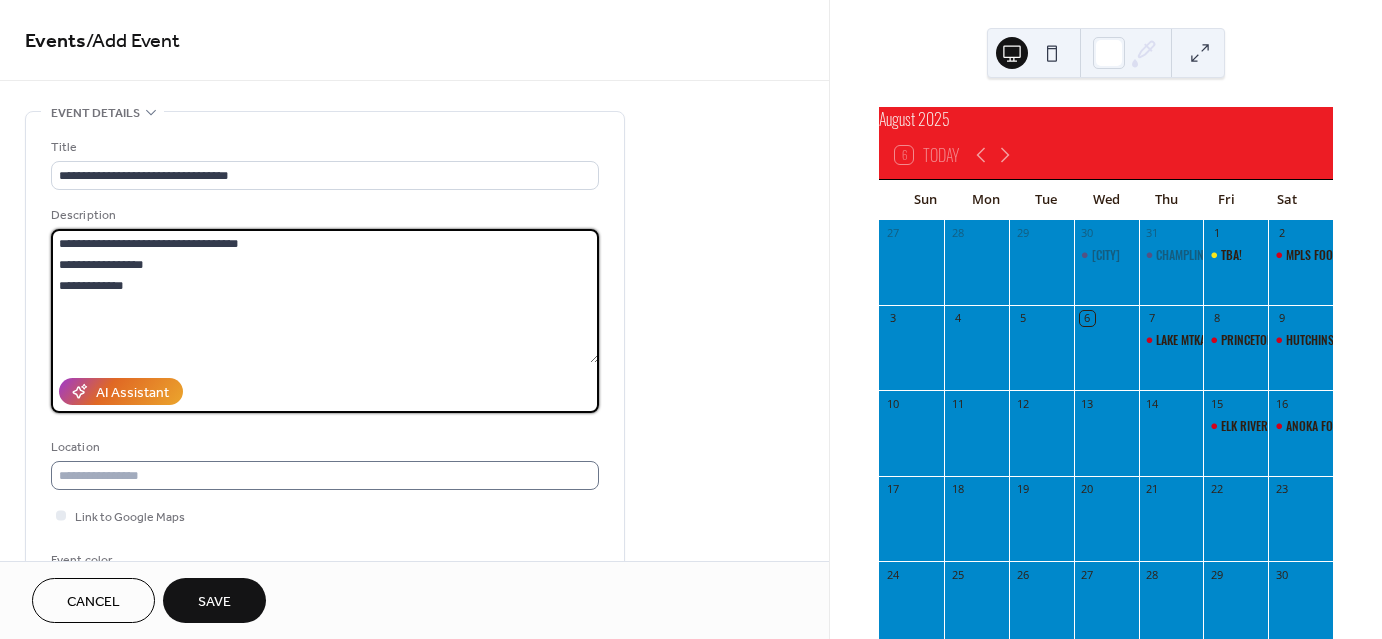 type on "**********" 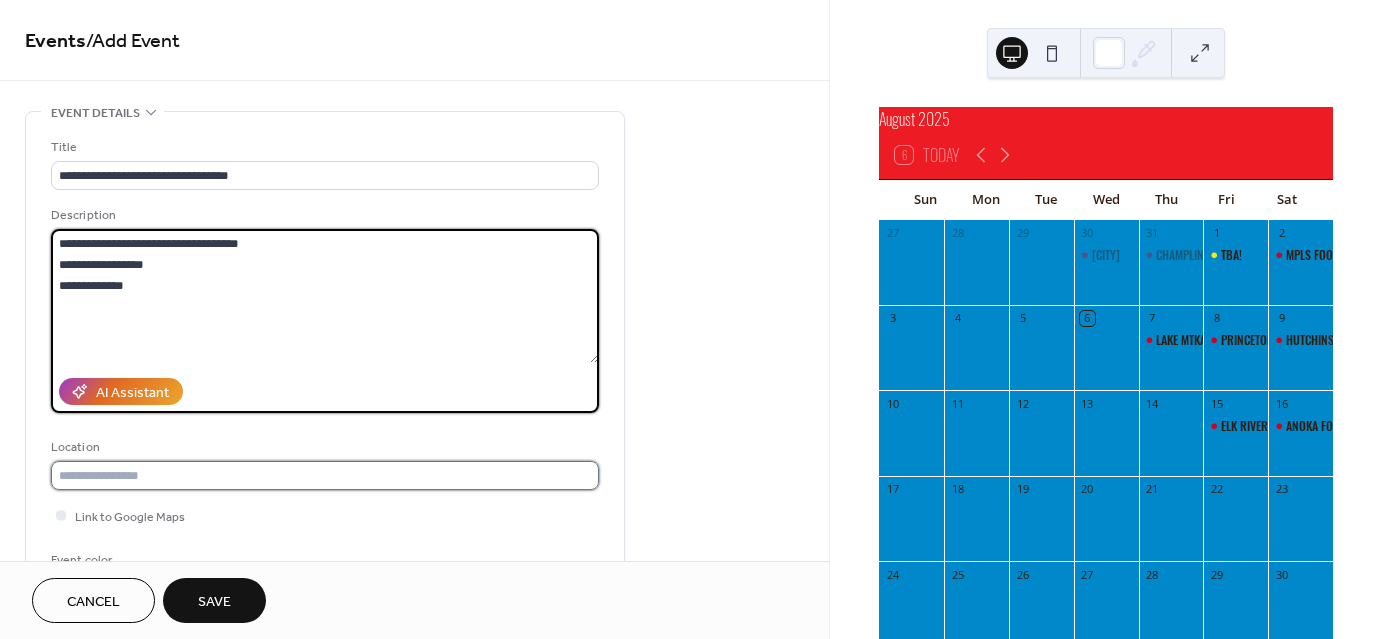 click at bounding box center [325, 475] 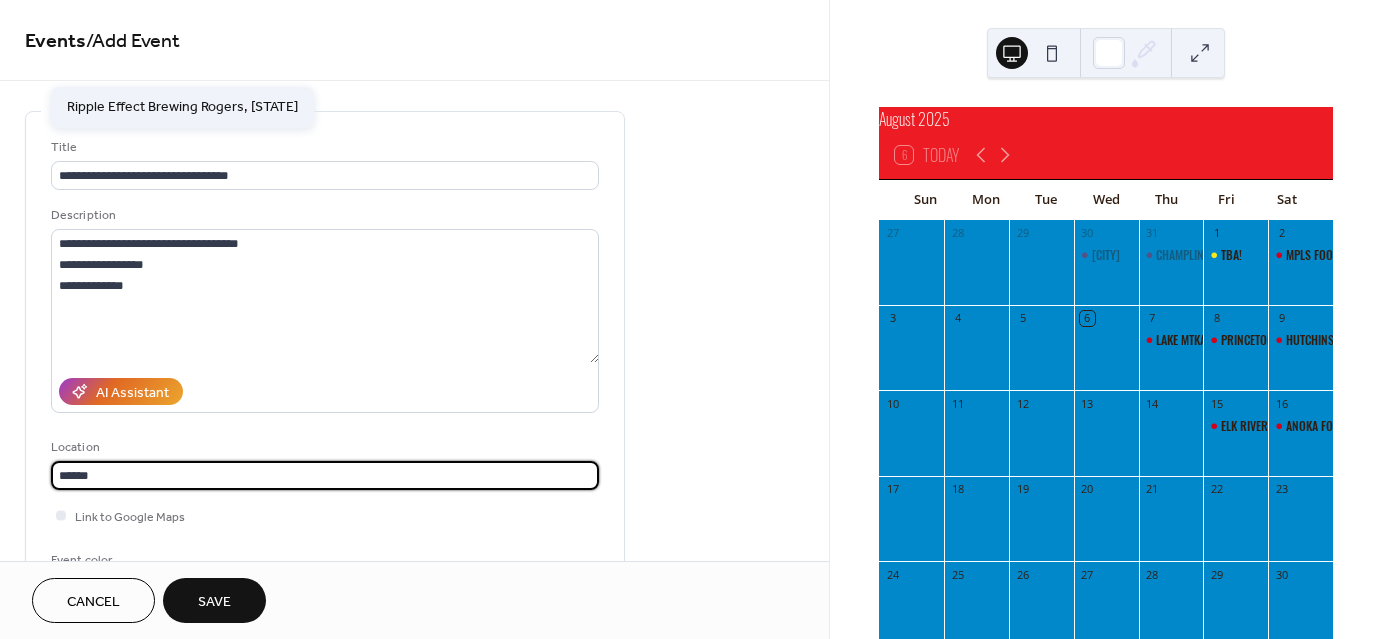 click on "Ripple Effect Brewing Rogers, MN" at bounding box center (182, 106) 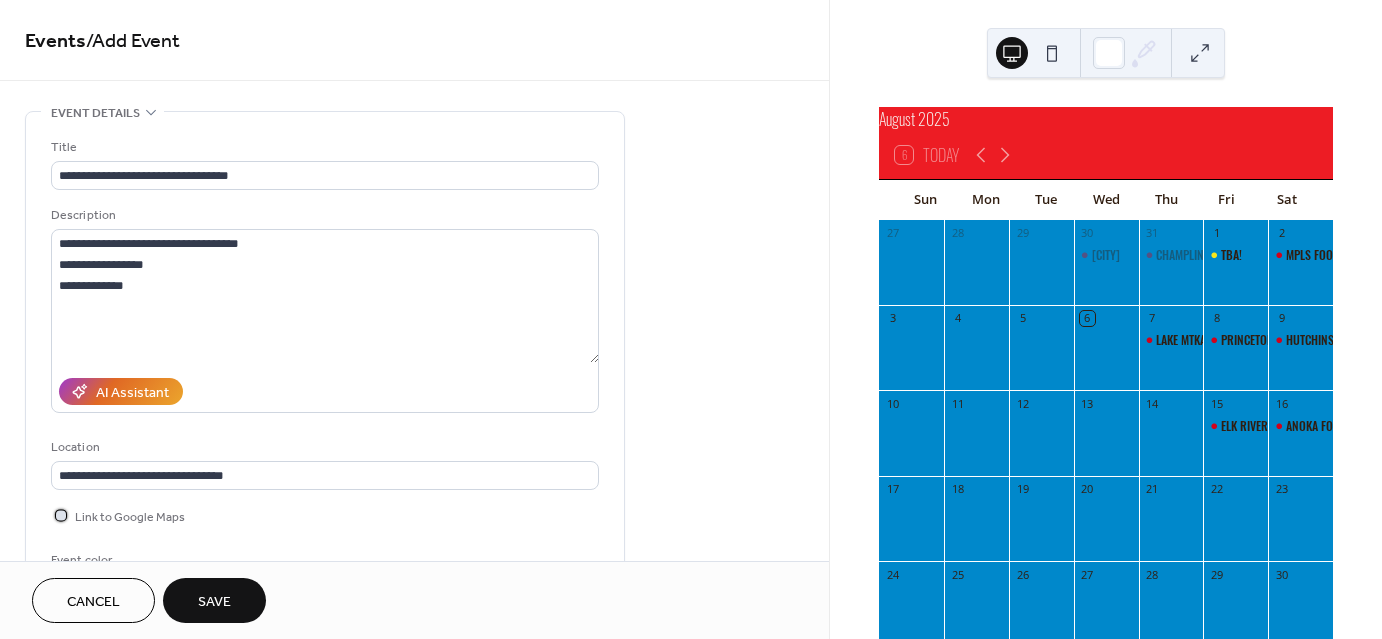 click at bounding box center [61, 515] 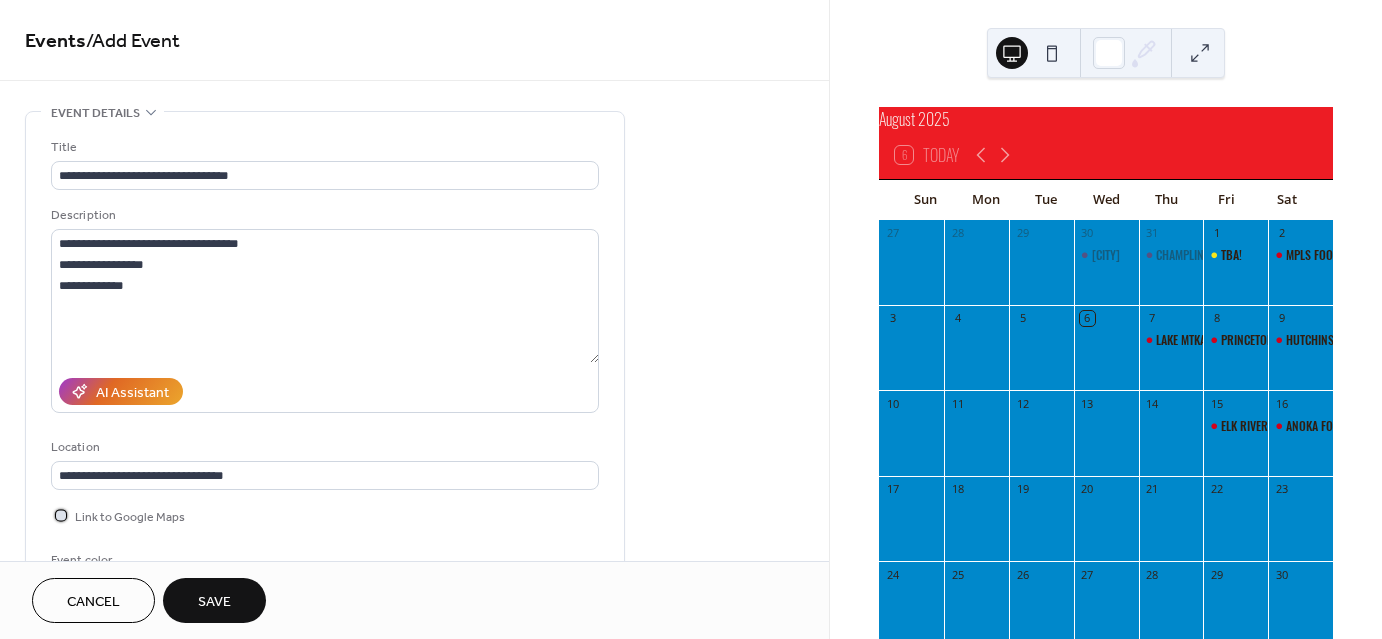 scroll, scrollTop: 1, scrollLeft: 0, axis: vertical 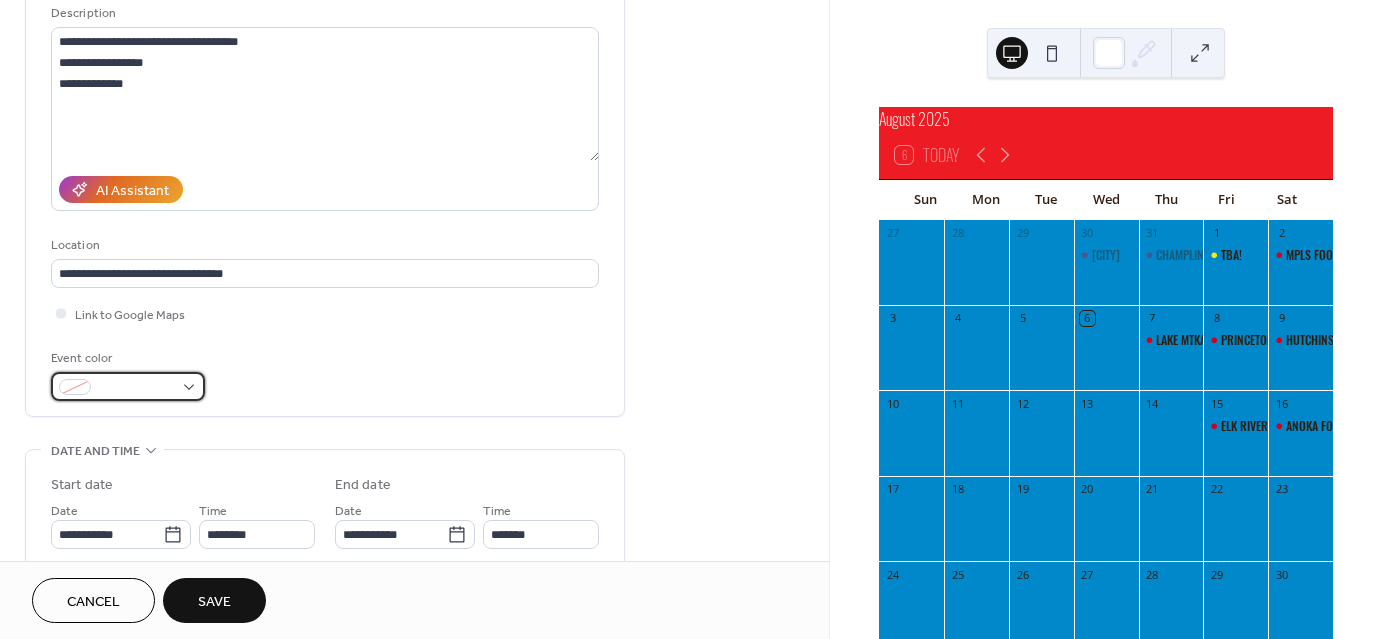 click at bounding box center (75, 387) 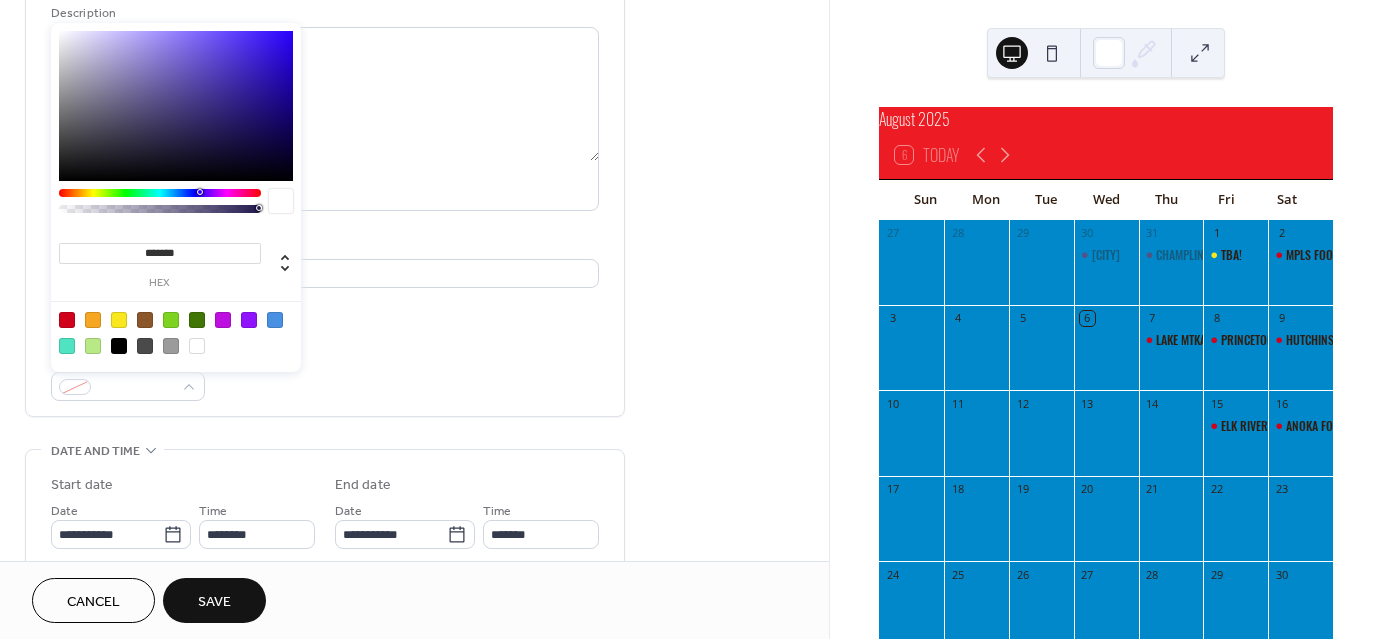 click at bounding box center [67, 320] 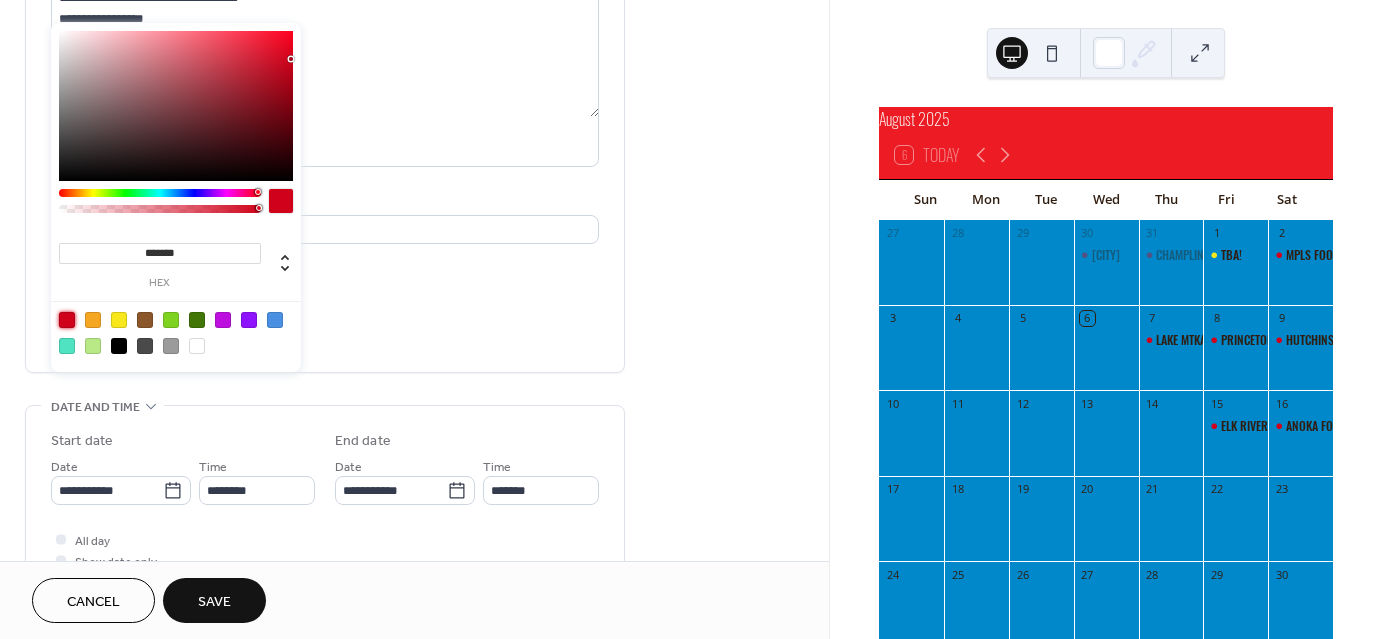 scroll, scrollTop: 247, scrollLeft: 0, axis: vertical 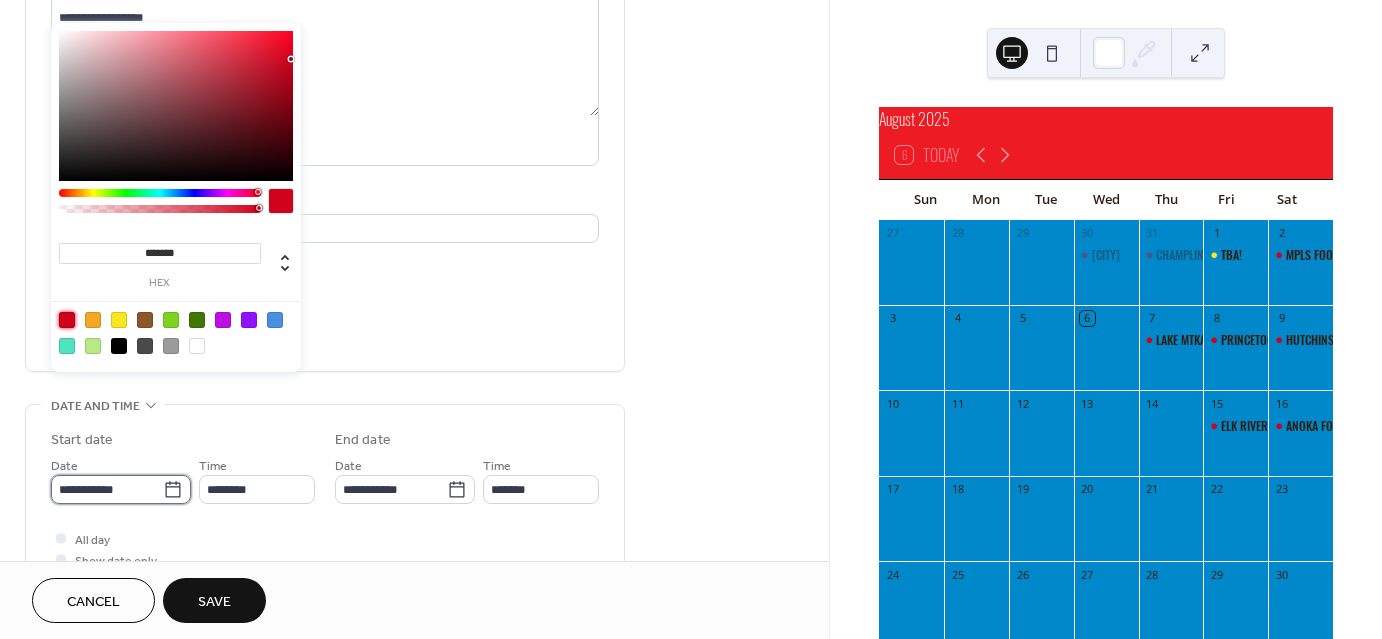 click on "**********" at bounding box center (107, 489) 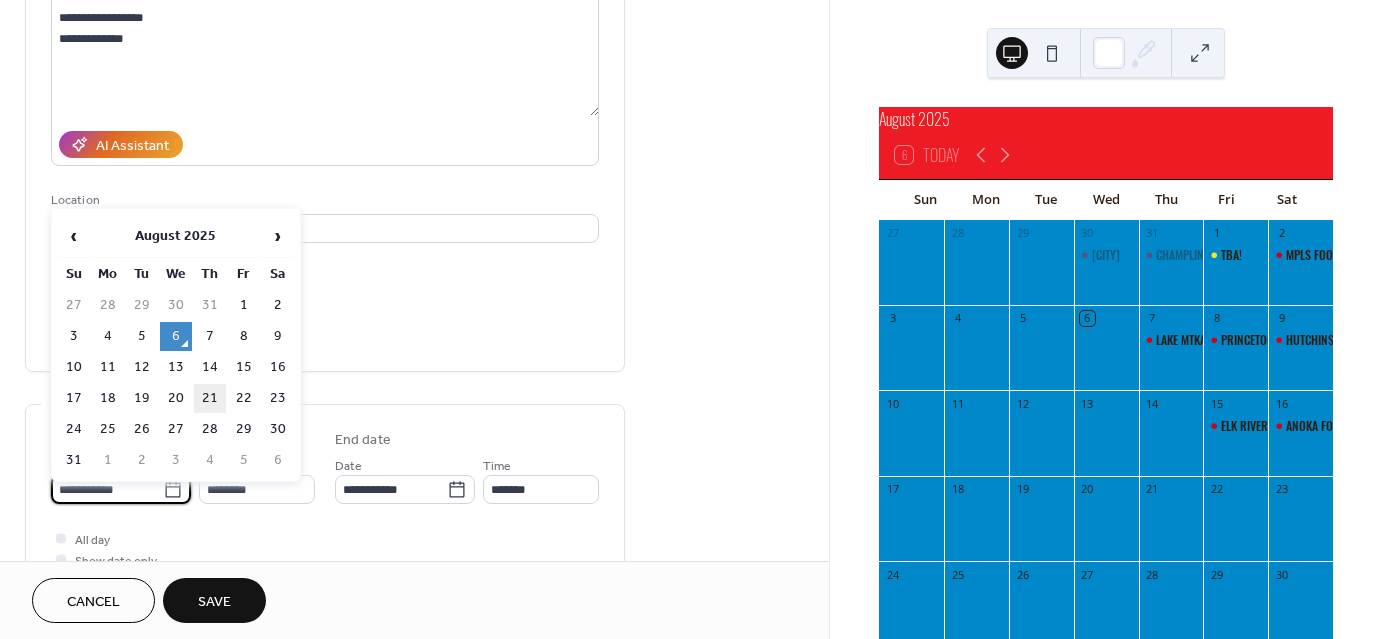 click on "21" at bounding box center [210, 398] 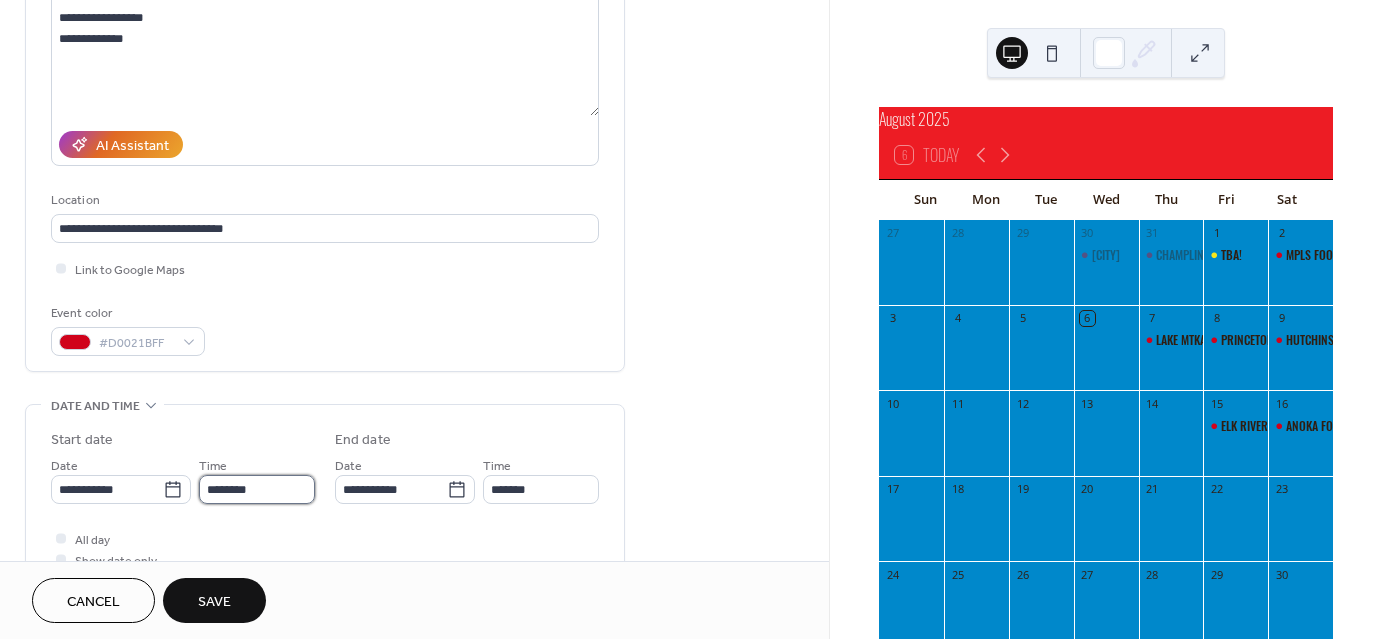 click on "********" at bounding box center (257, 489) 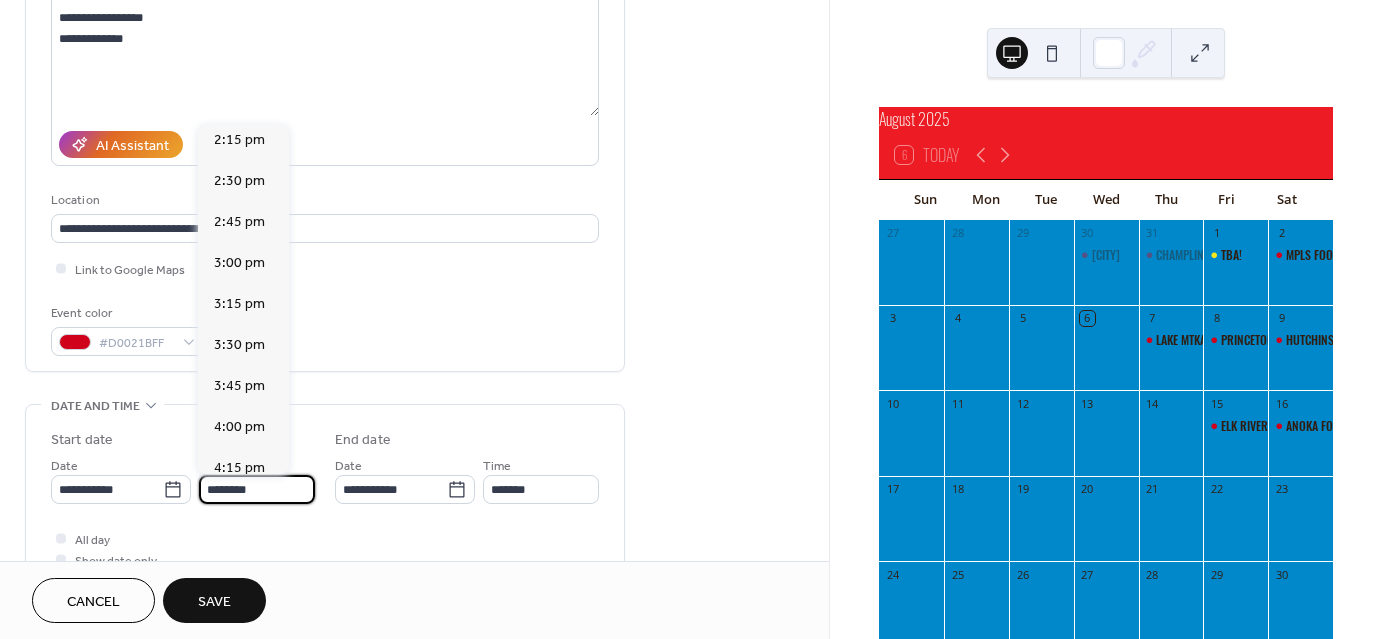 scroll, scrollTop: 2340, scrollLeft: 0, axis: vertical 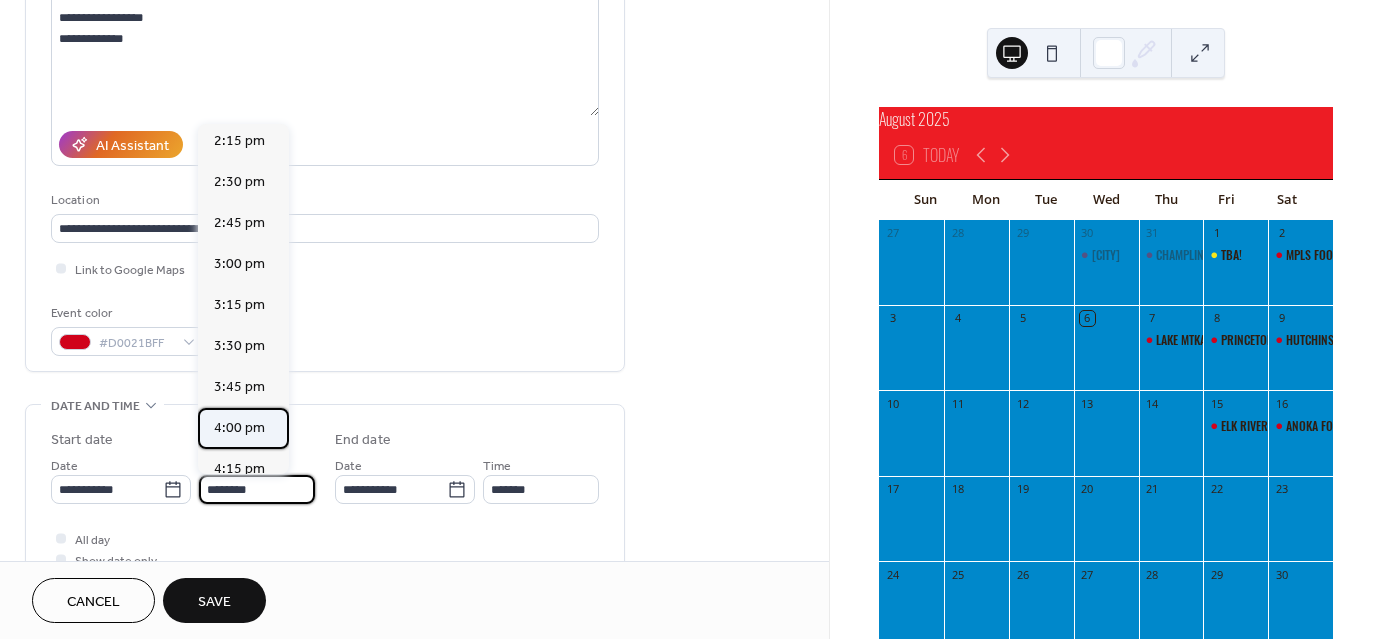 click on "4:00 pm" at bounding box center (239, 428) 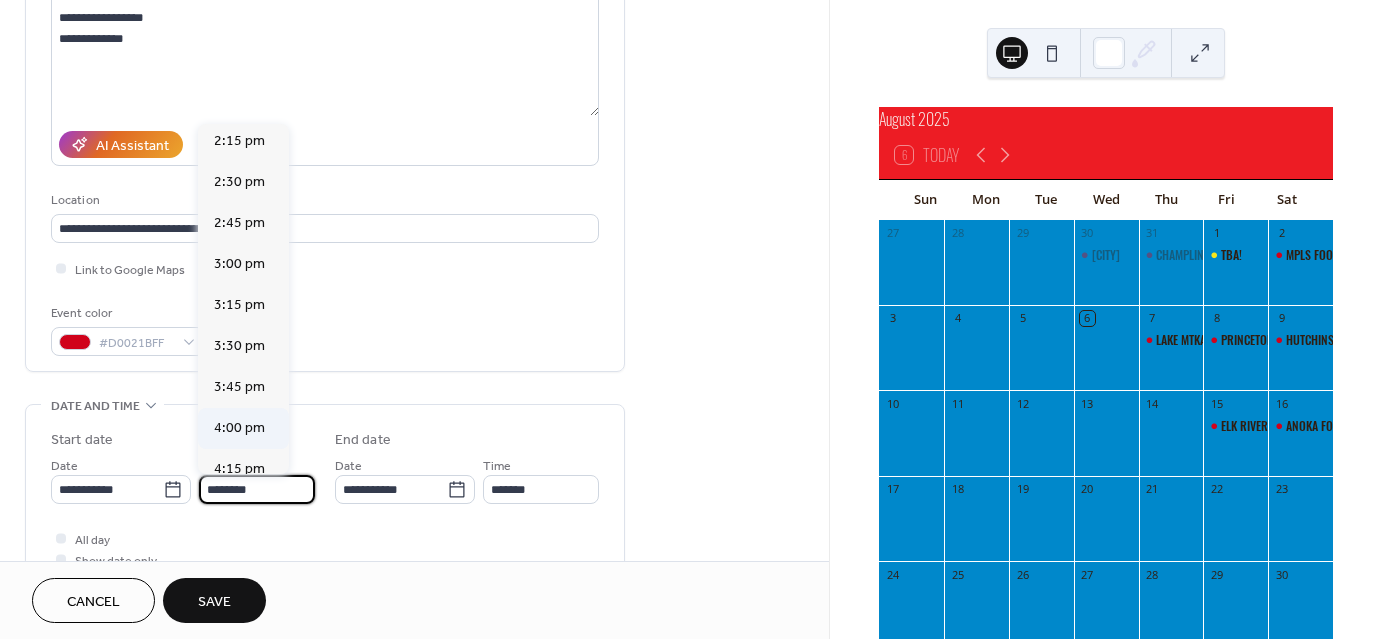 type on "*******" 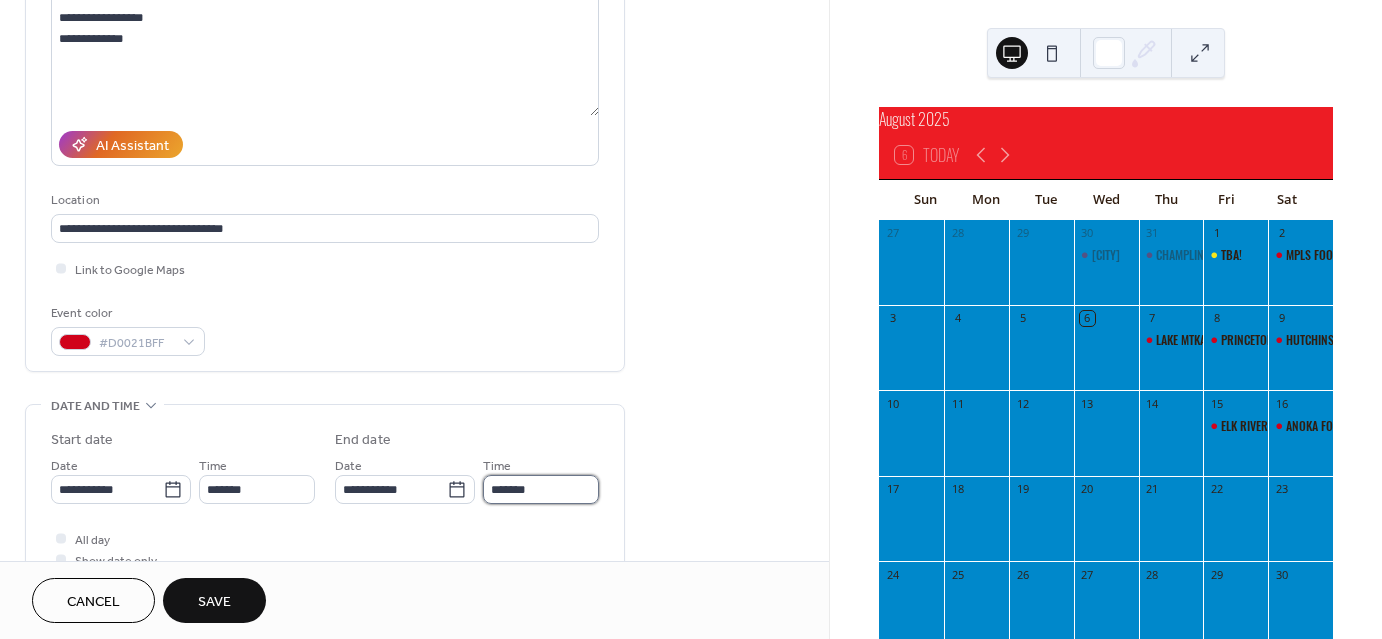 click on "*******" at bounding box center (541, 489) 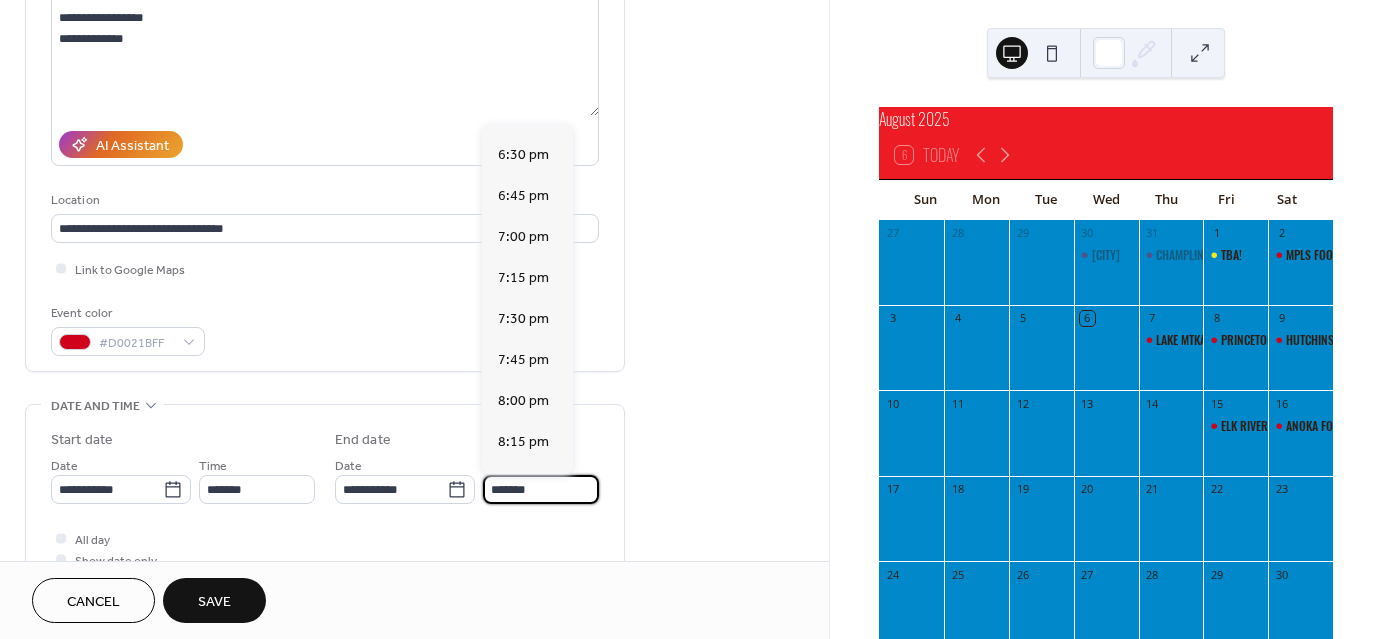 scroll, scrollTop: 378, scrollLeft: 0, axis: vertical 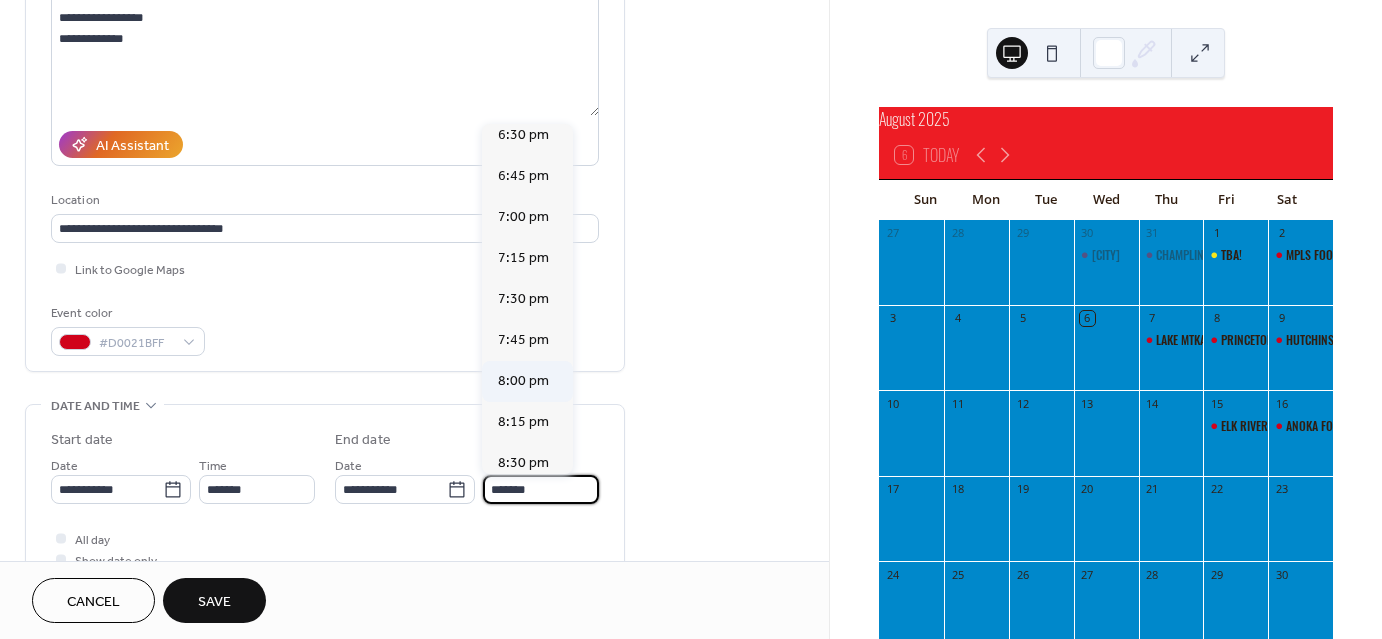 click on "8:00 pm" at bounding box center (523, 381) 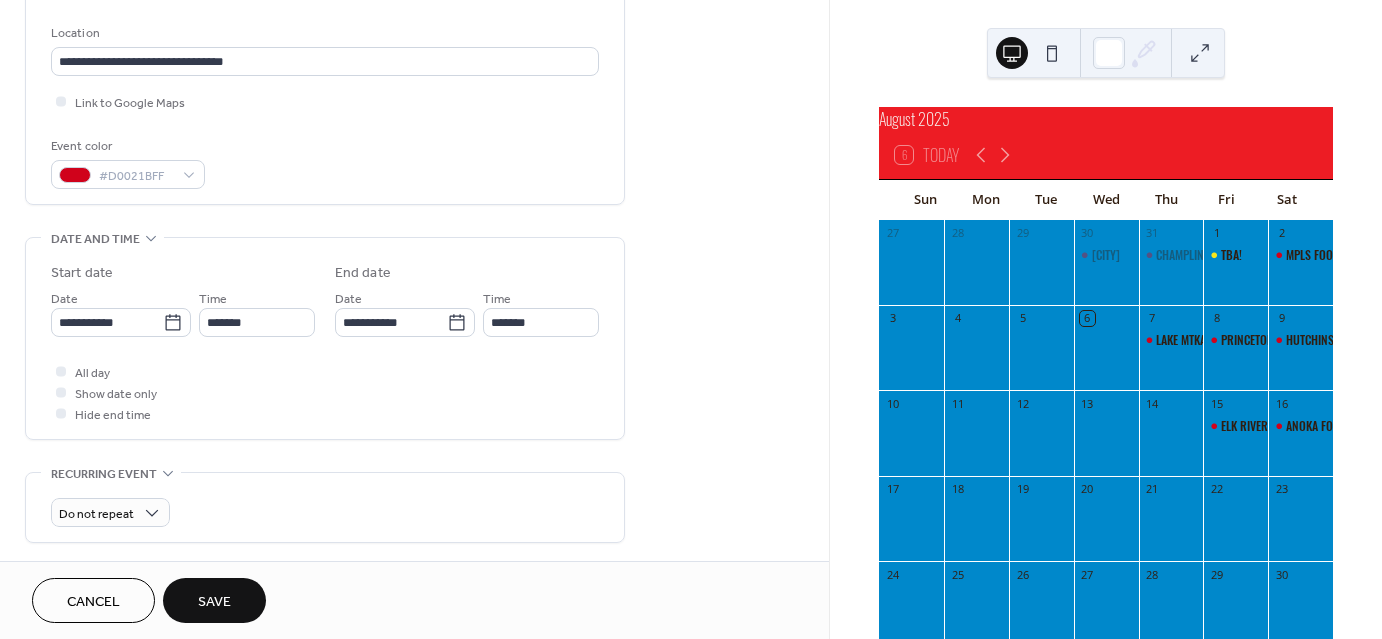 scroll, scrollTop: 418, scrollLeft: 0, axis: vertical 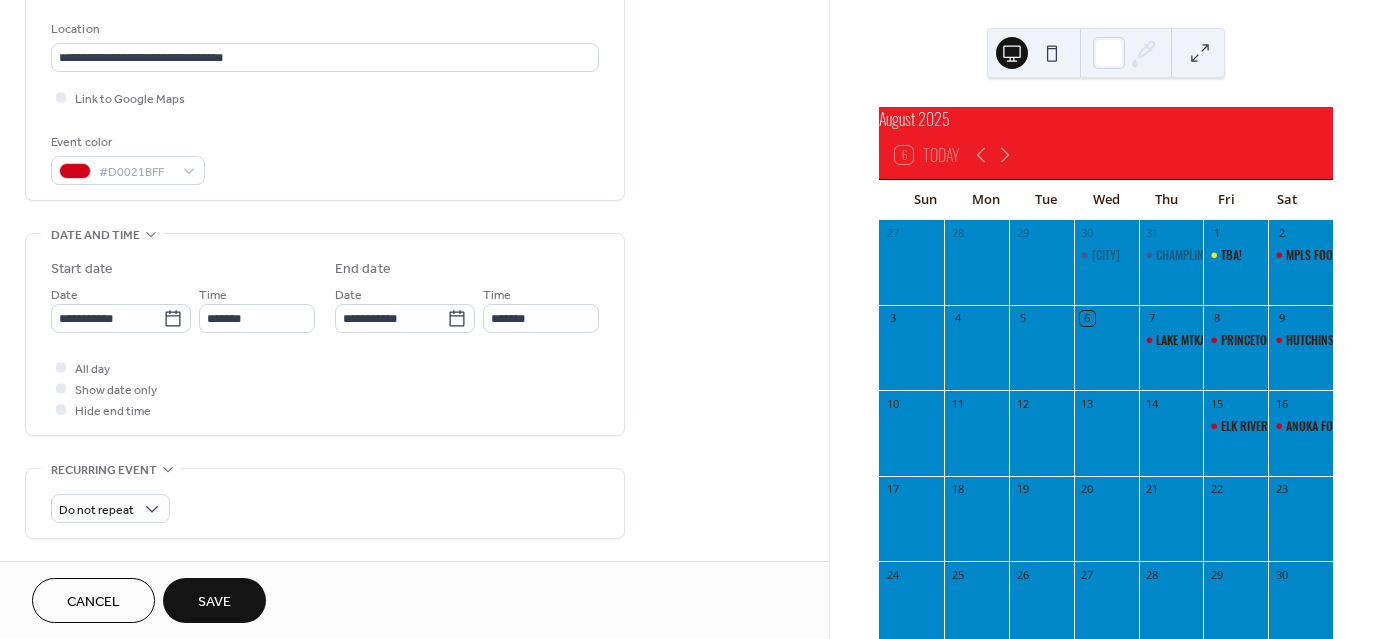 click on "Save" at bounding box center [214, 602] 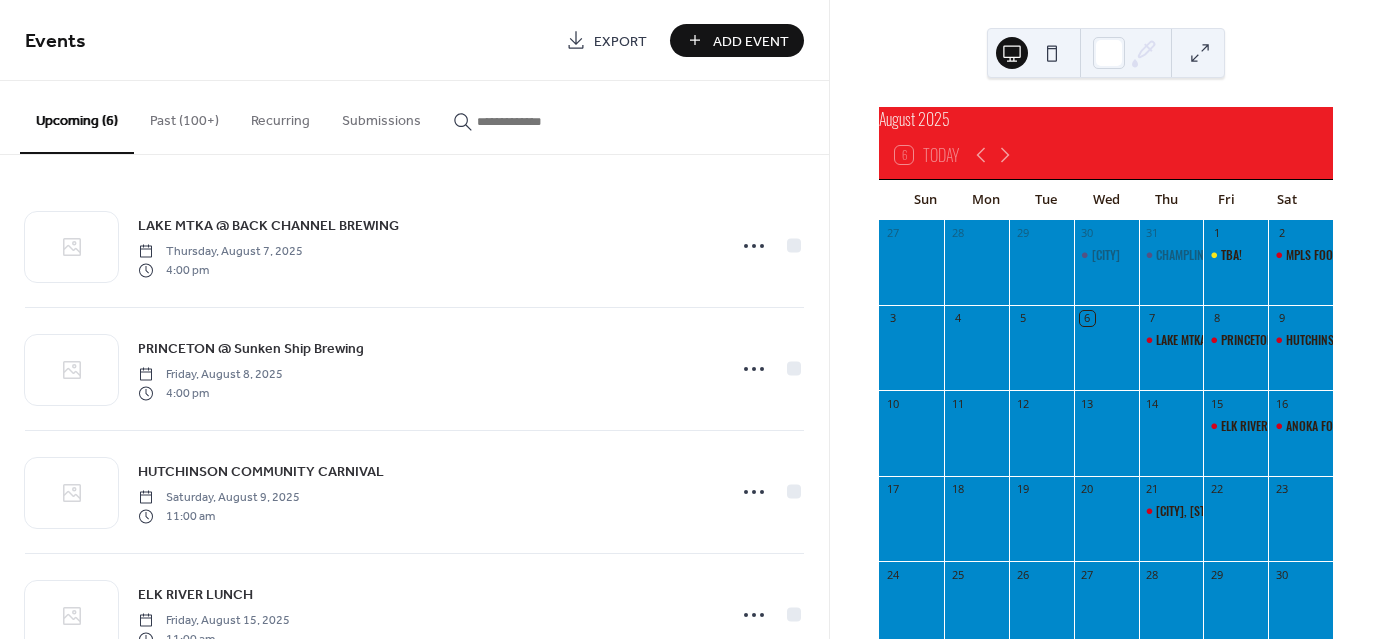 click on "Add Event" at bounding box center [751, 41] 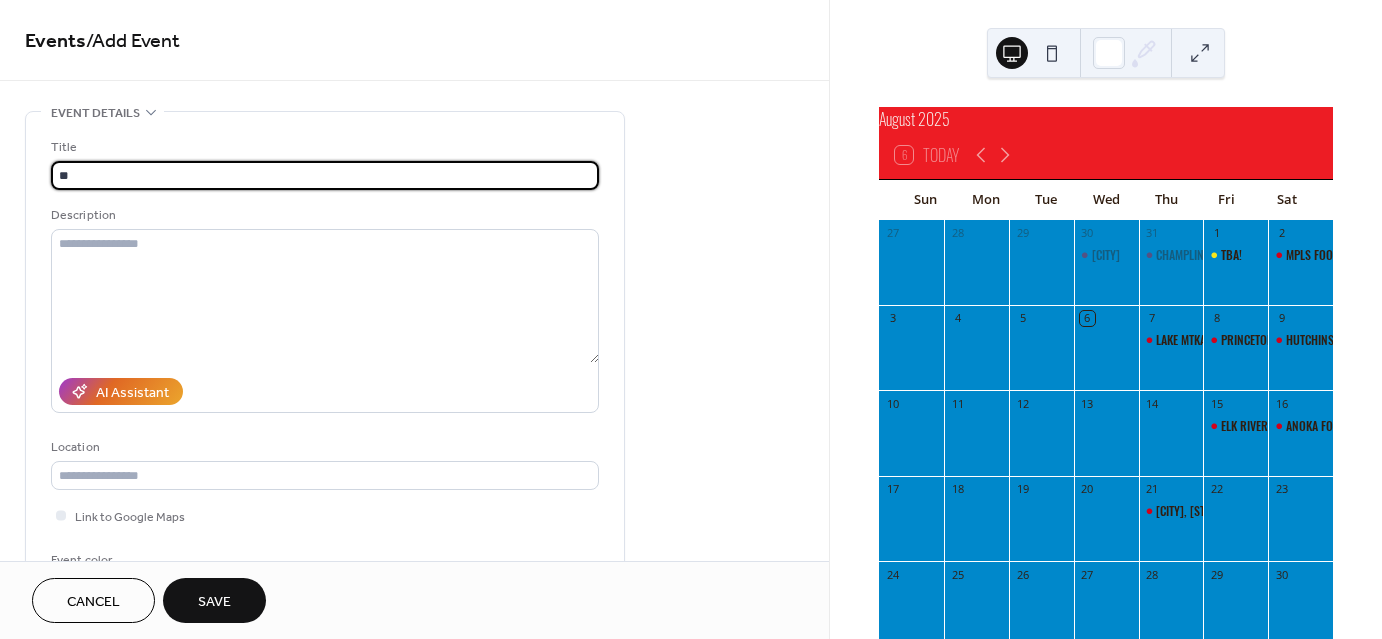 type on "*" 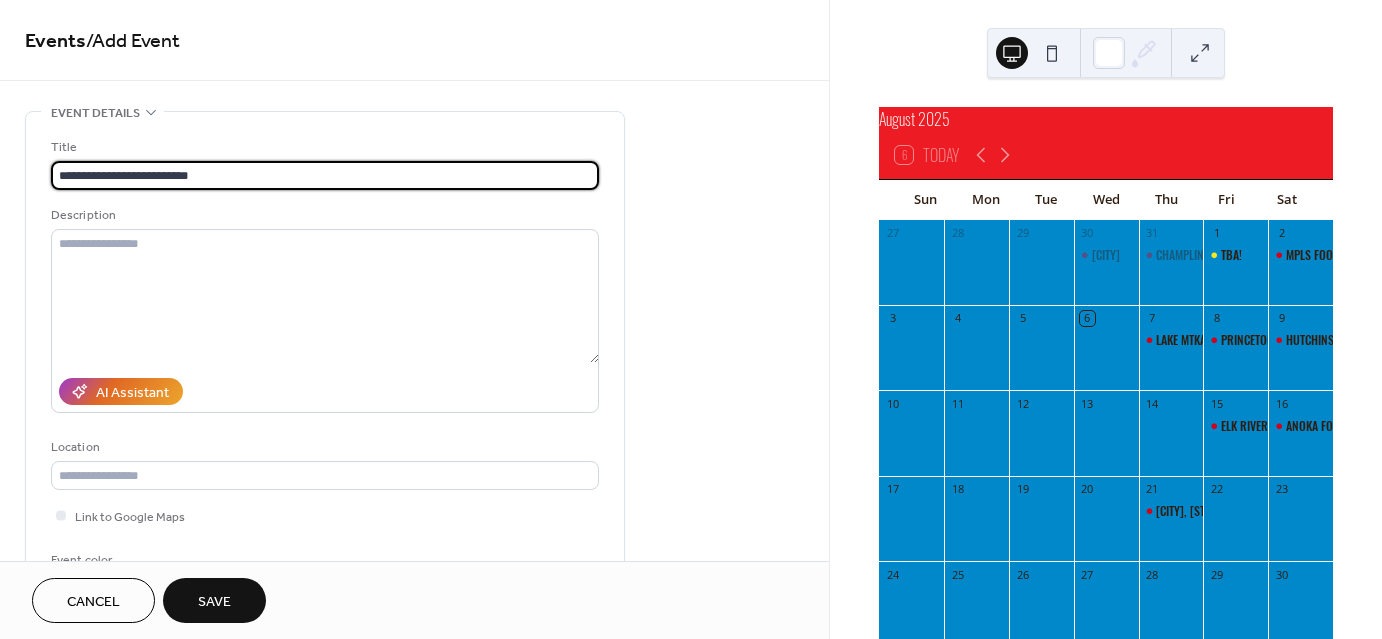 type on "**********" 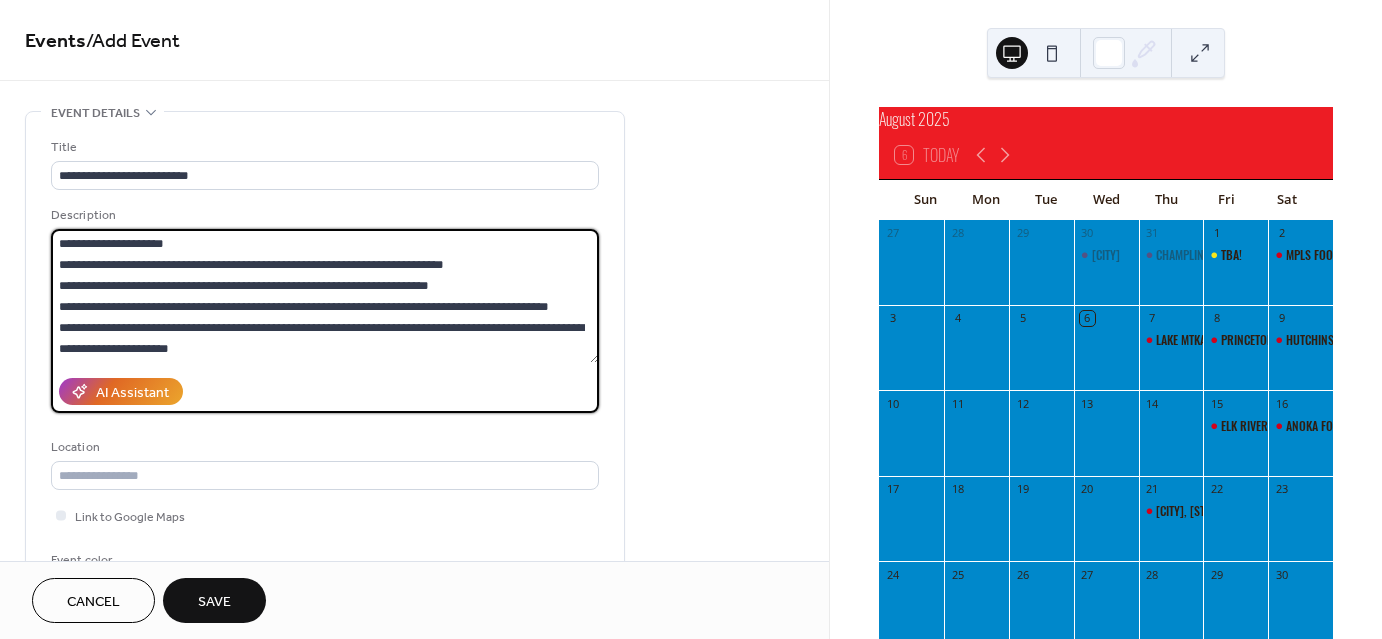 scroll, scrollTop: 20, scrollLeft: 0, axis: vertical 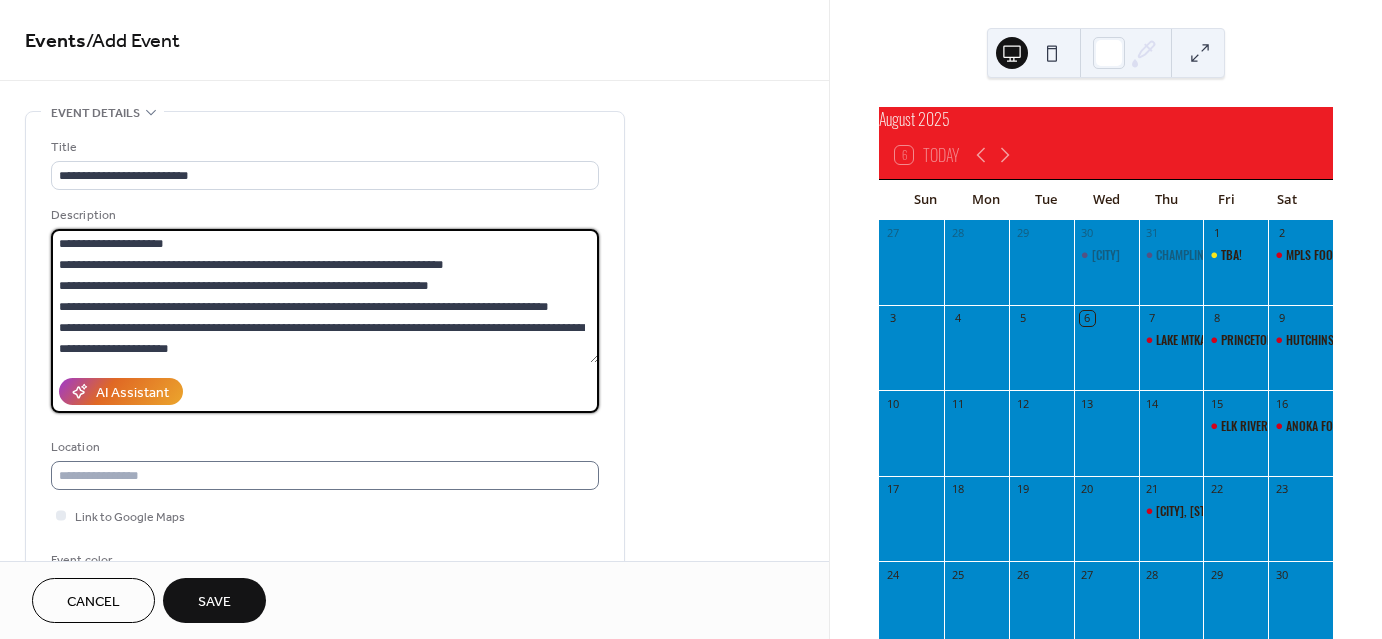 type on "**********" 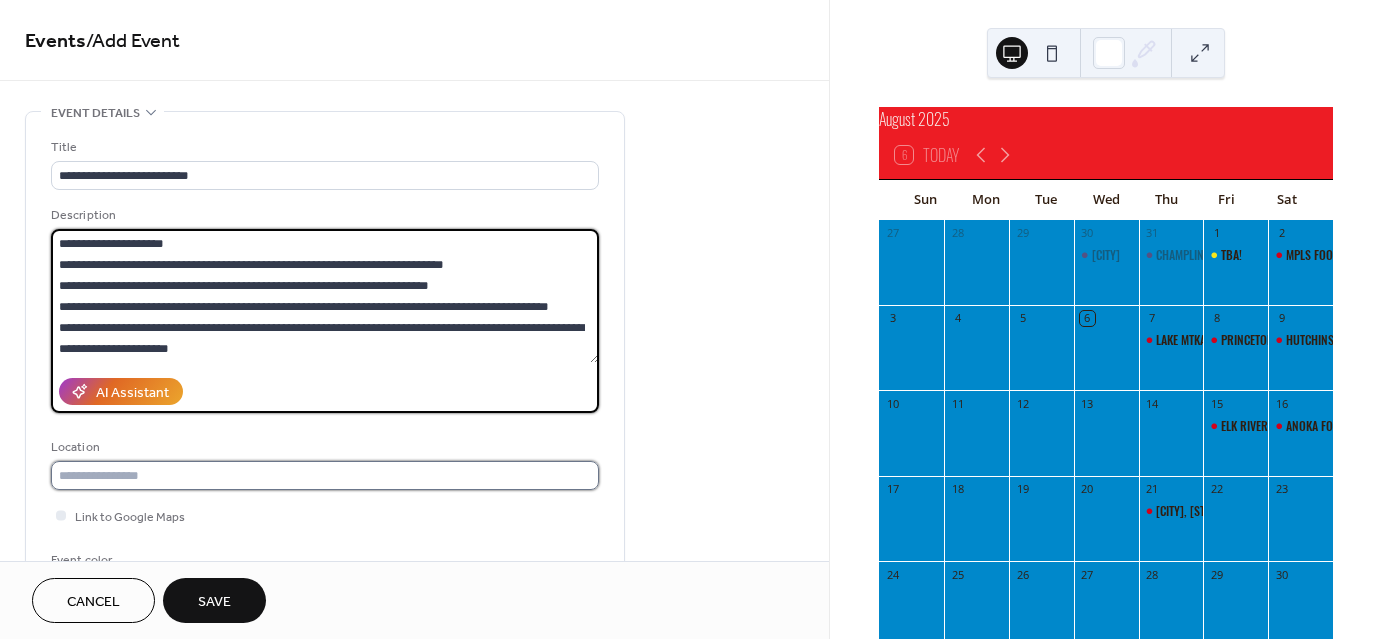 click at bounding box center [325, 475] 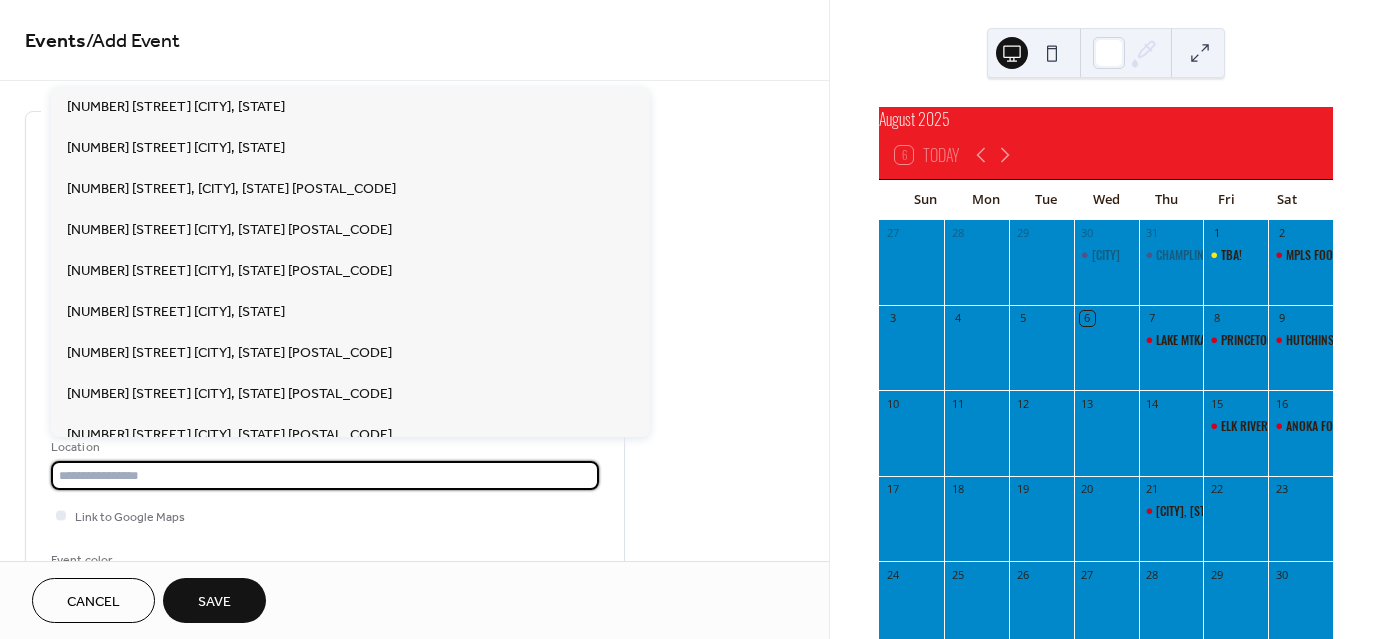 click at bounding box center [325, 475] 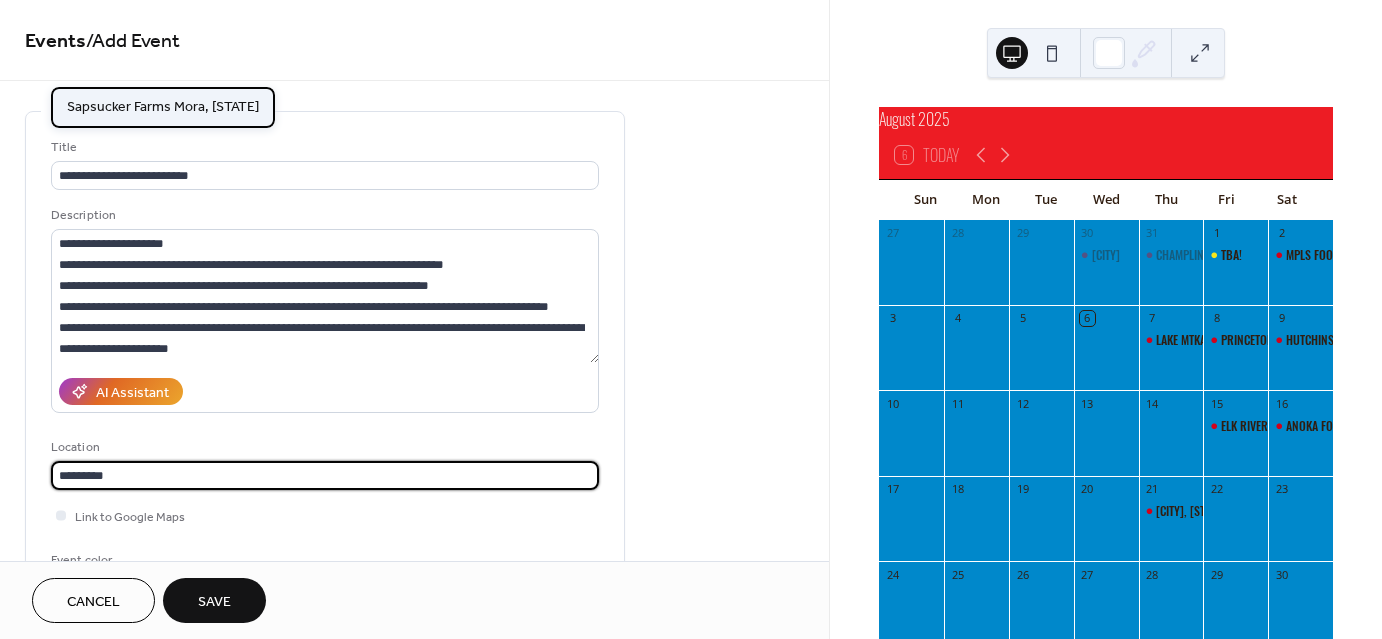 click on "Sapsucker Farms Mora, MN" at bounding box center [163, 106] 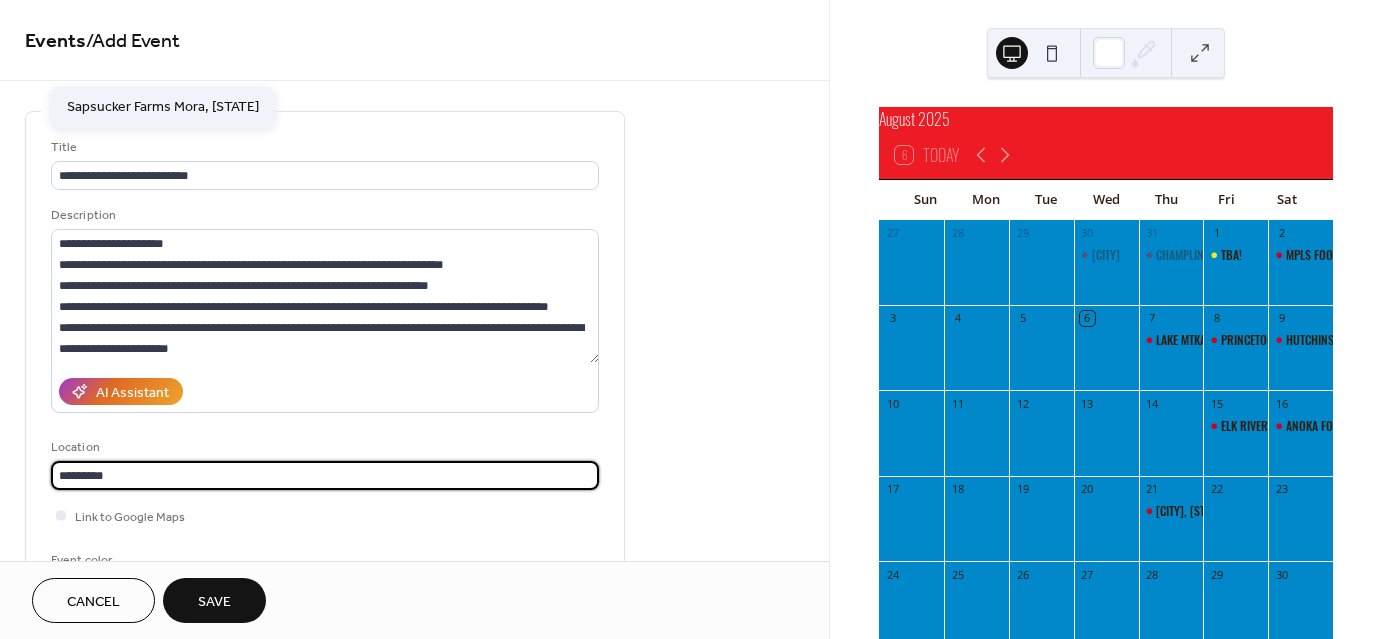 type on "**********" 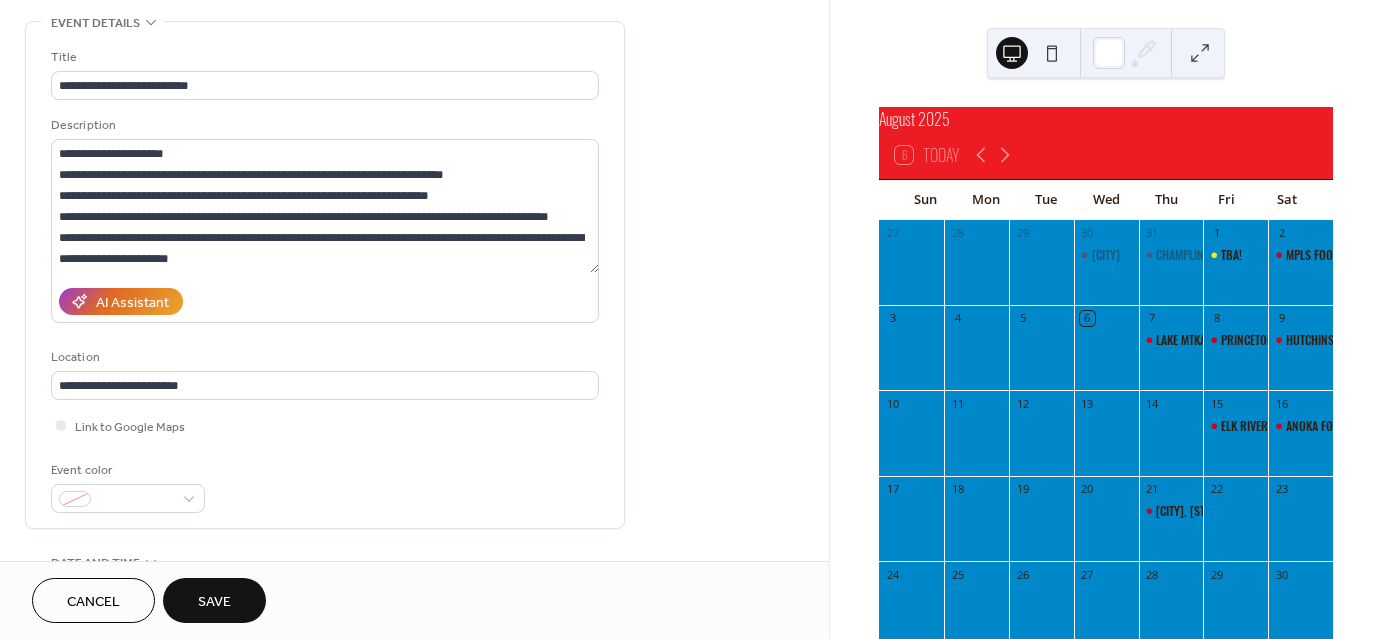 scroll, scrollTop: 160, scrollLeft: 0, axis: vertical 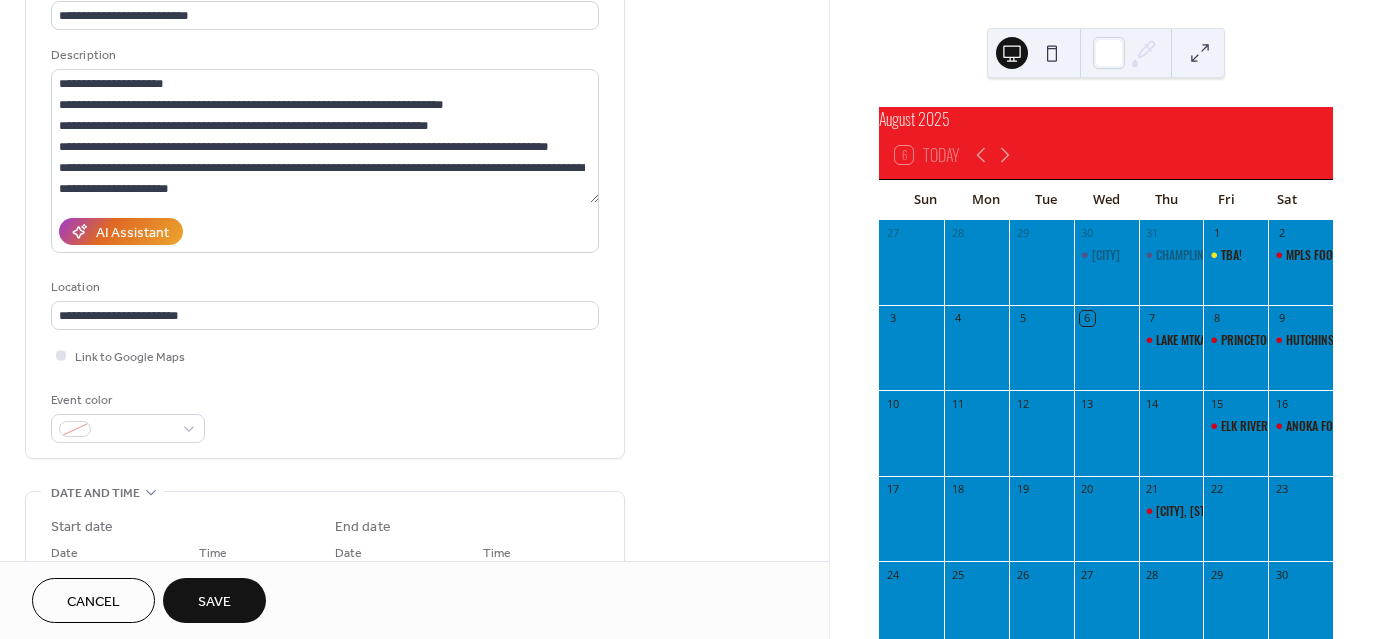 click at bounding box center (61, 355) 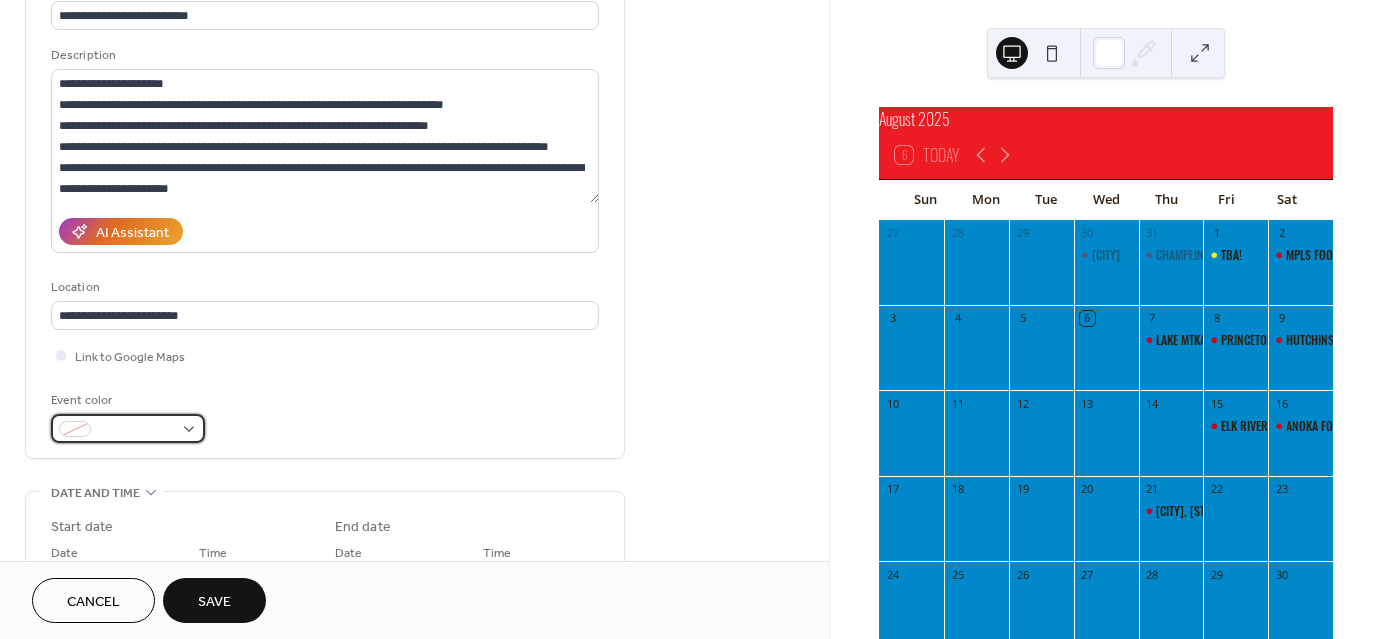 click at bounding box center (75, 429) 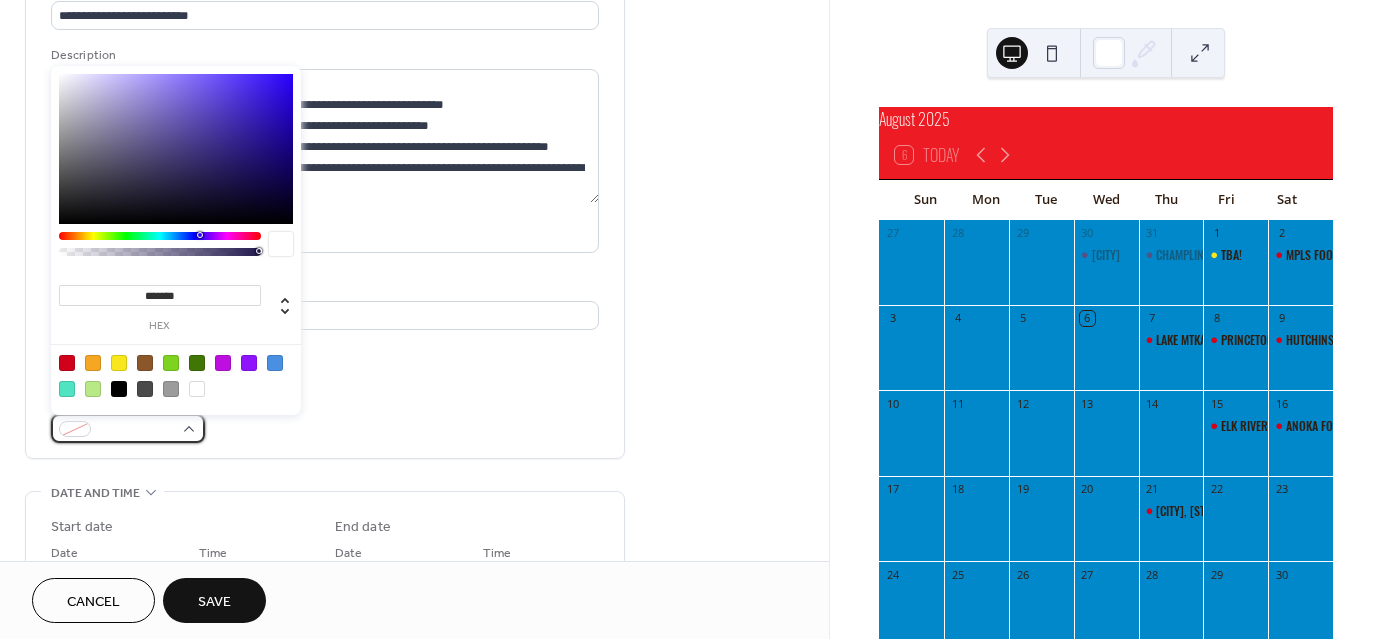 click at bounding box center [67, 363] 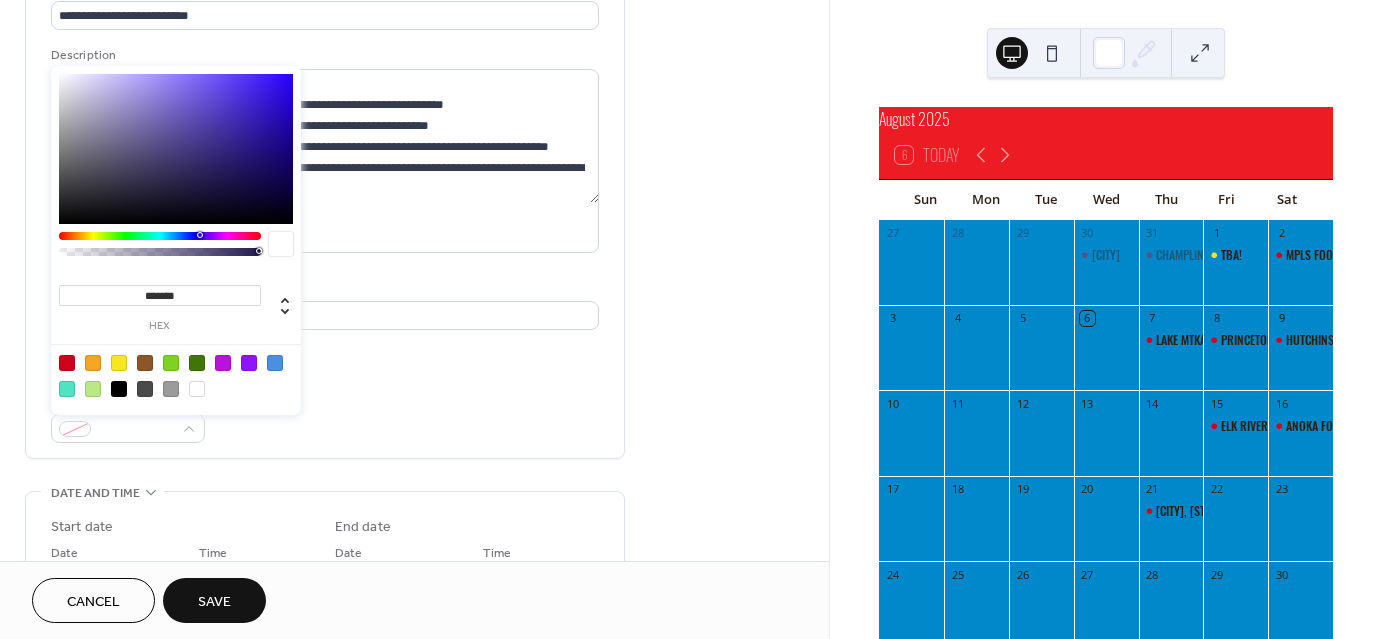 type on "*******" 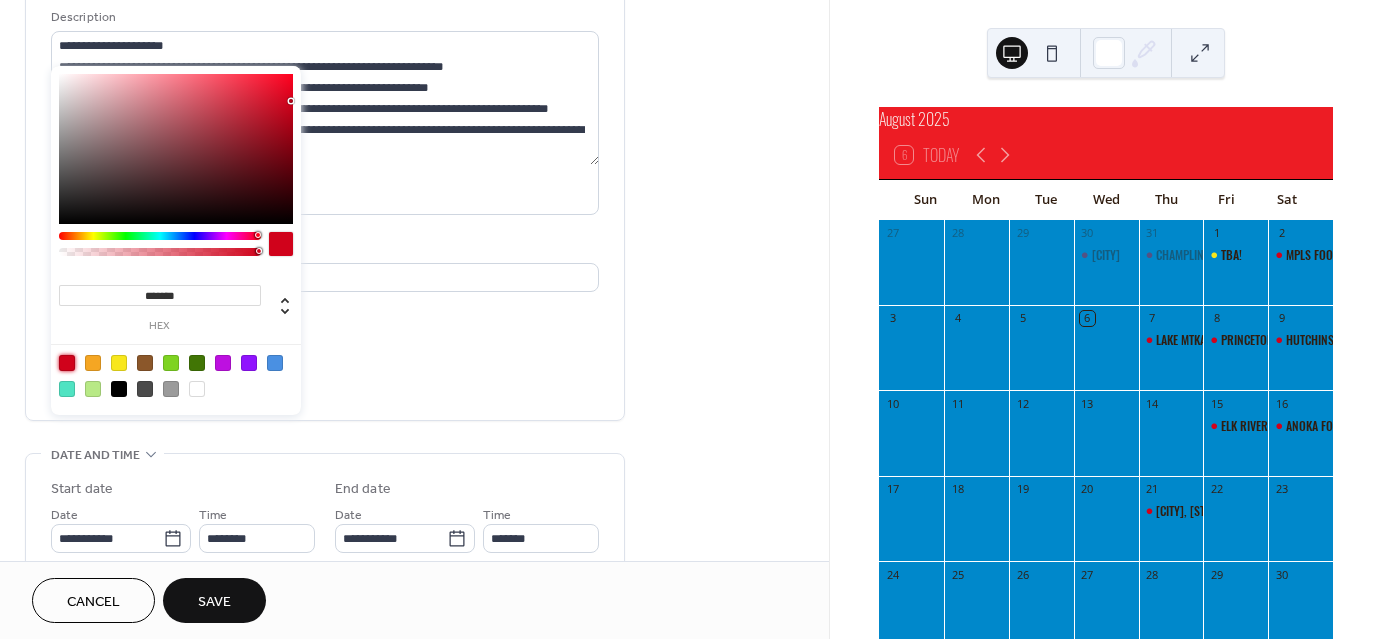 scroll, scrollTop: 192, scrollLeft: 0, axis: vertical 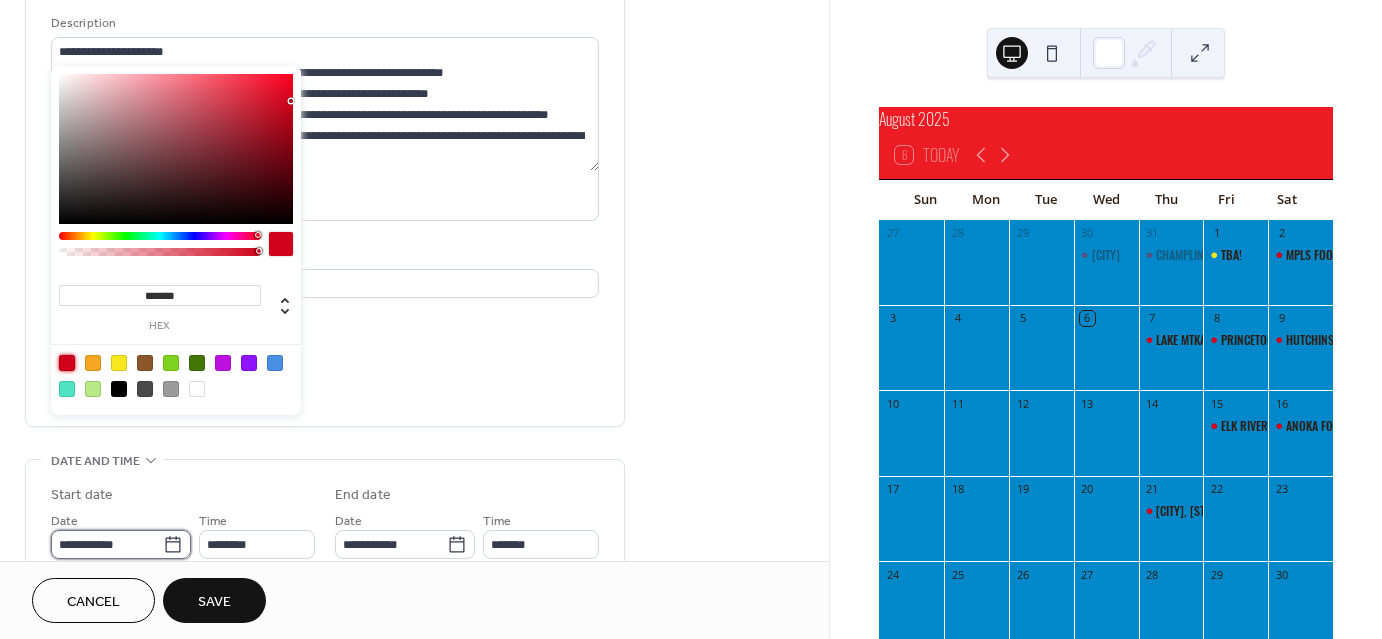 click on "**********" at bounding box center [107, 544] 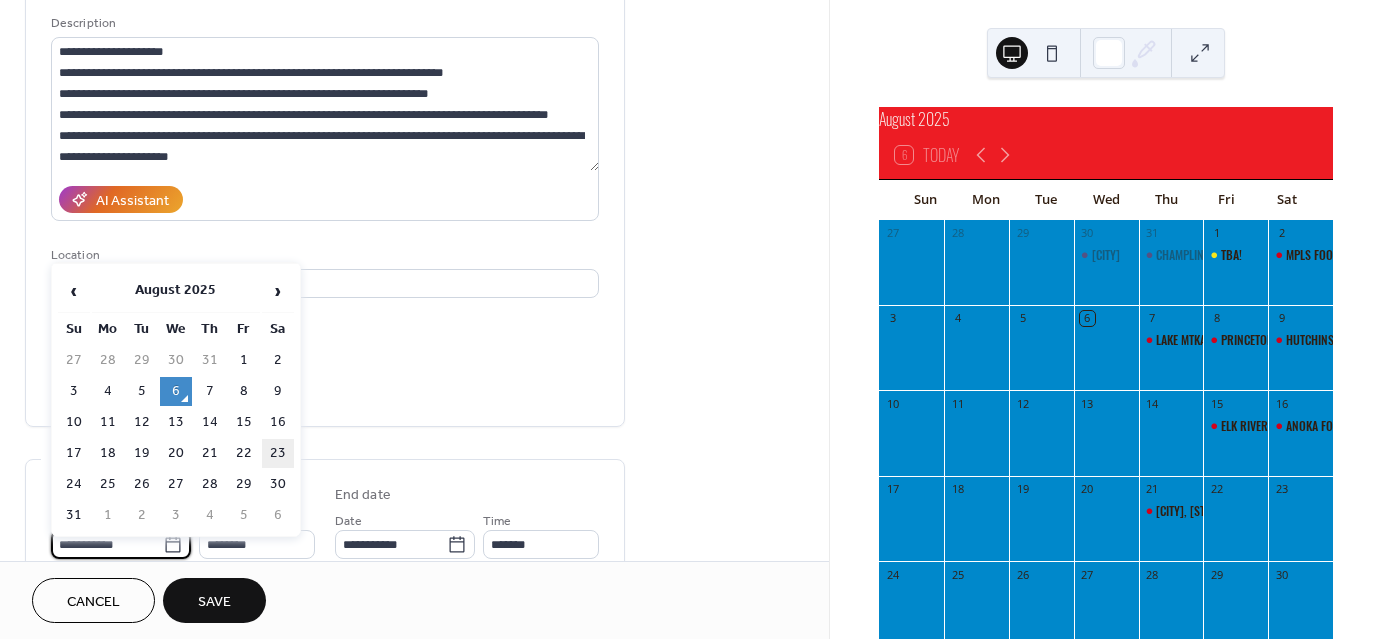 click on "23" at bounding box center (278, 453) 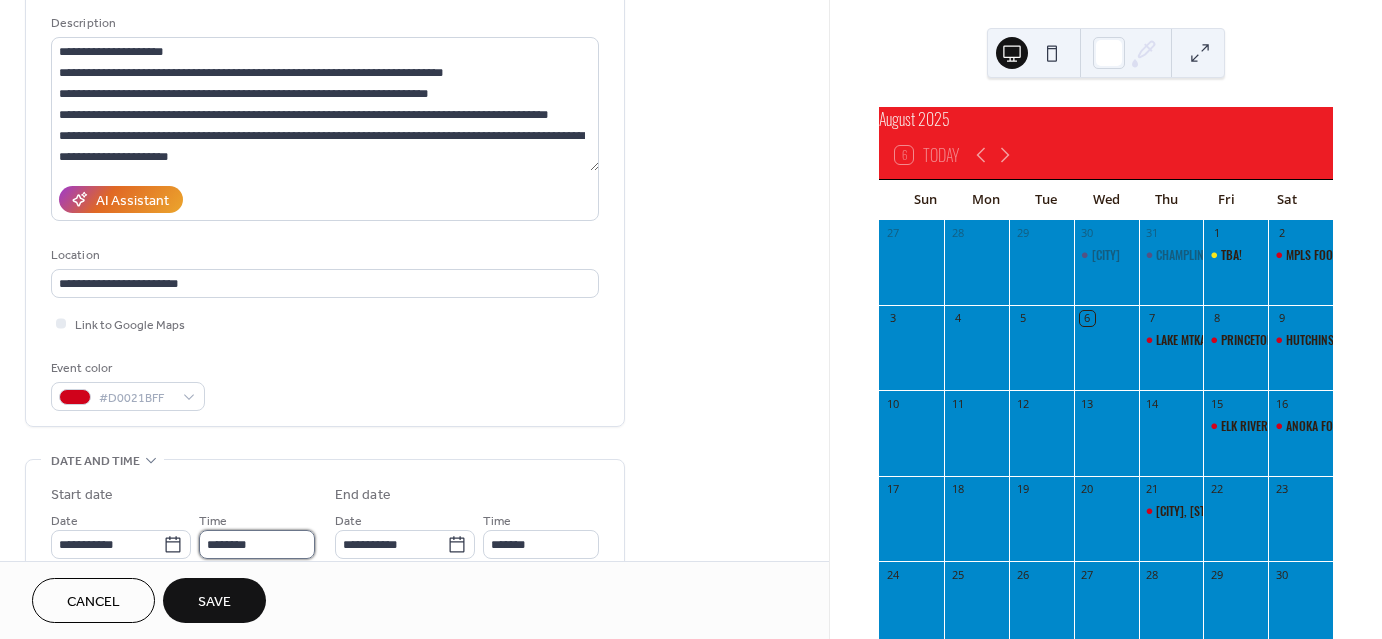 click on "********" at bounding box center [257, 544] 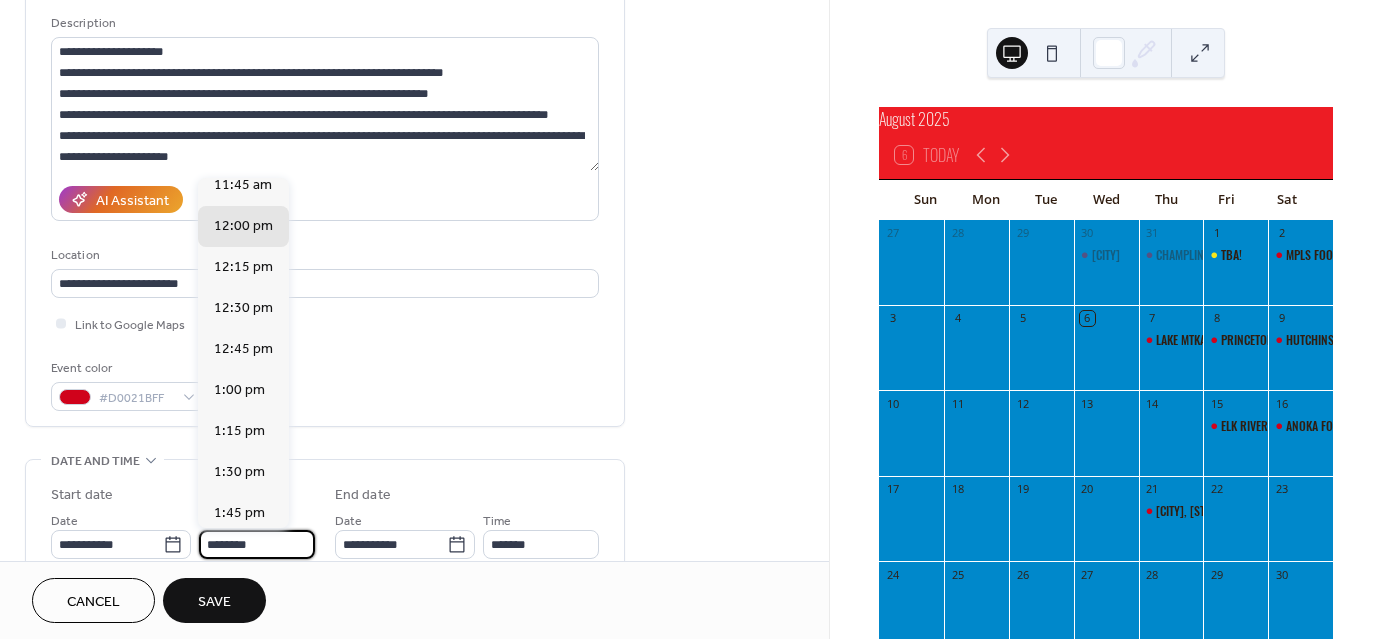 scroll, scrollTop: 1920, scrollLeft: 0, axis: vertical 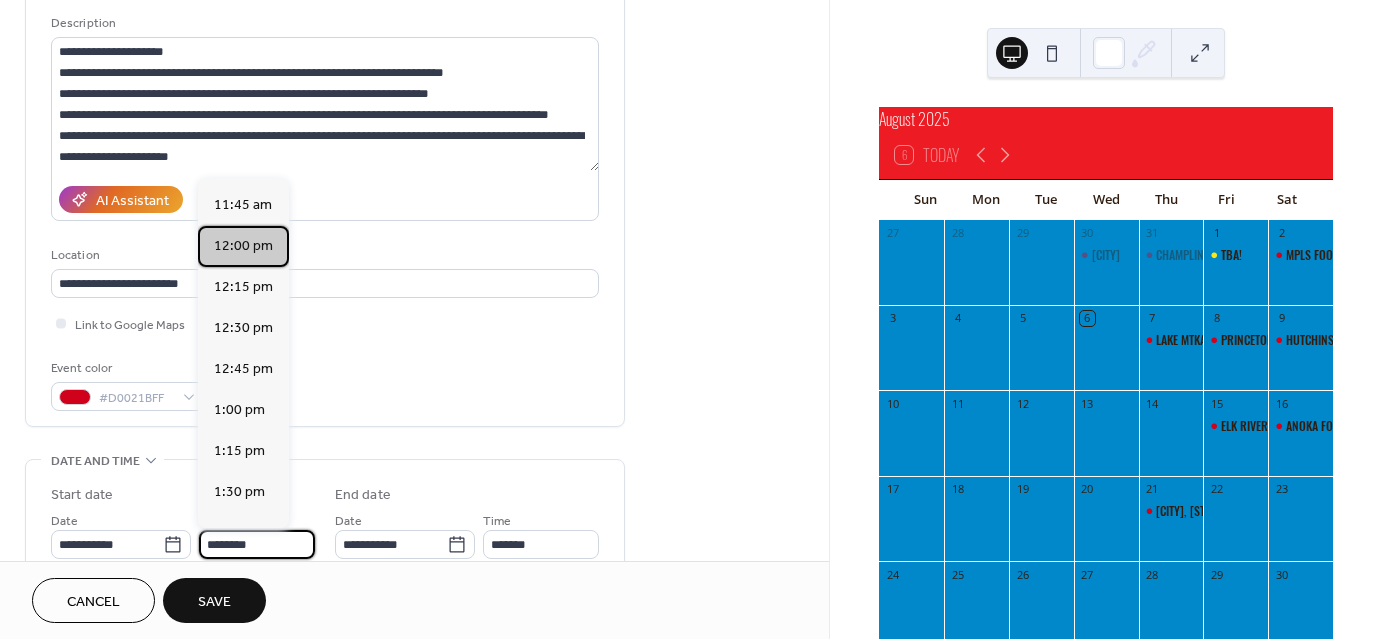click on "12:00 pm" at bounding box center [243, 246] 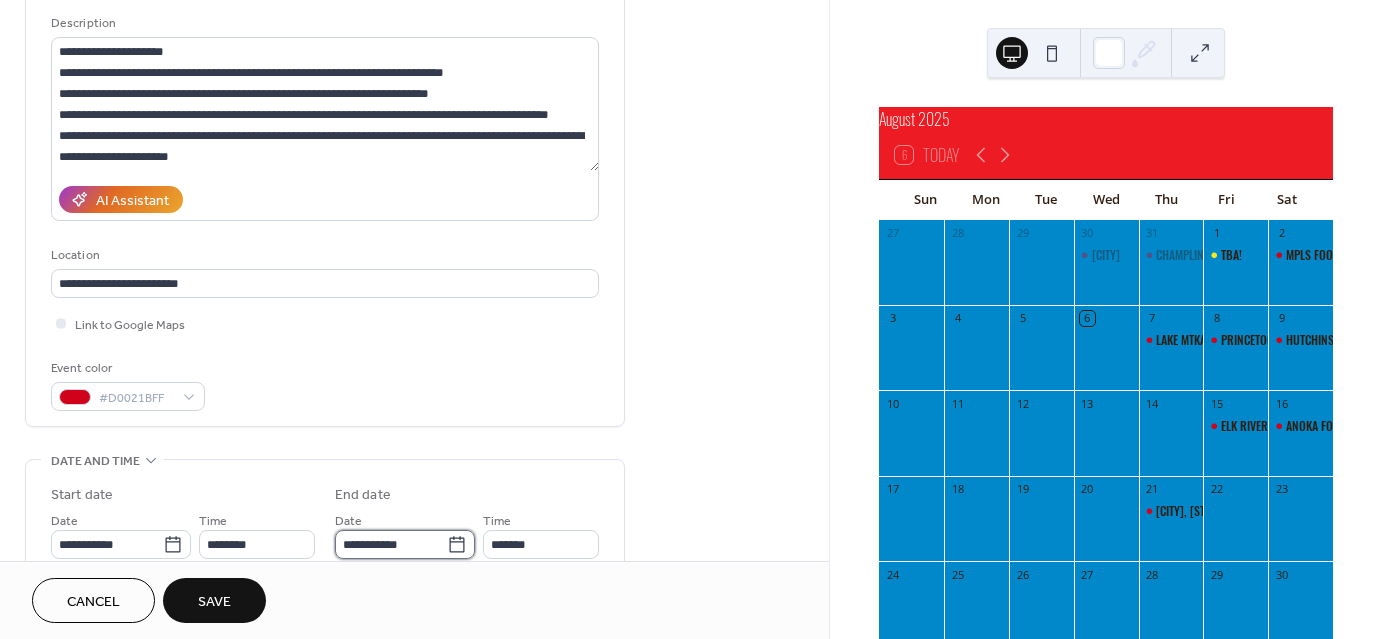 click on "**********" at bounding box center (391, 544) 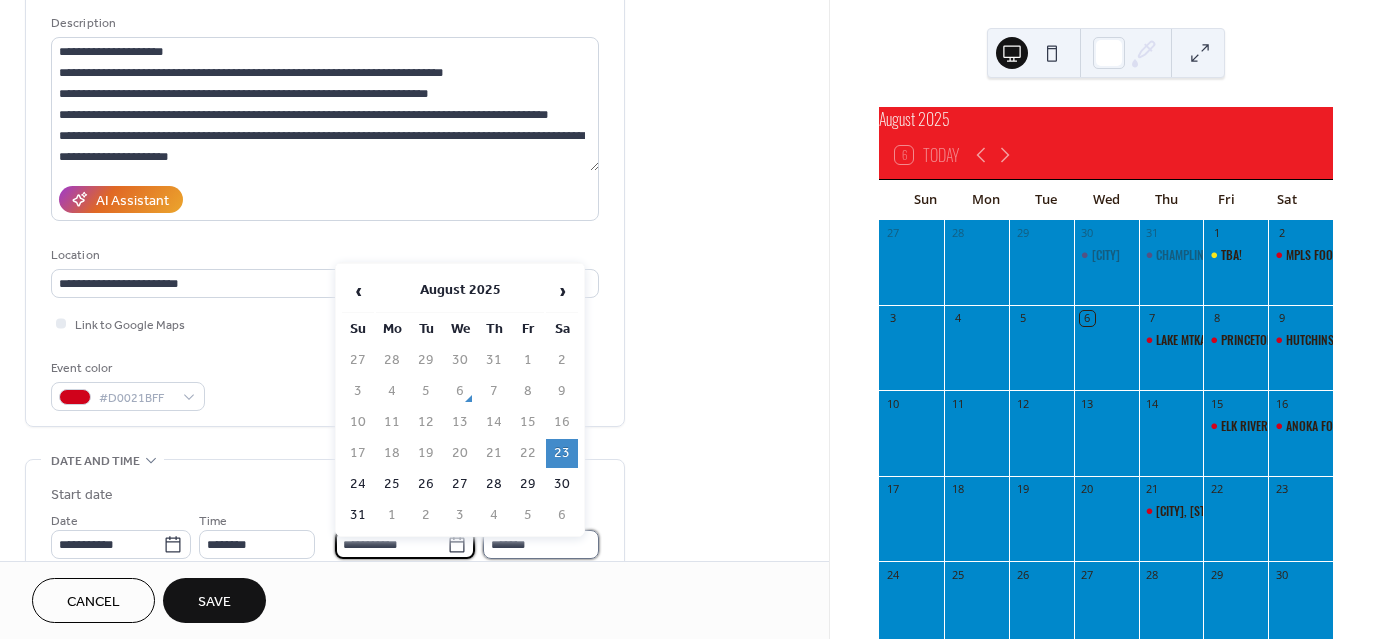click on "*******" at bounding box center [541, 544] 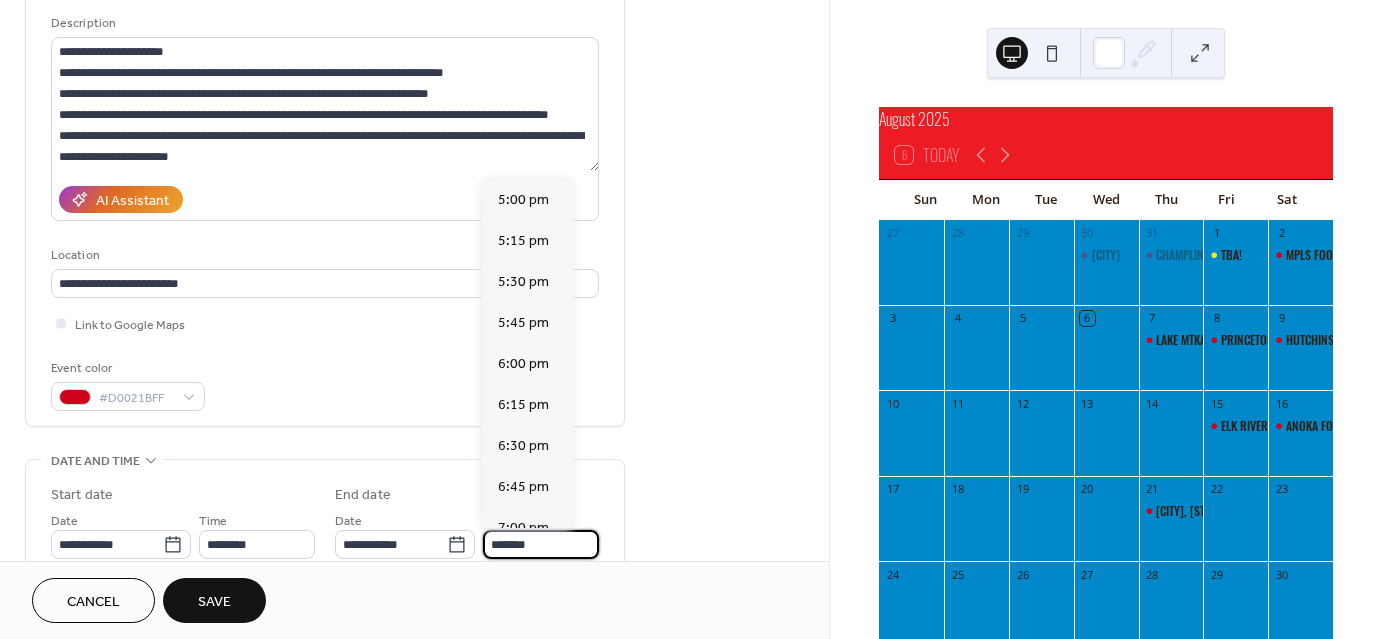 scroll, scrollTop: 776, scrollLeft: 0, axis: vertical 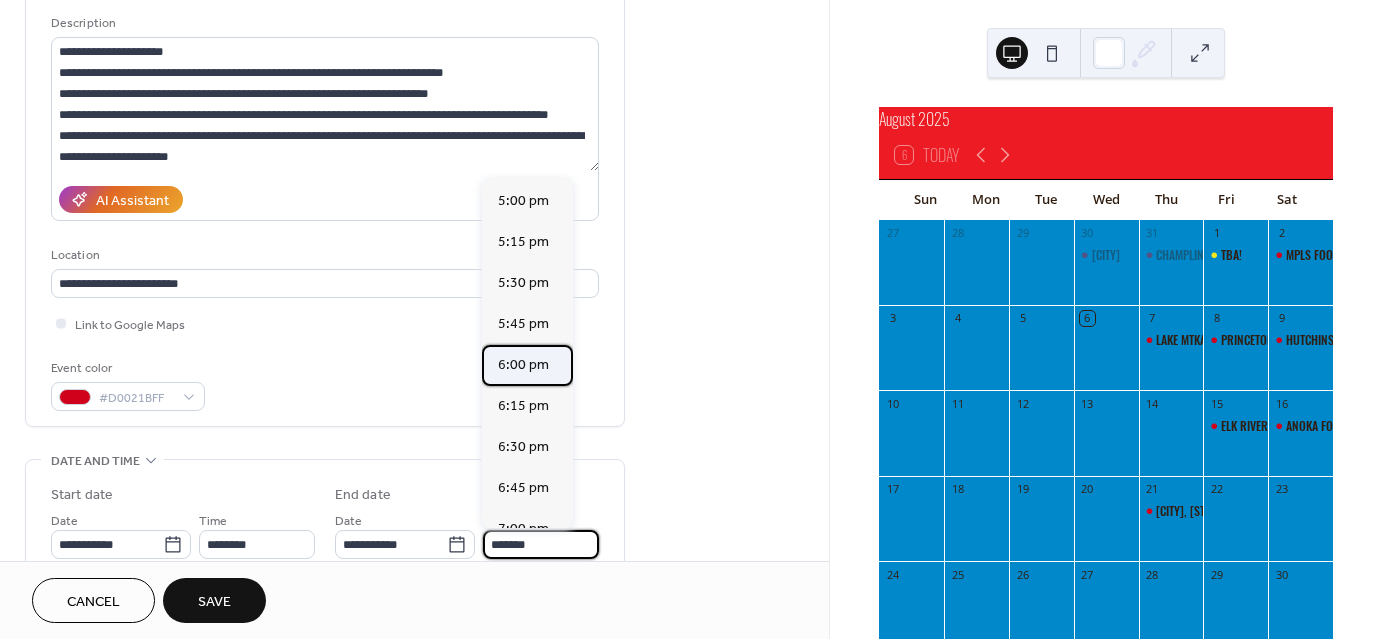 click on "6:00 pm" at bounding box center [523, 365] 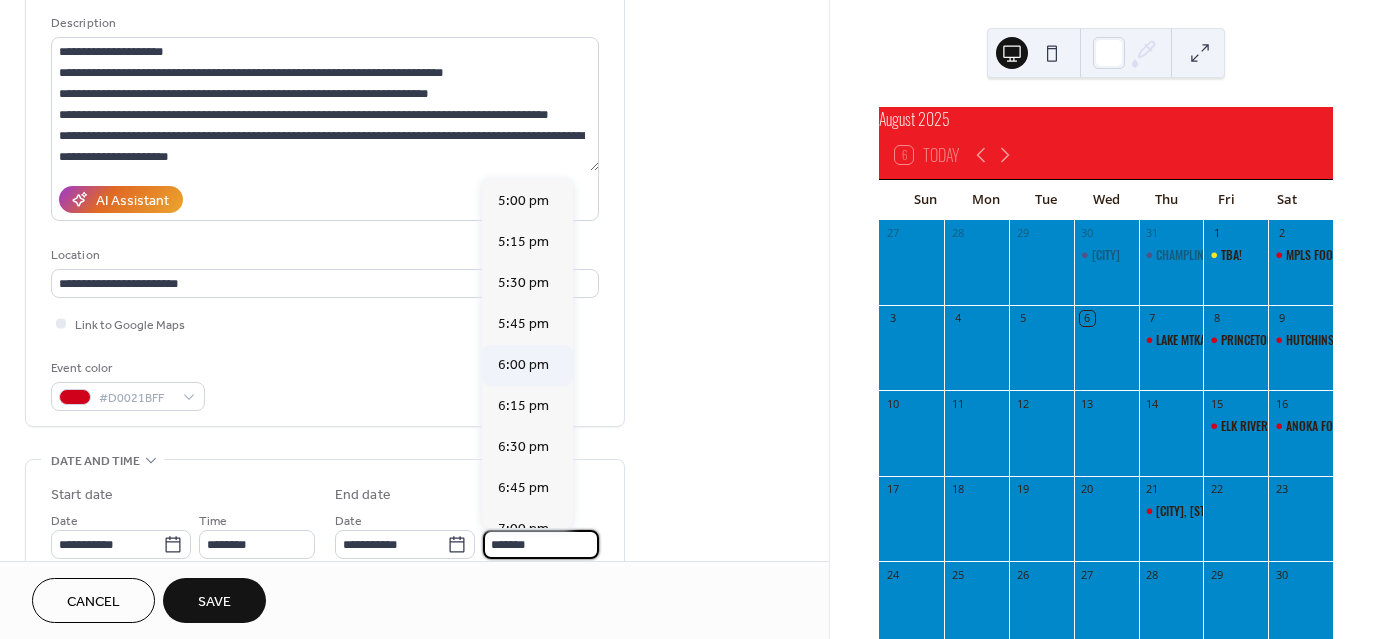 type on "*******" 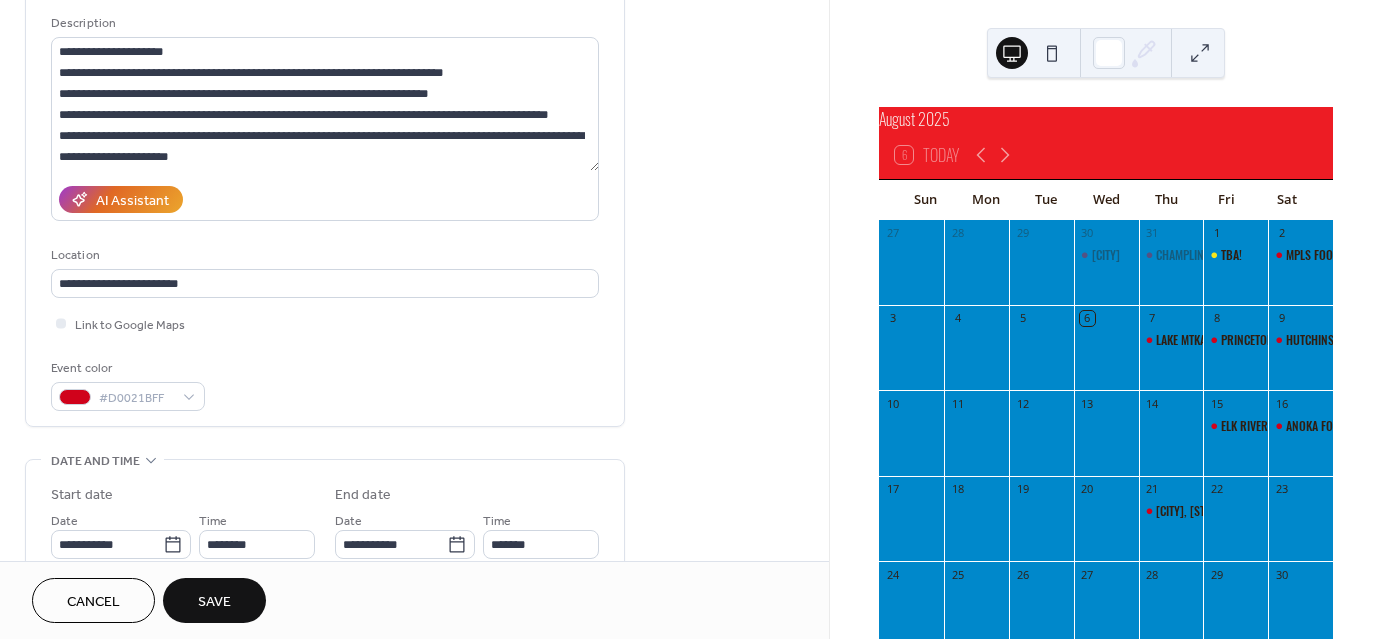 scroll, scrollTop: 0, scrollLeft: 0, axis: both 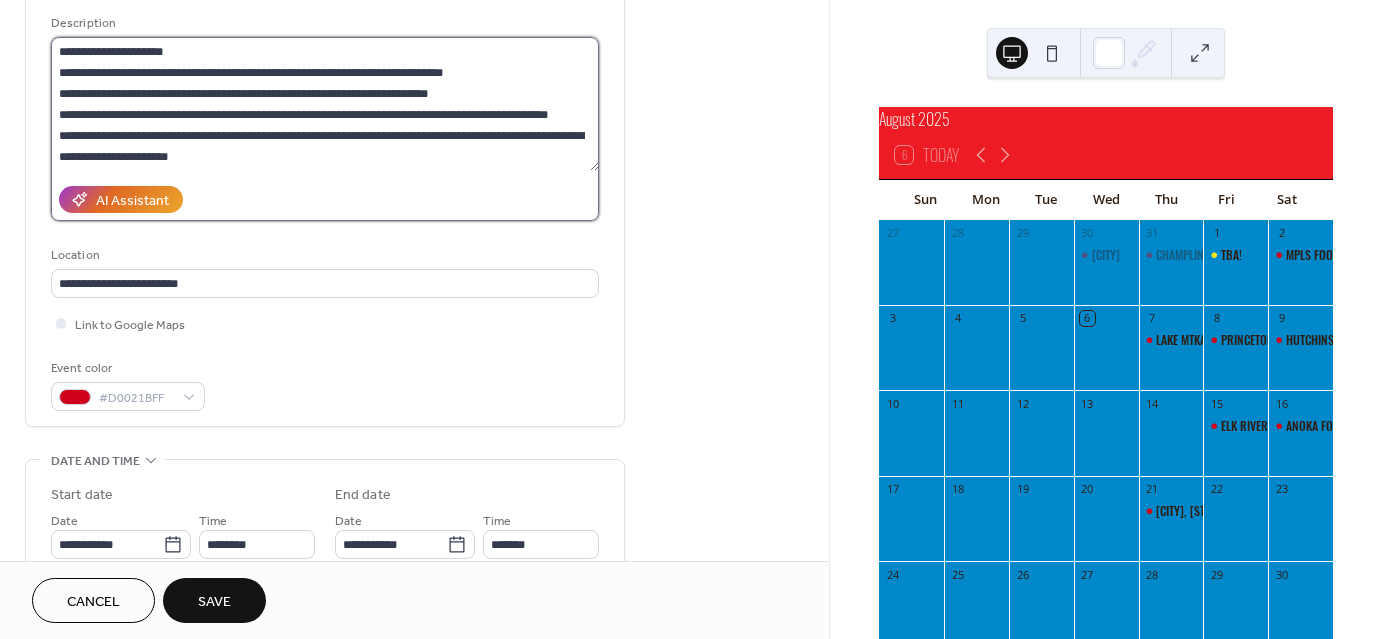 click on "**********" at bounding box center [325, 104] 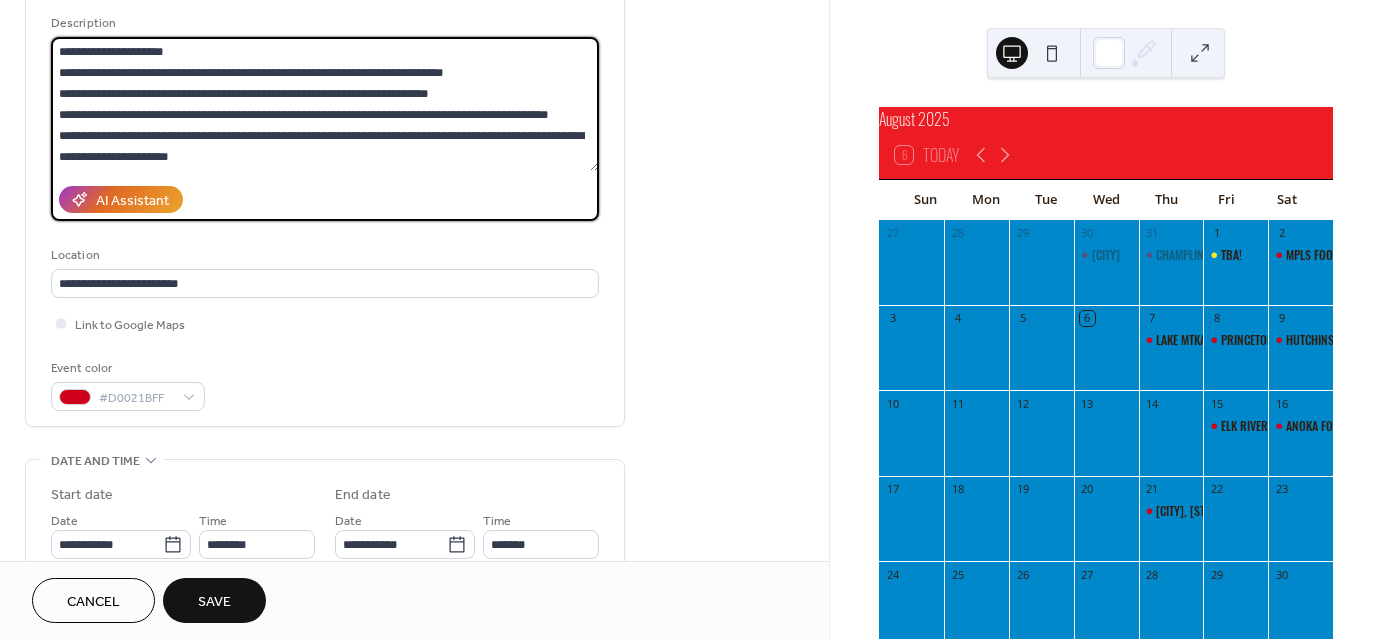 click on "**********" at bounding box center (325, 104) 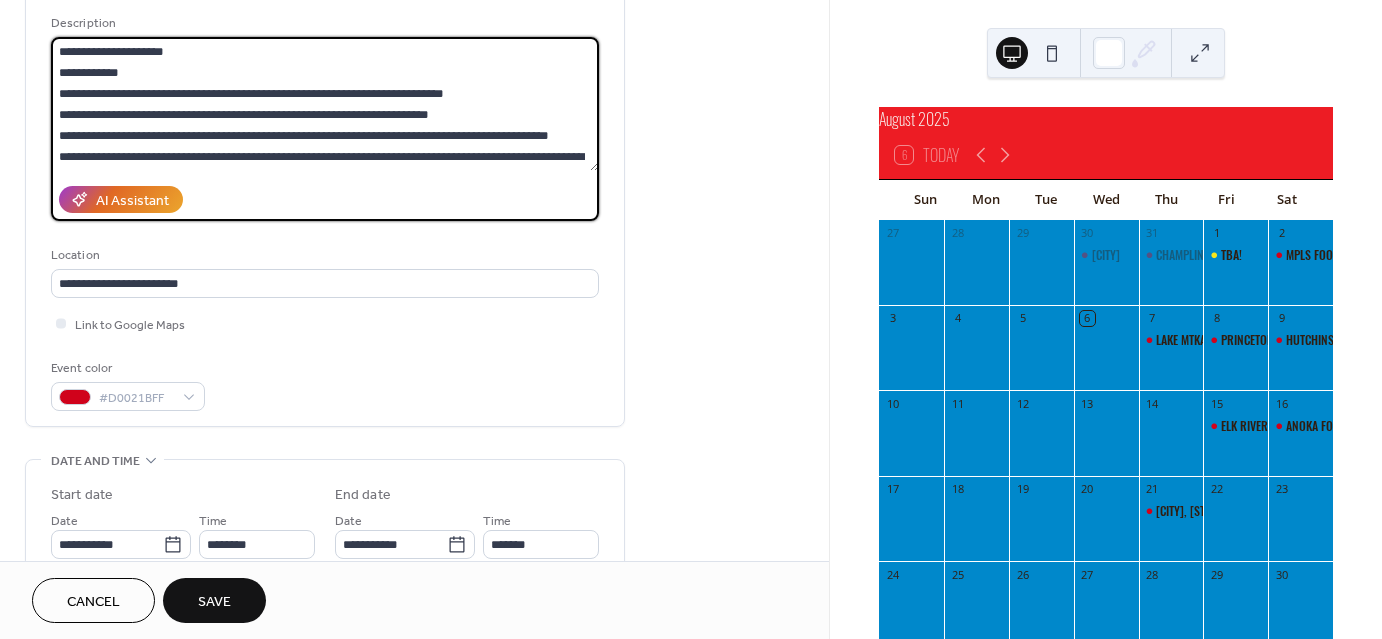 click on "**********" at bounding box center (325, 104) 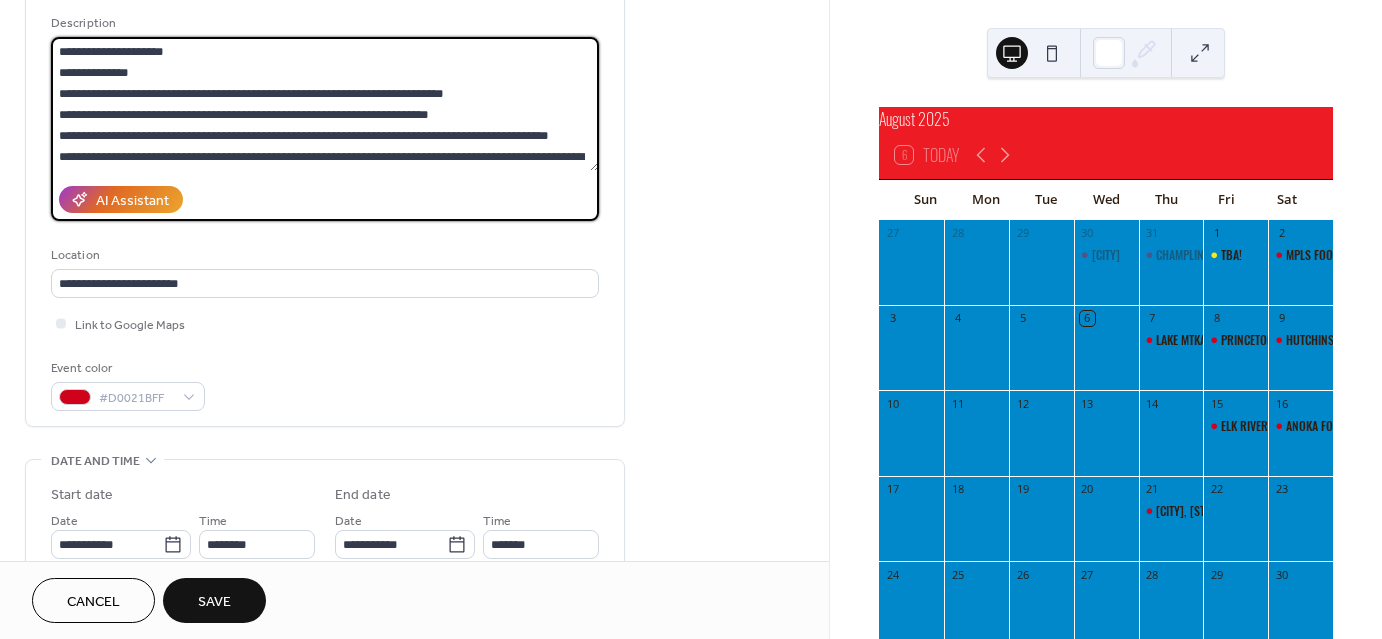 click on "**********" at bounding box center [325, 104] 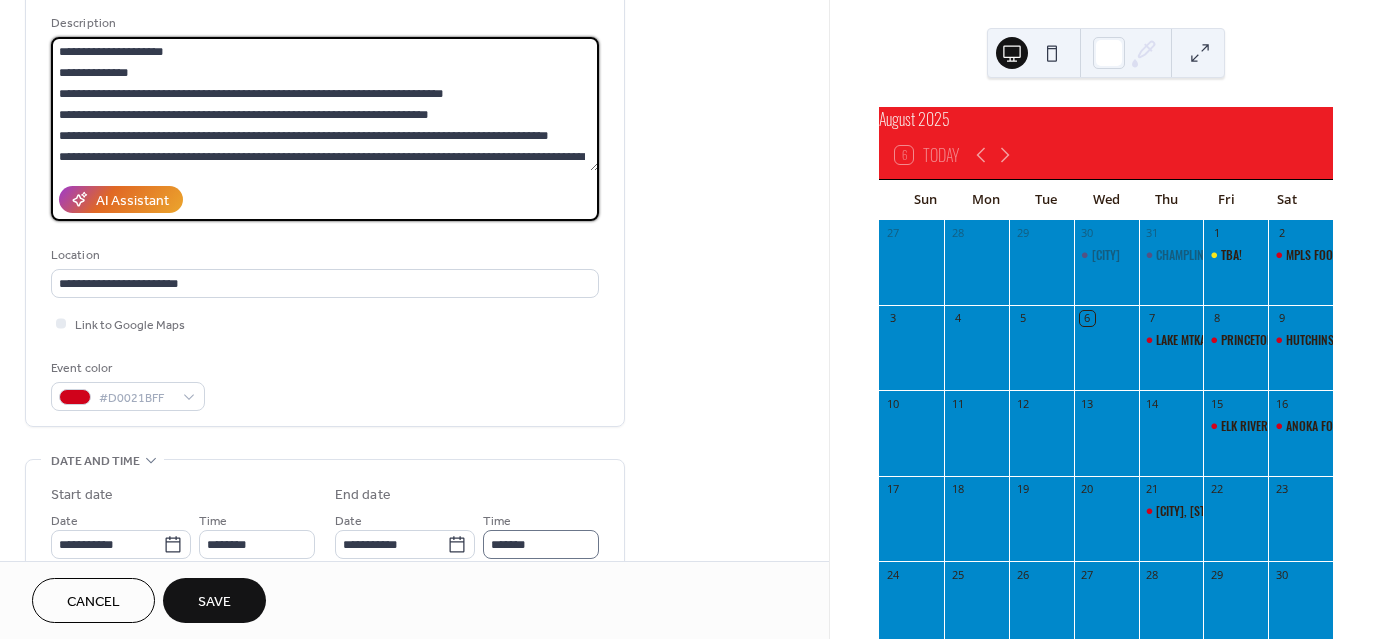 type on "**********" 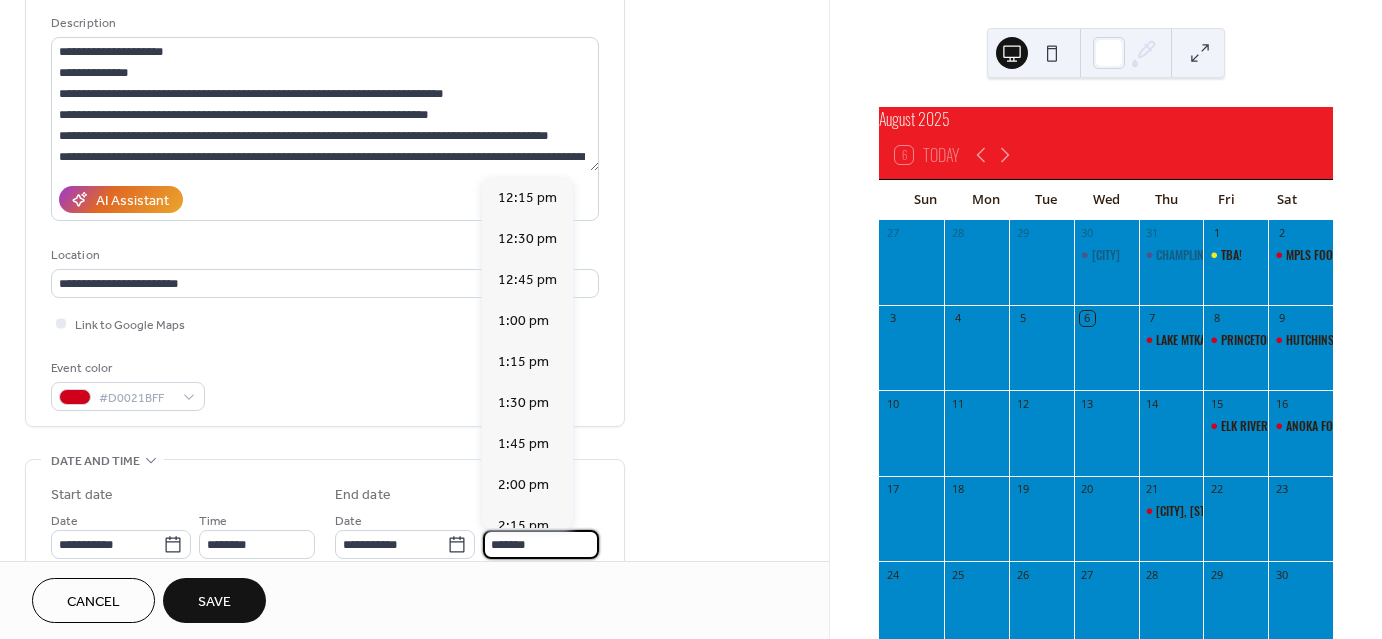 click on "*******" at bounding box center (541, 544) 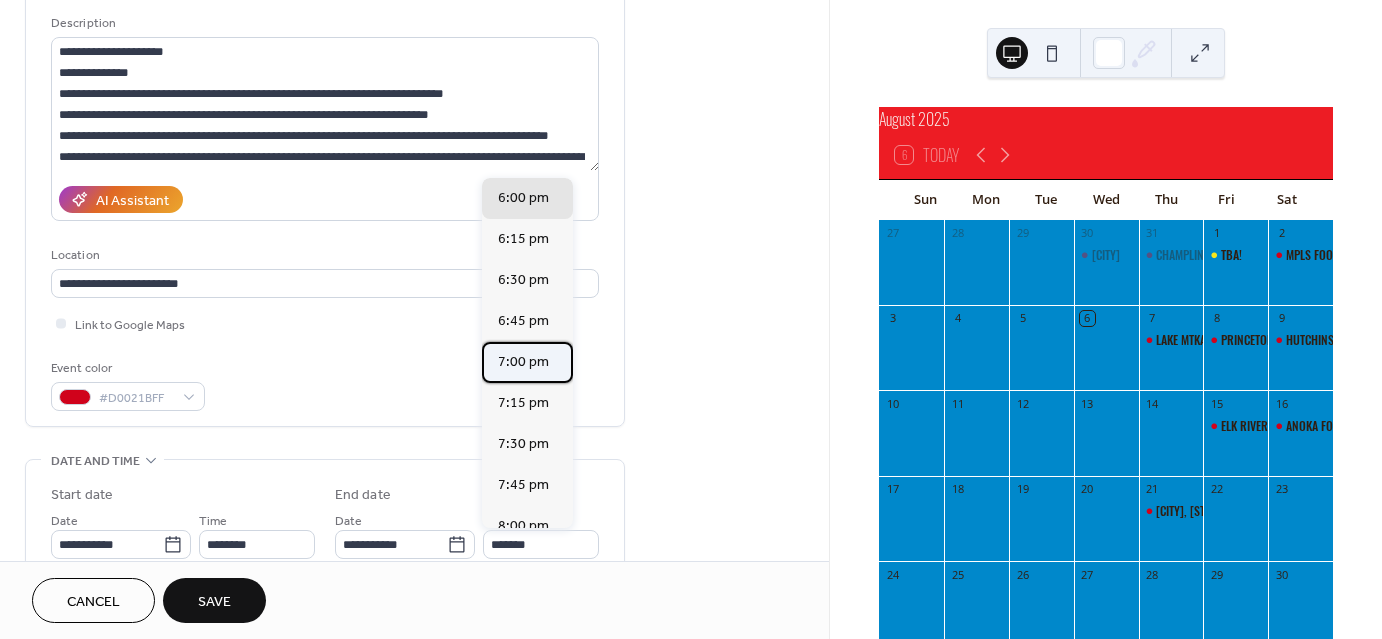 click on "7:00 pm" at bounding box center [523, 362] 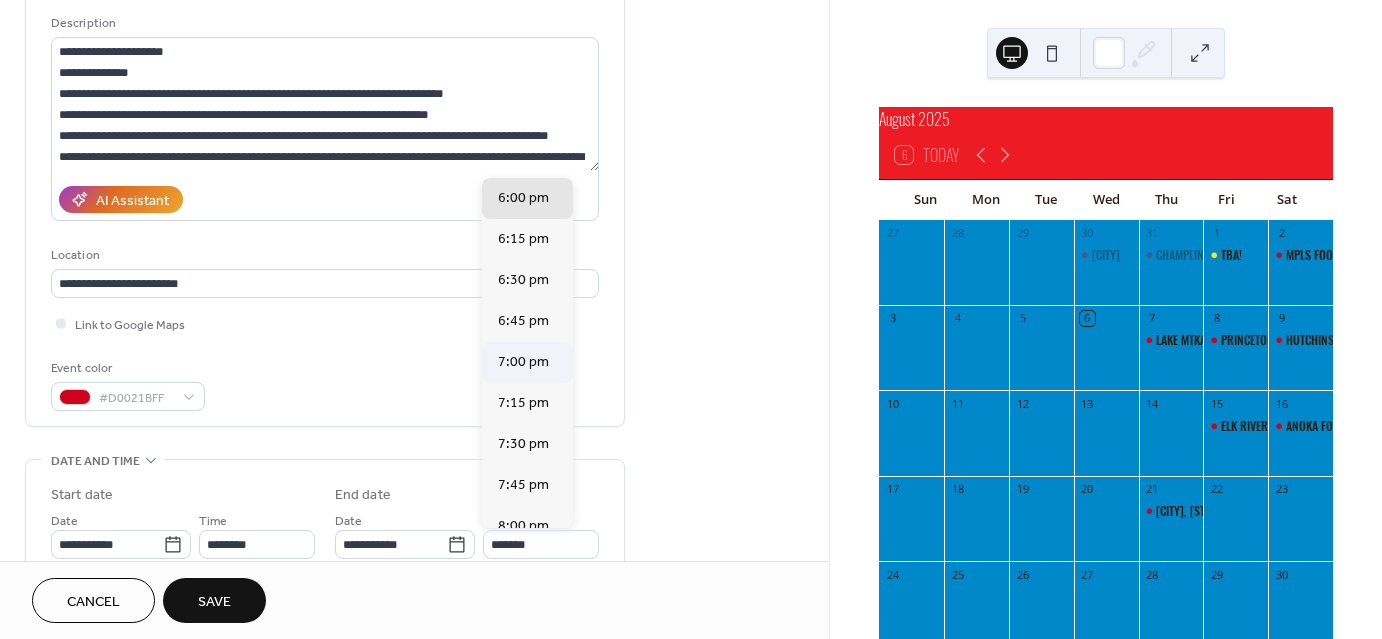 type on "*******" 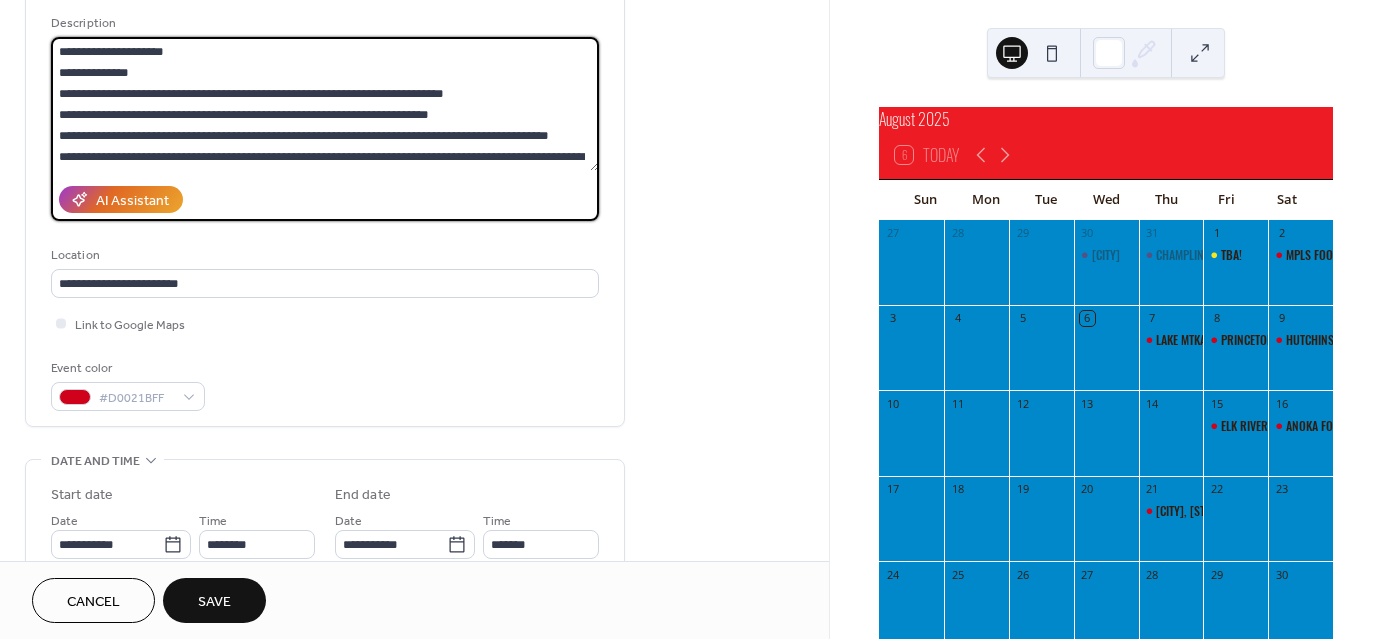 click on "**********" at bounding box center (325, 104) 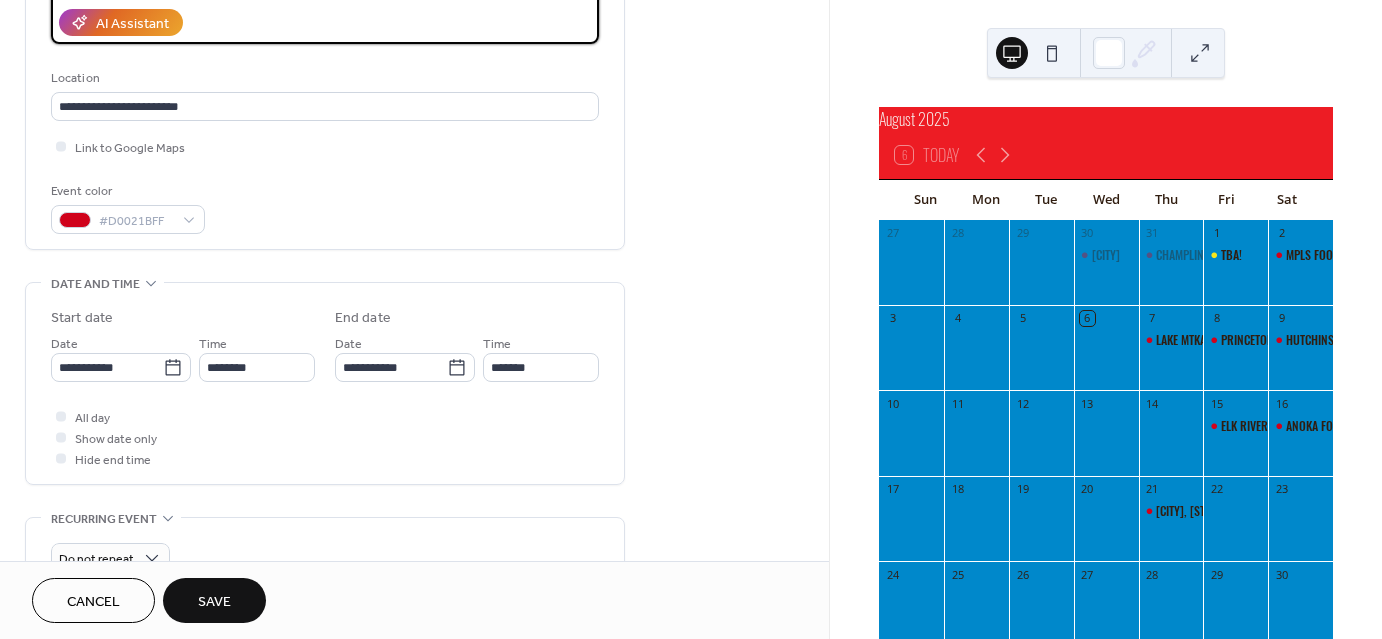 scroll, scrollTop: 384, scrollLeft: 0, axis: vertical 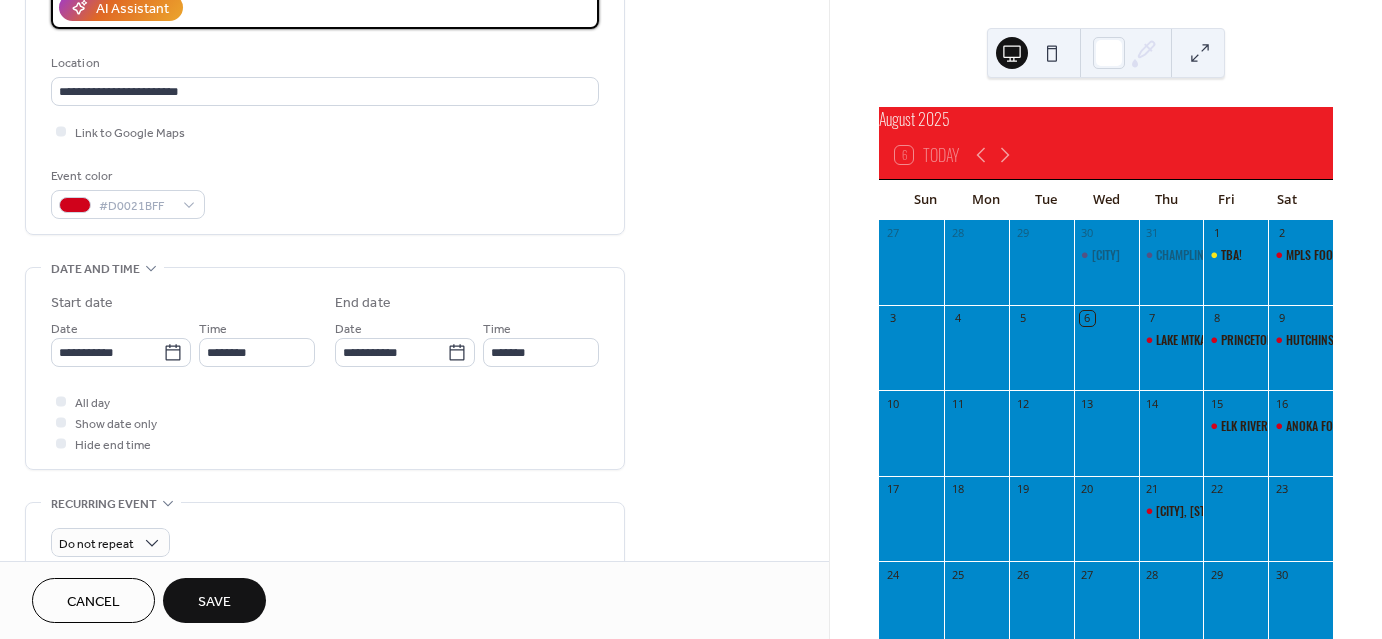 type on "**********" 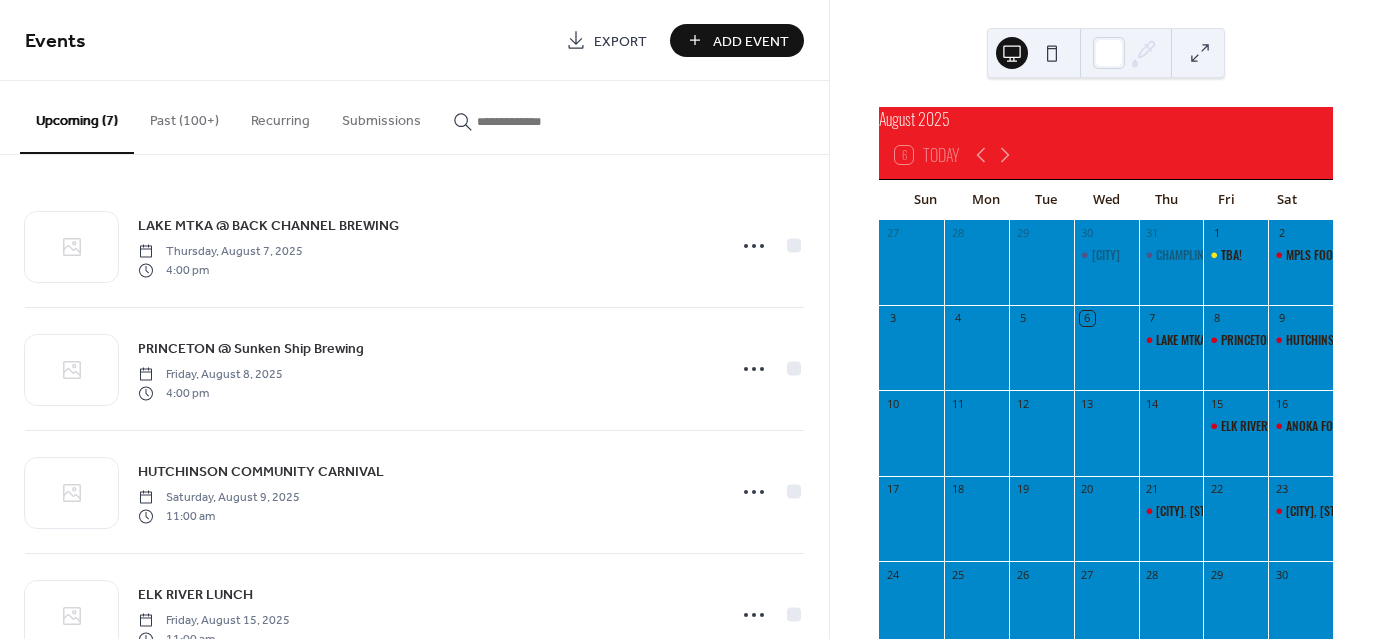 click on "Add Event" at bounding box center (751, 41) 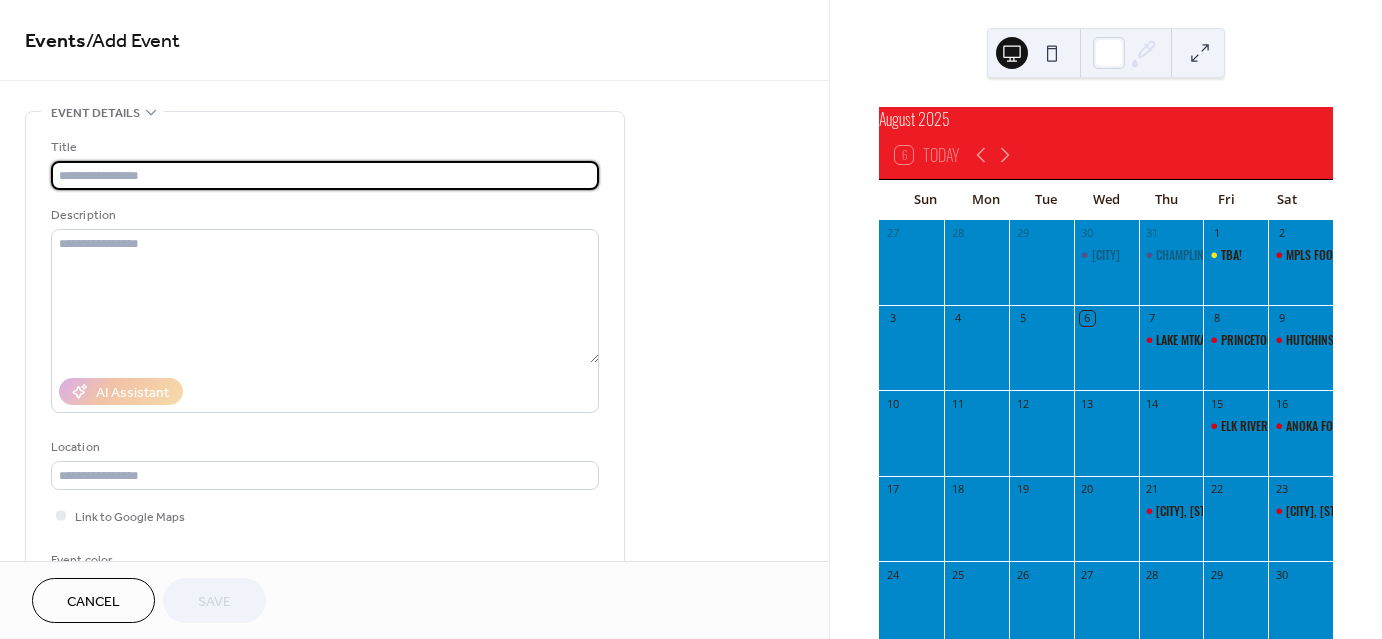 click at bounding box center [325, 175] 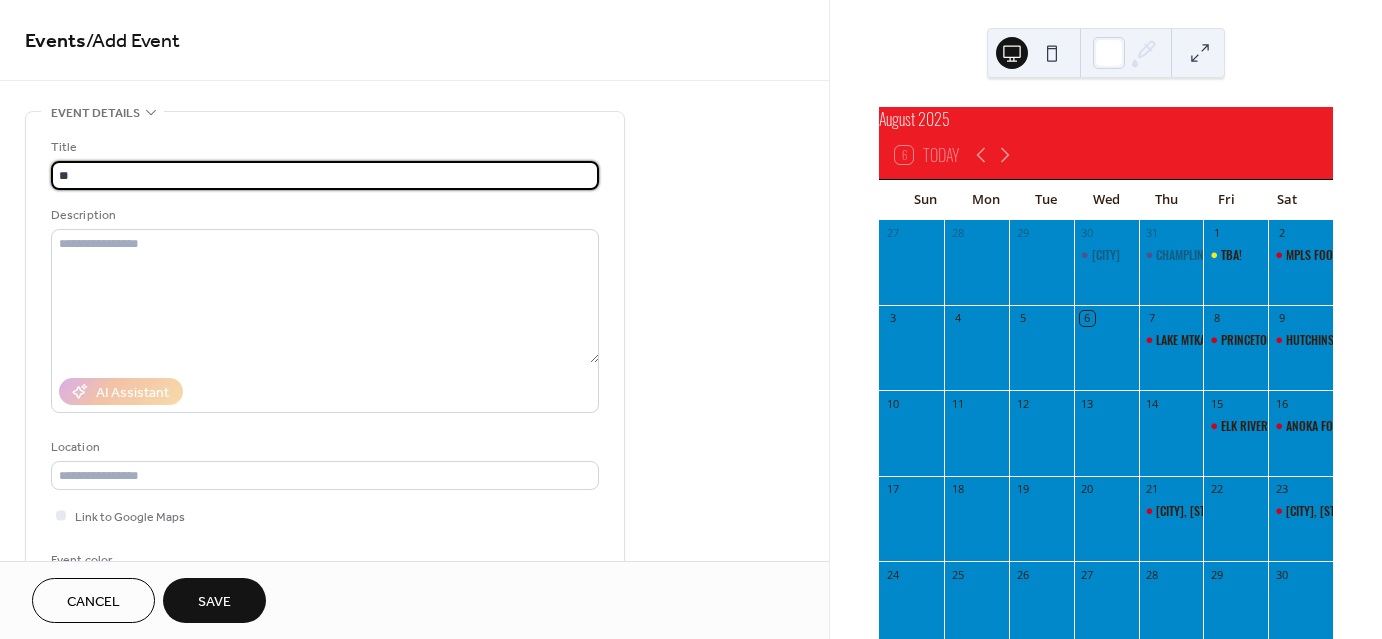 type on "*" 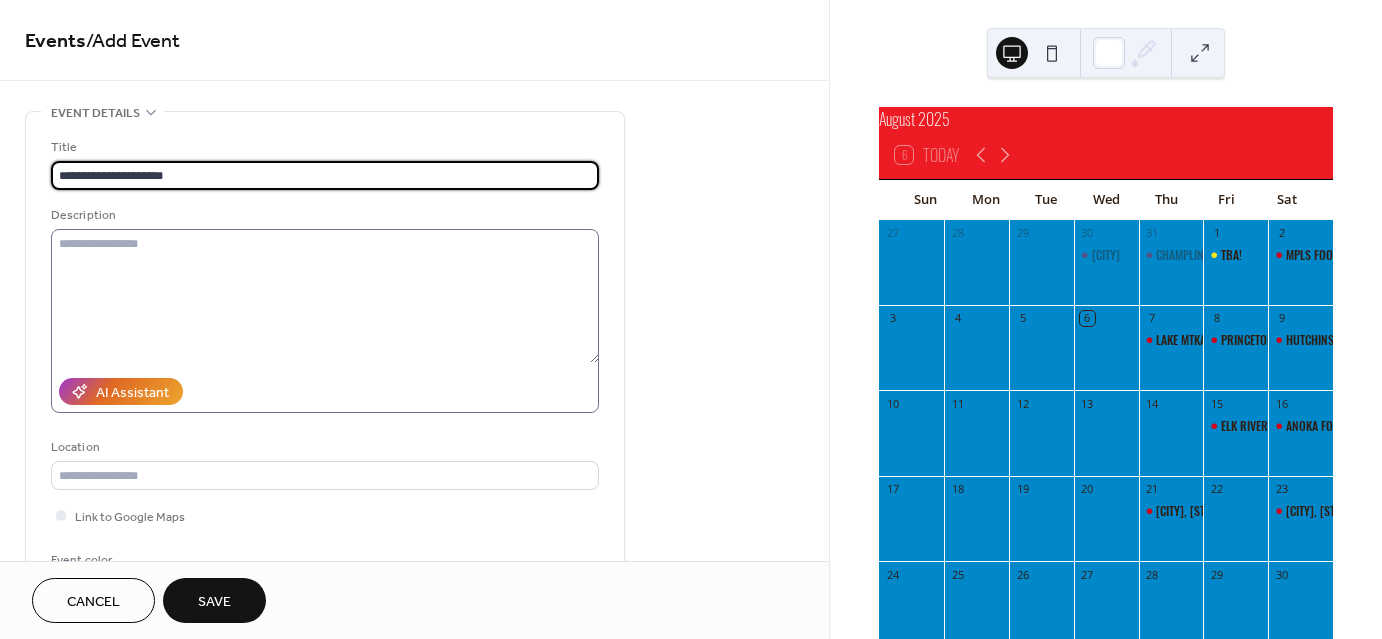 type on "**********" 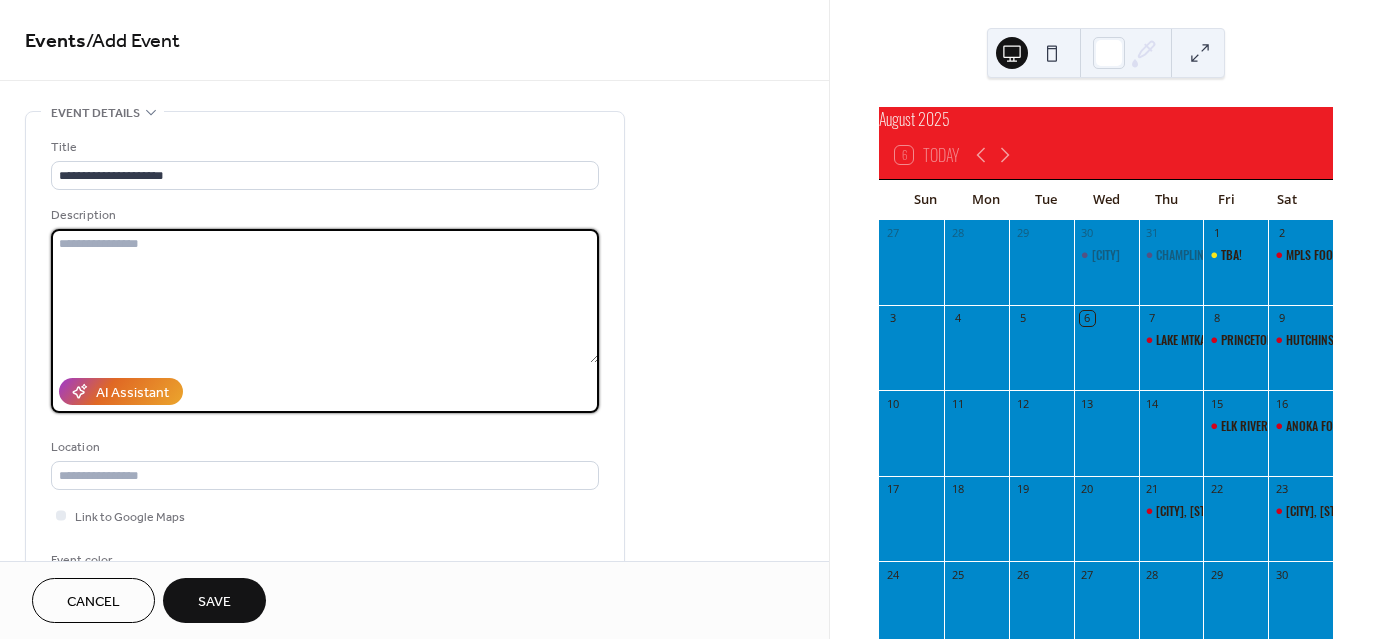 click at bounding box center (325, 296) 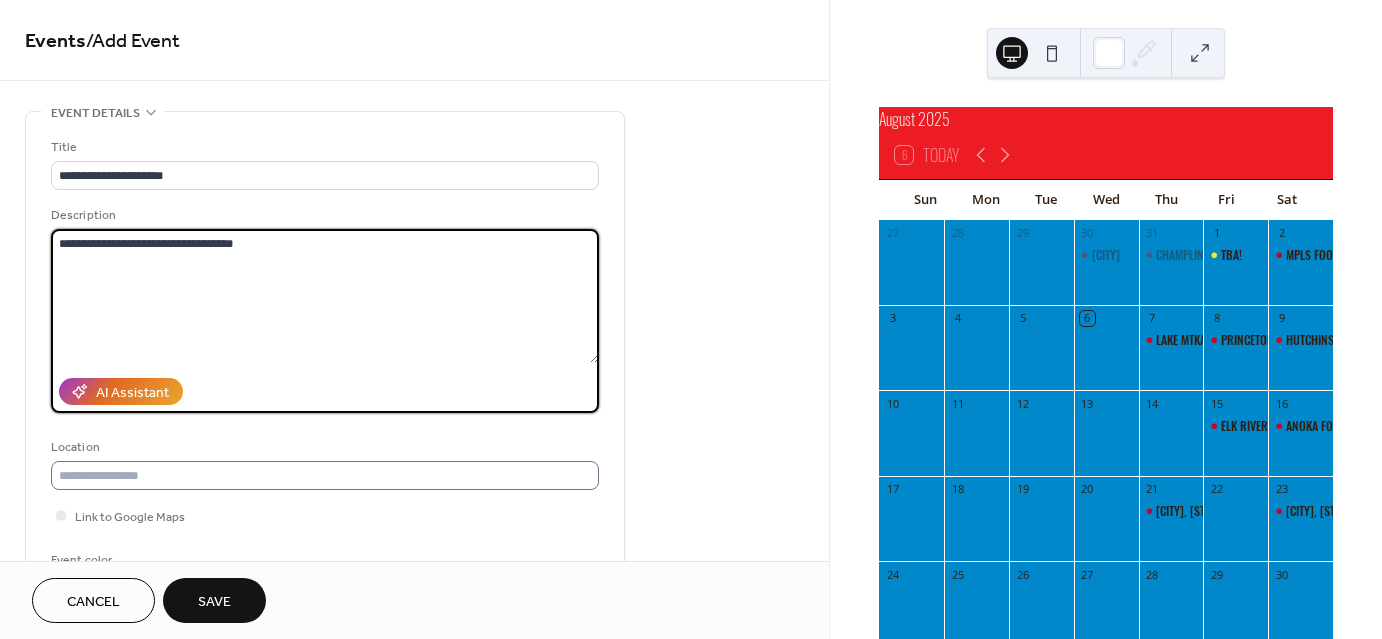 type on "**********" 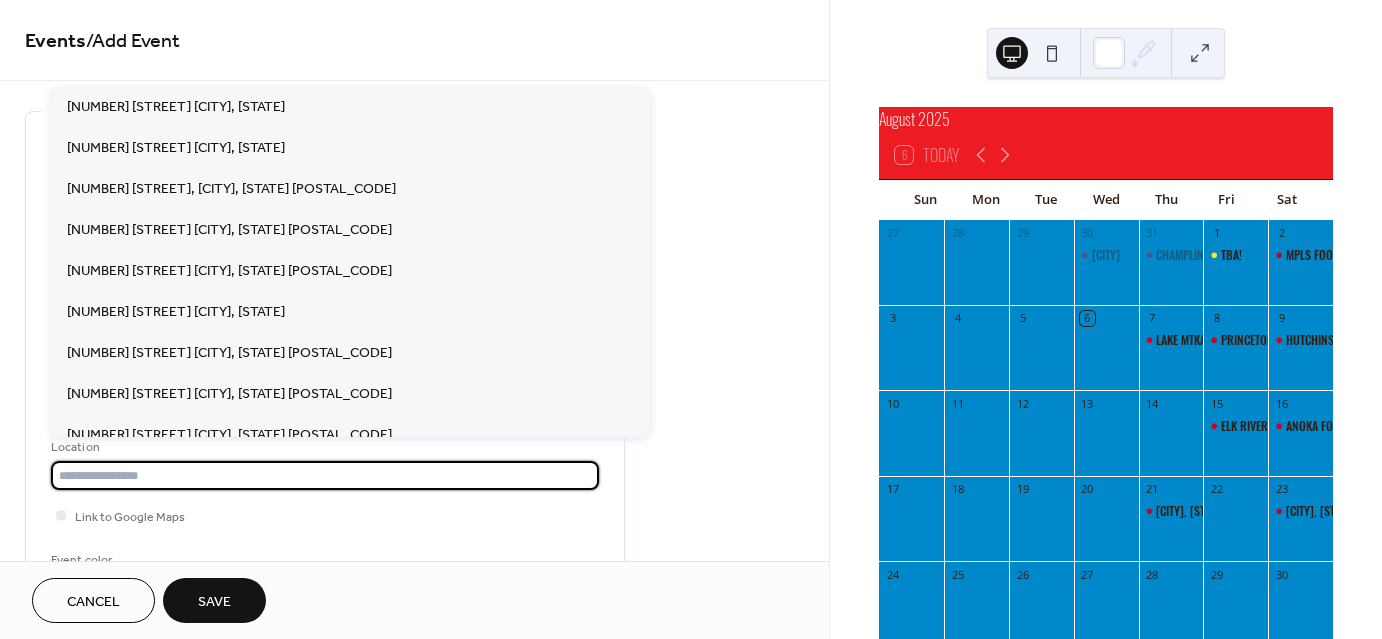 click at bounding box center [325, 475] 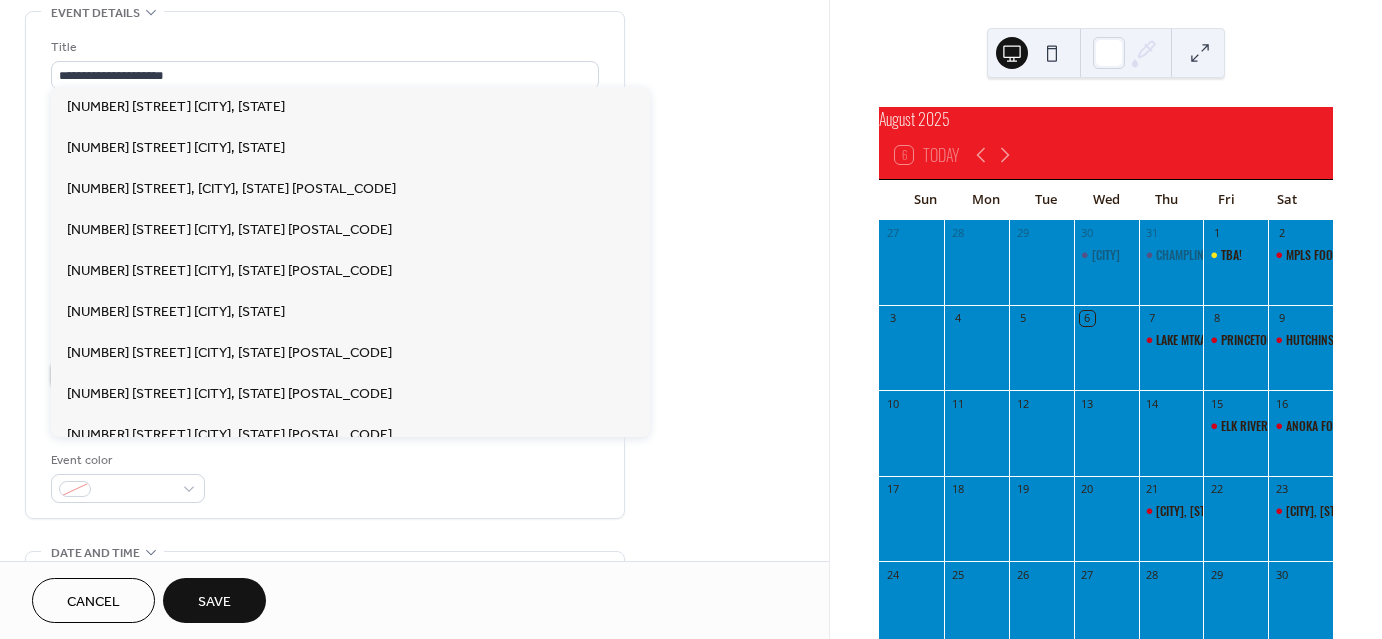 scroll, scrollTop: 99, scrollLeft: 0, axis: vertical 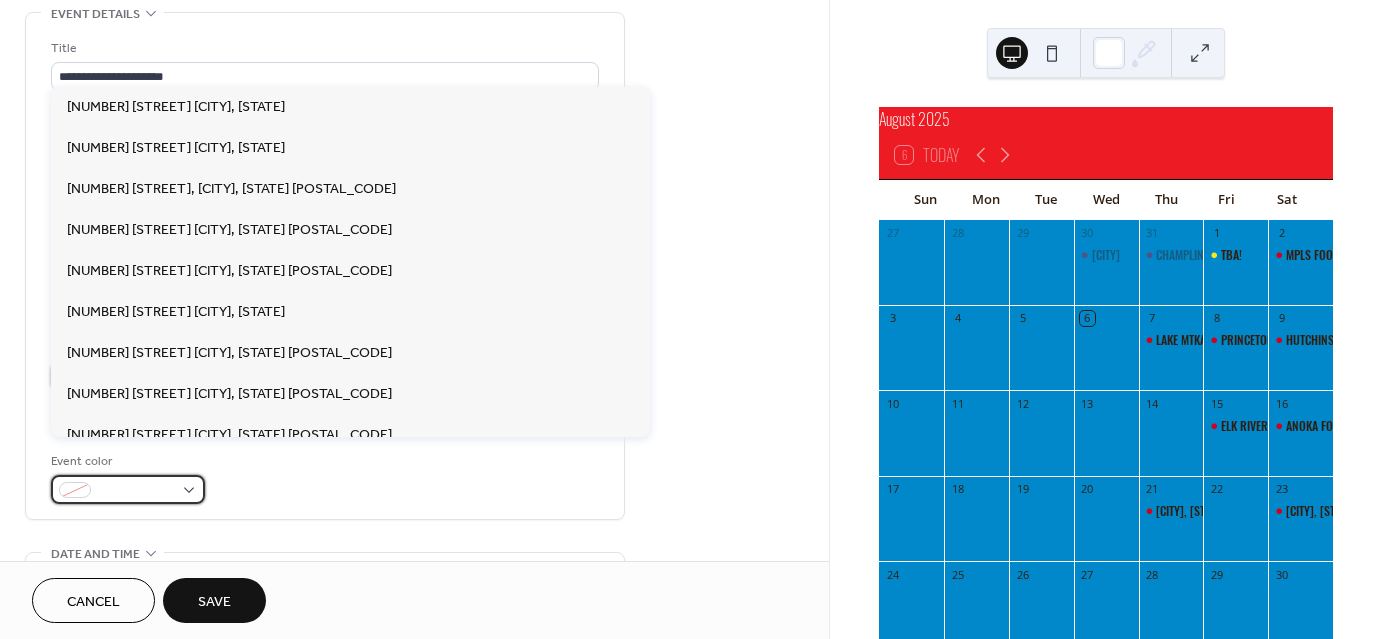 click at bounding box center (136, 491) 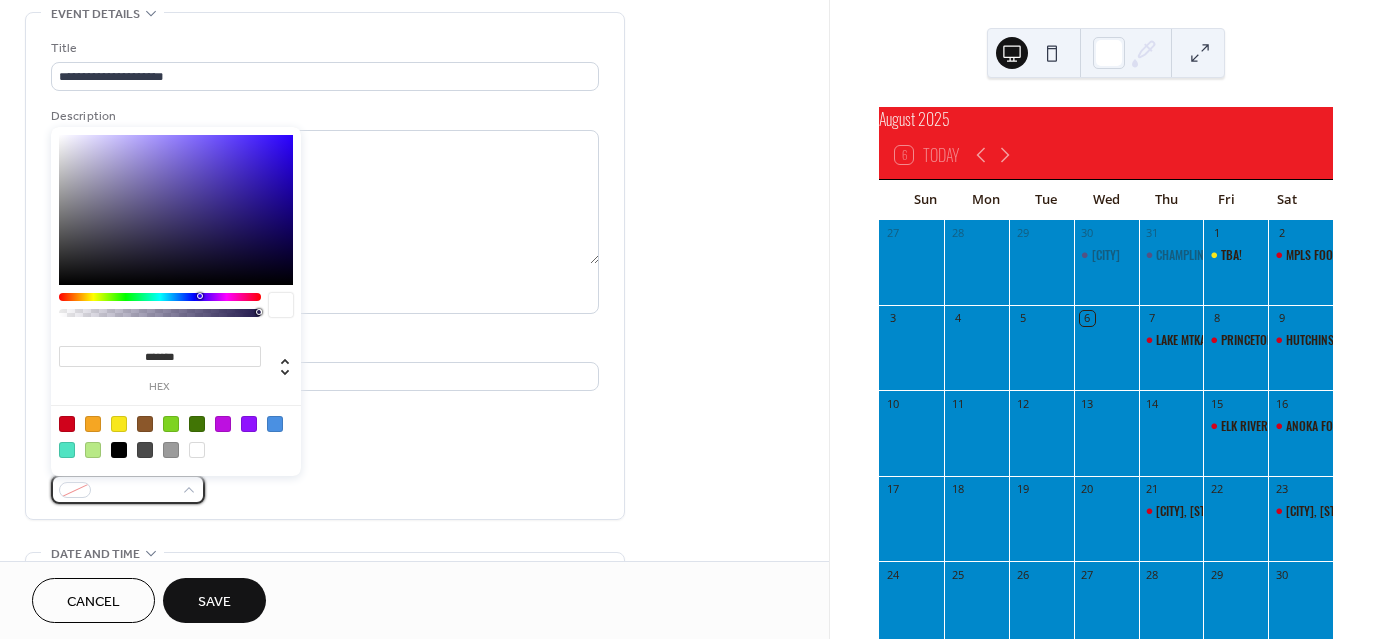 click at bounding box center (223, 424) 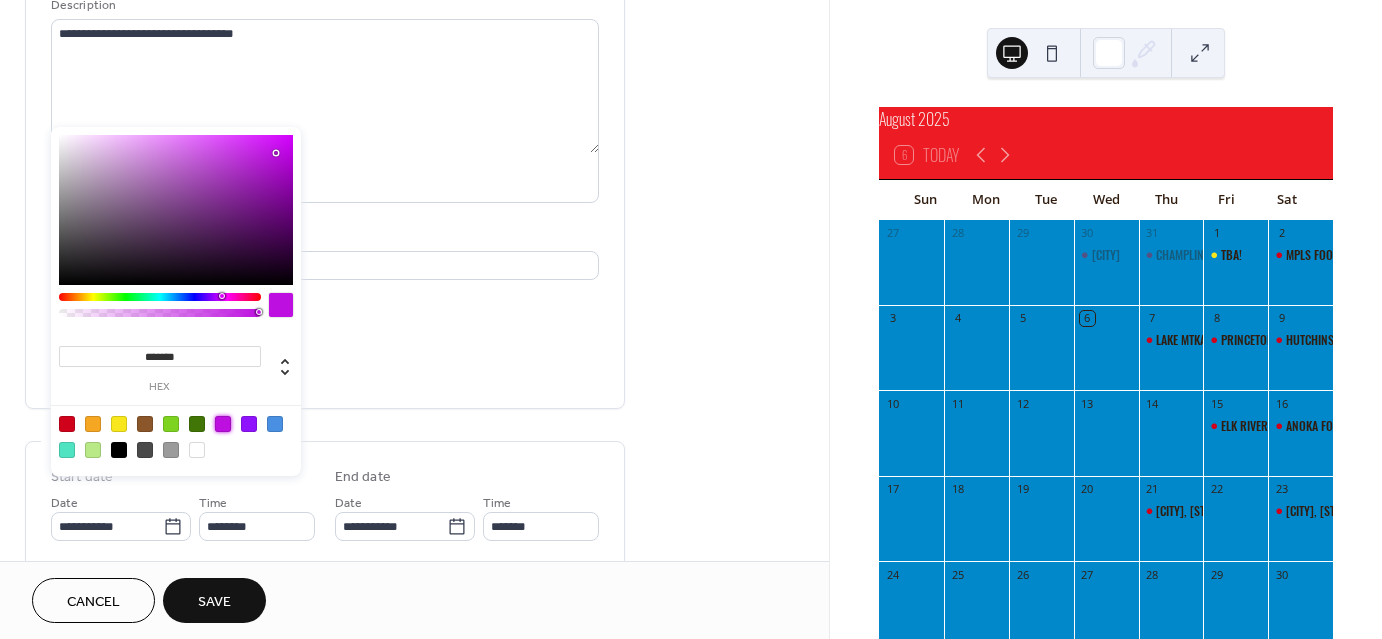 scroll, scrollTop: 224, scrollLeft: 0, axis: vertical 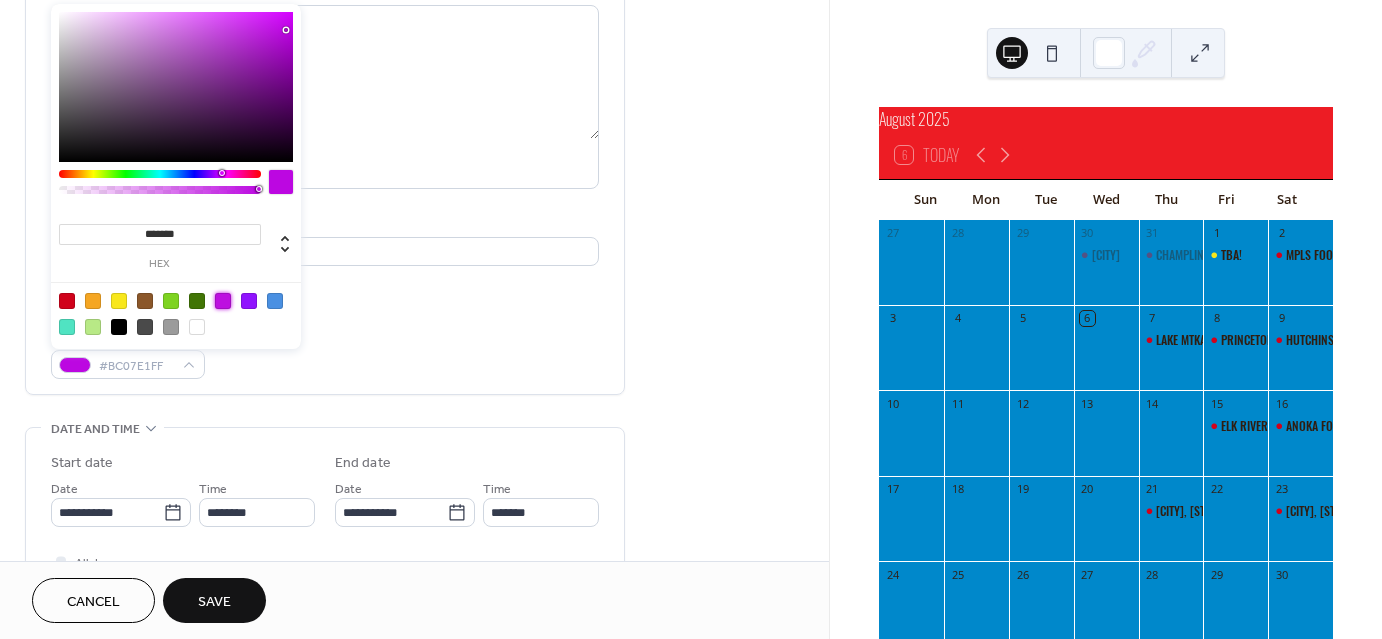 click at bounding box center (176, 87) 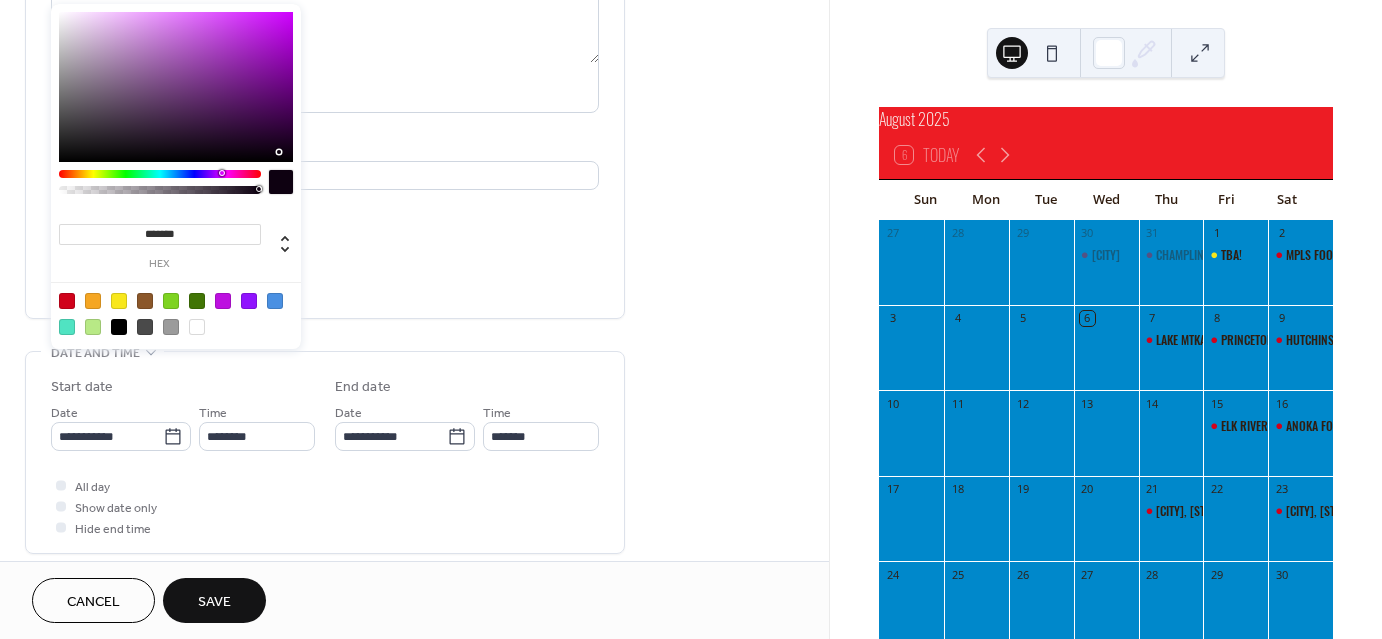 scroll, scrollTop: 304, scrollLeft: 0, axis: vertical 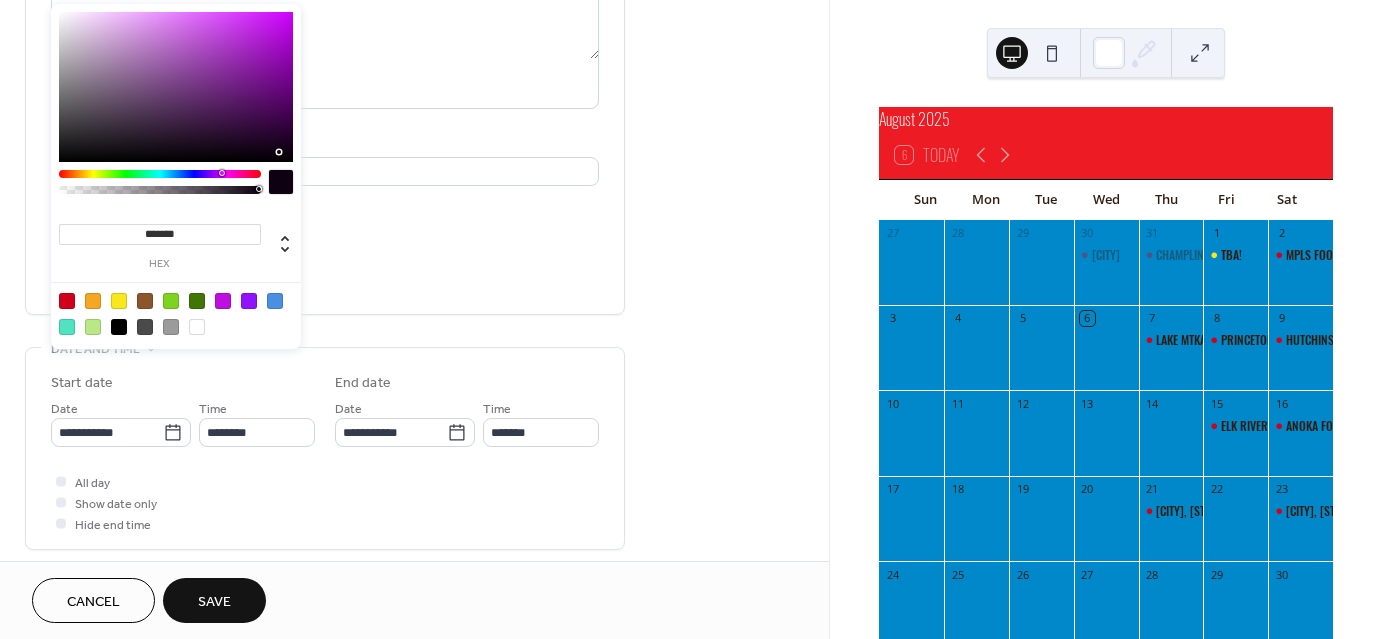 click on "All day Show date only Hide end time" at bounding box center [325, 502] 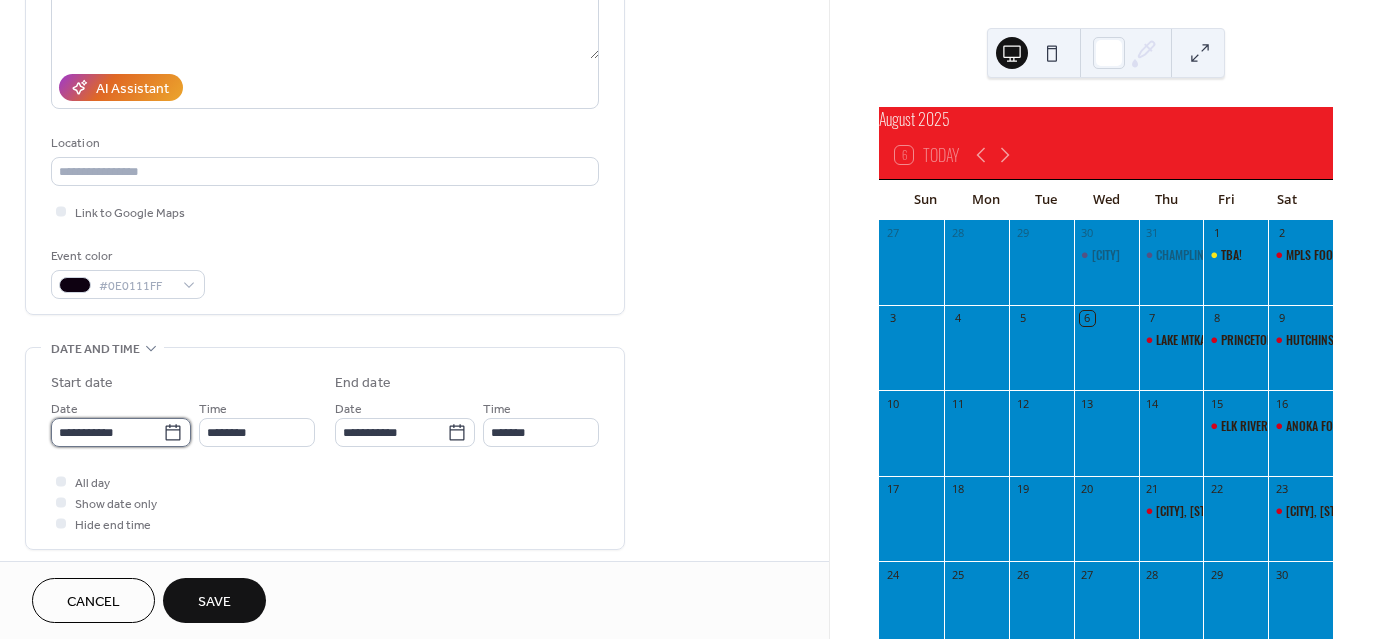 click on "**********" at bounding box center [107, 432] 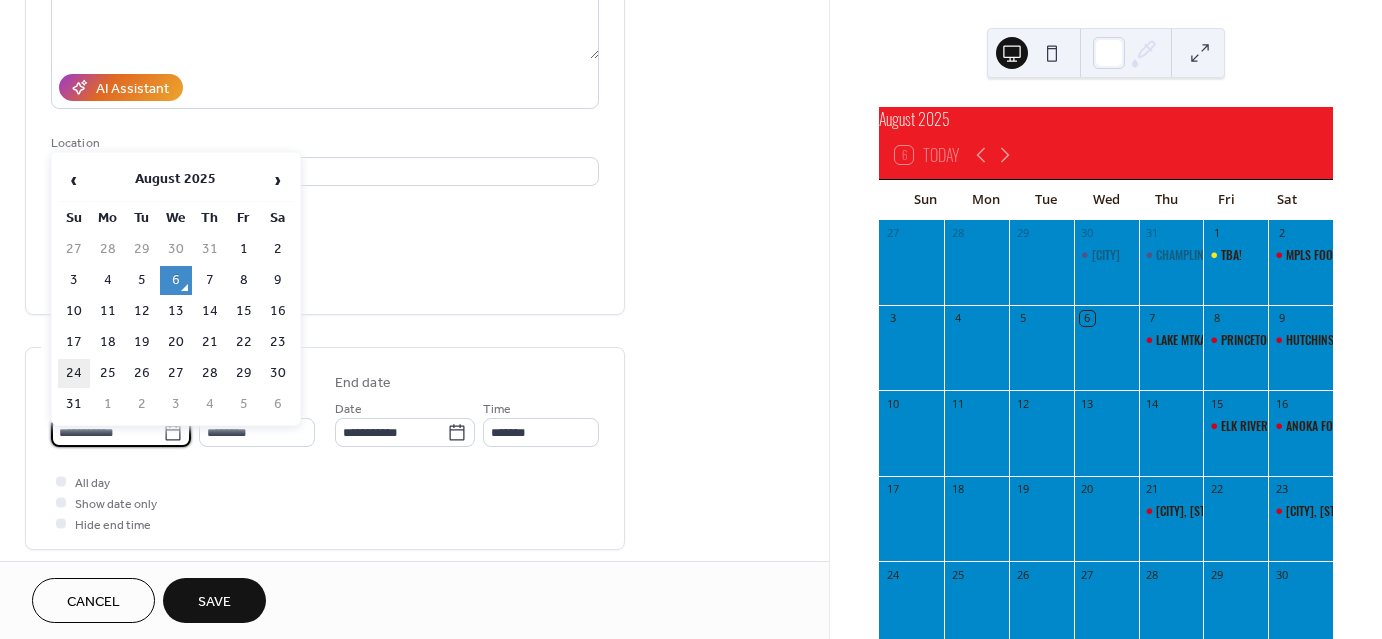 click on "24" at bounding box center (74, 373) 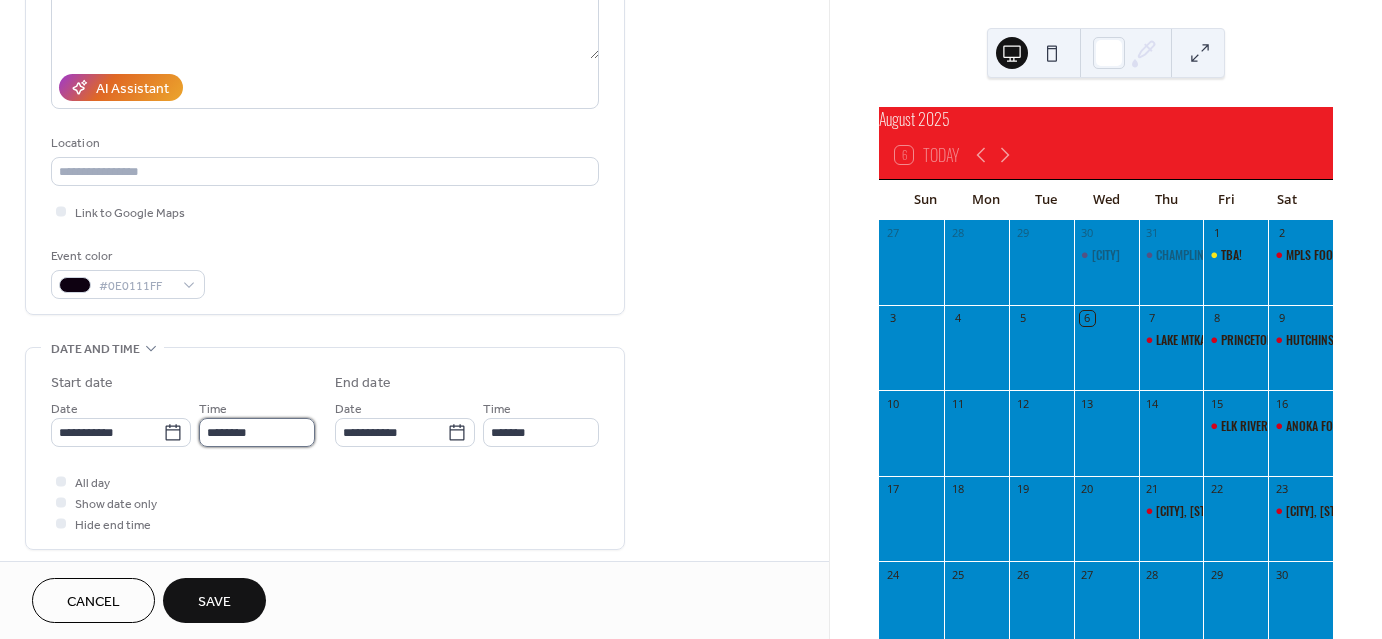 click on "********" at bounding box center (257, 432) 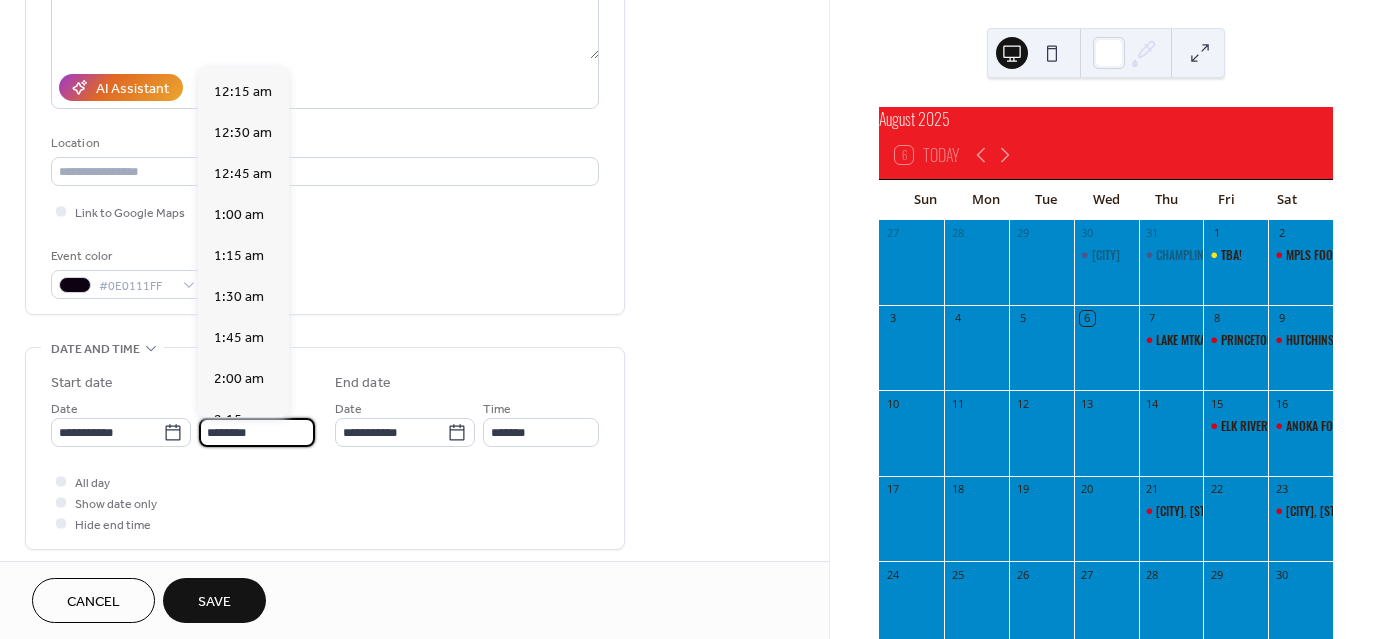 scroll, scrollTop: 0, scrollLeft: 0, axis: both 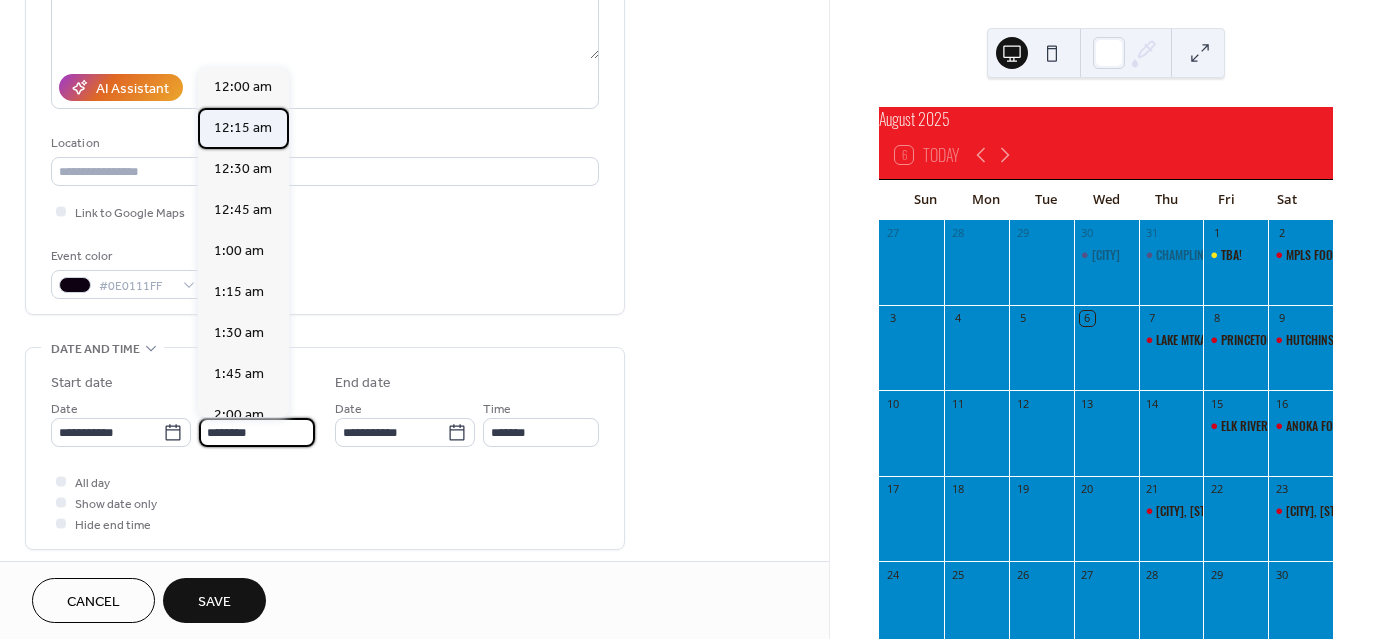 click on "12:15 am" at bounding box center [243, 128] 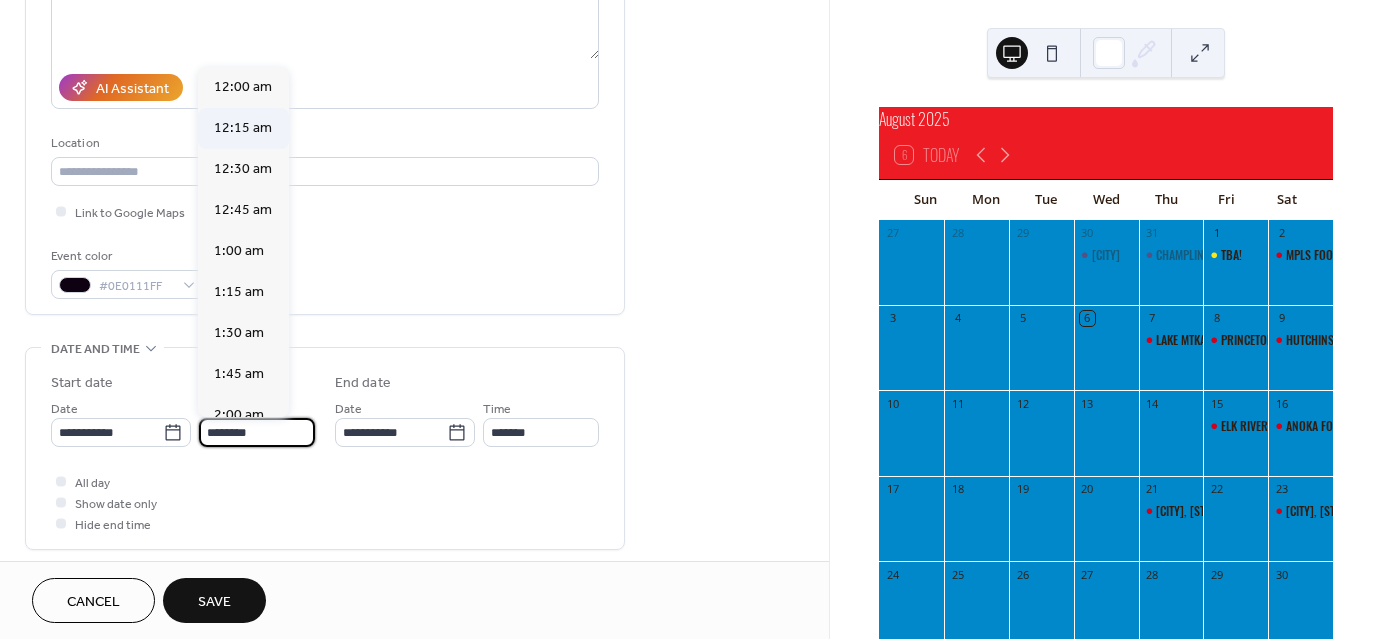 type on "********" 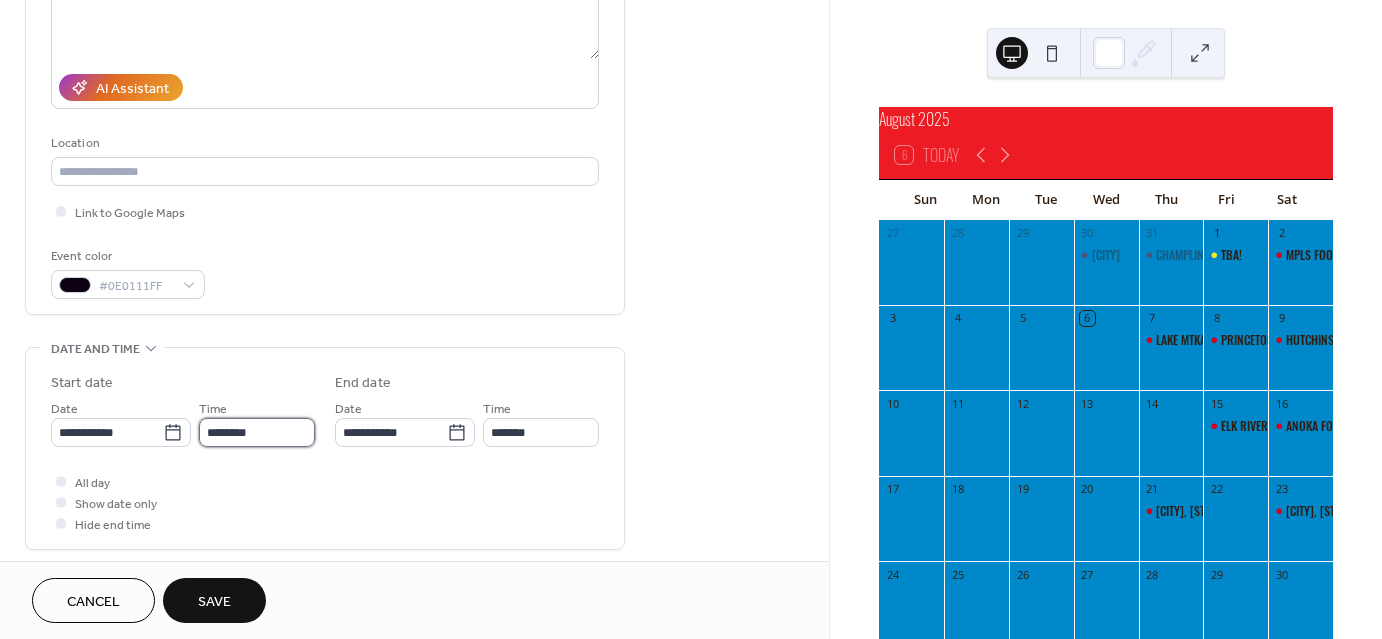 click on "********" at bounding box center (257, 432) 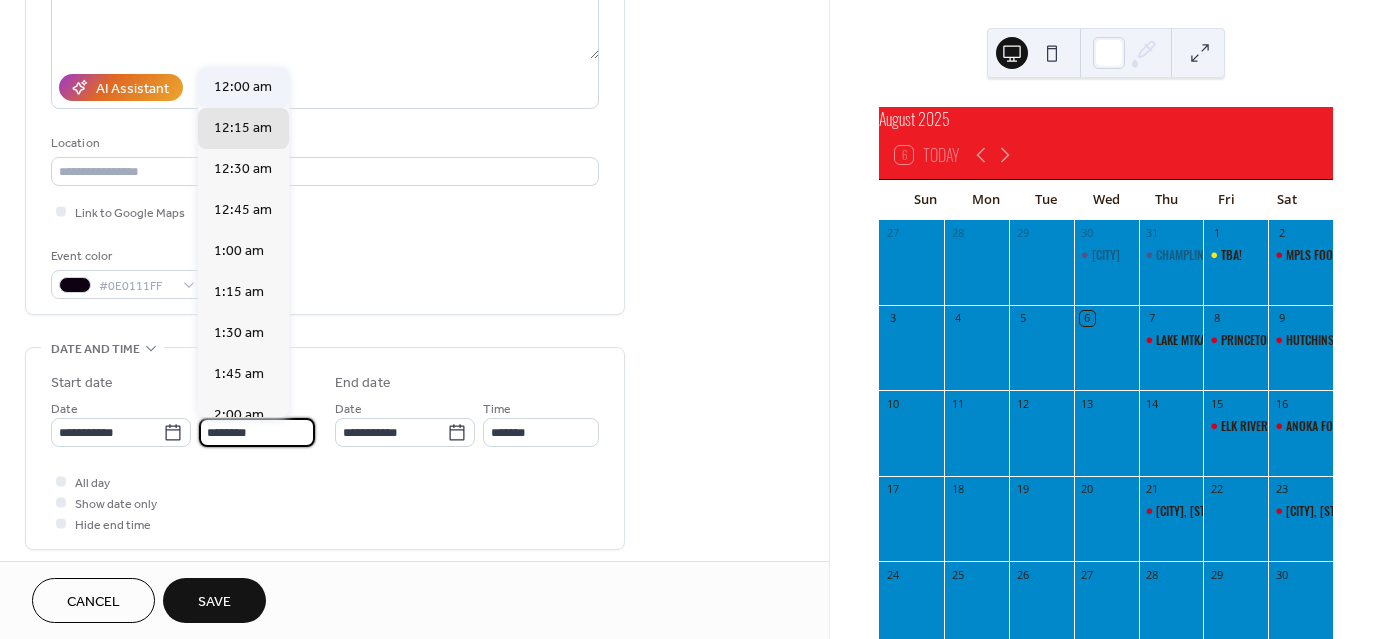 click on "12:00 am" at bounding box center (243, 87) 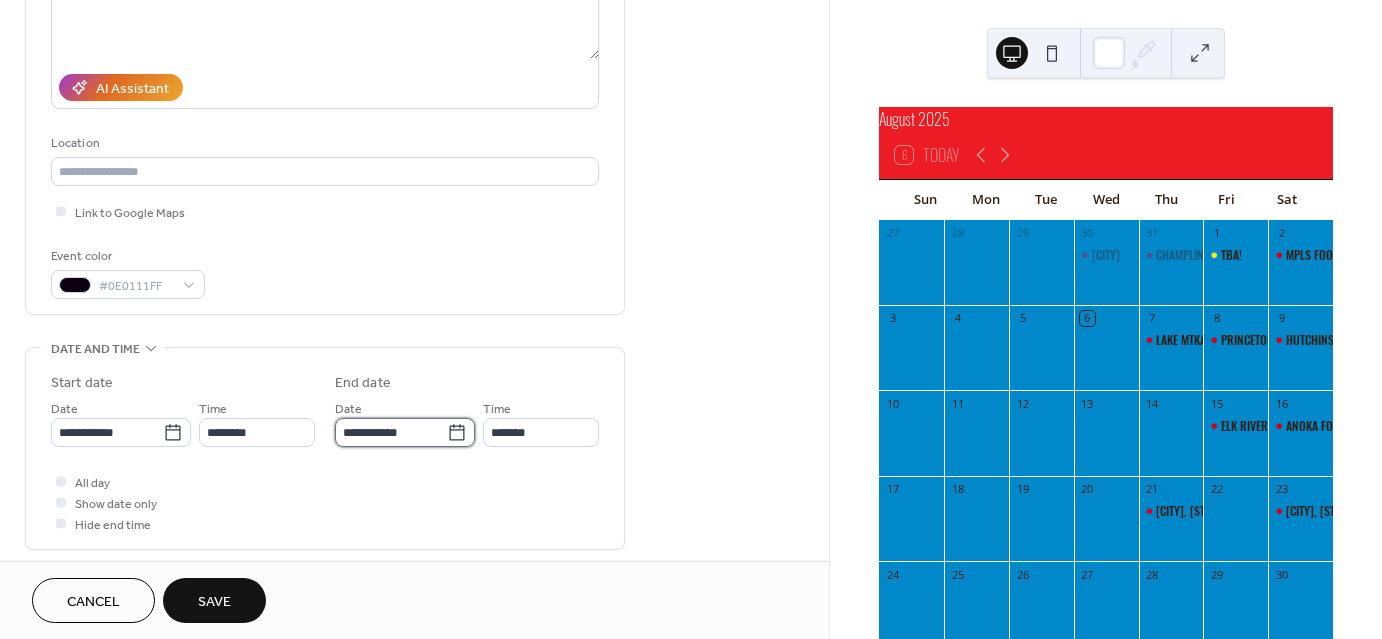 click on "**********" at bounding box center [391, 432] 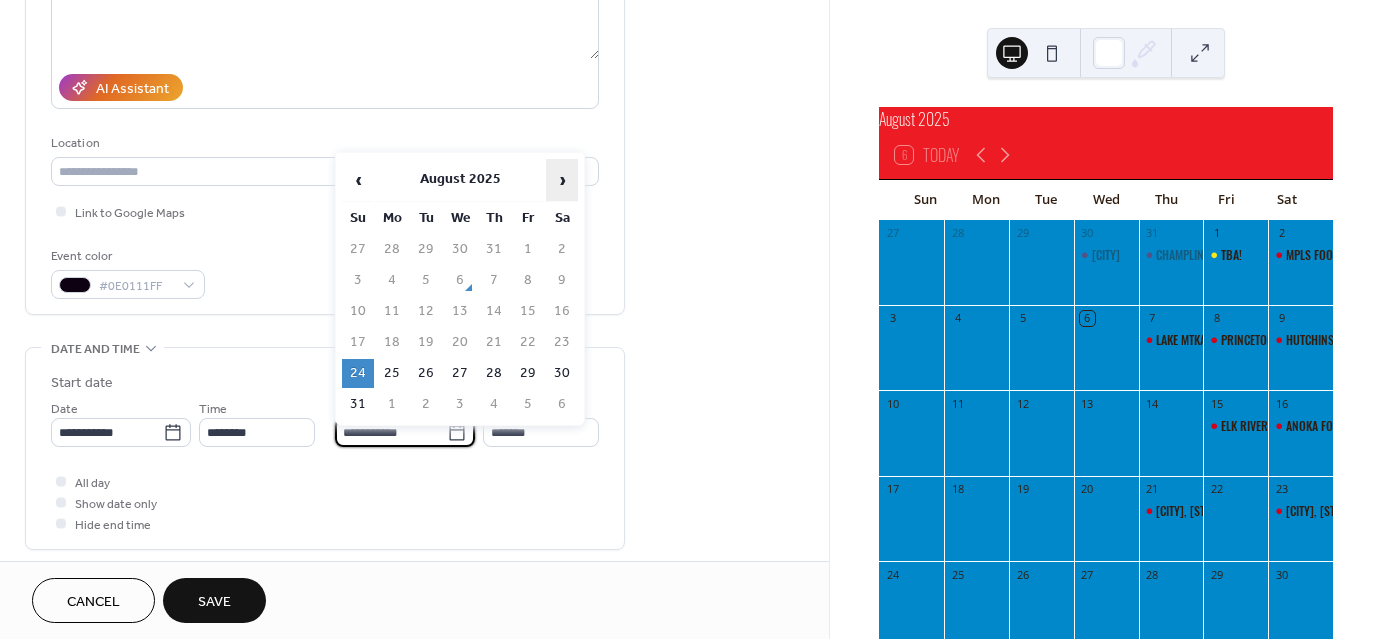 click on "›" at bounding box center [562, 180] 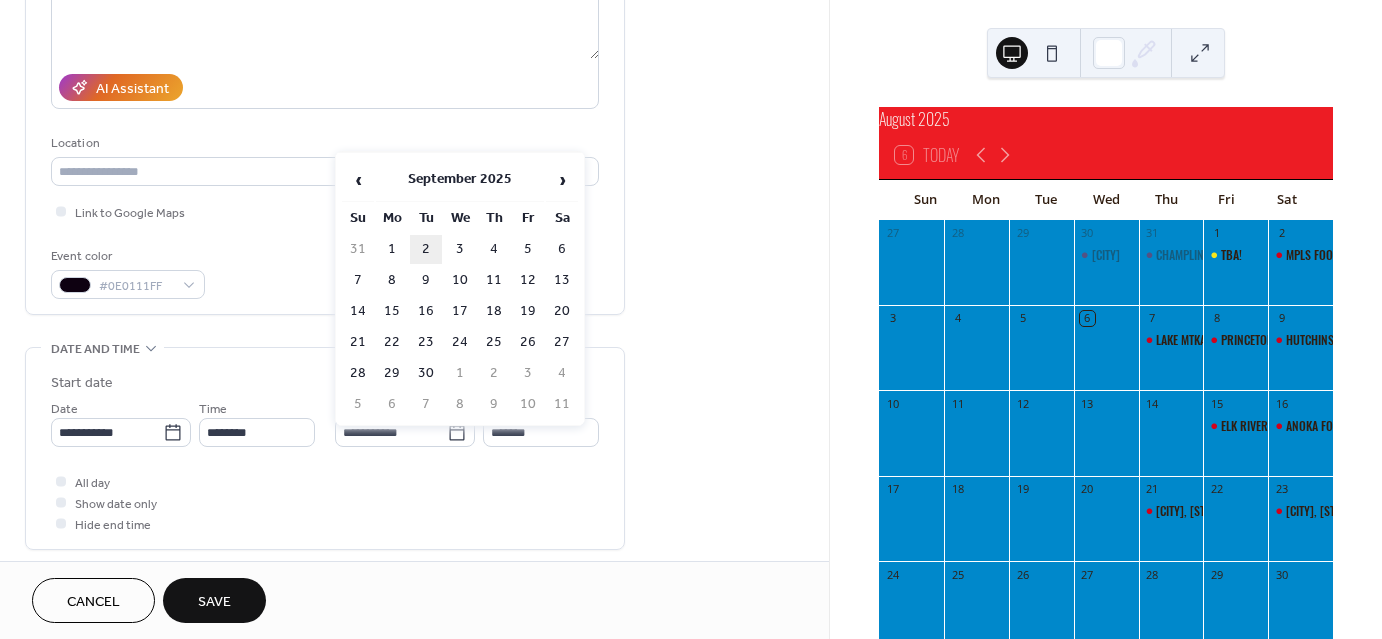 click on "2" at bounding box center [426, 249] 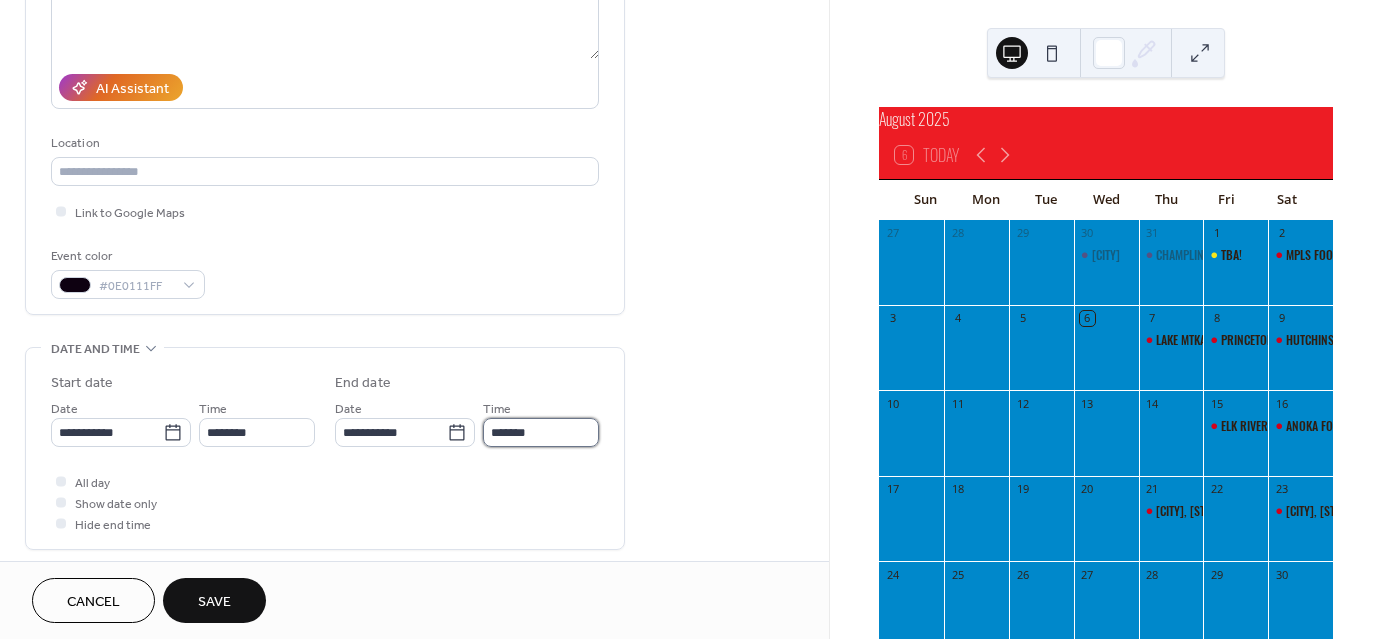 click on "*******" at bounding box center [541, 432] 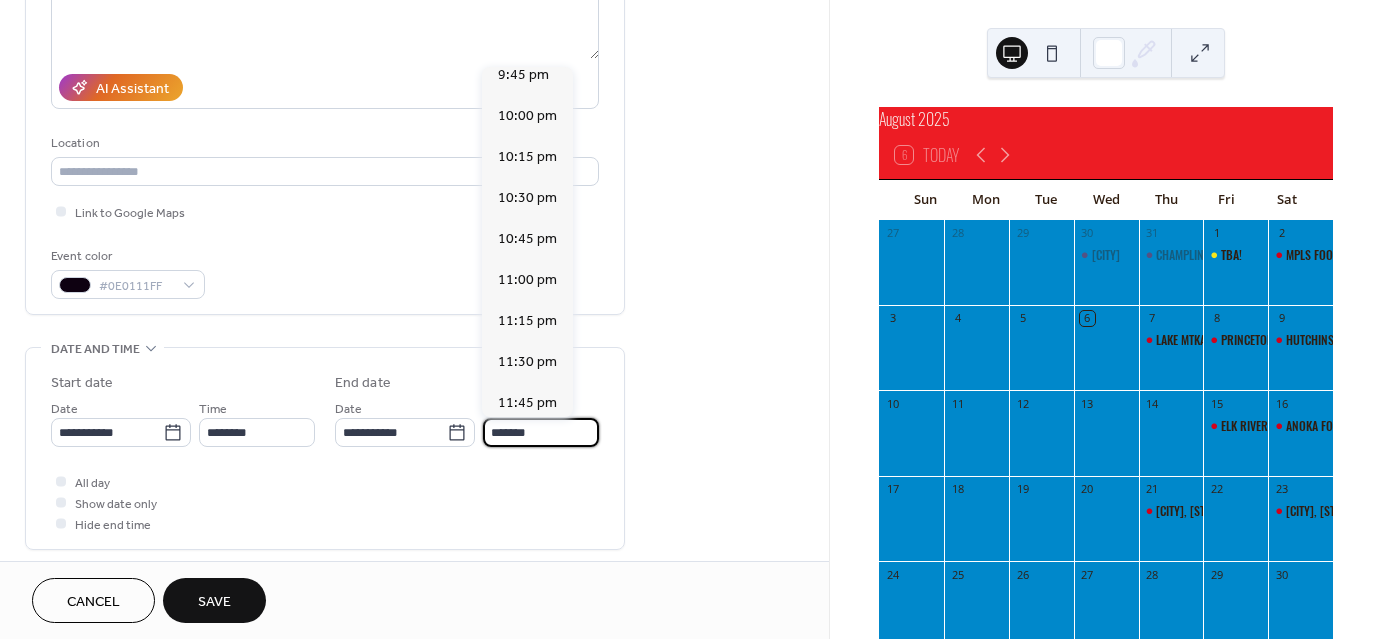 scroll, scrollTop: 3580, scrollLeft: 0, axis: vertical 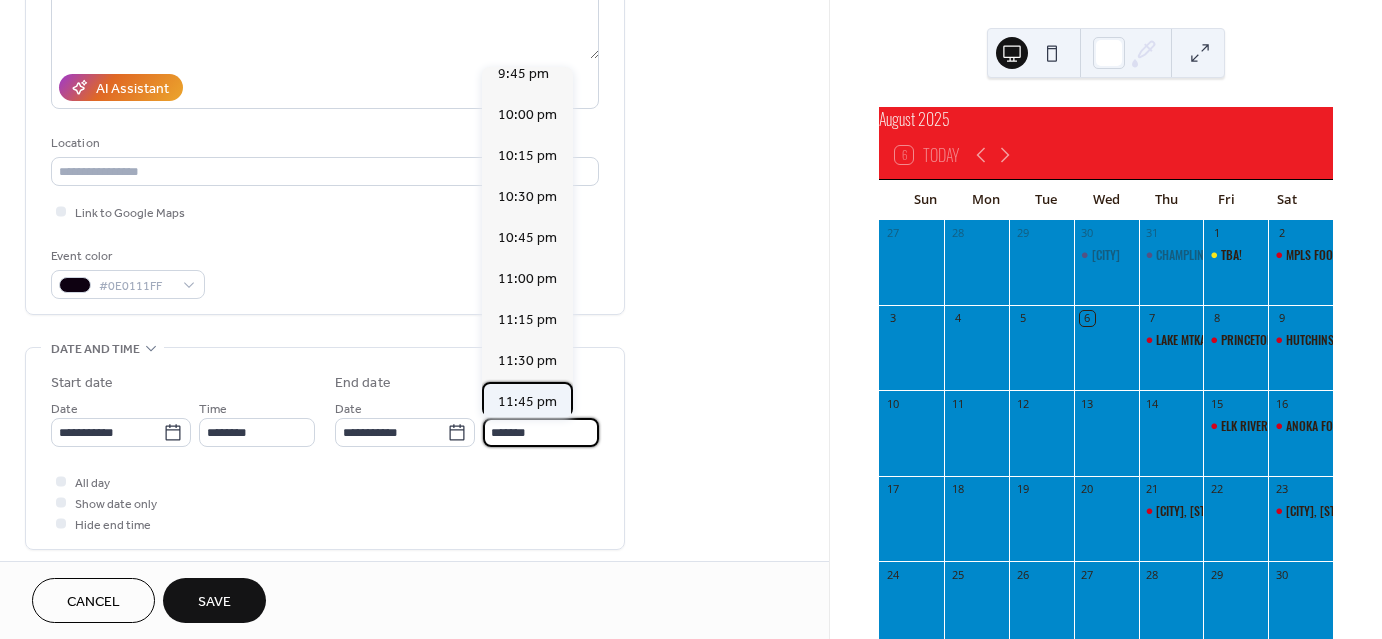 click on "11:45 pm" at bounding box center [527, 402] 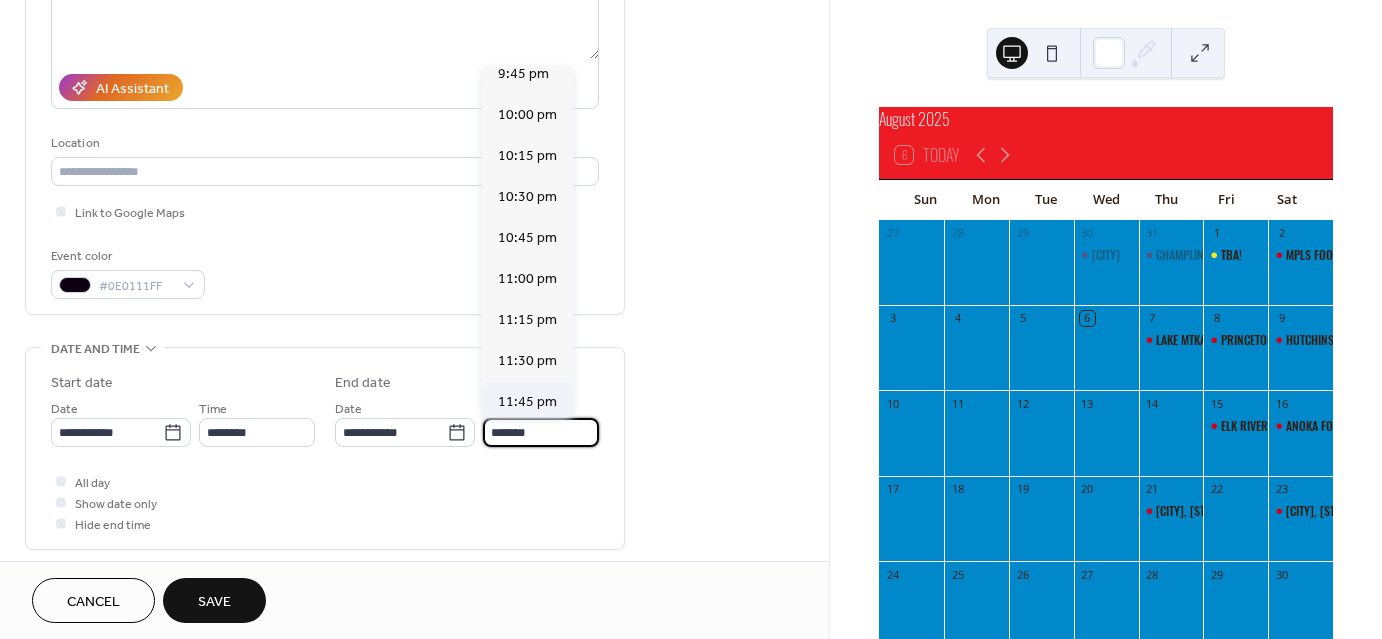 type on "********" 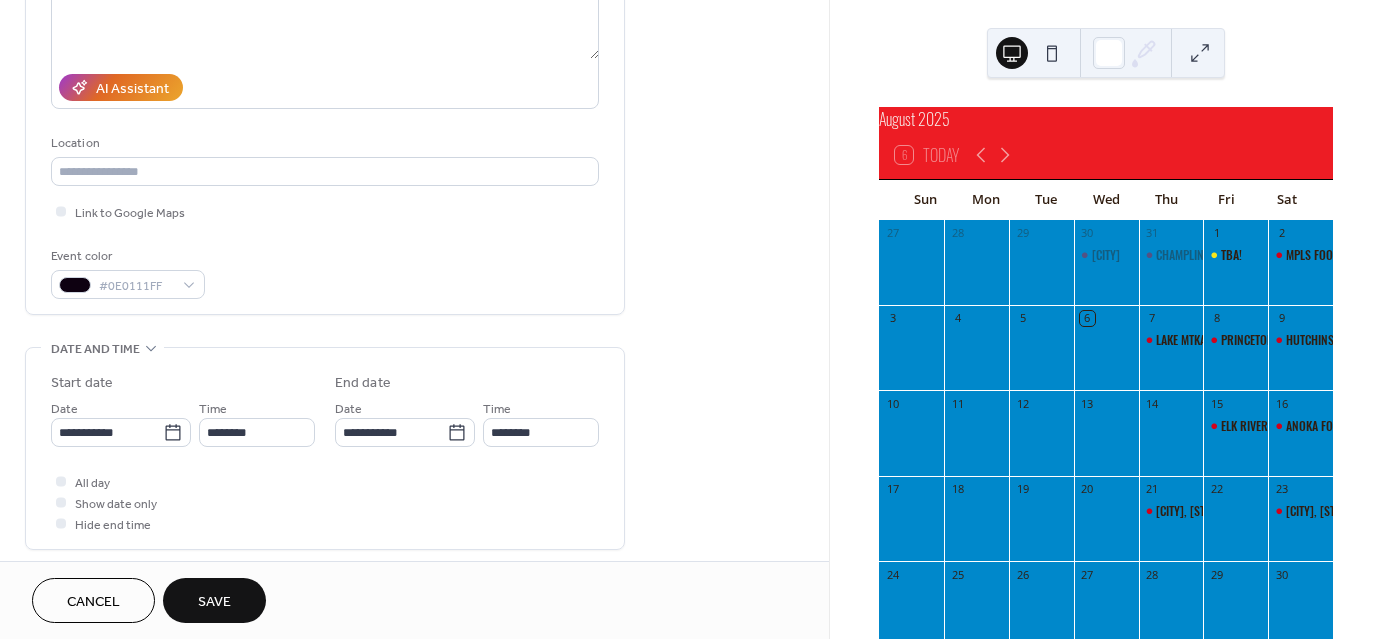 click on "Save" at bounding box center (214, 602) 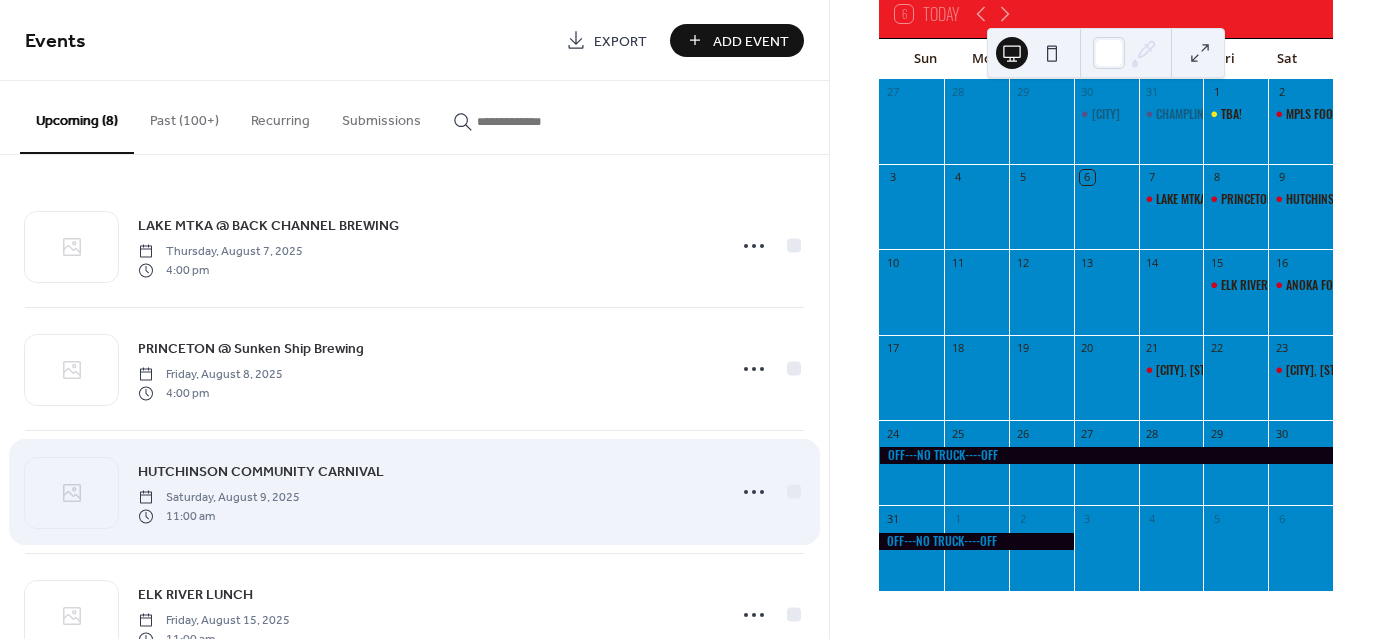 scroll, scrollTop: 152, scrollLeft: 0, axis: vertical 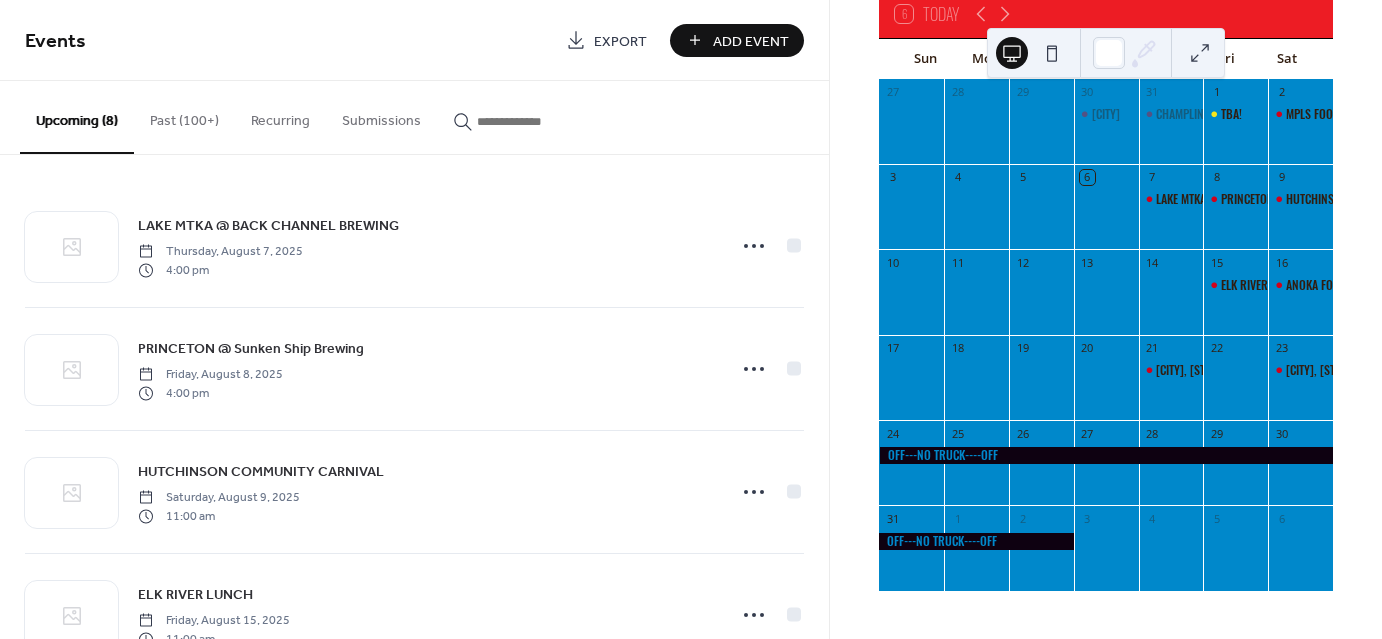 click on "Add Event" at bounding box center [751, 41] 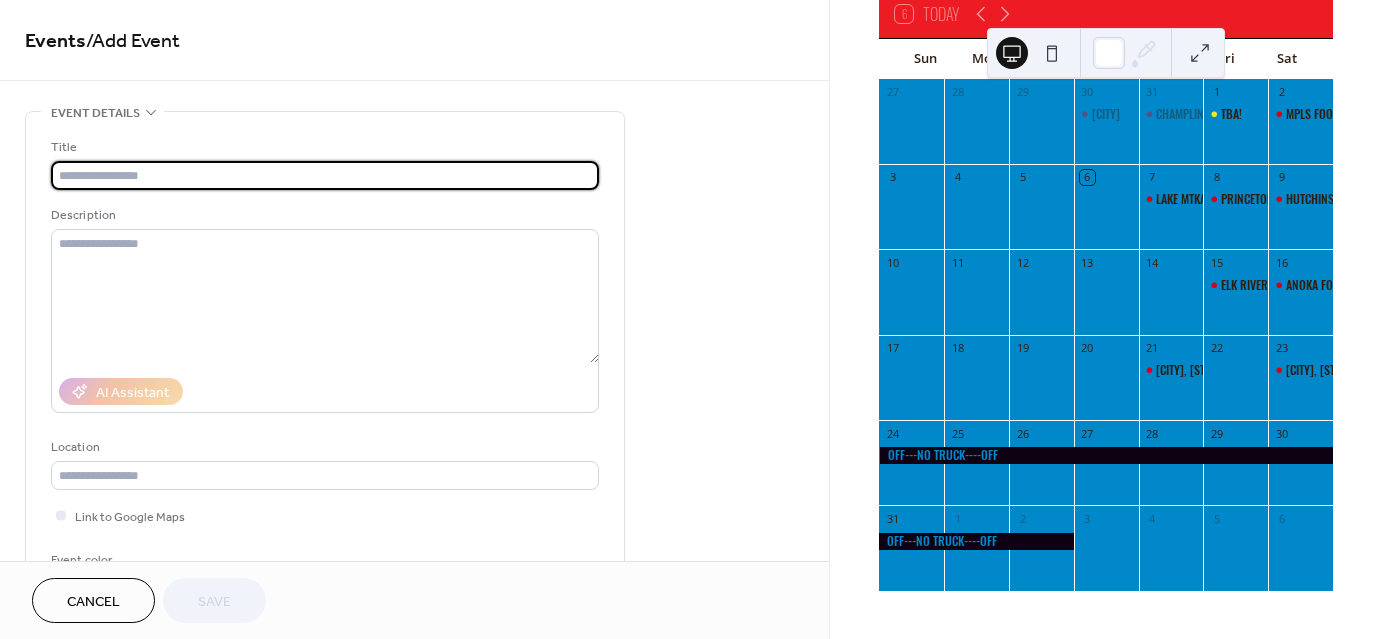 click at bounding box center [325, 175] 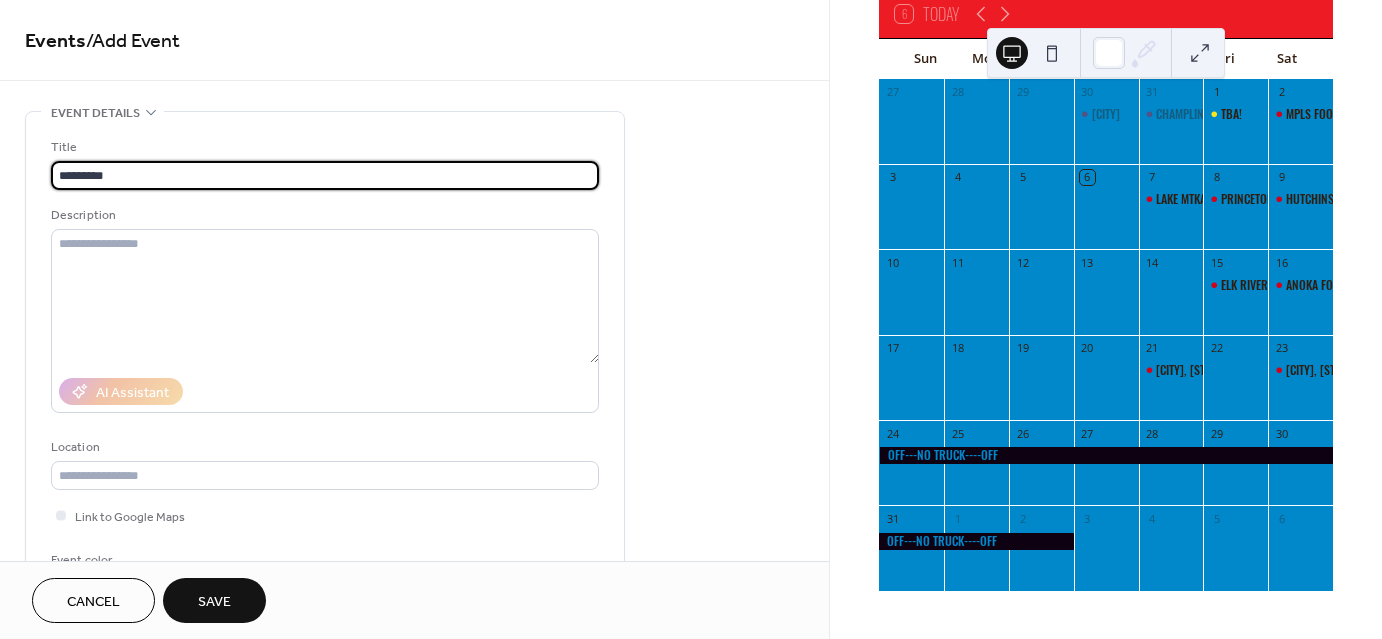 type on "********" 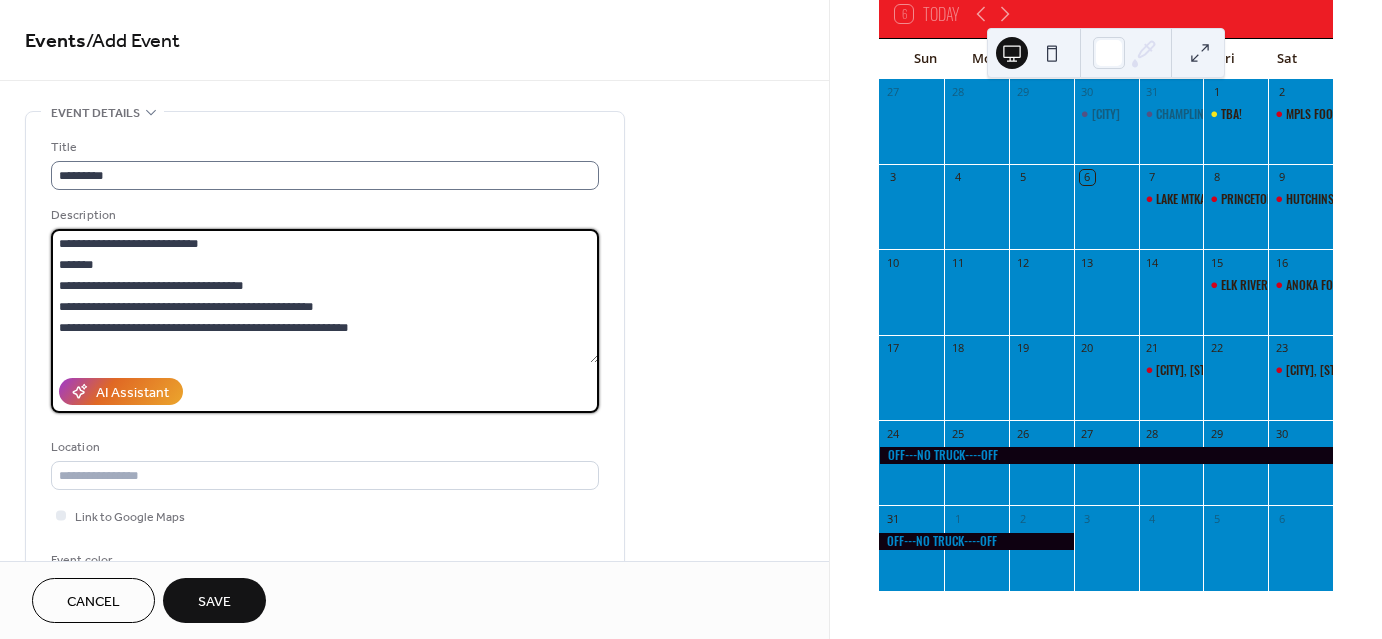 type on "**********" 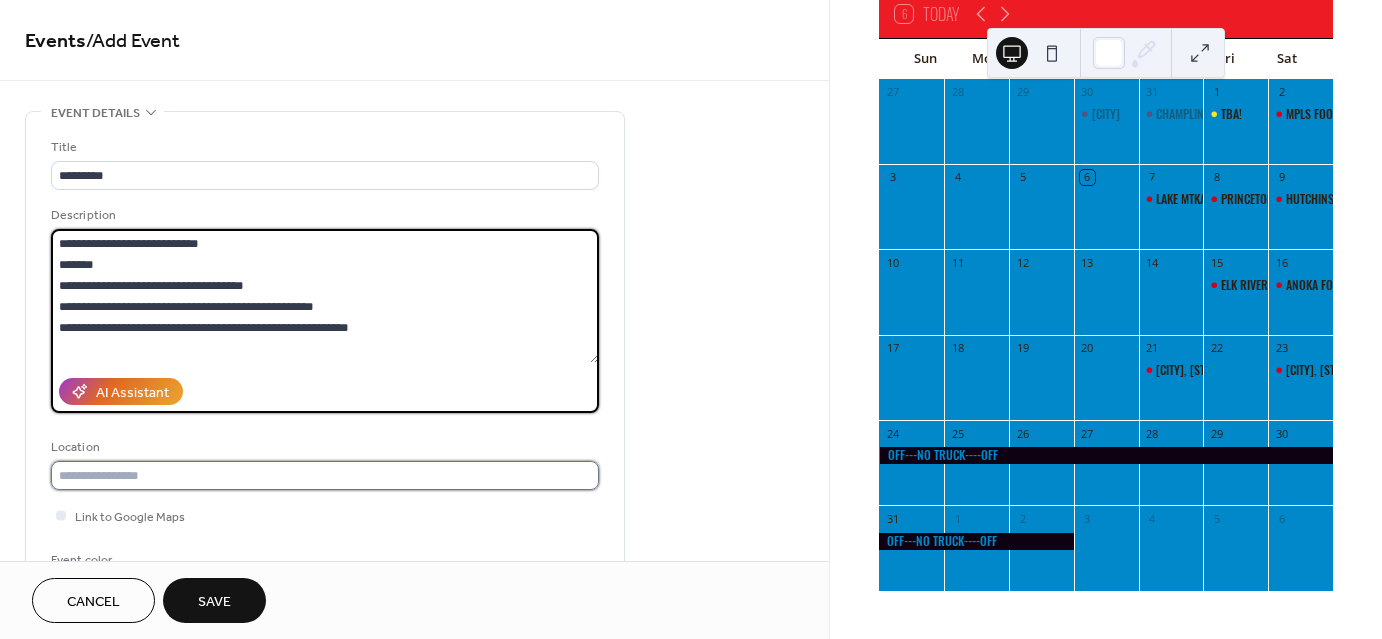 click at bounding box center [325, 475] 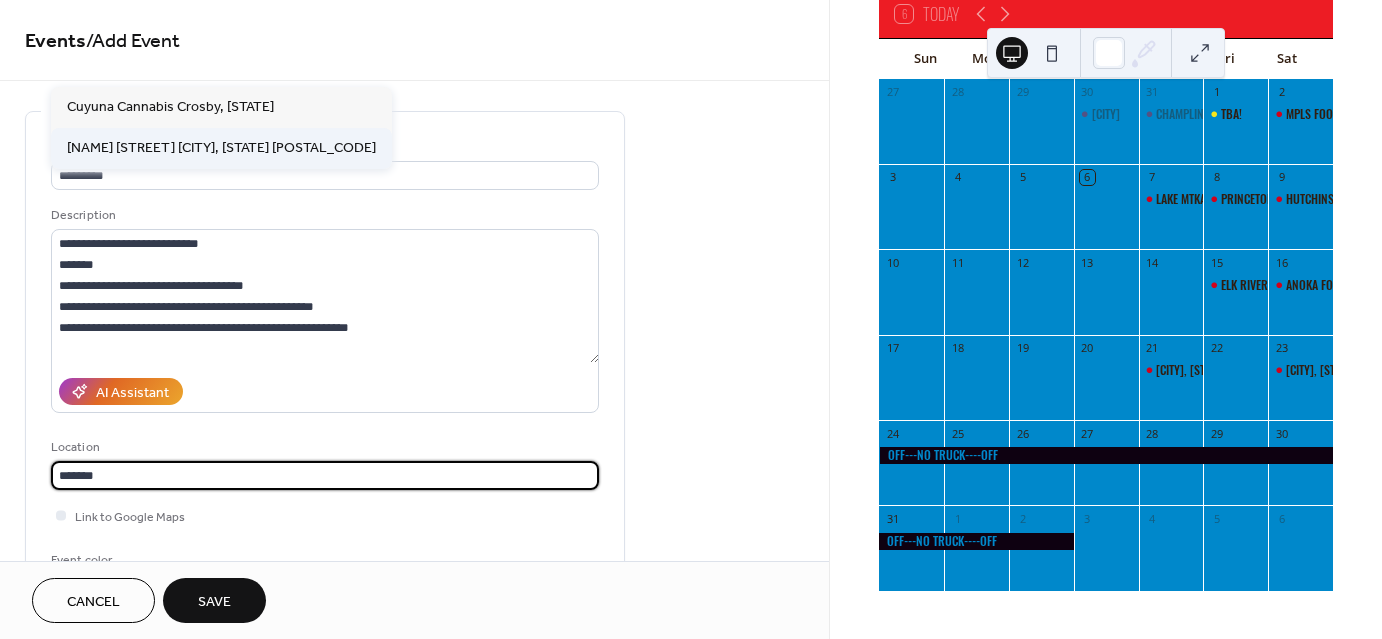 click on "Cuyuna Farmers Market Cross Ave S Crosby, MN 56441" at bounding box center (221, 147) 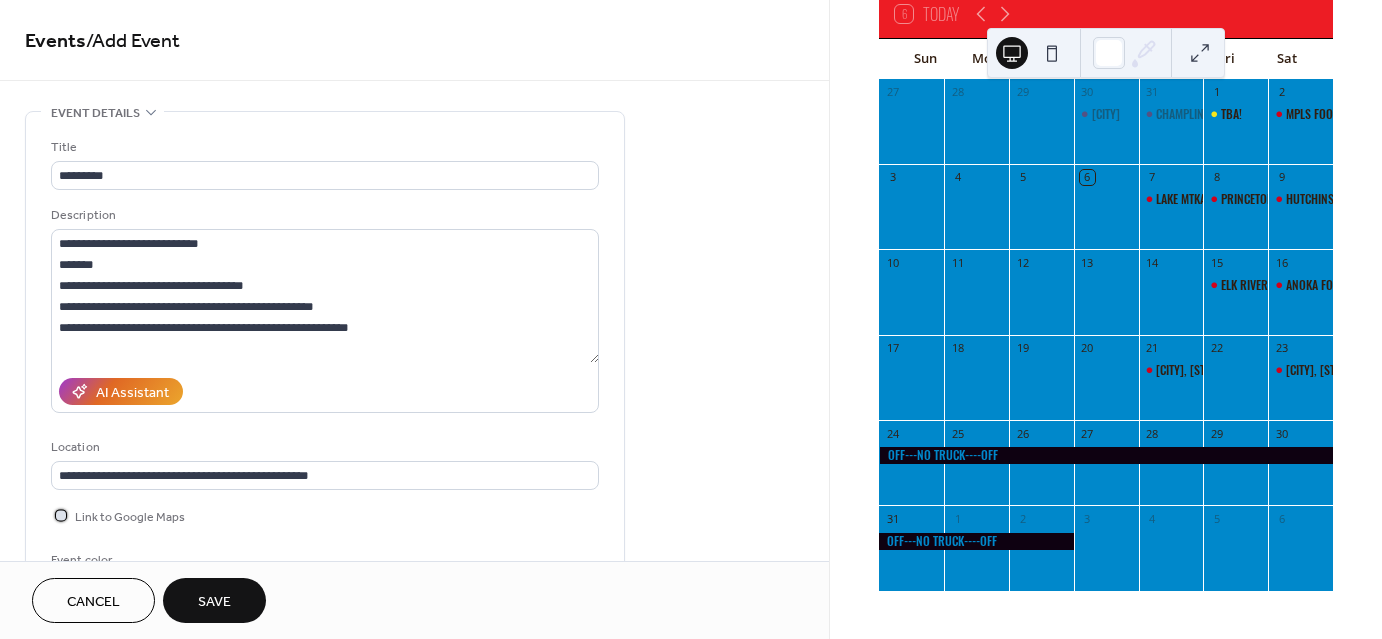 click at bounding box center [61, 515] 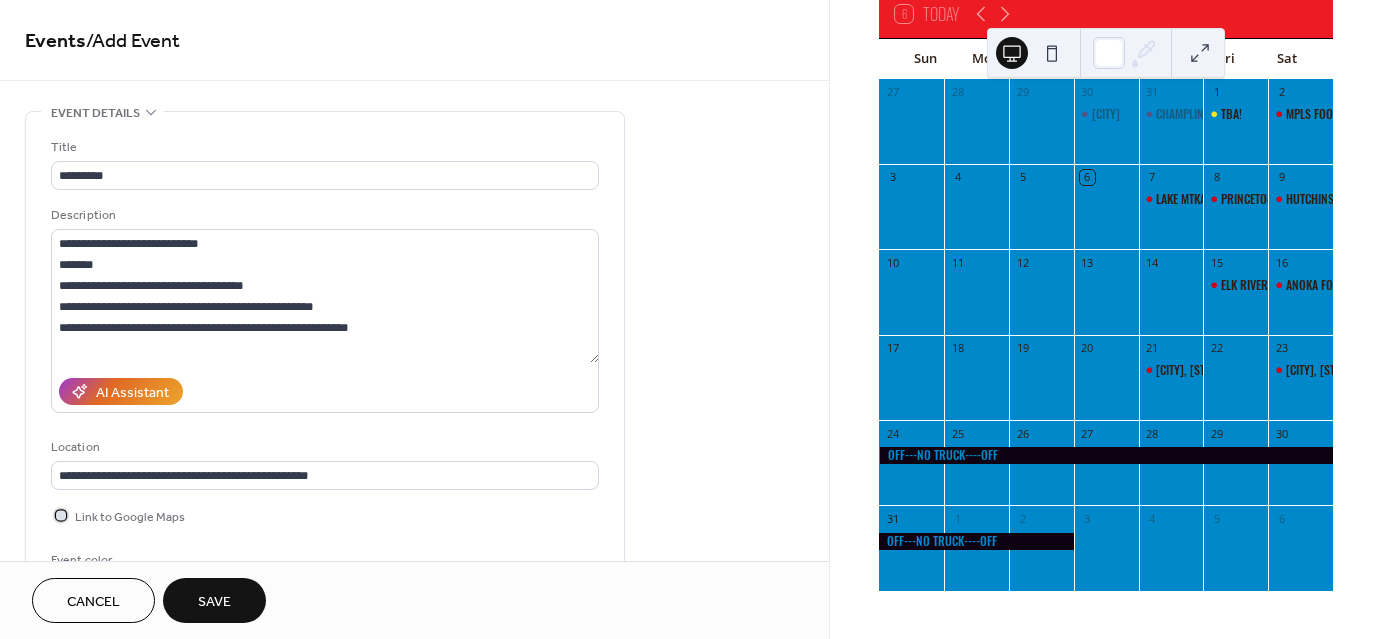 scroll, scrollTop: 1, scrollLeft: 0, axis: vertical 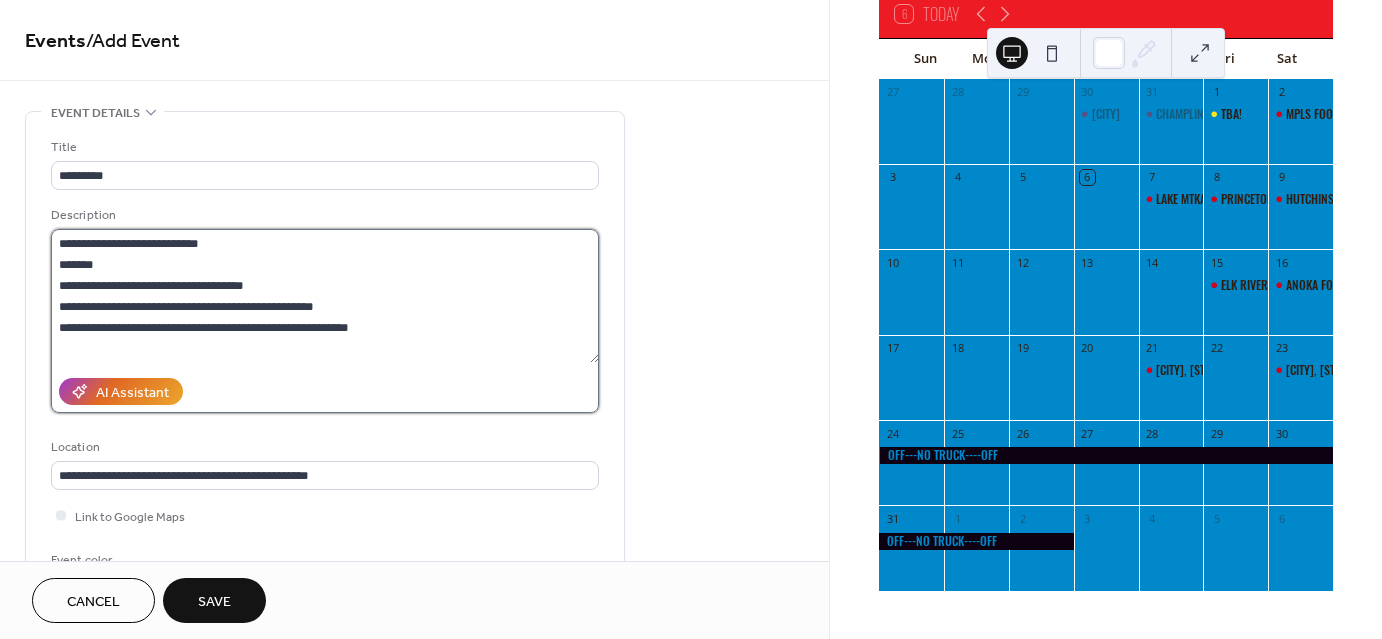click on "**********" at bounding box center [325, 296] 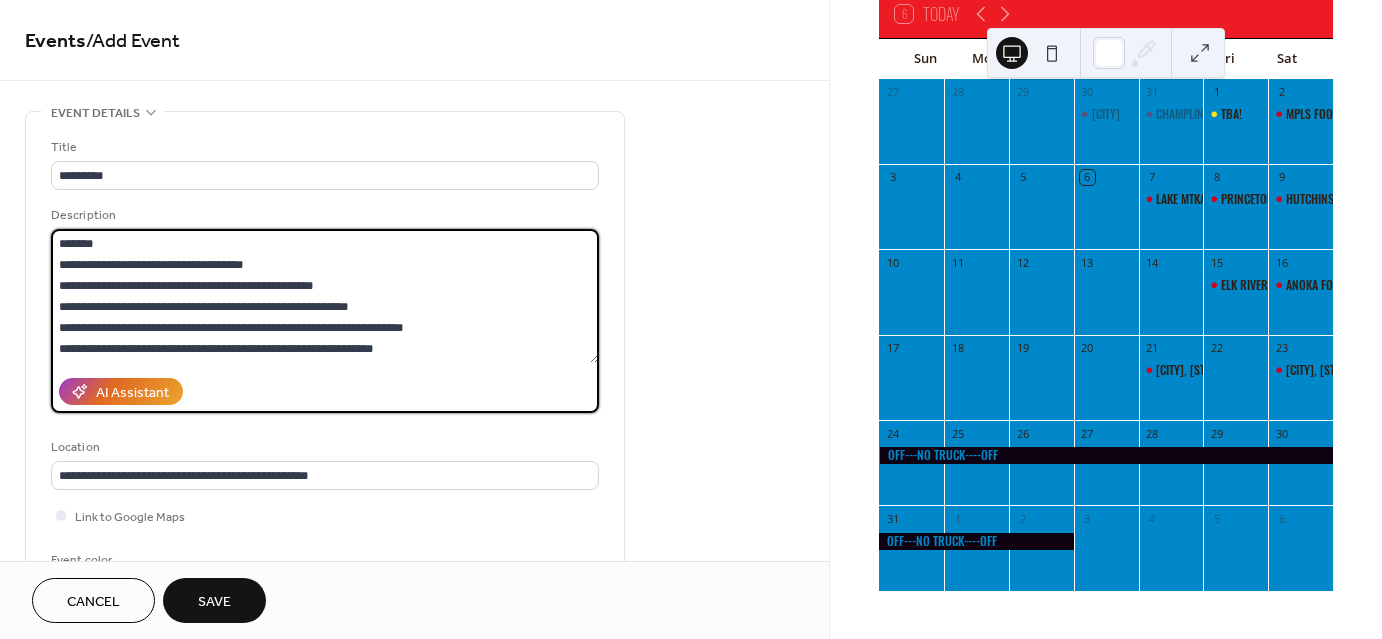 scroll, scrollTop: 20, scrollLeft: 0, axis: vertical 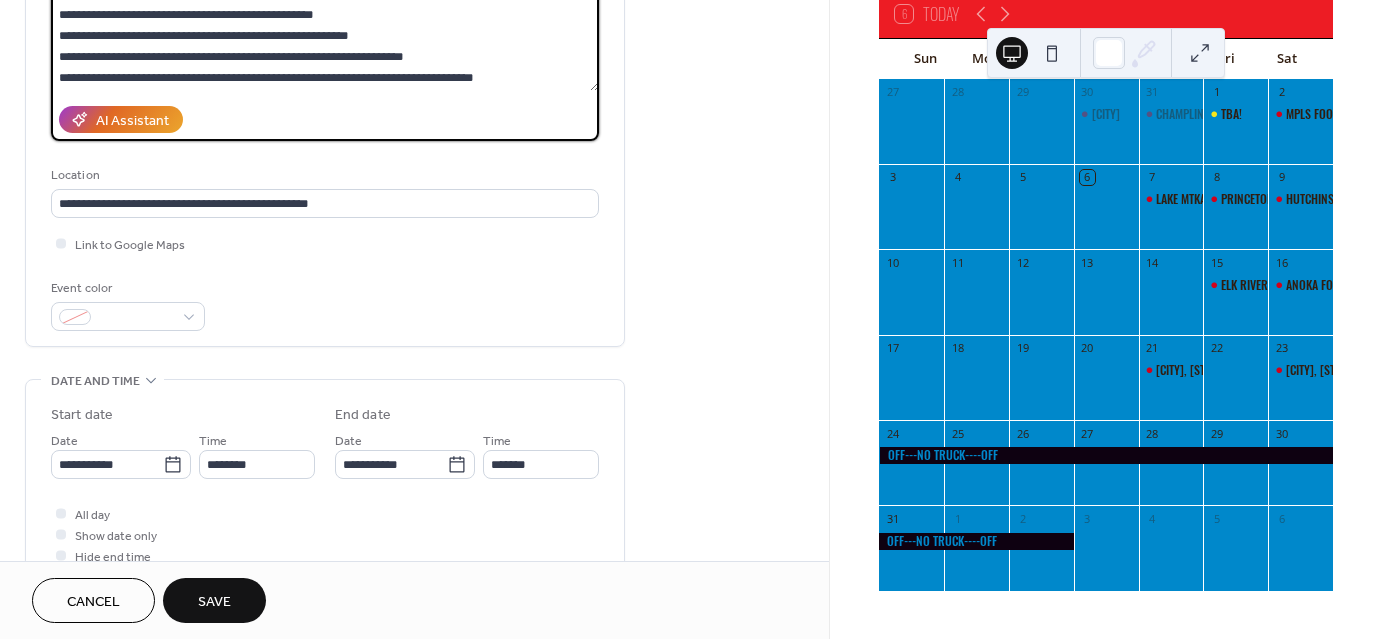 type on "**********" 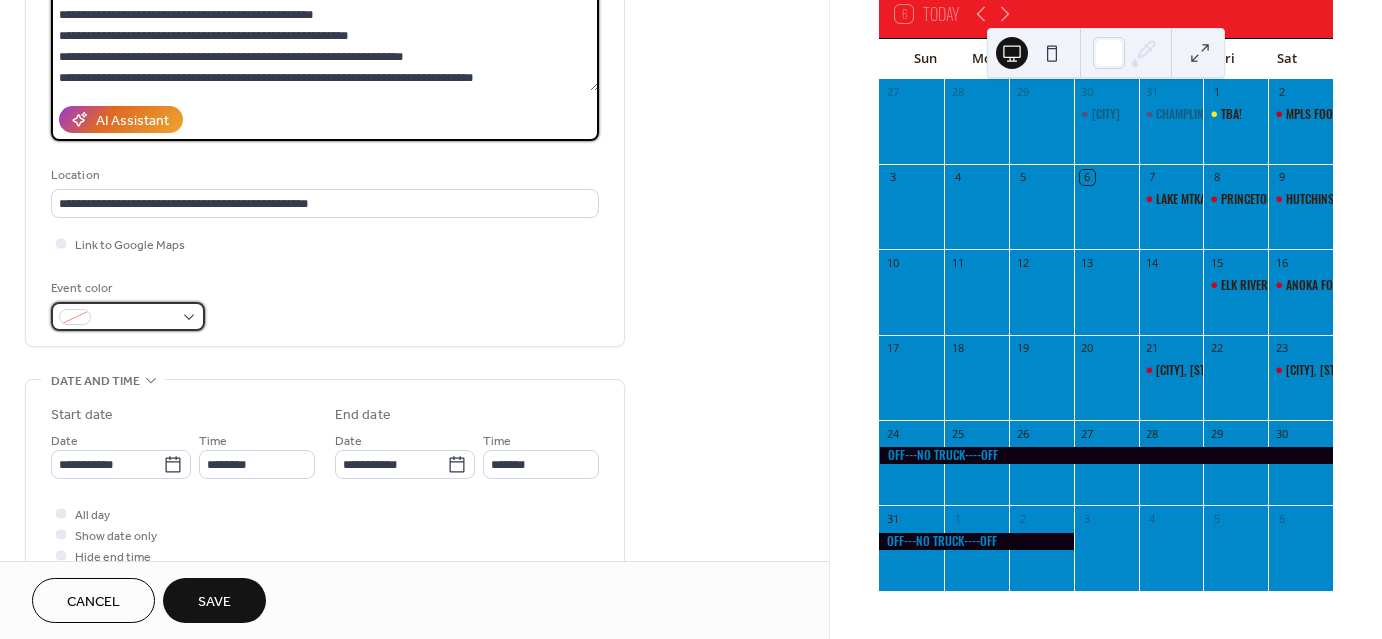 click at bounding box center [136, 318] 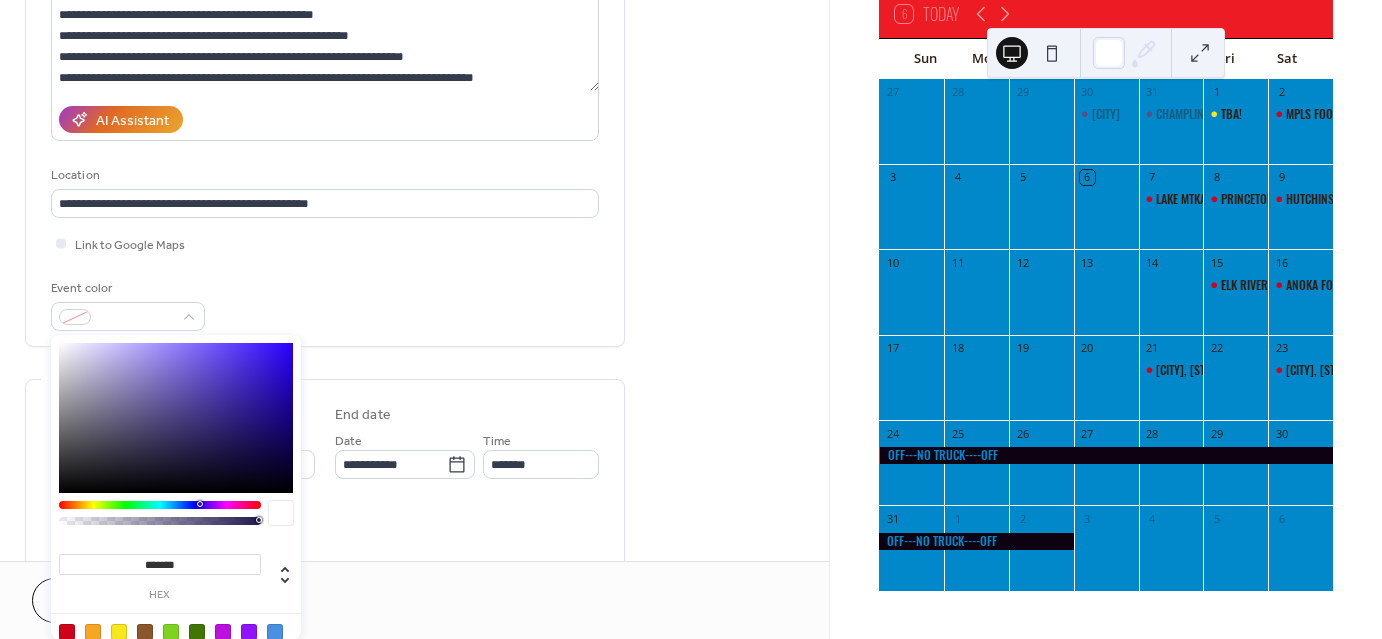 click at bounding box center [67, 632] 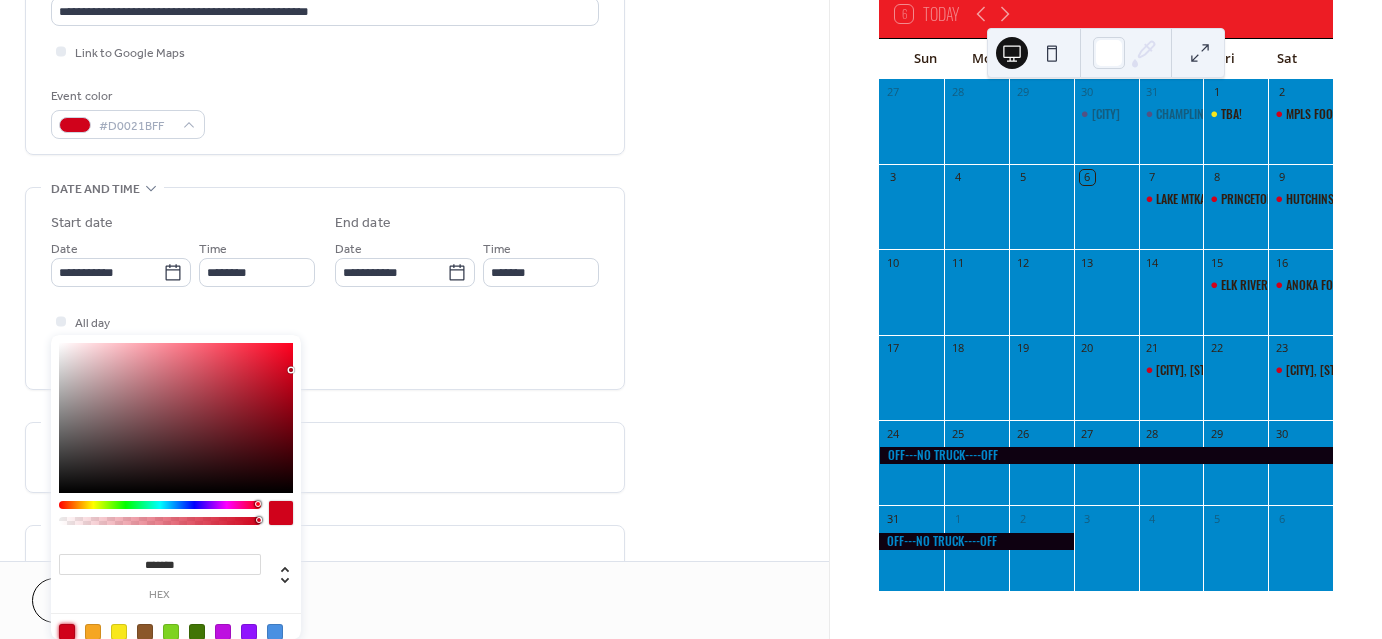 scroll, scrollTop: 465, scrollLeft: 0, axis: vertical 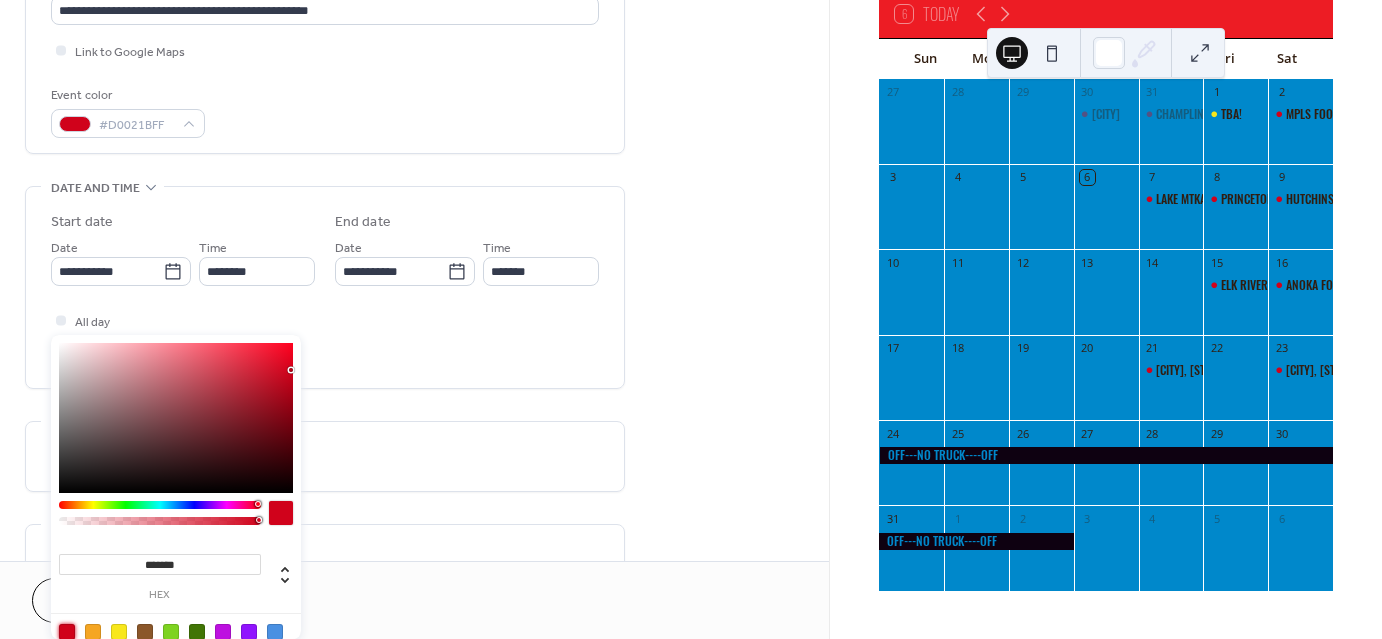 click on "**********" at bounding box center (325, 287) 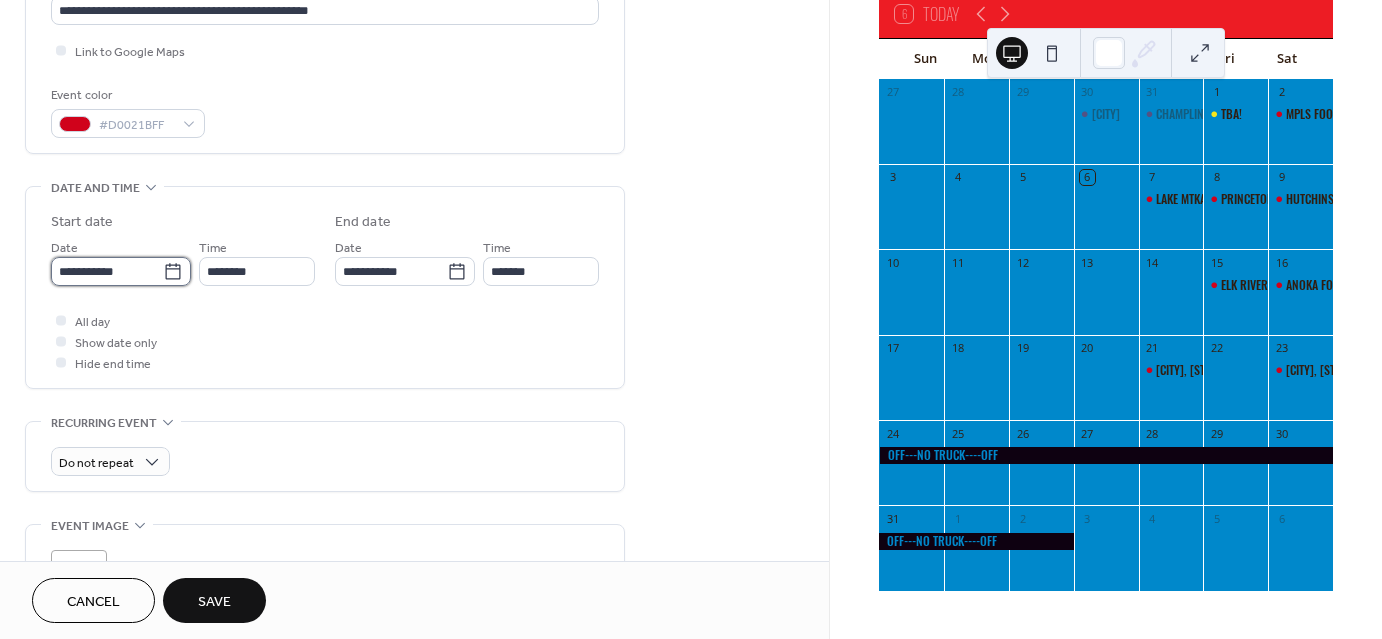click on "**********" at bounding box center [107, 271] 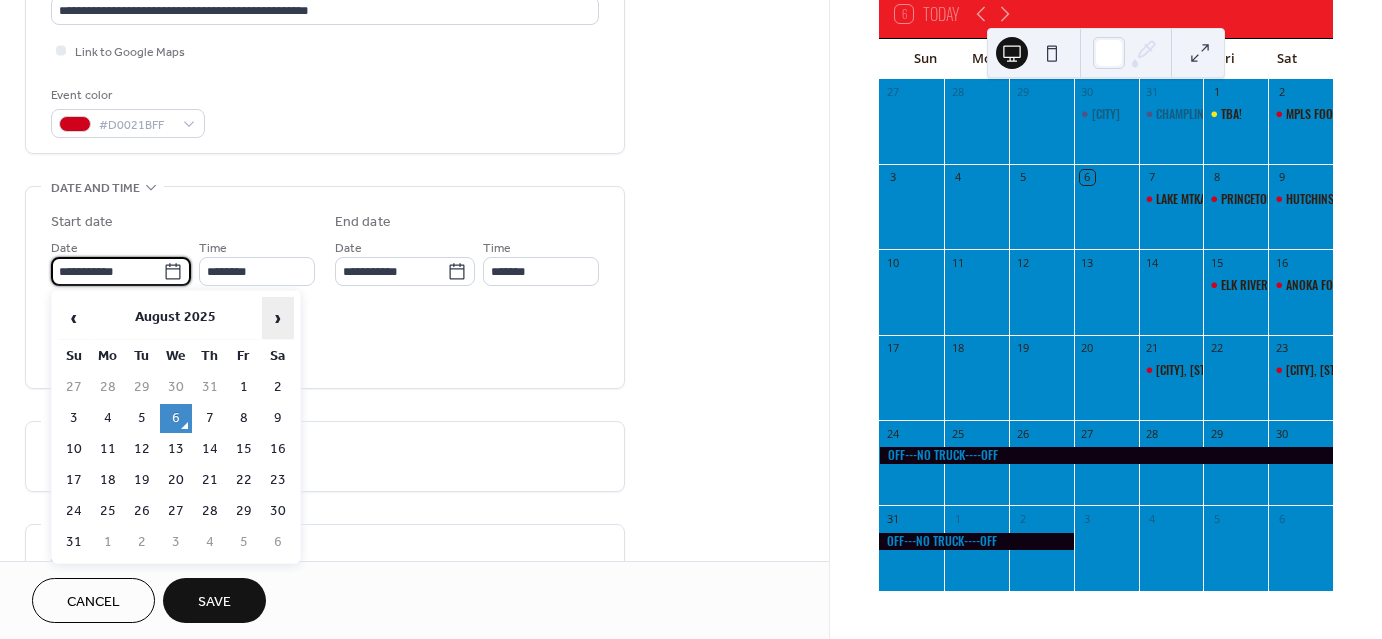 click on "›" at bounding box center [278, 318] 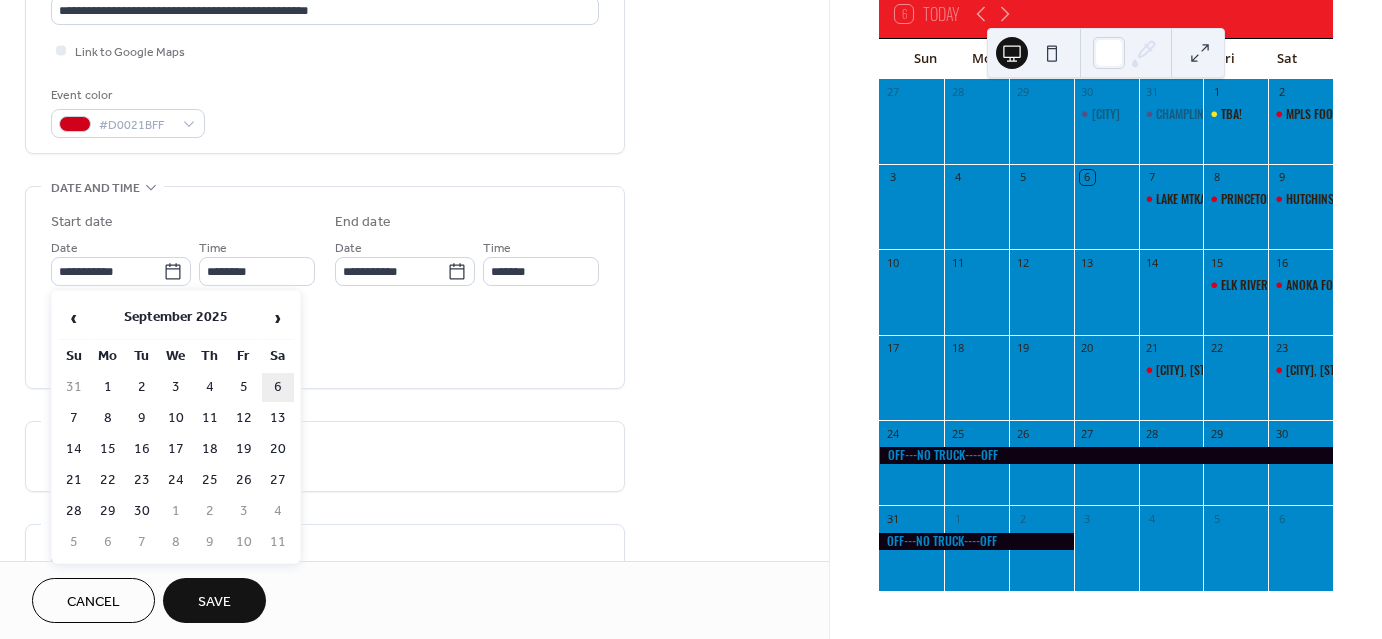 click on "6" at bounding box center [278, 387] 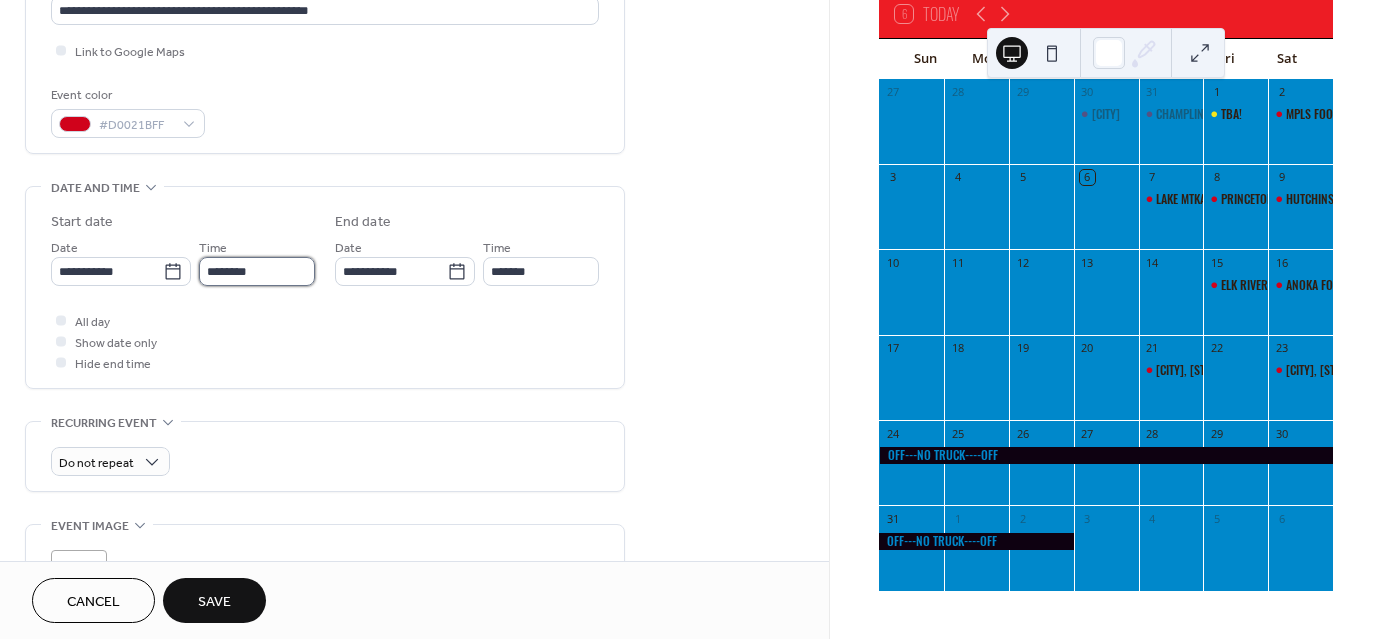 click on "********" at bounding box center [257, 271] 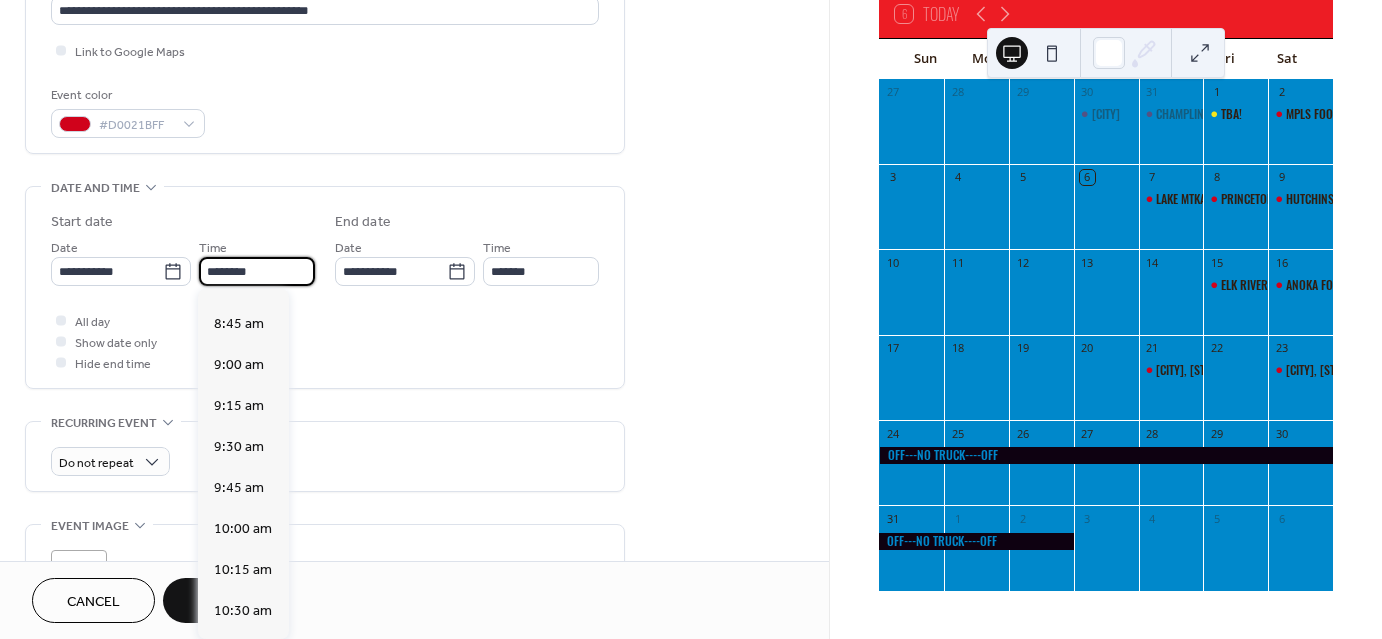 scroll, scrollTop: 1409, scrollLeft: 0, axis: vertical 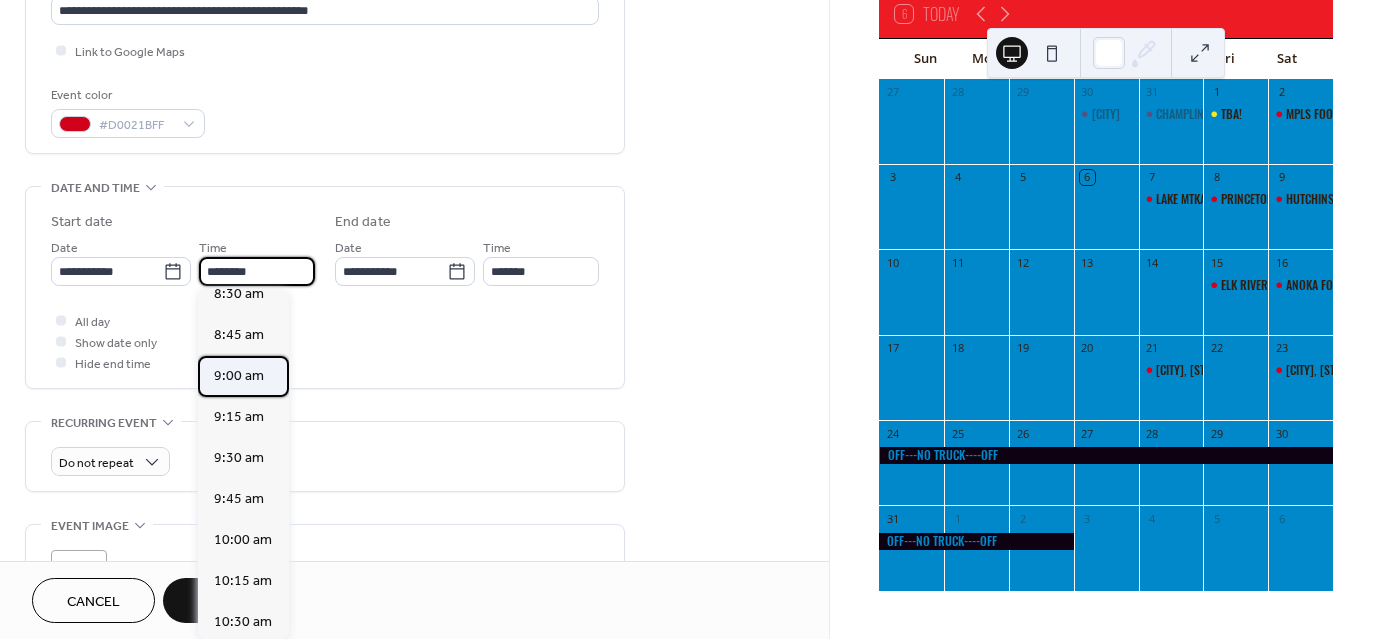 click on "9:00 am" at bounding box center (239, 375) 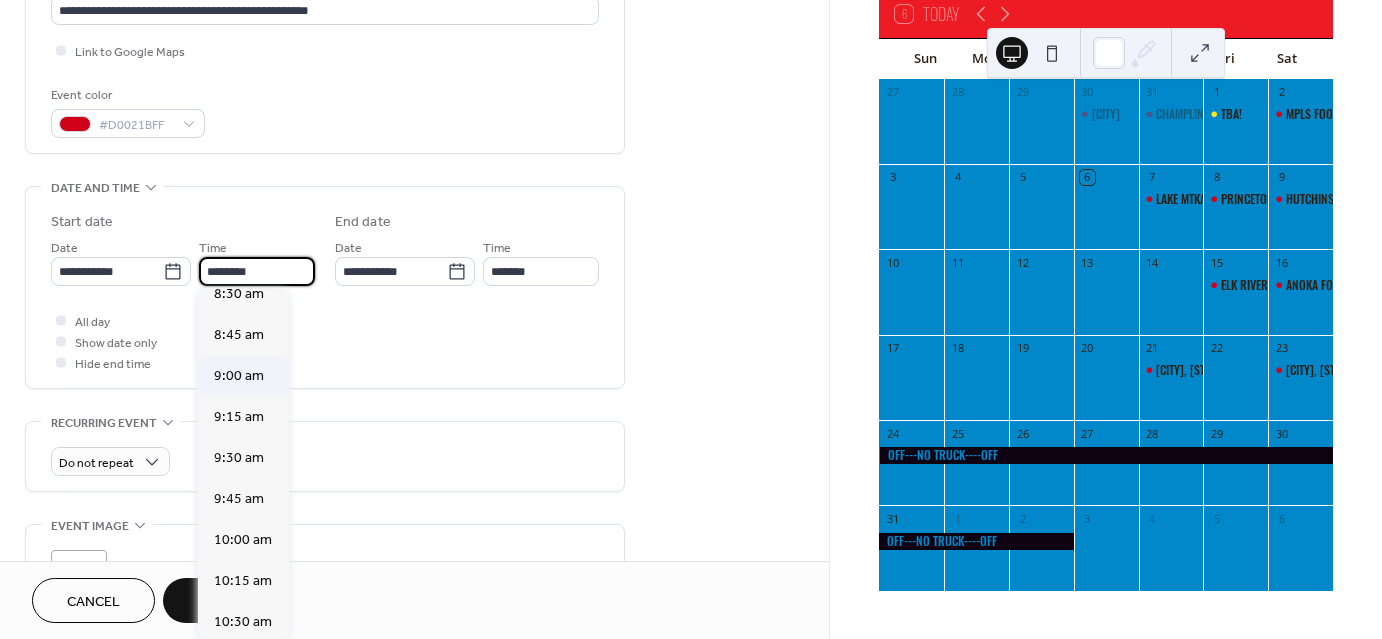 type on "*******" 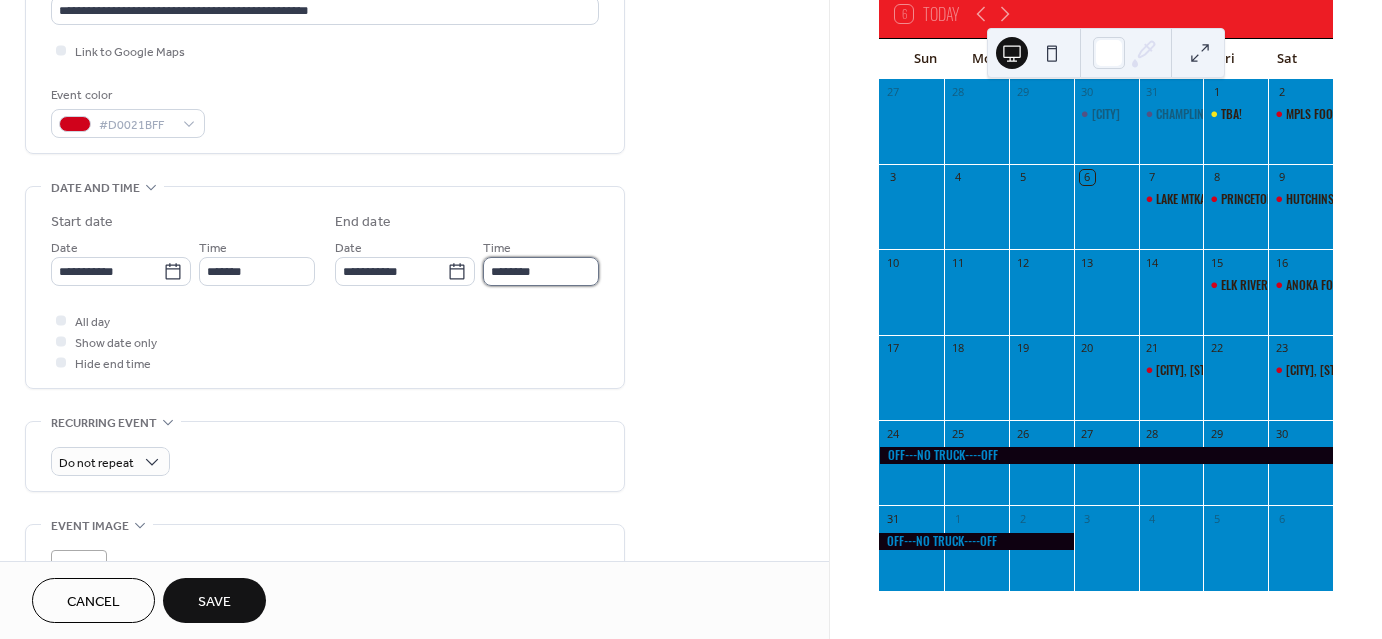 click on "********" at bounding box center [541, 271] 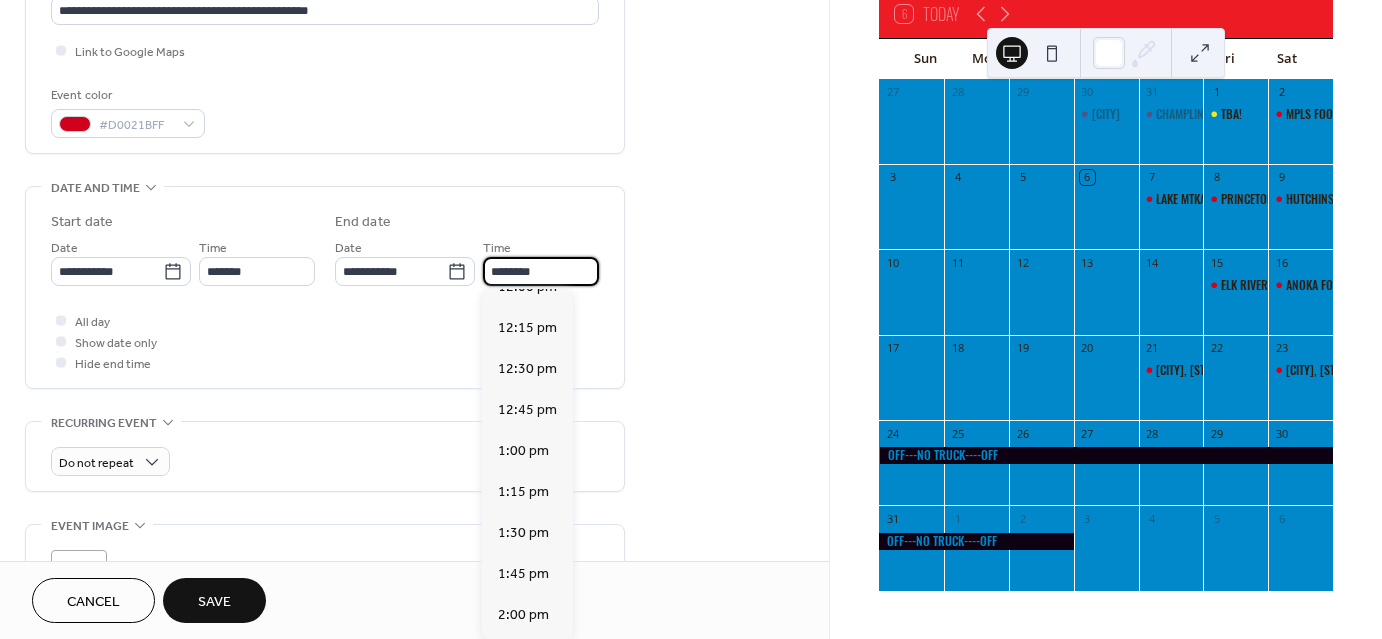 scroll, scrollTop: 476, scrollLeft: 0, axis: vertical 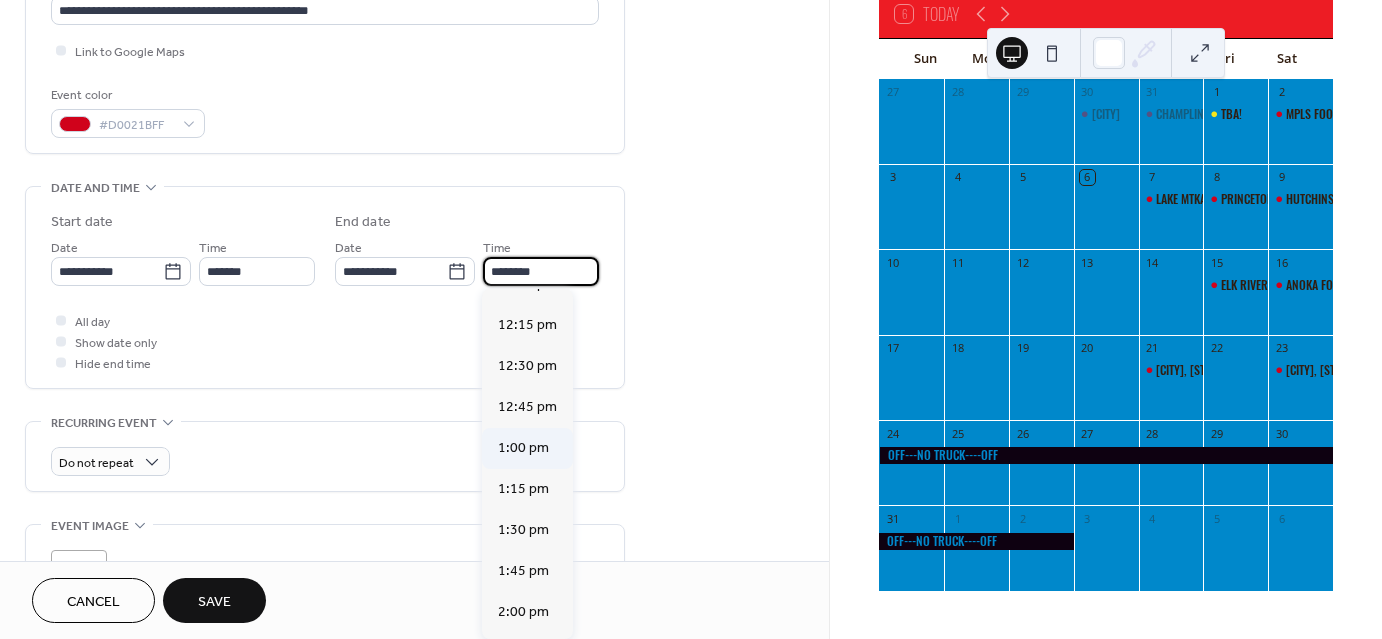 click on "1:00 pm" at bounding box center [523, 447] 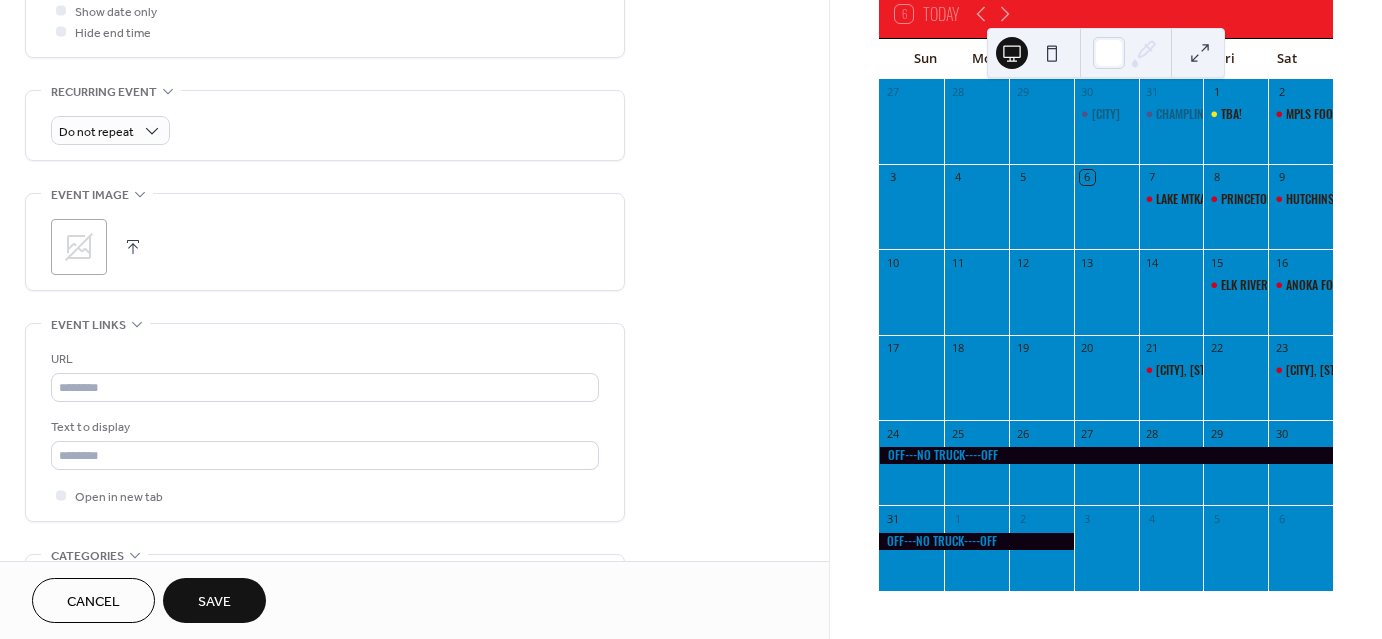 scroll, scrollTop: 794, scrollLeft: 0, axis: vertical 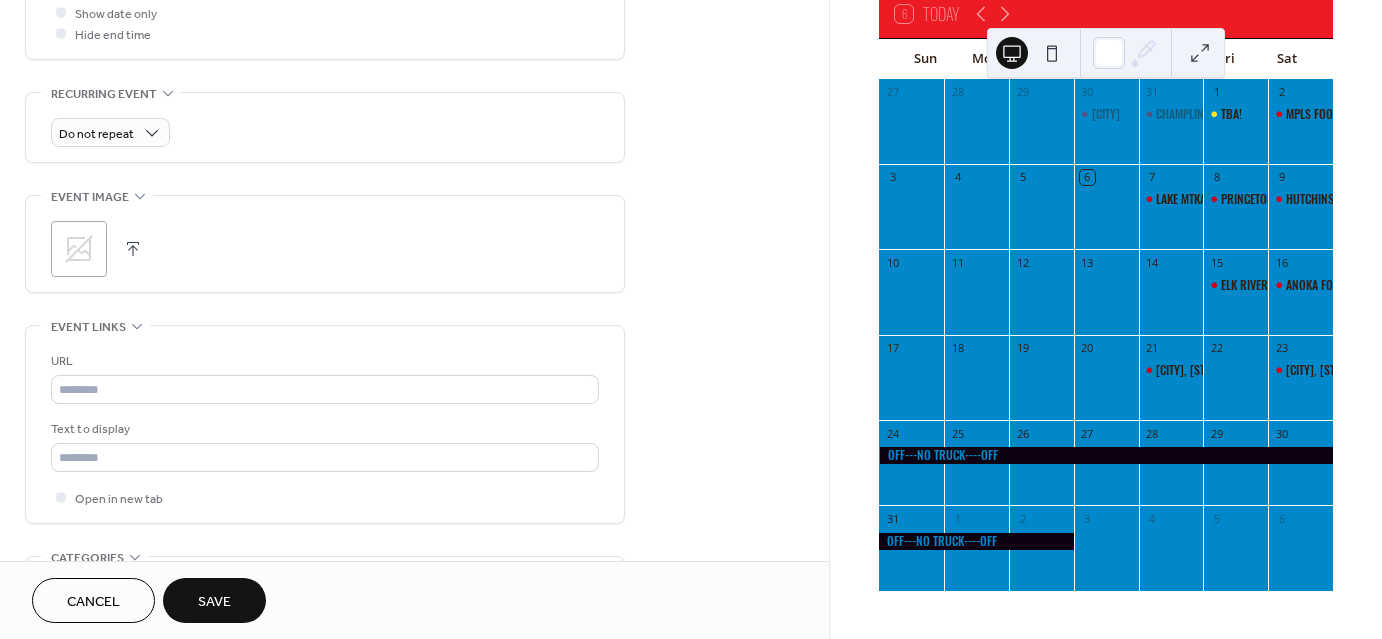 click on "Save" at bounding box center (214, 600) 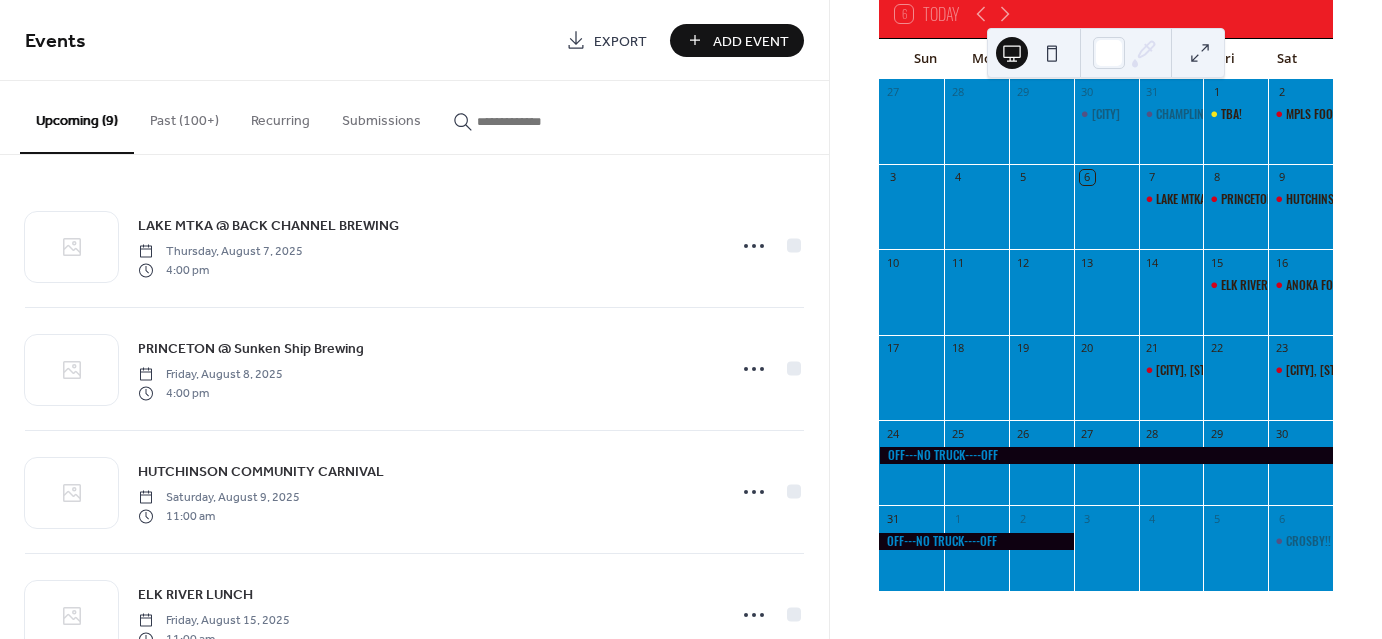 click on "Add Event" at bounding box center (751, 41) 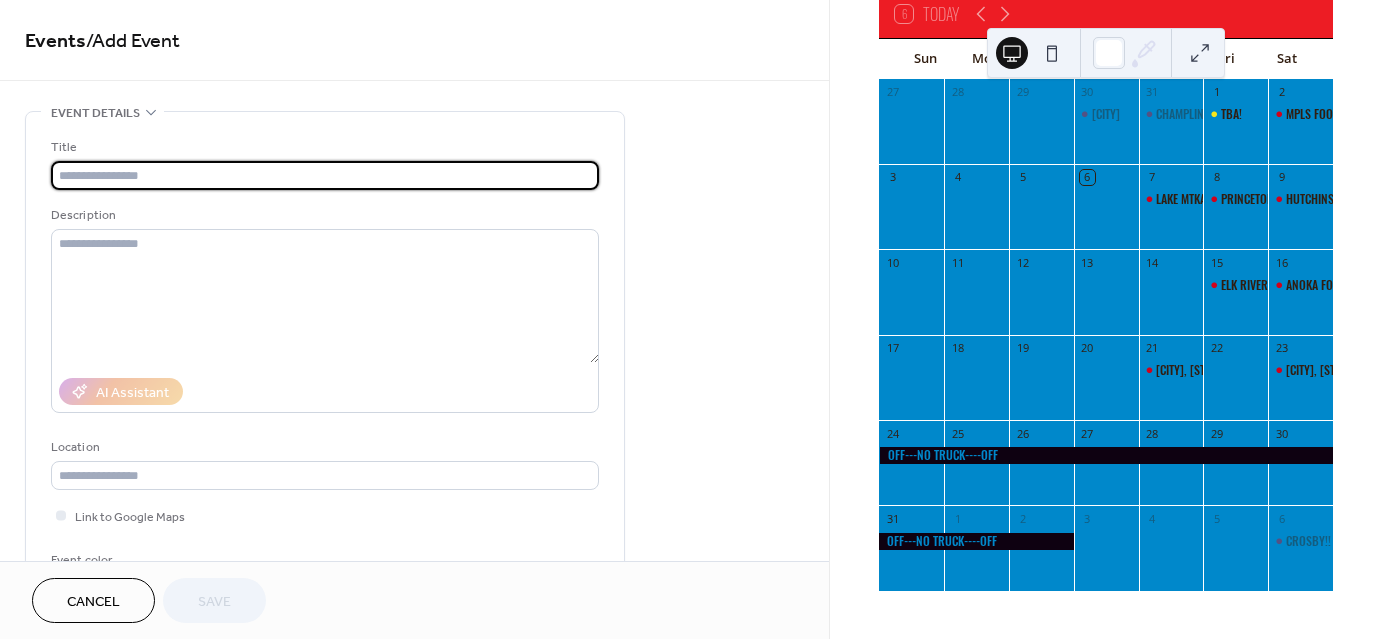 click at bounding box center [325, 175] 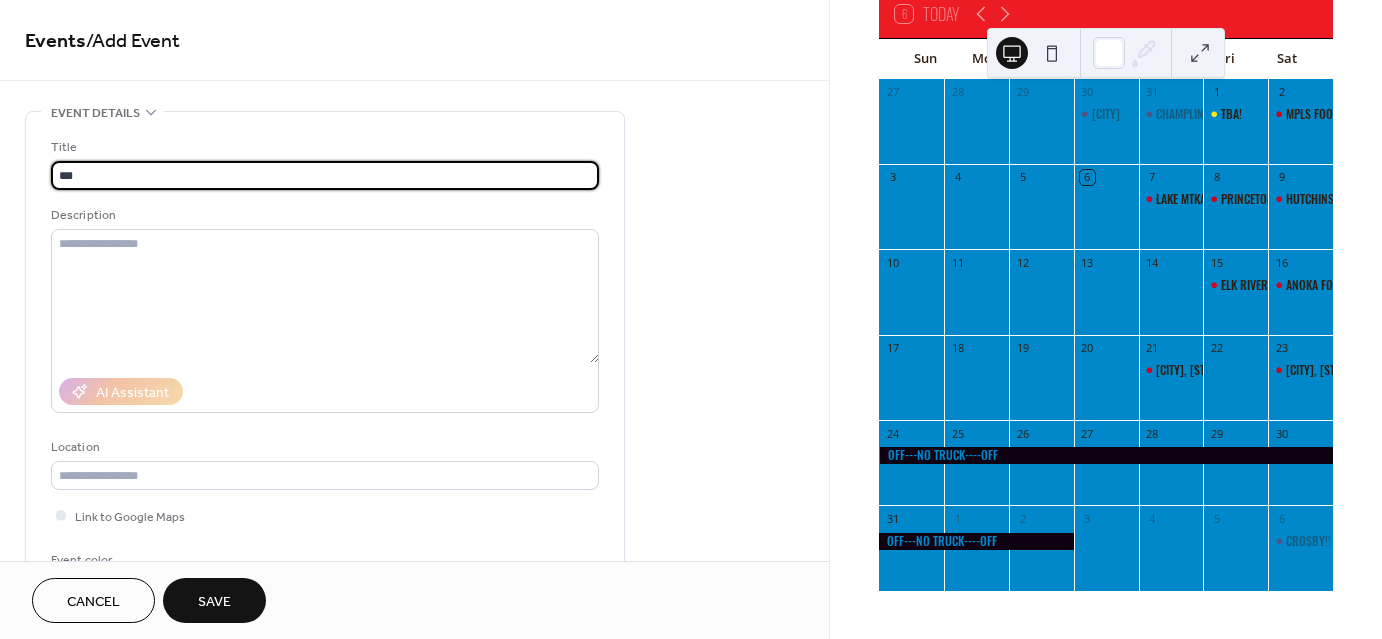 type on "***" 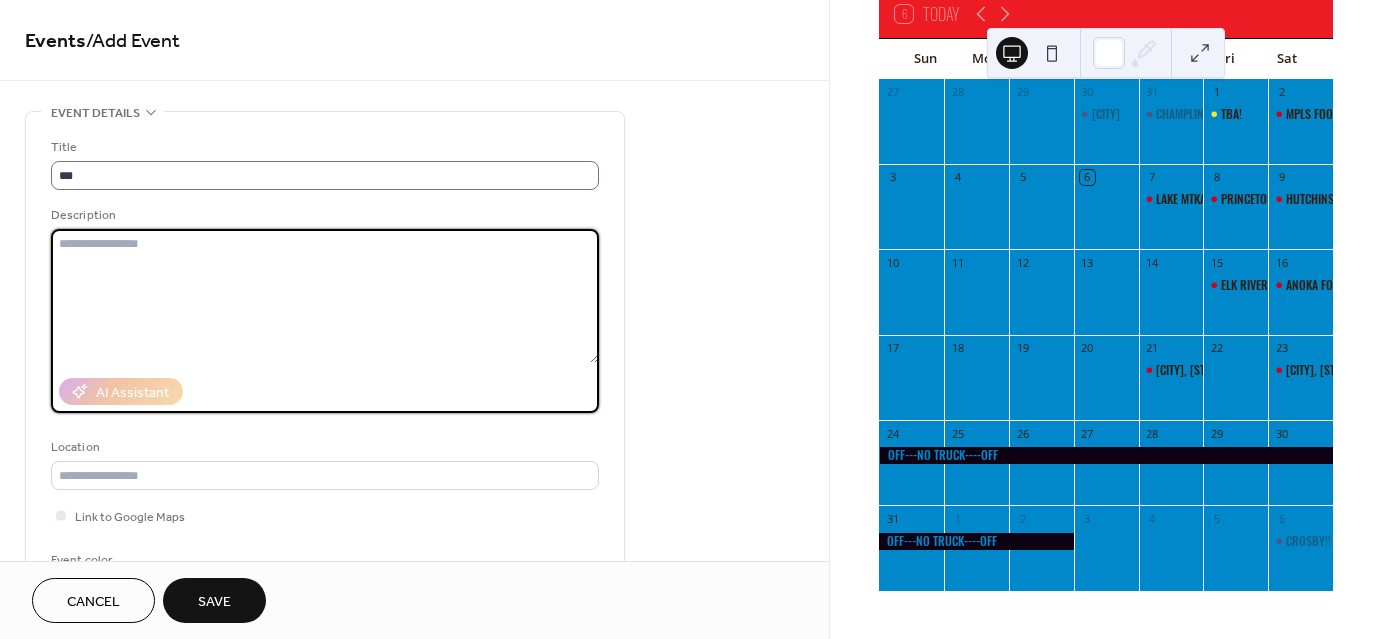 type on "*" 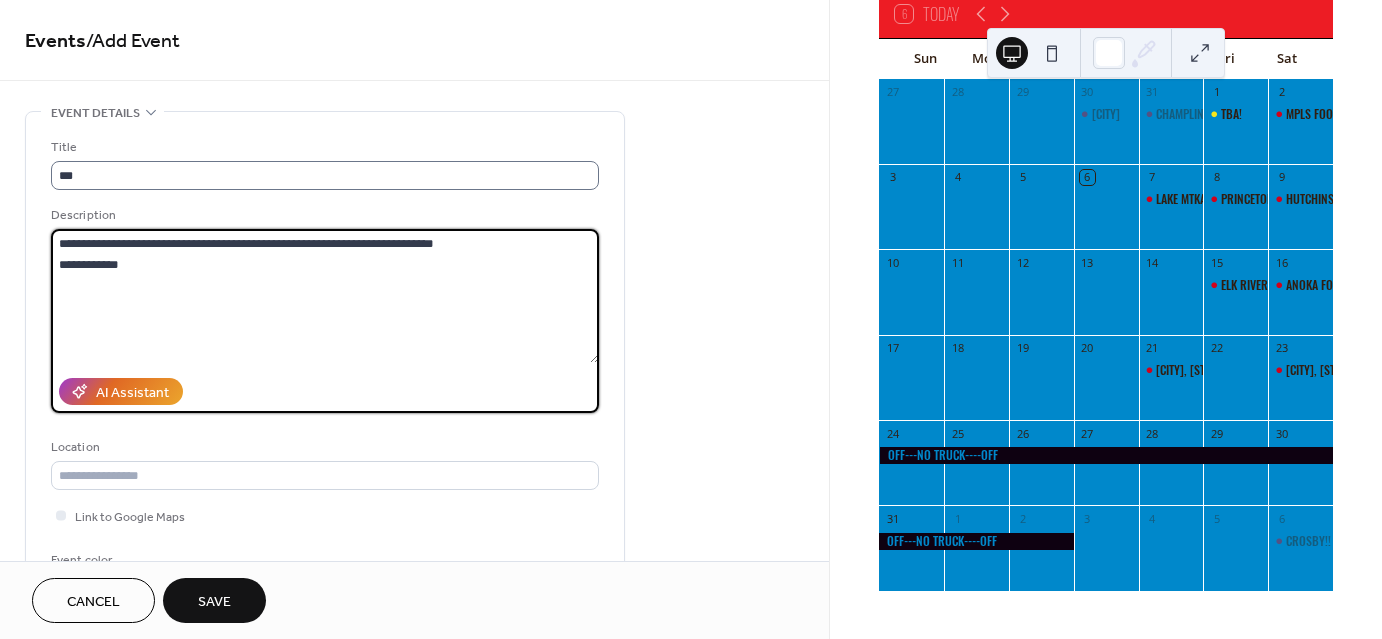 type on "**********" 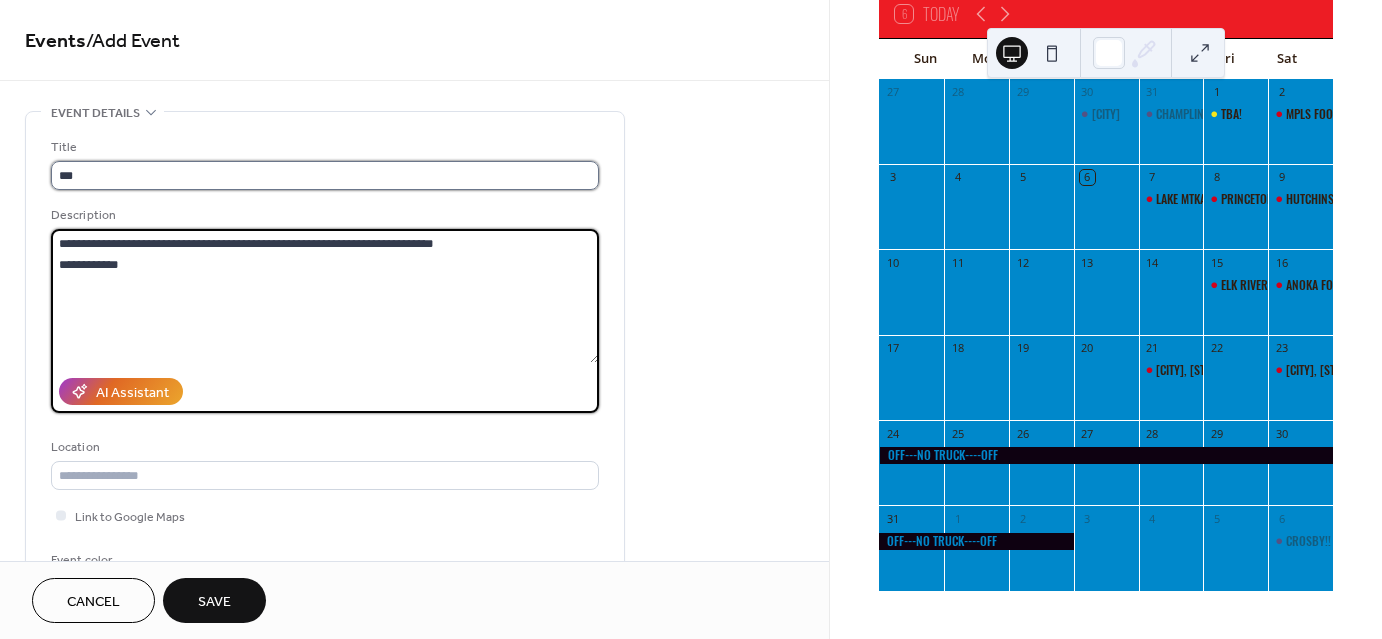 click on "***" at bounding box center (325, 175) 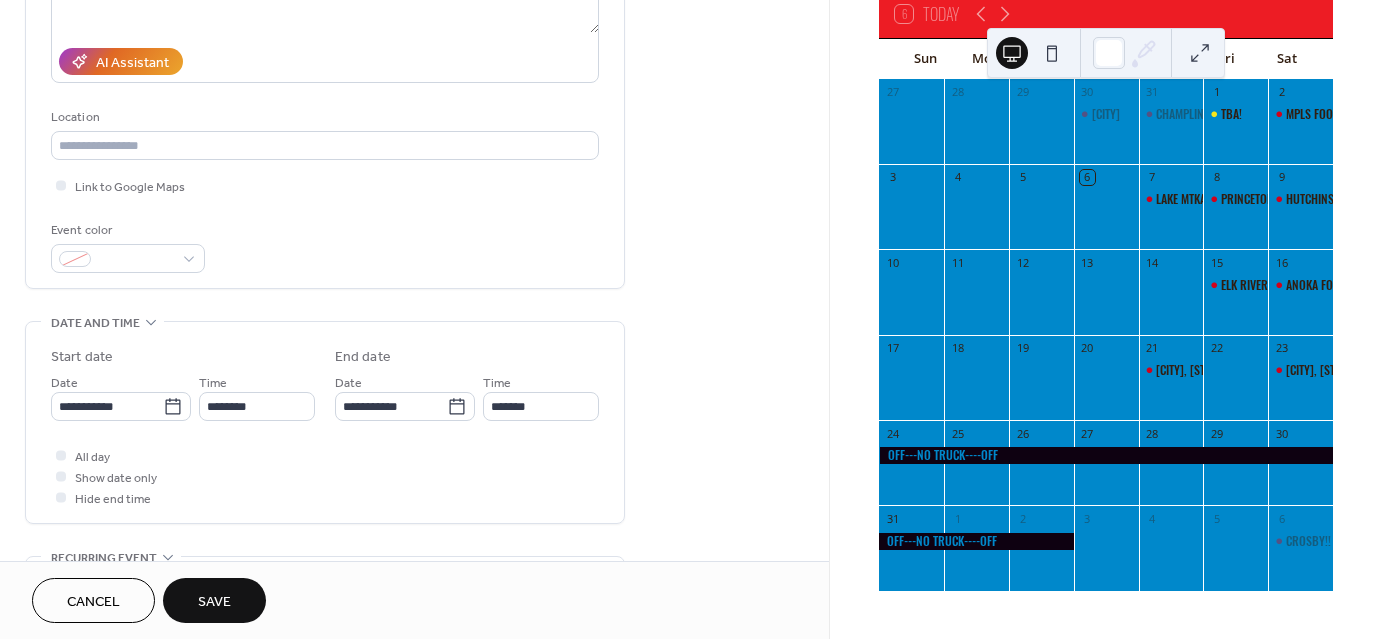 scroll, scrollTop: 376, scrollLeft: 0, axis: vertical 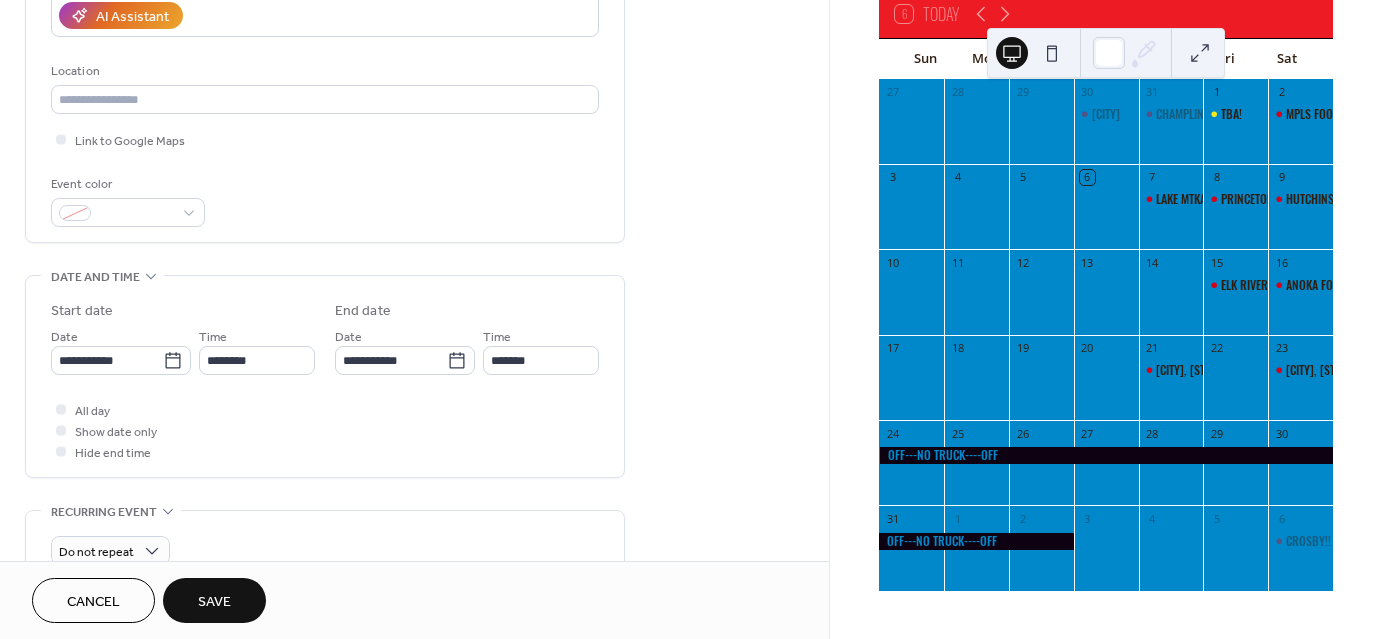 type on "*****" 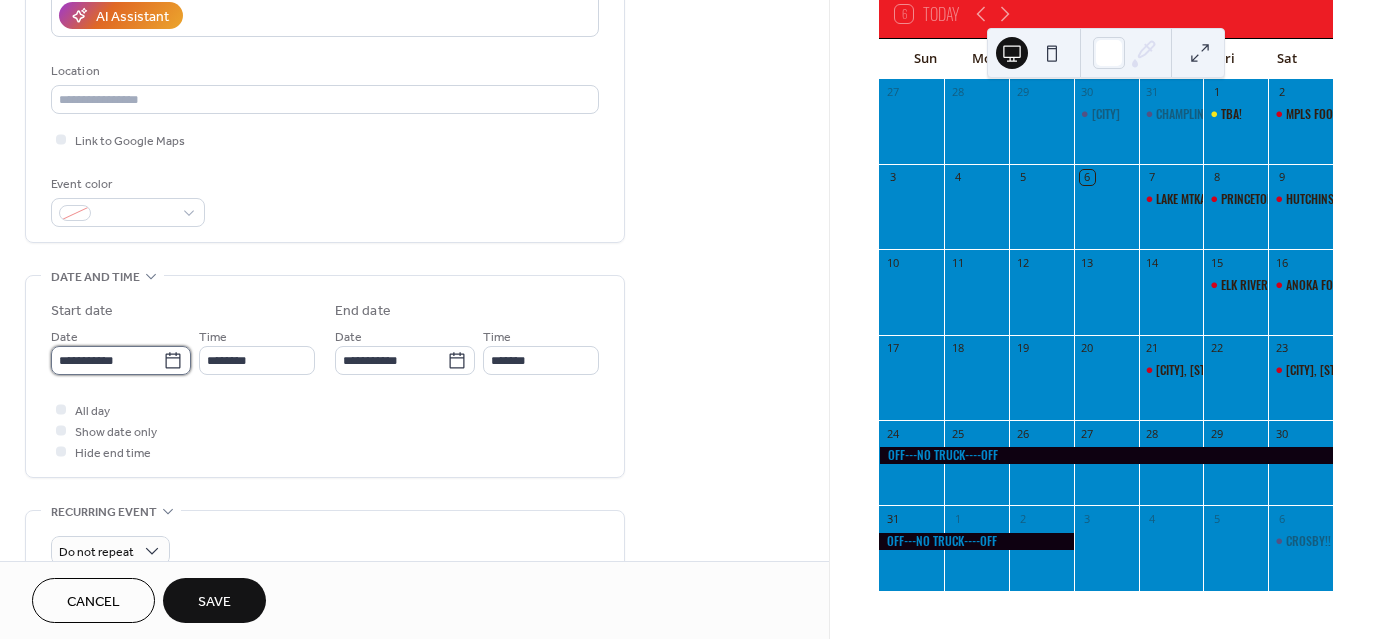 click on "**********" at bounding box center [107, 360] 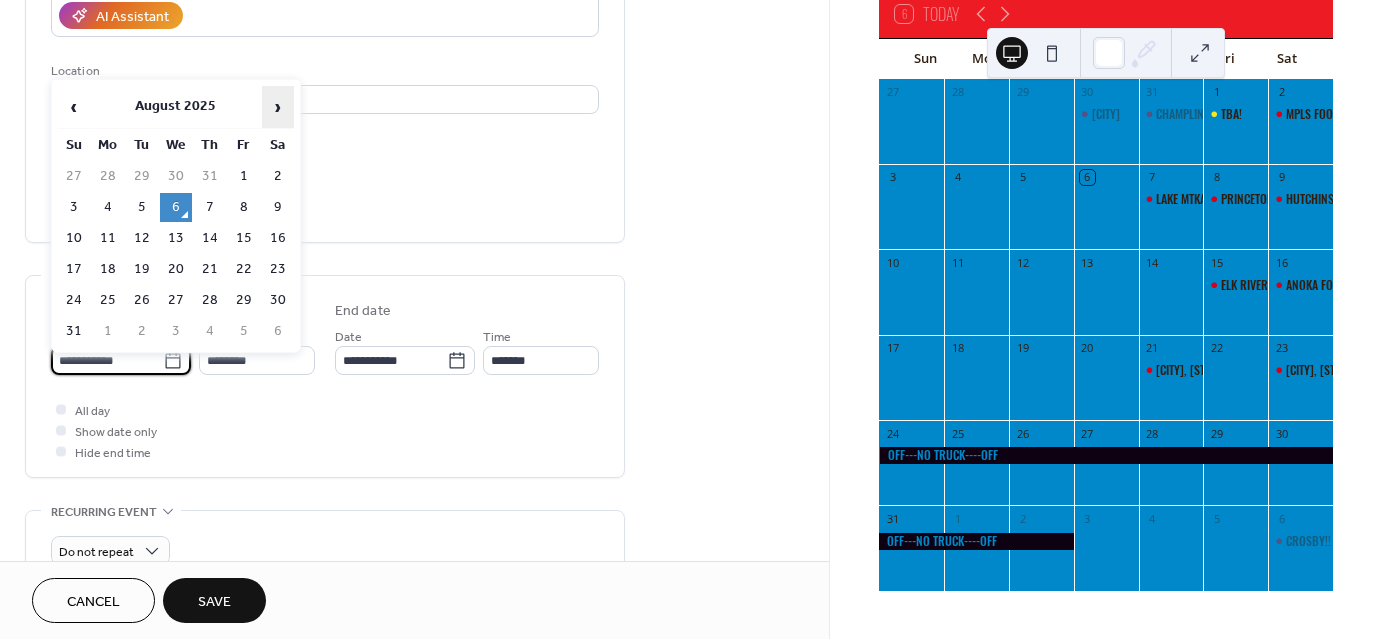 click on "›" at bounding box center (278, 107) 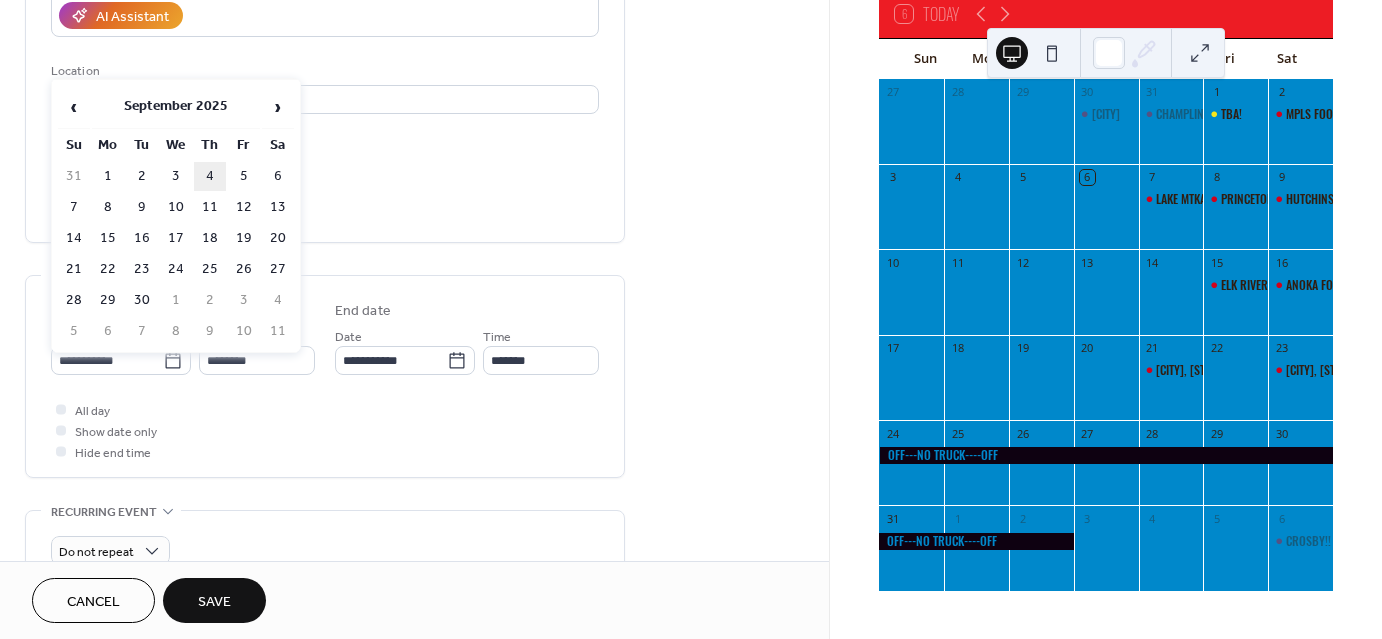 click on "4" at bounding box center [210, 176] 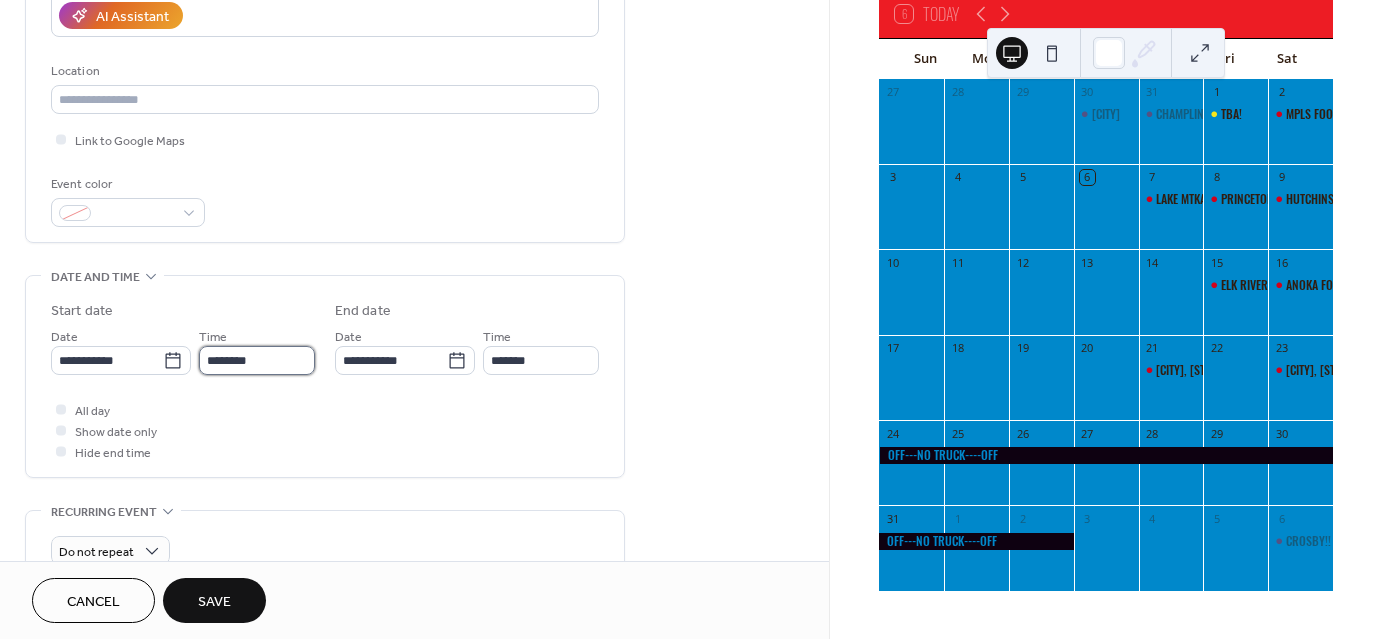 click on "********" at bounding box center [257, 360] 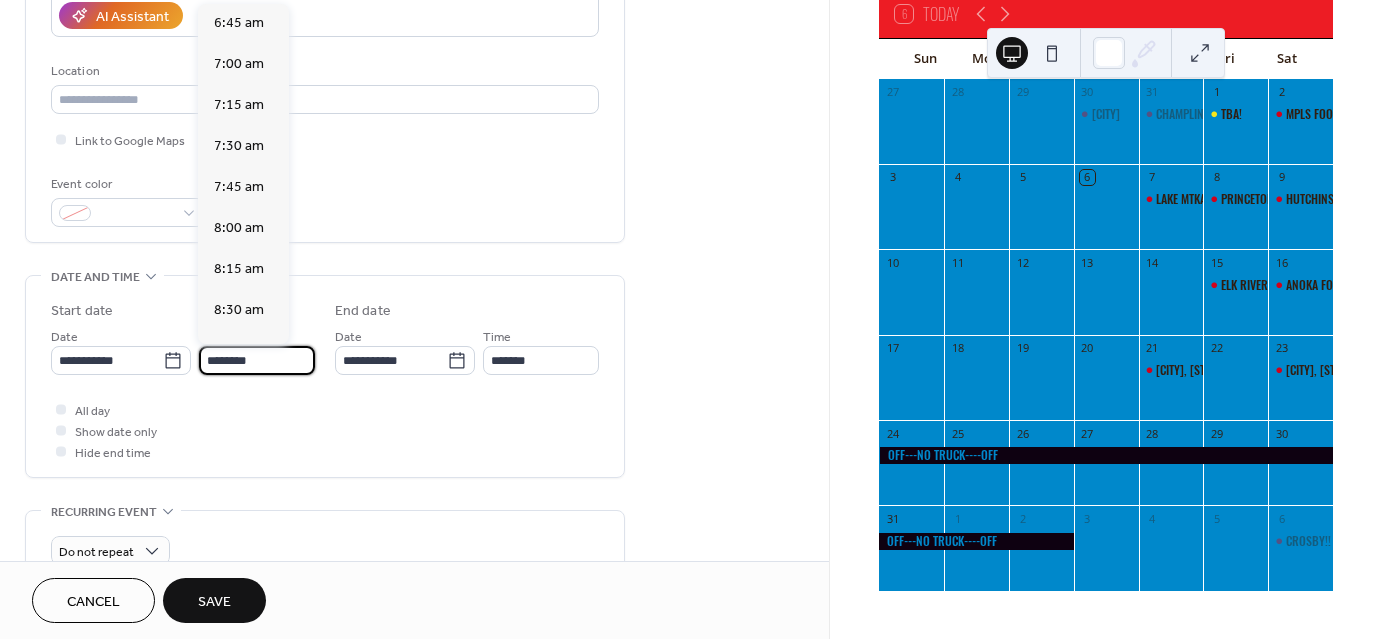 scroll, scrollTop: 1102, scrollLeft: 0, axis: vertical 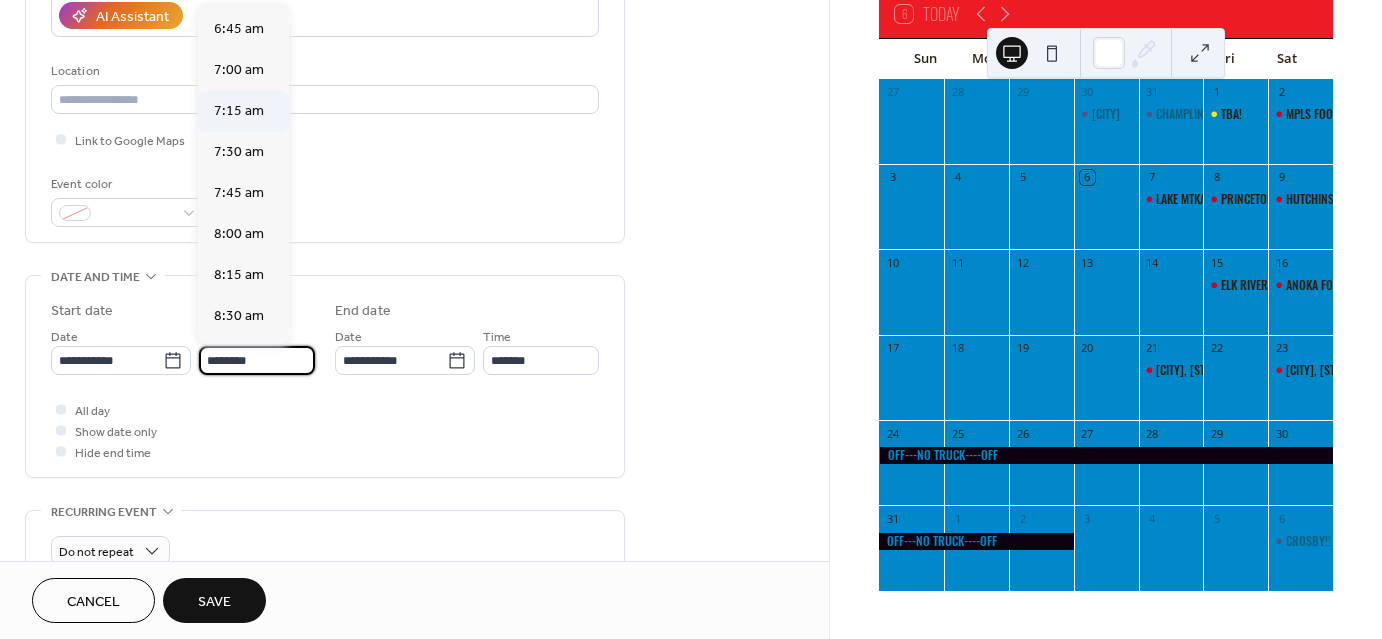 click on "7:15 am" at bounding box center [239, 111] 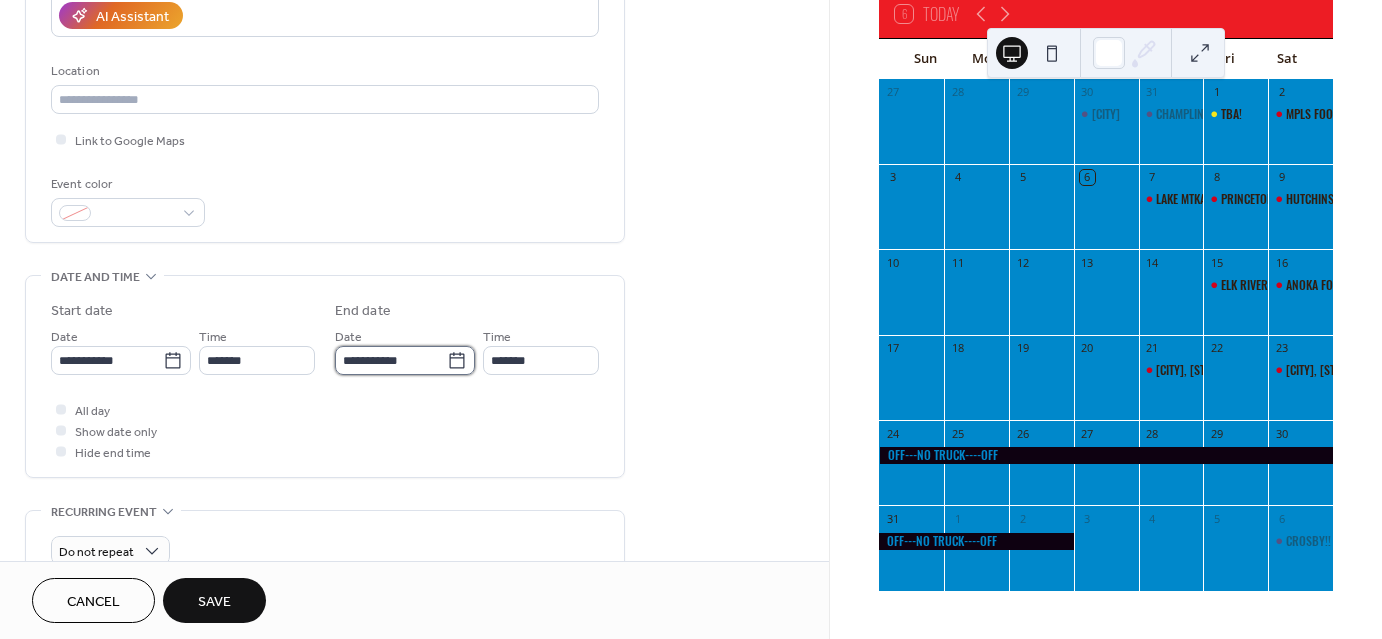 click on "**********" at bounding box center [391, 360] 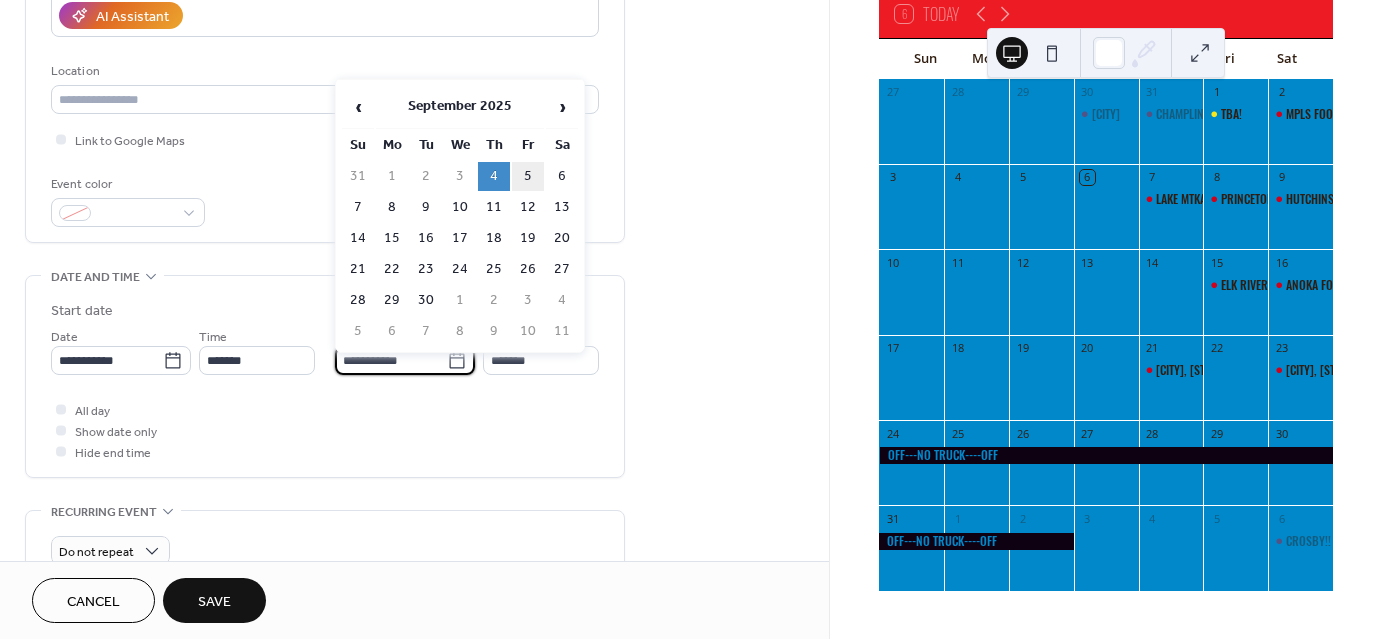 click on "5" at bounding box center [528, 176] 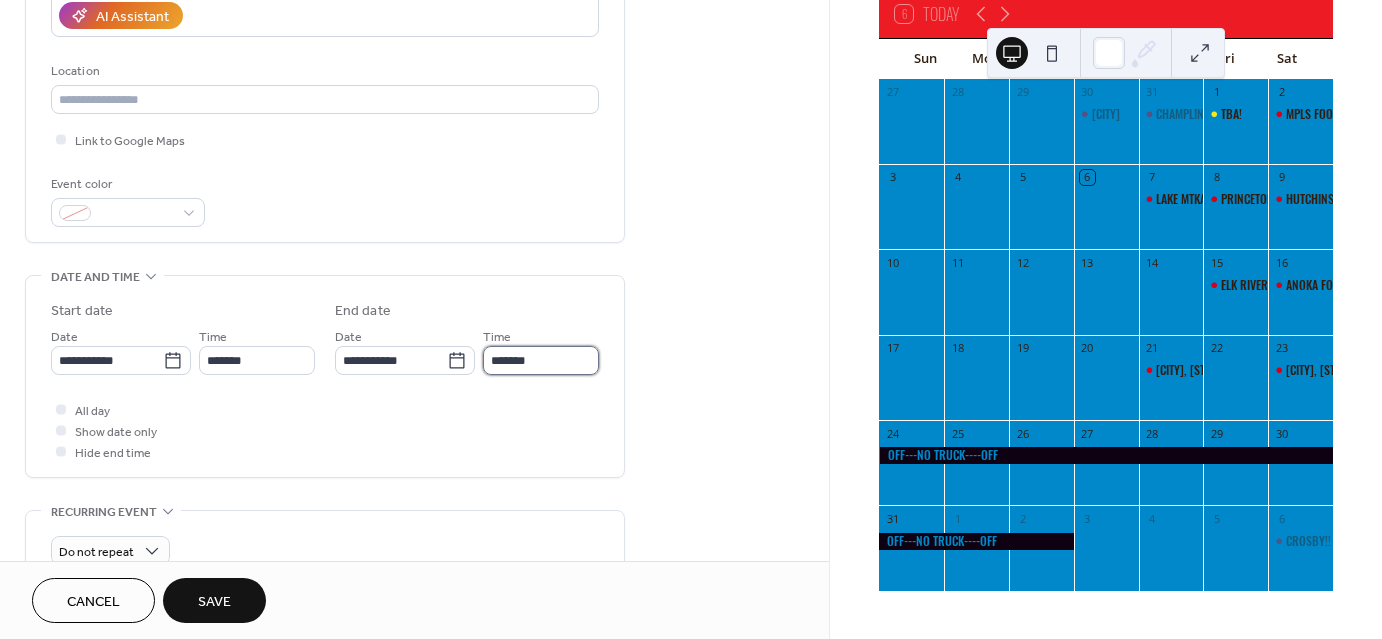 click on "*******" at bounding box center (541, 360) 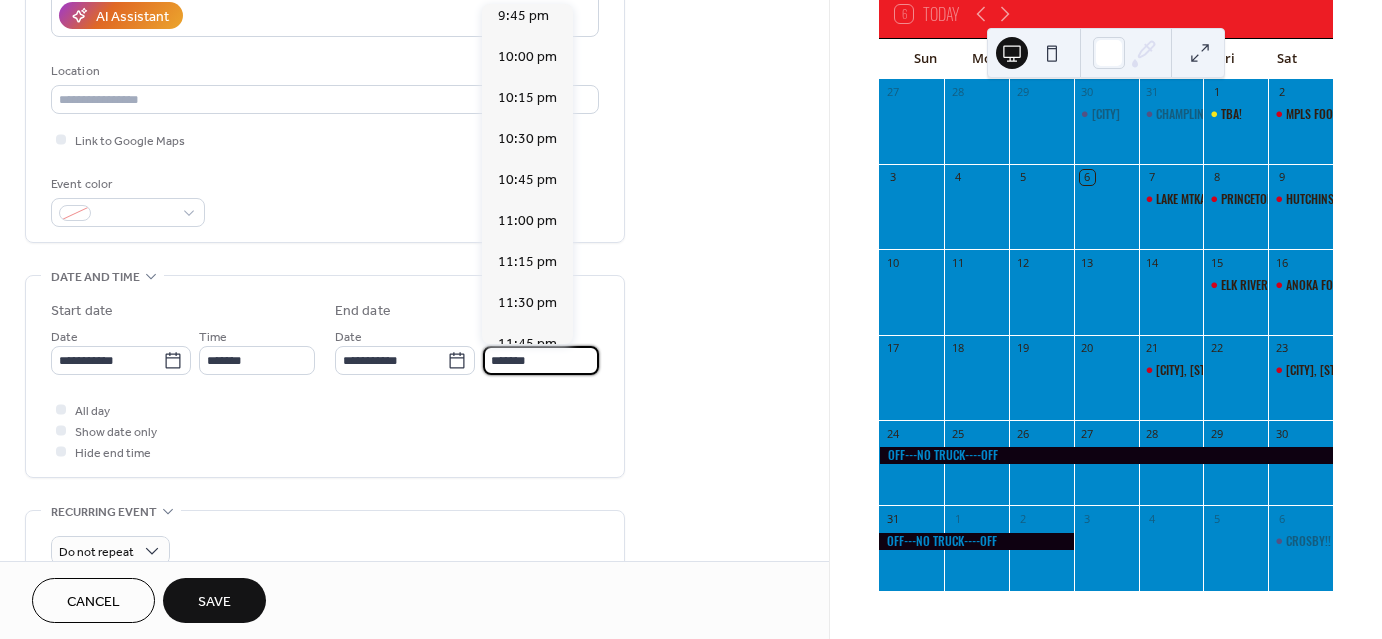 scroll, scrollTop: 3595, scrollLeft: 0, axis: vertical 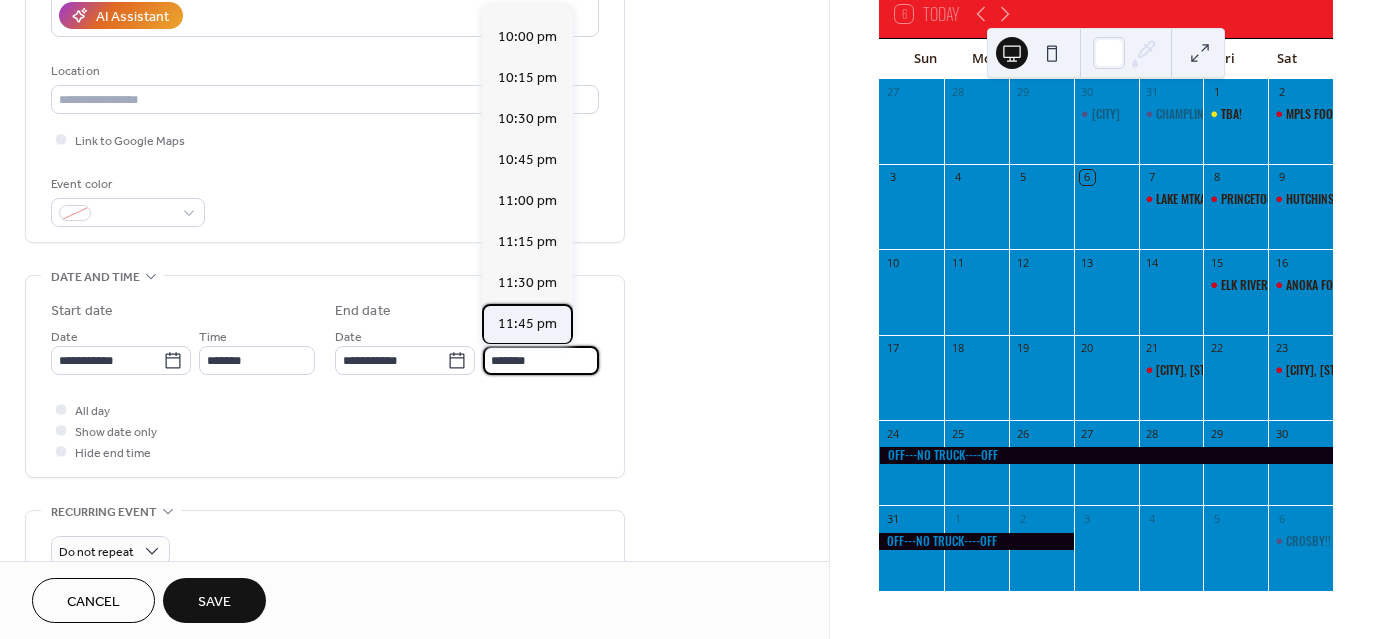 click on "11:45 pm" at bounding box center (527, 324) 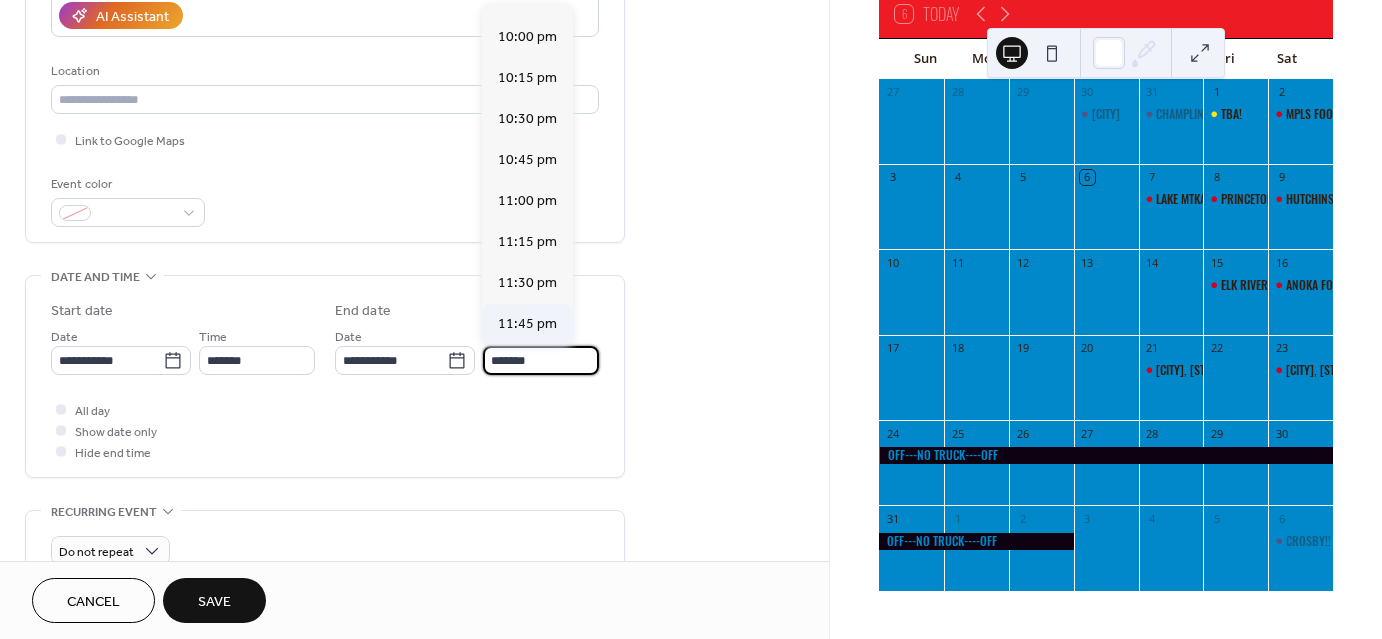type on "********" 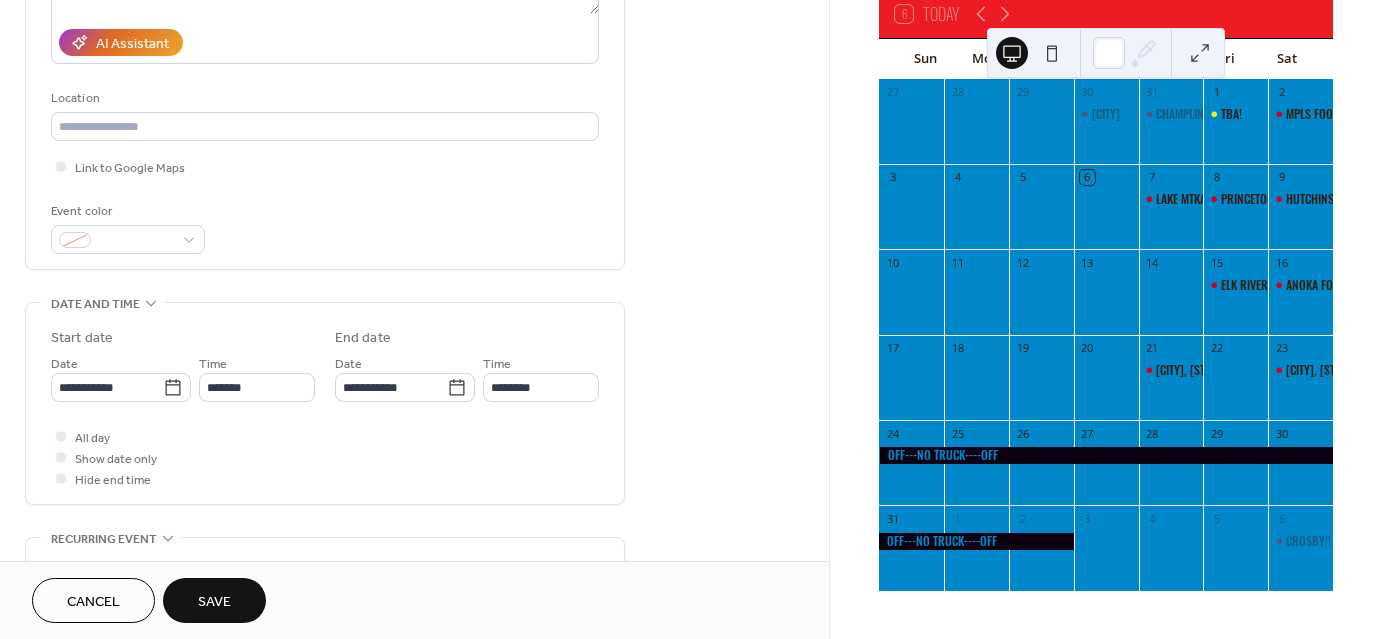 scroll, scrollTop: 348, scrollLeft: 0, axis: vertical 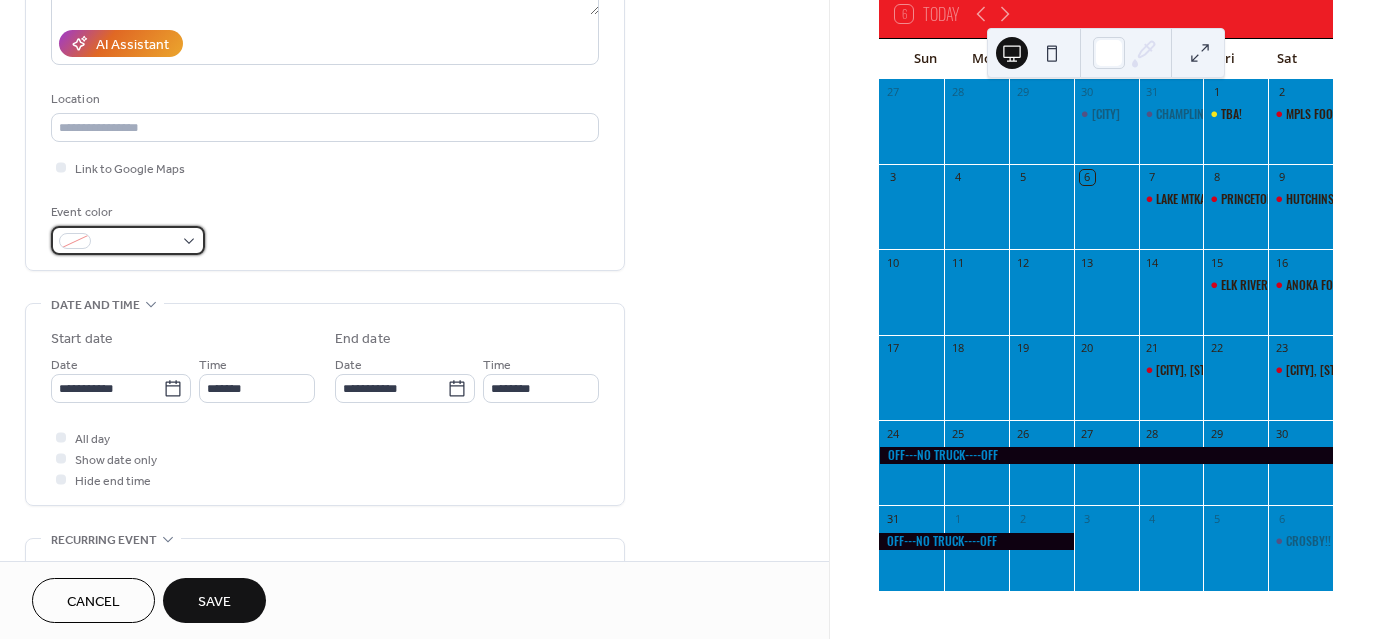 click at bounding box center [136, 242] 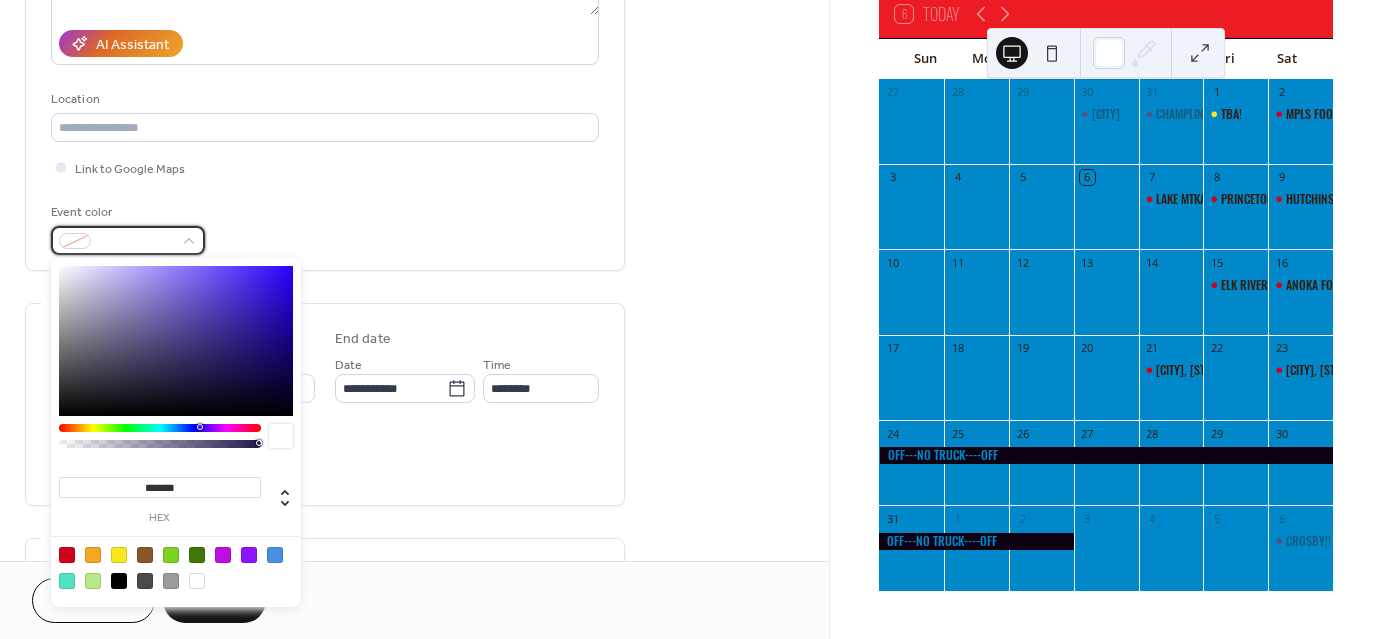 click at bounding box center [119, 555] 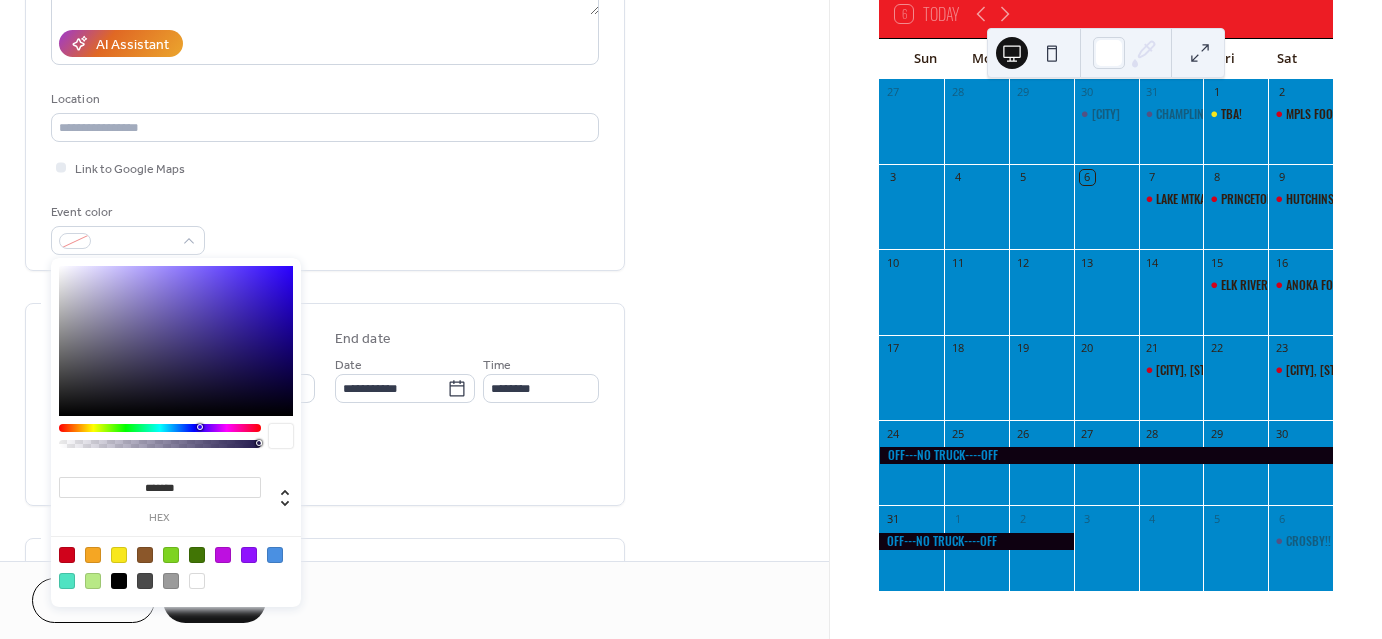 type on "*******" 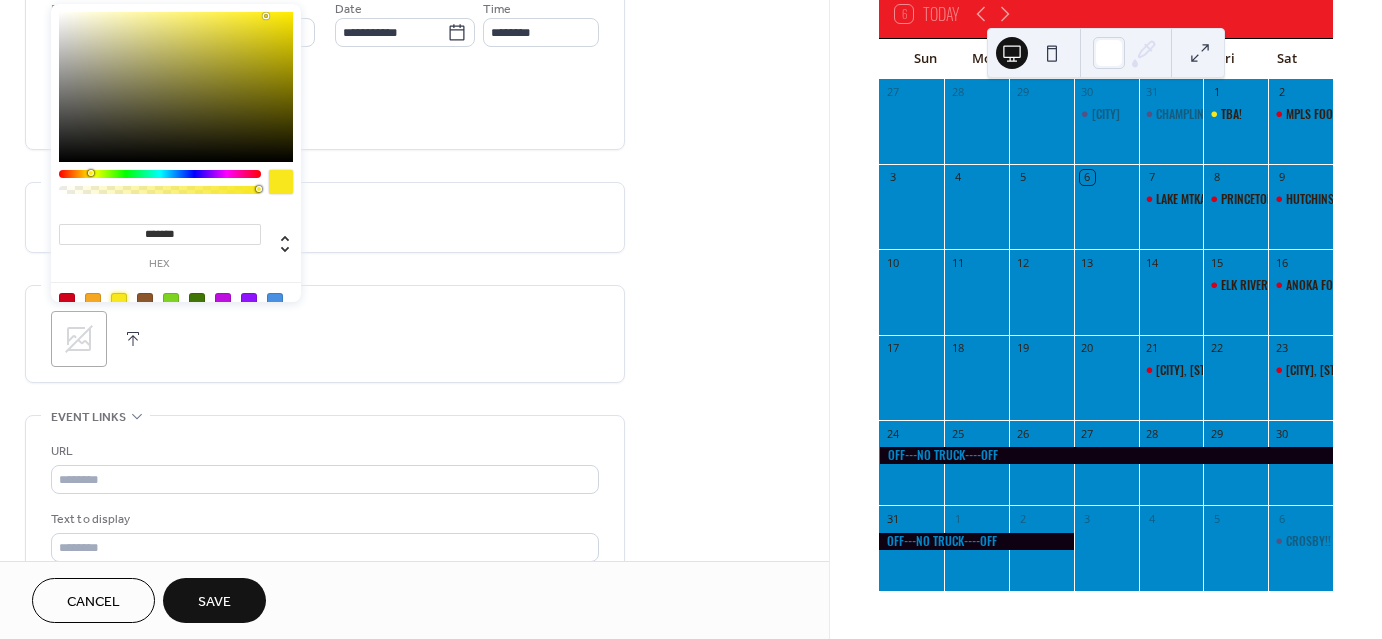 scroll, scrollTop: 786, scrollLeft: 0, axis: vertical 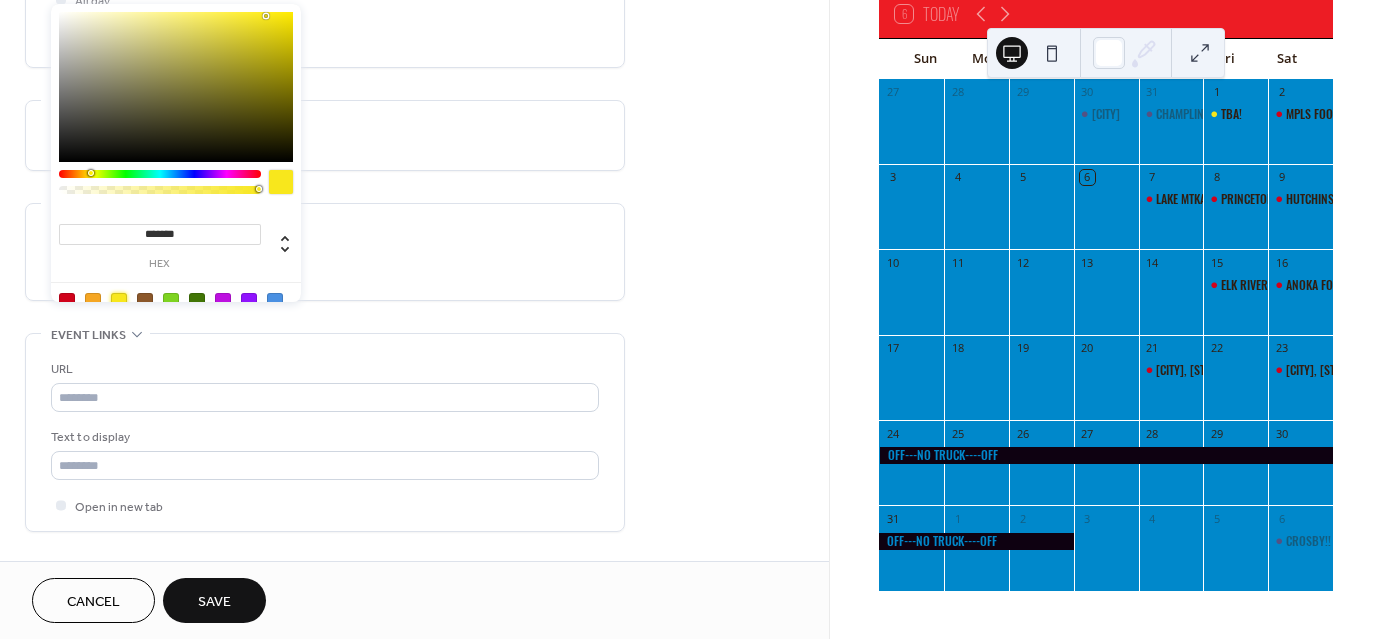 click on "Save" at bounding box center [214, 602] 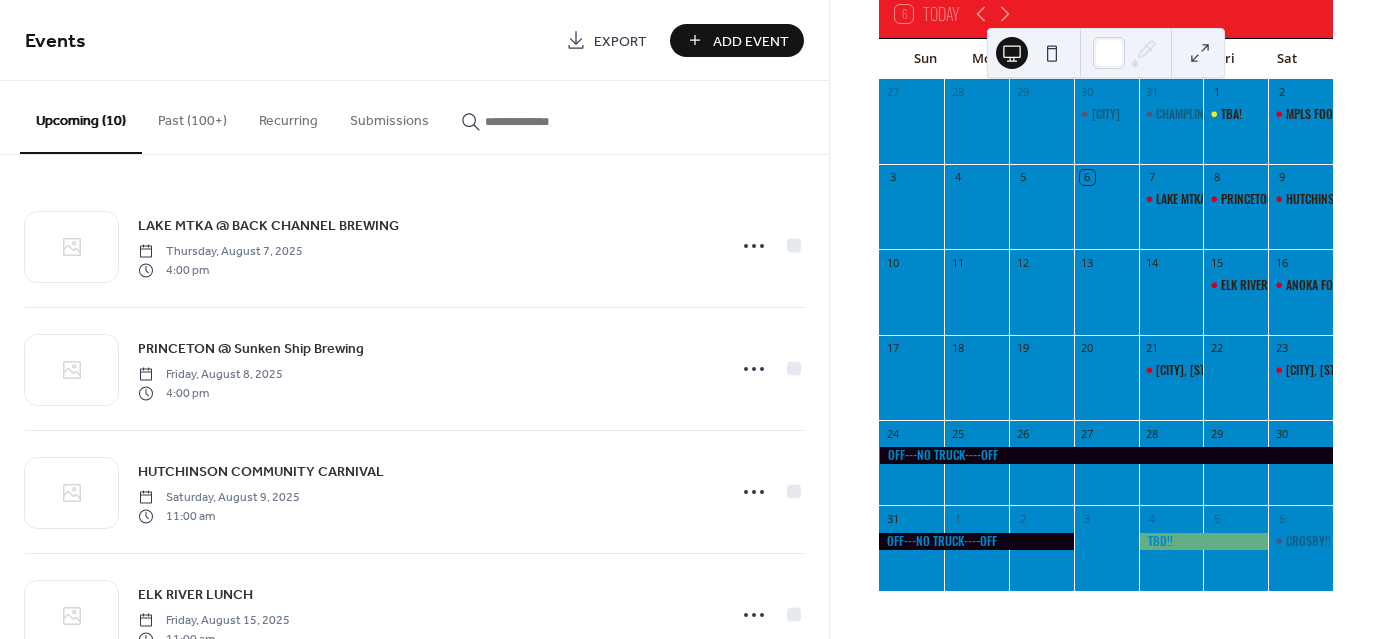 click on "Add Event" at bounding box center [751, 41] 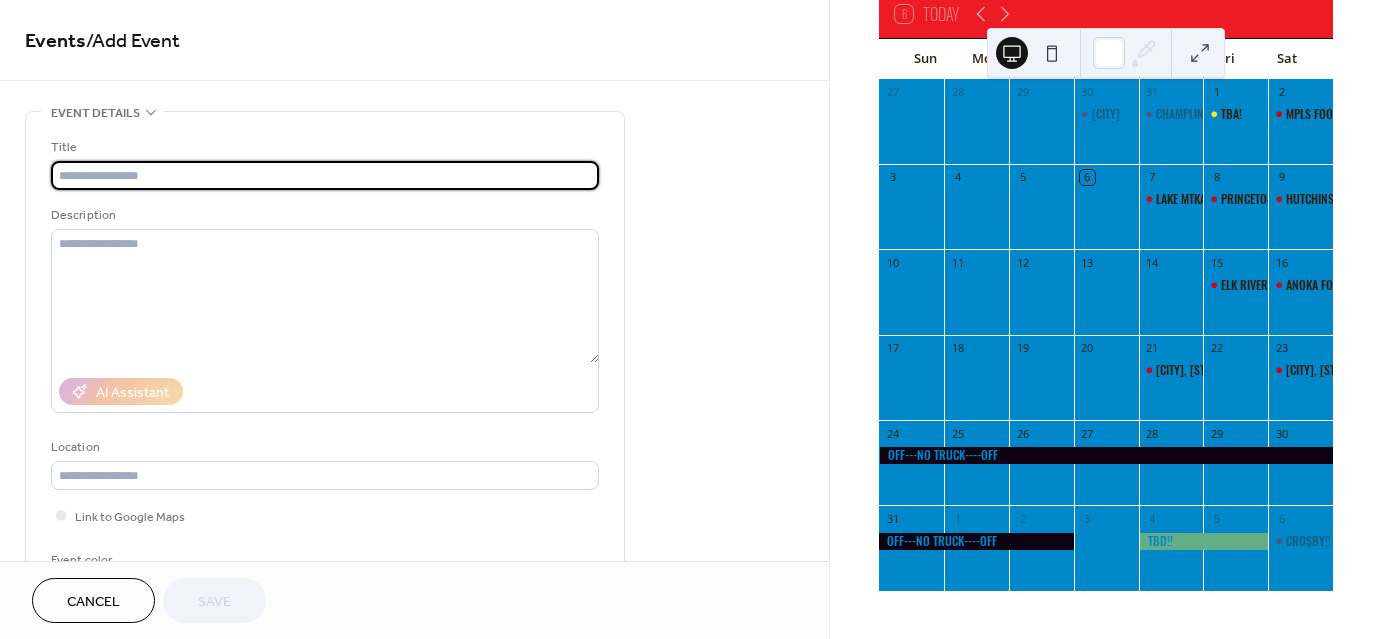 click at bounding box center [325, 175] 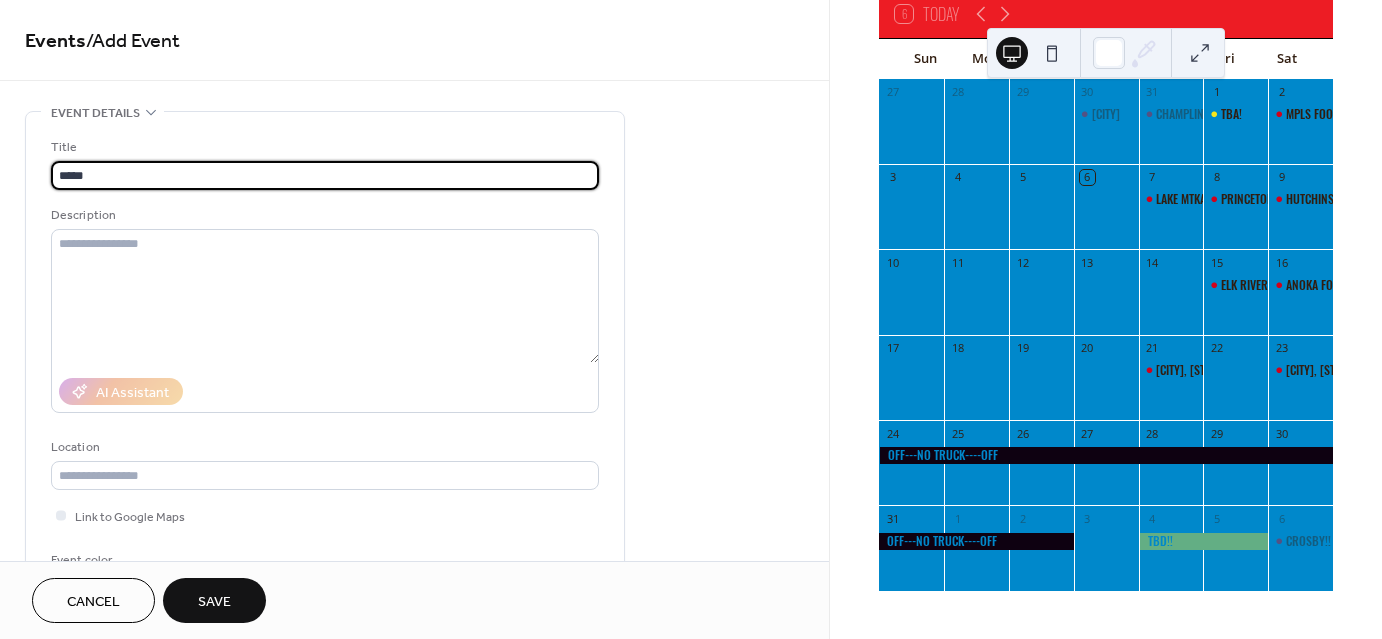 type on "*****" 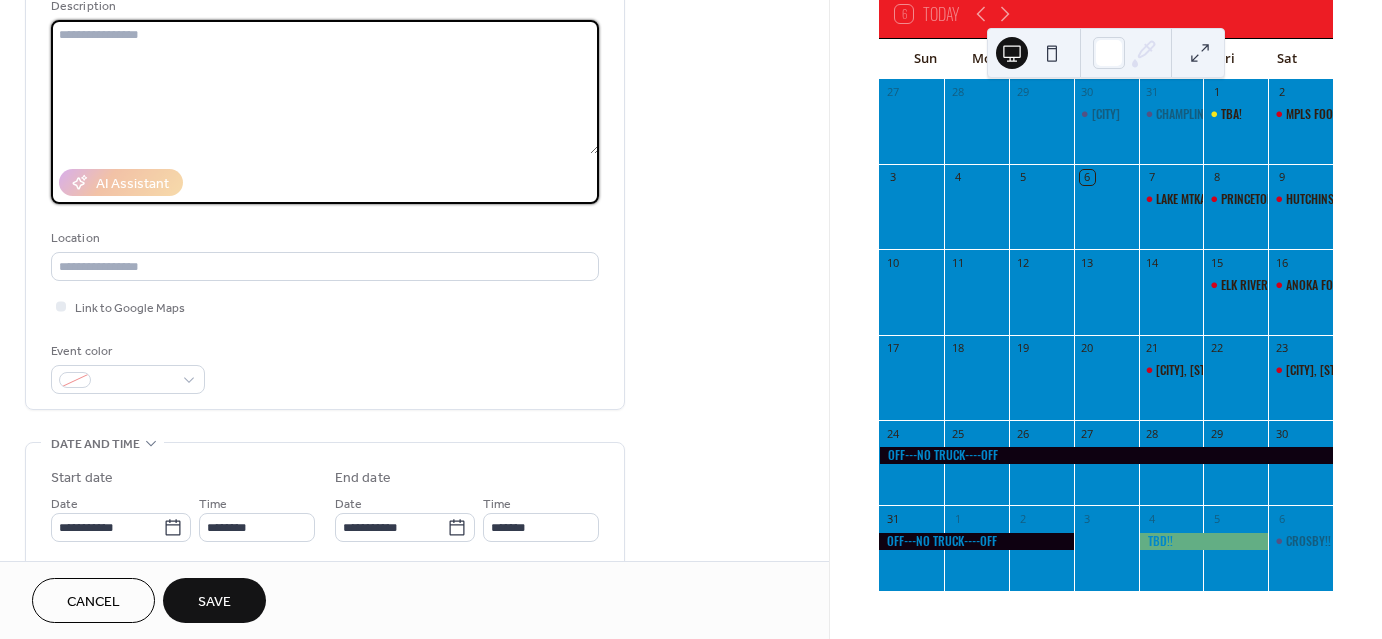 scroll, scrollTop: 215, scrollLeft: 0, axis: vertical 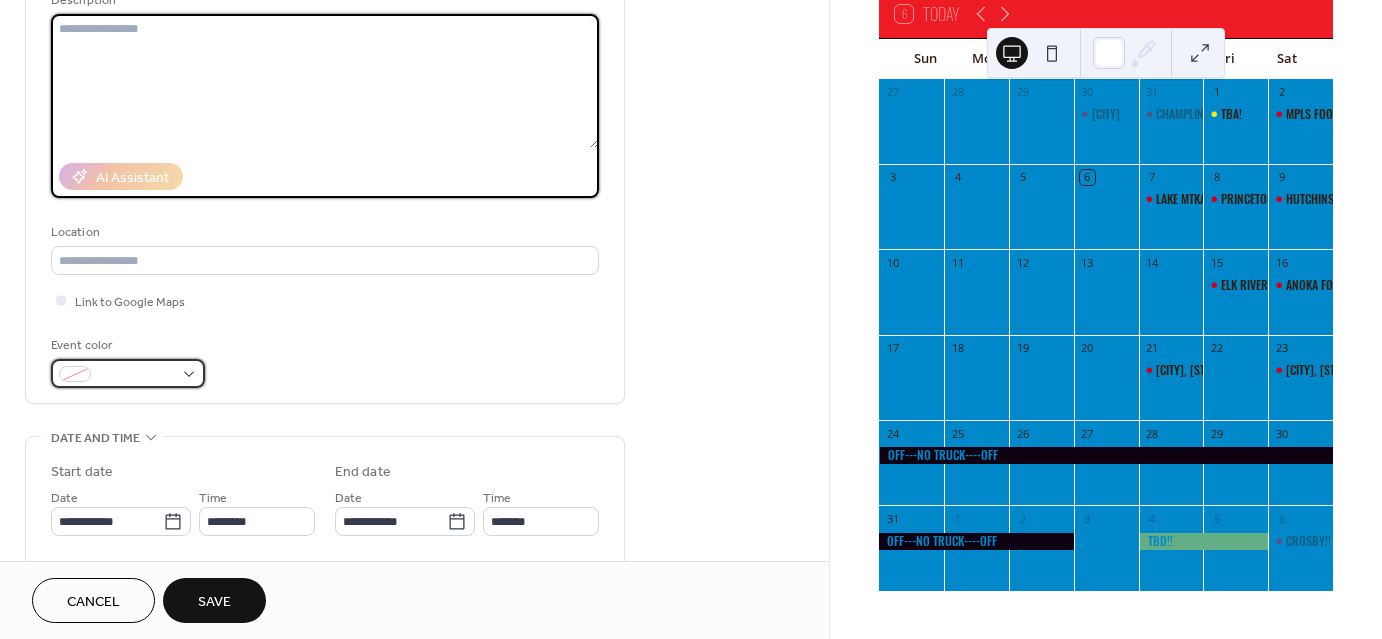 click at bounding box center (75, 374) 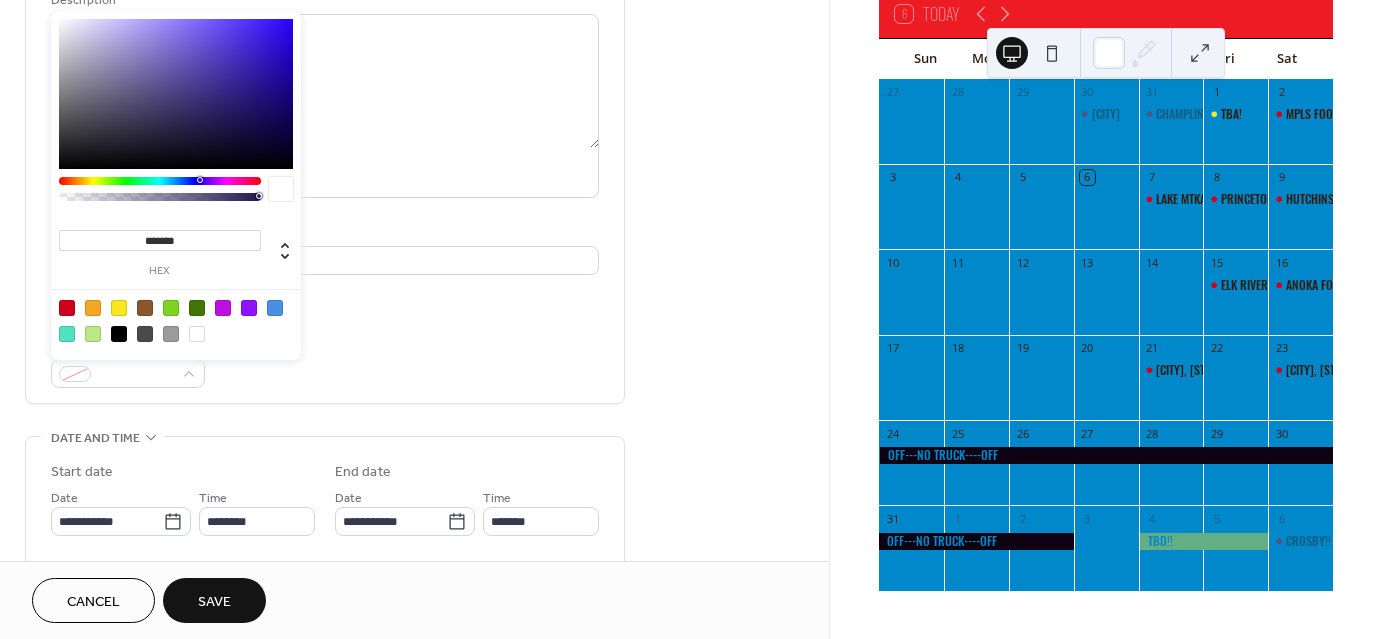 click at bounding box center (119, 308) 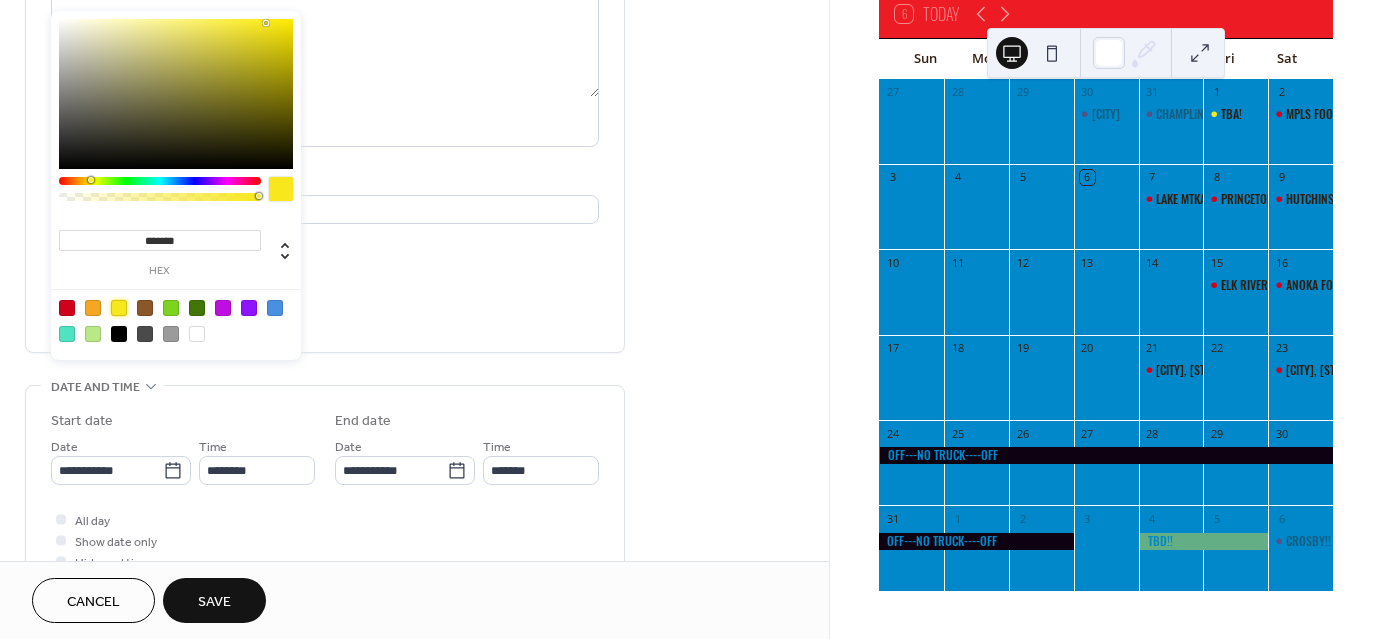 scroll, scrollTop: 273, scrollLeft: 0, axis: vertical 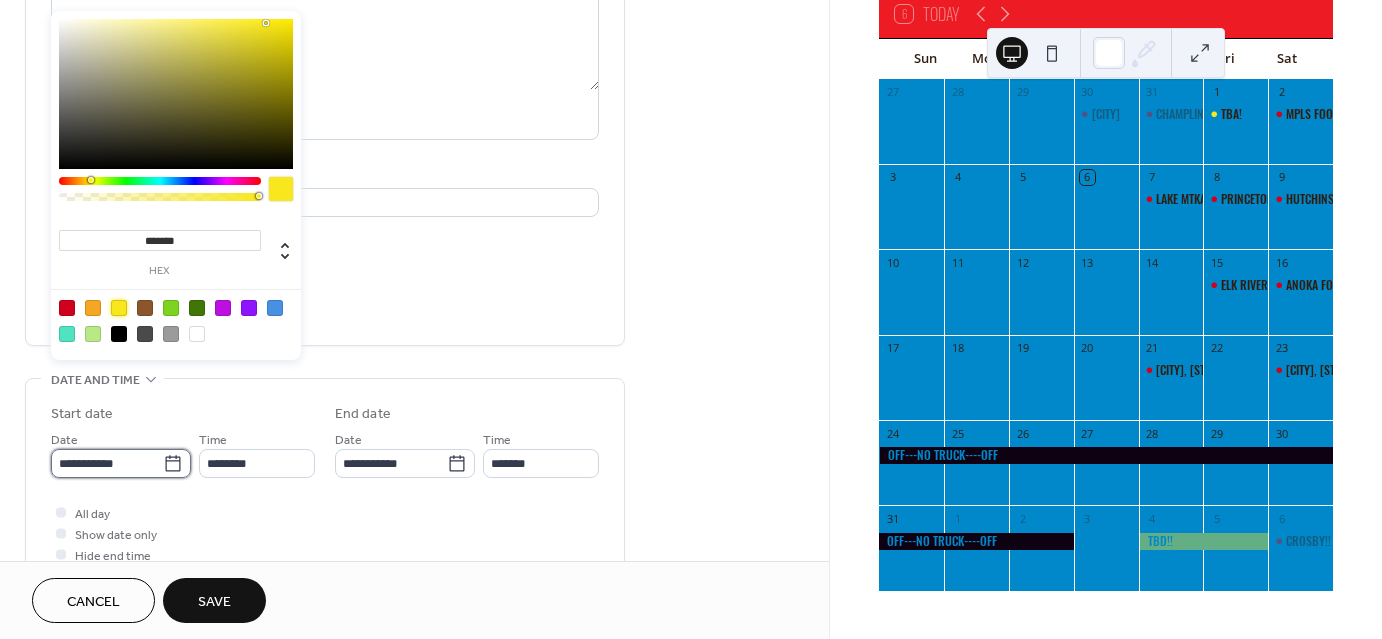 click on "**********" at bounding box center [107, 463] 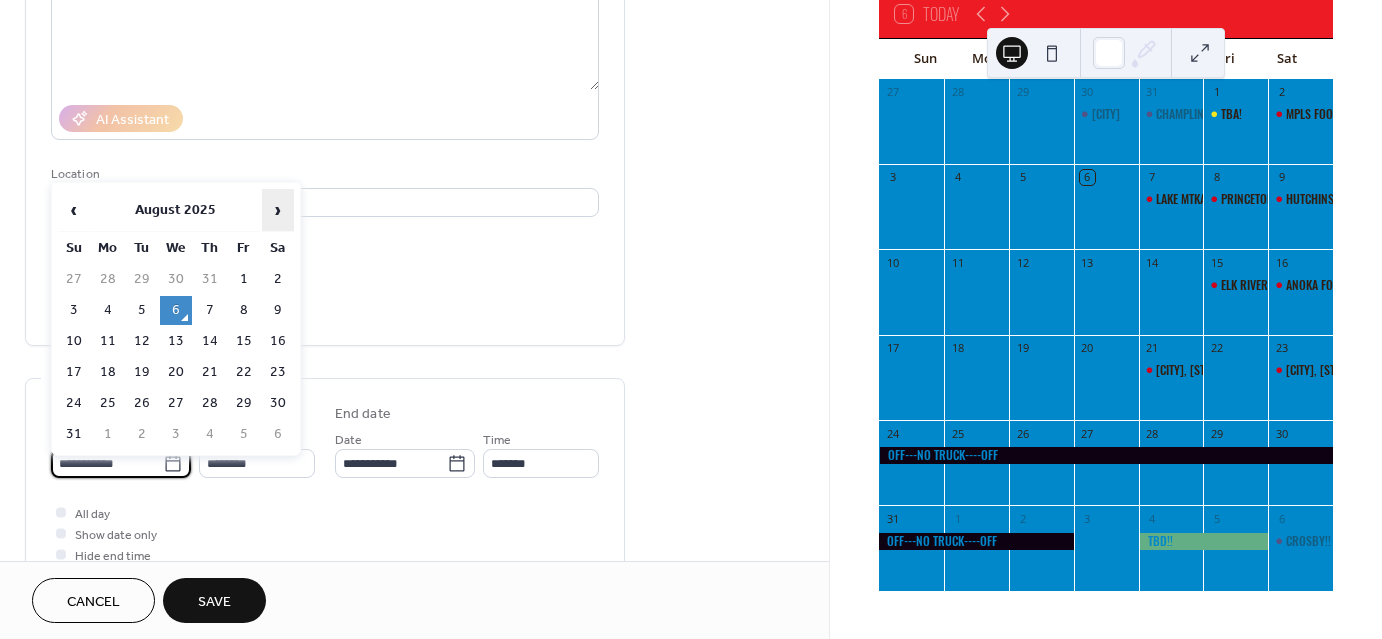 click on "›" at bounding box center (278, 210) 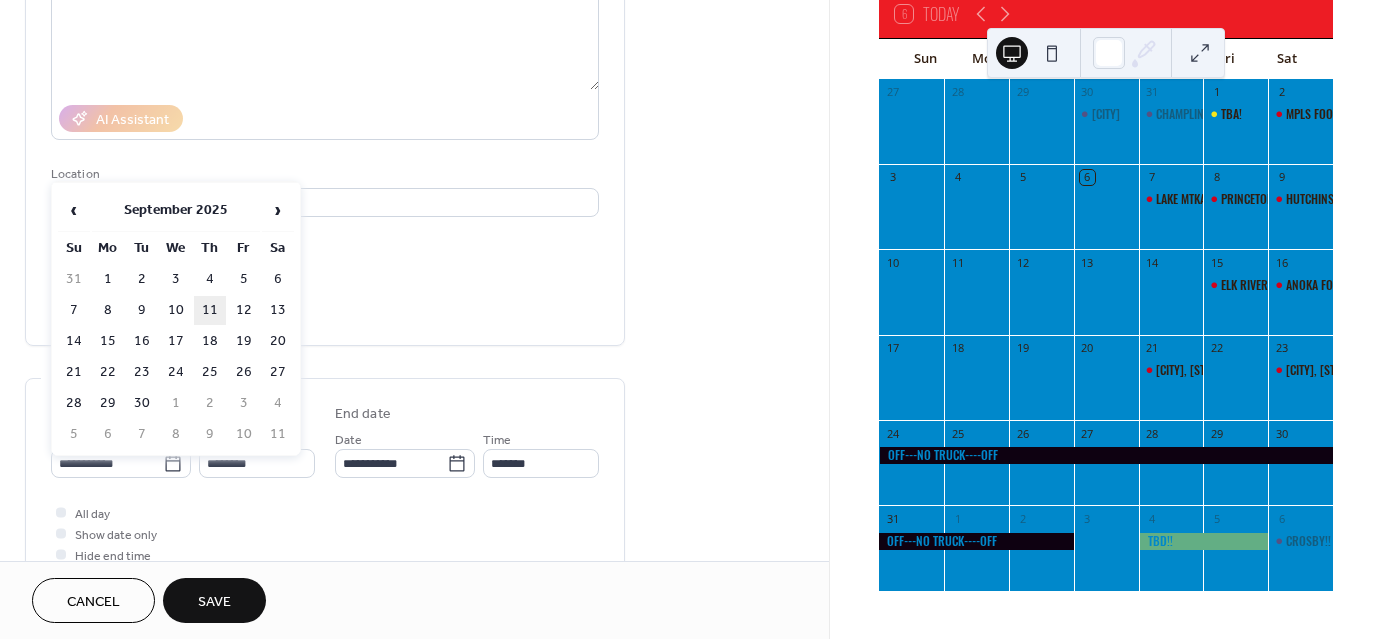click on "11" at bounding box center (210, 310) 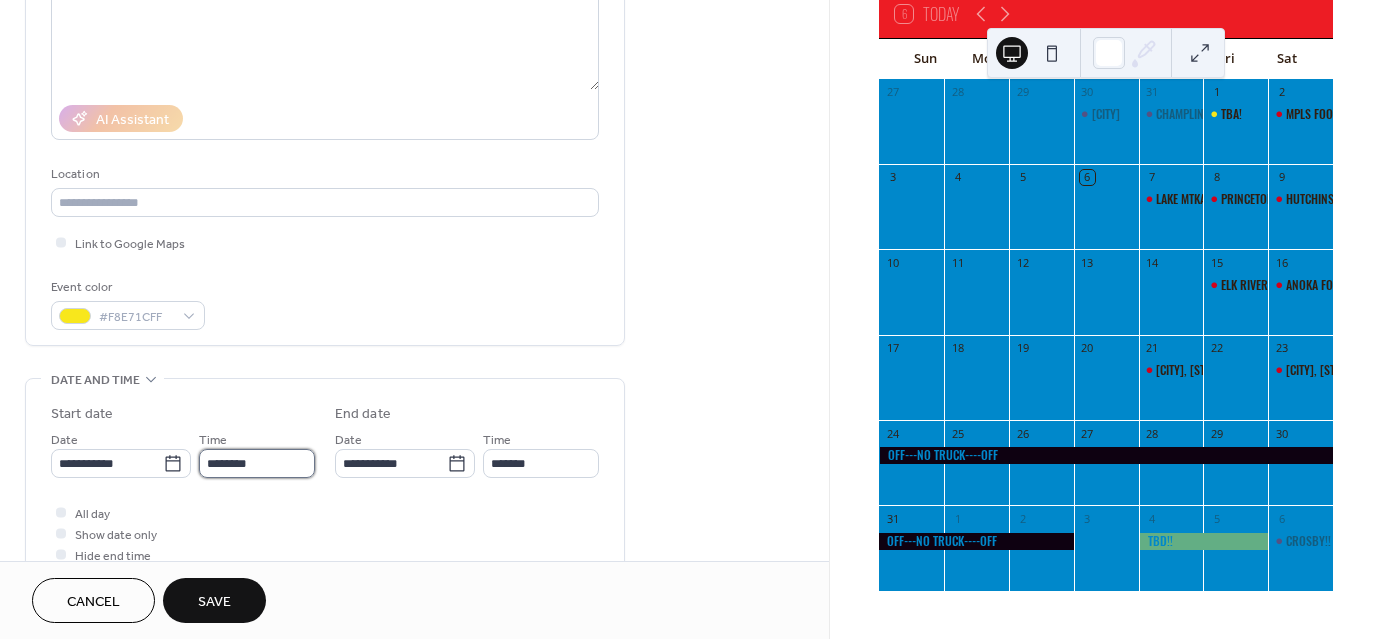 click on "********" at bounding box center (257, 463) 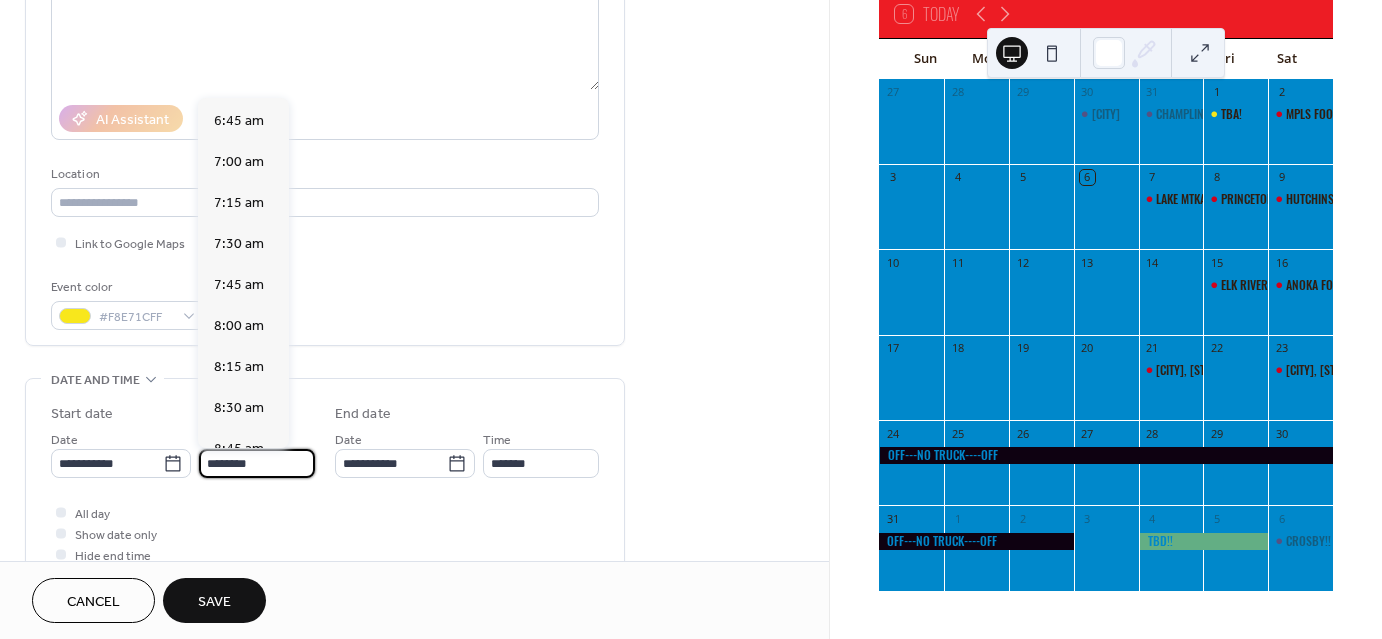 scroll, scrollTop: 1079, scrollLeft: 0, axis: vertical 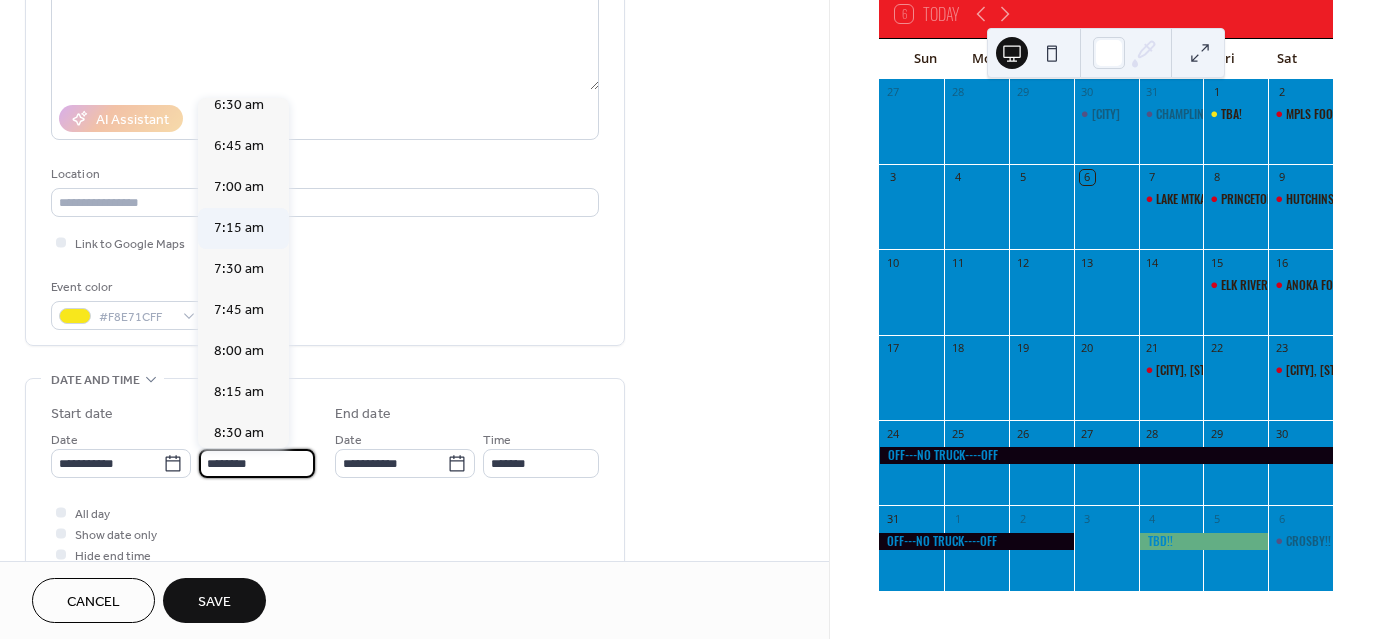 click on "7:15 am" at bounding box center (239, 227) 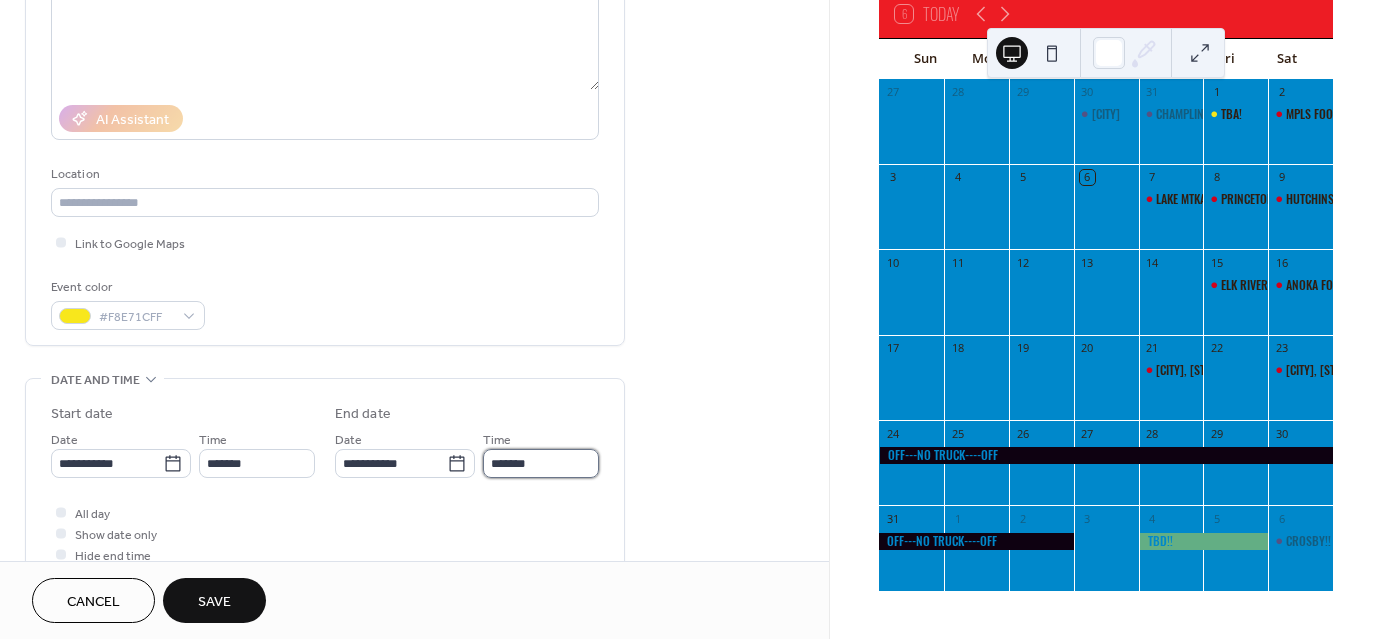 click on "*******" at bounding box center (541, 463) 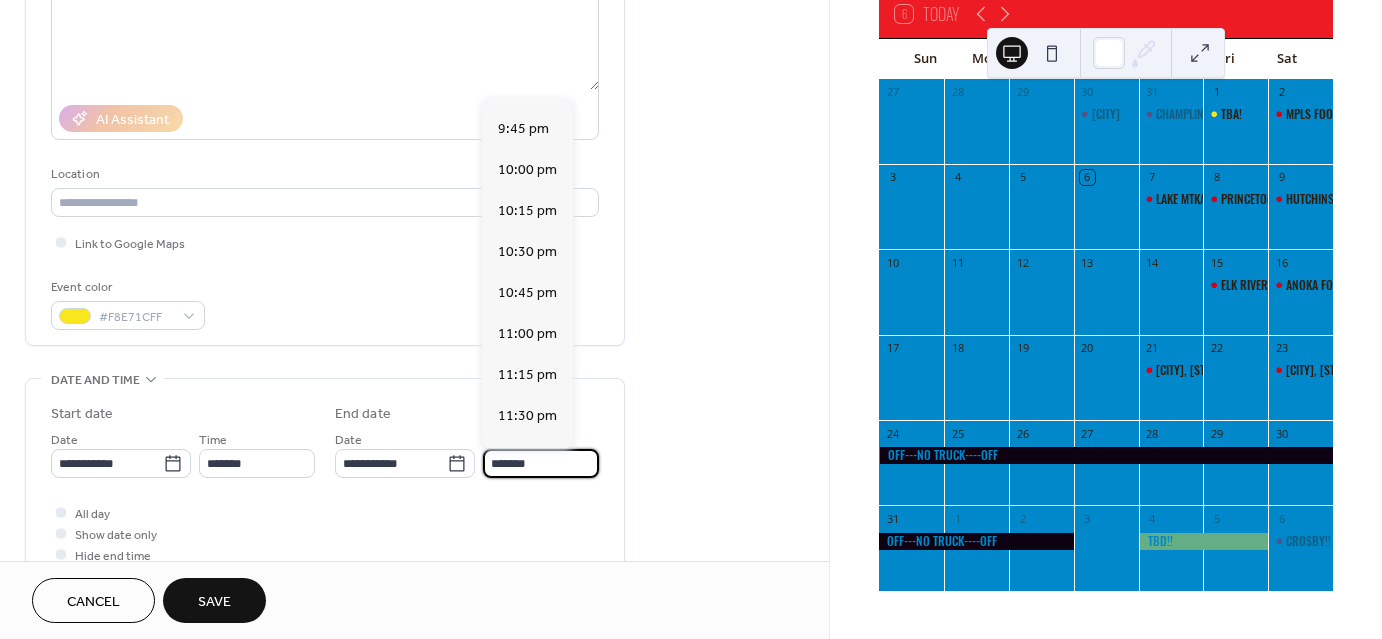 scroll, scrollTop: 2356, scrollLeft: 0, axis: vertical 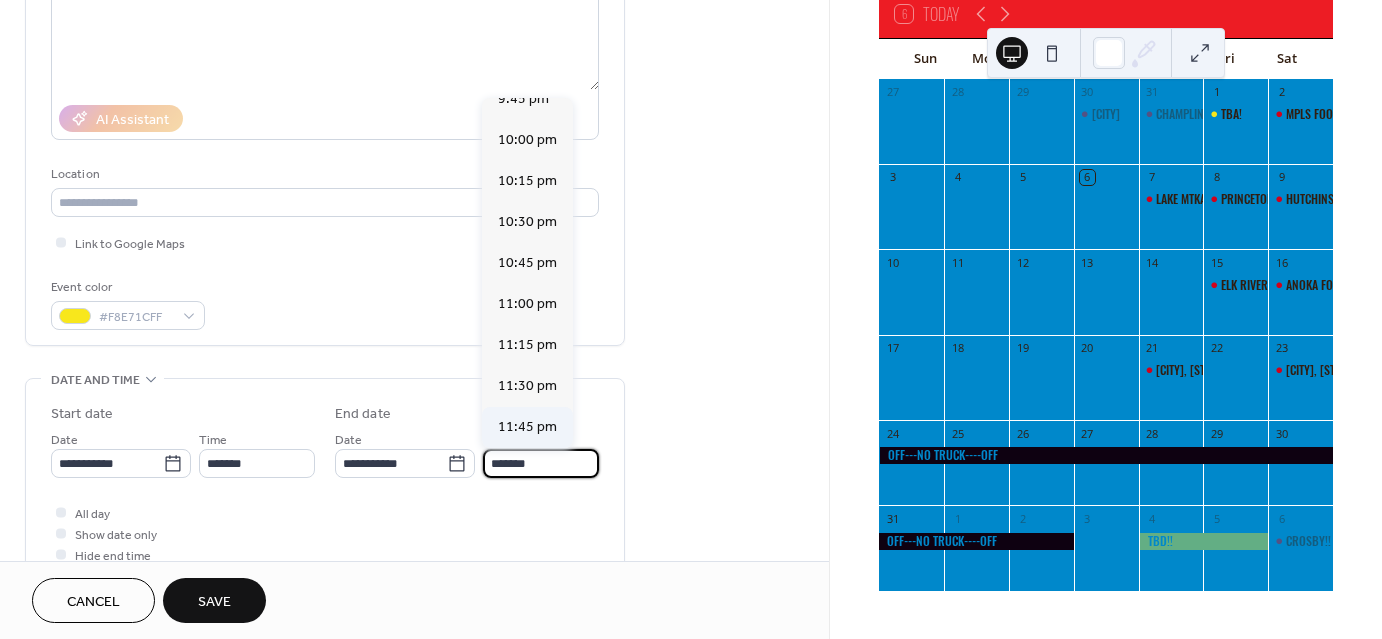 click on "11:45 pm" at bounding box center (527, 426) 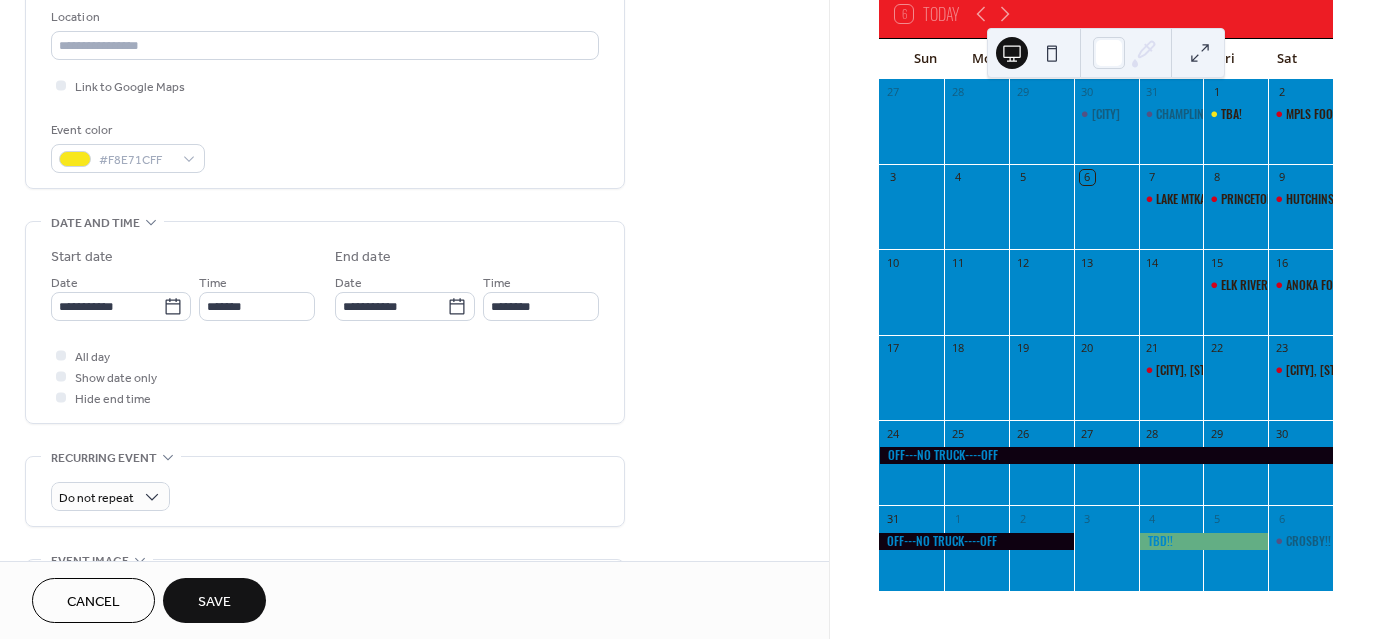 scroll, scrollTop: 436, scrollLeft: 0, axis: vertical 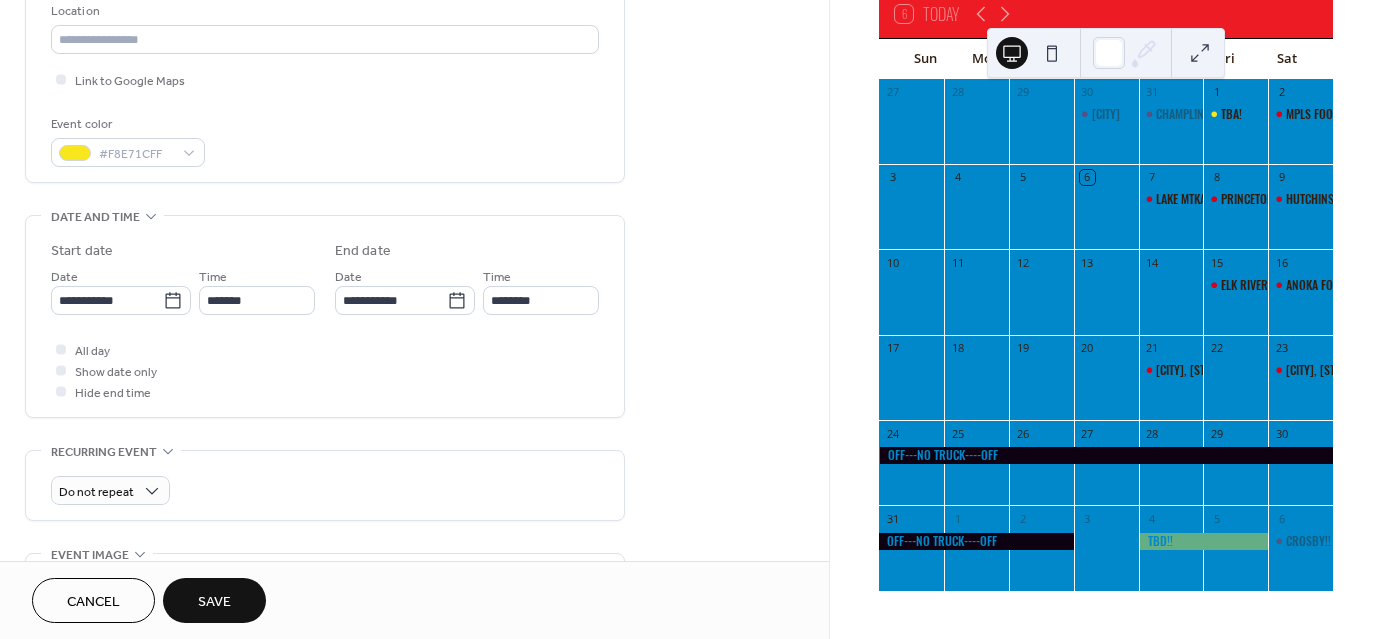 click on "Save" at bounding box center (214, 602) 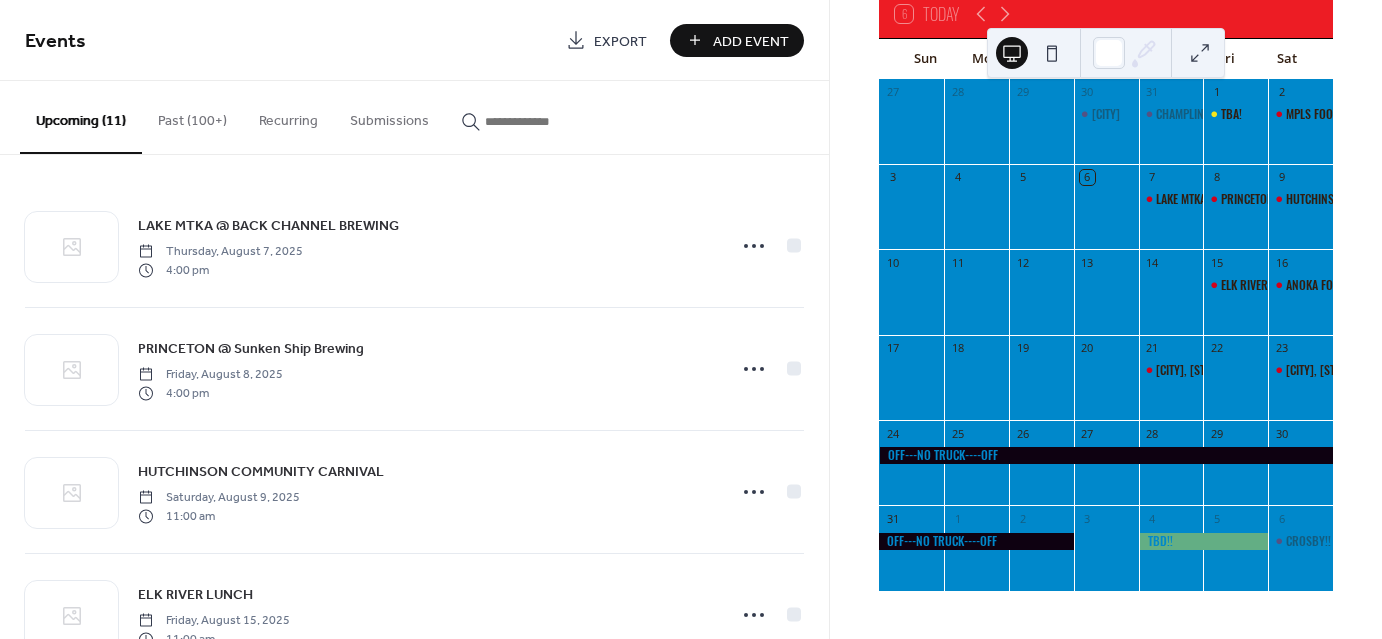 click on "Add Event" at bounding box center [751, 41] 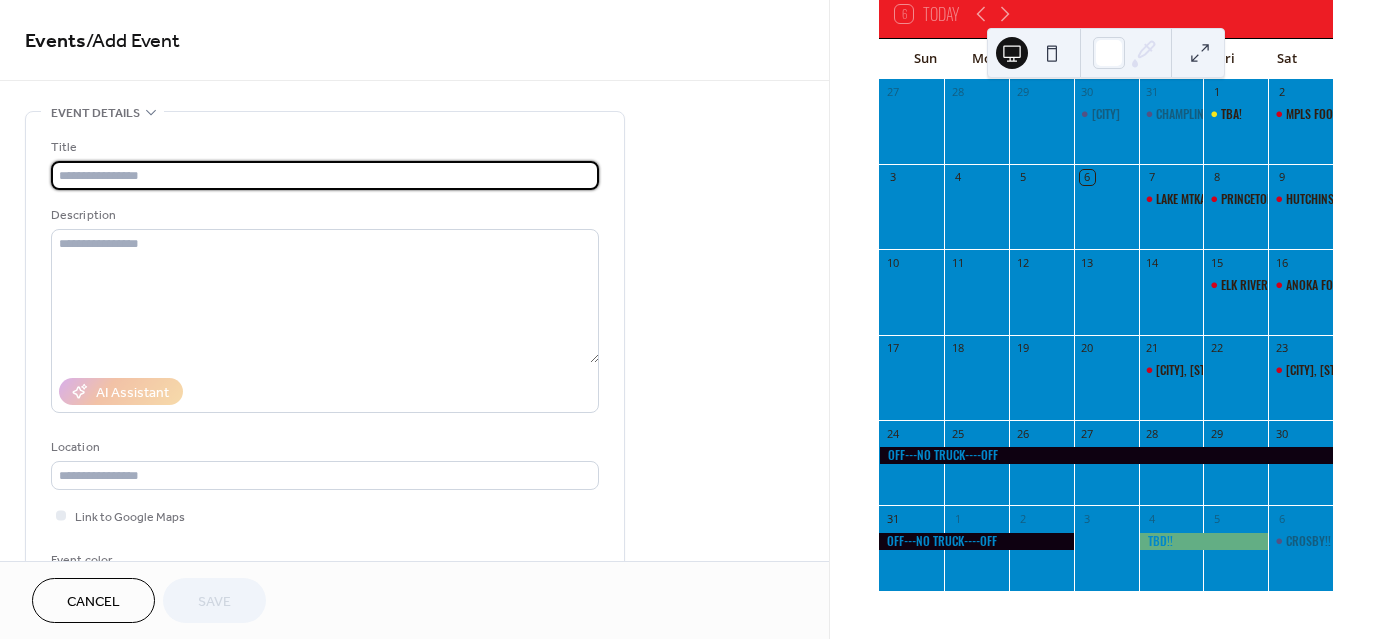 click at bounding box center (325, 175) 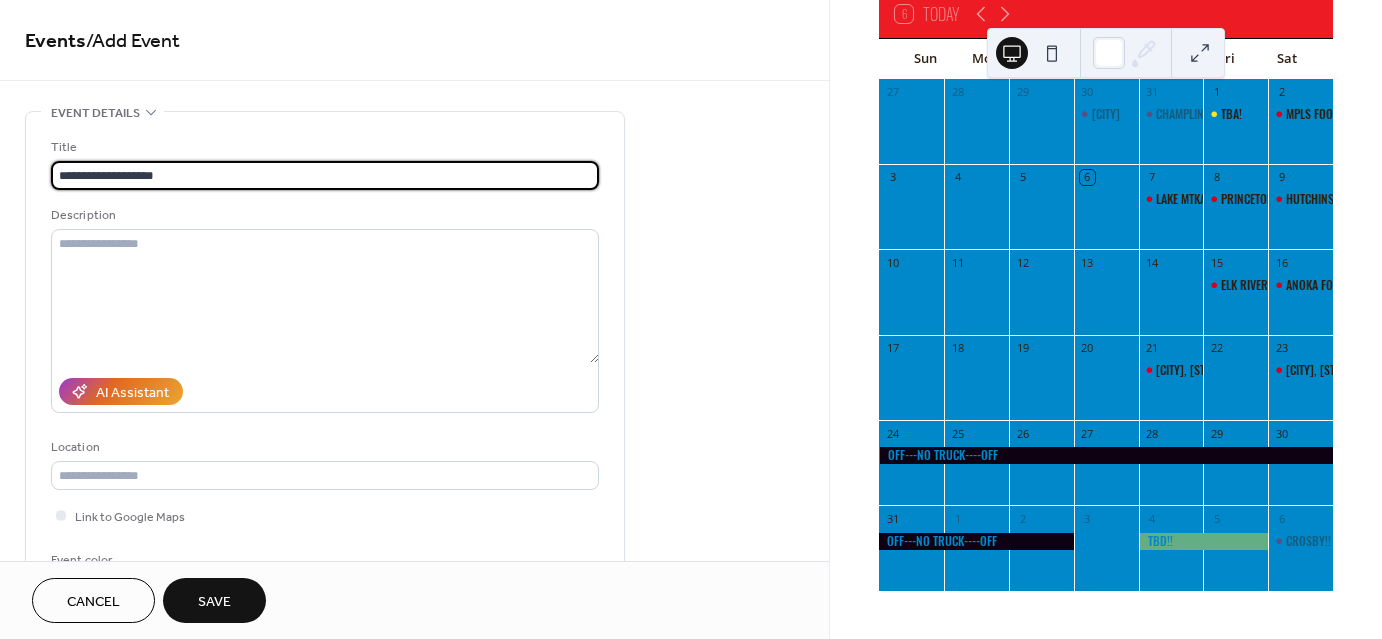 type on "**********" 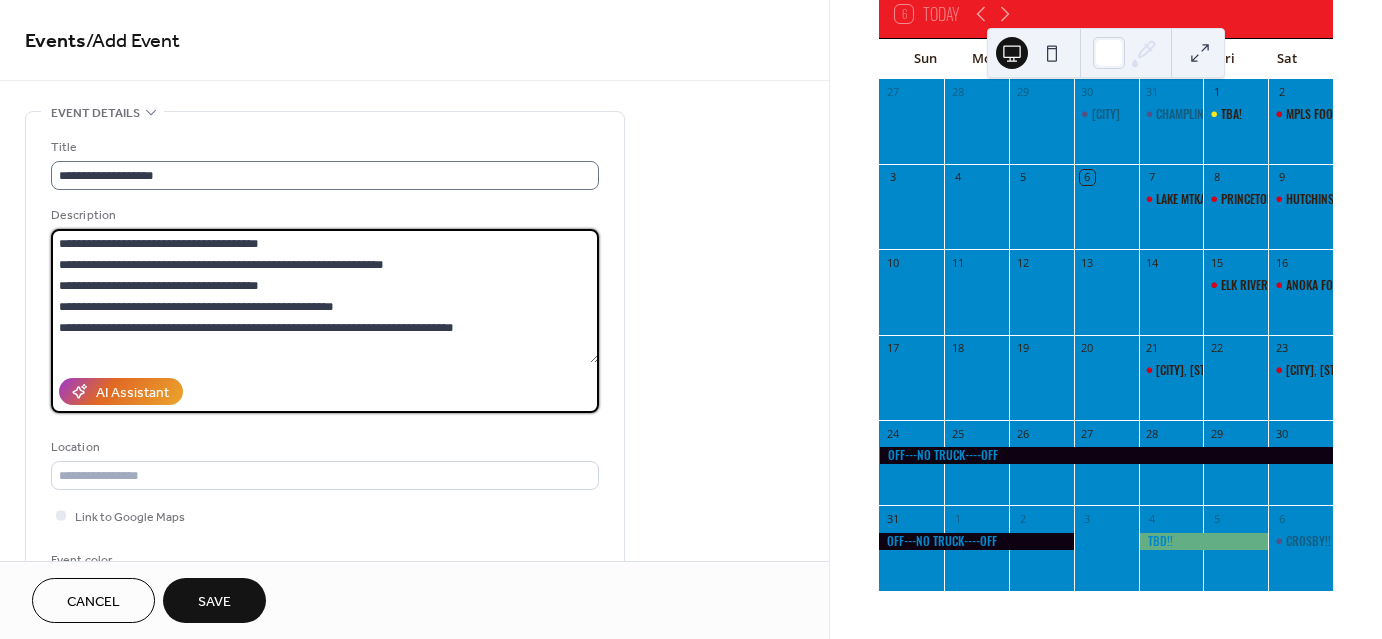 type on "**********" 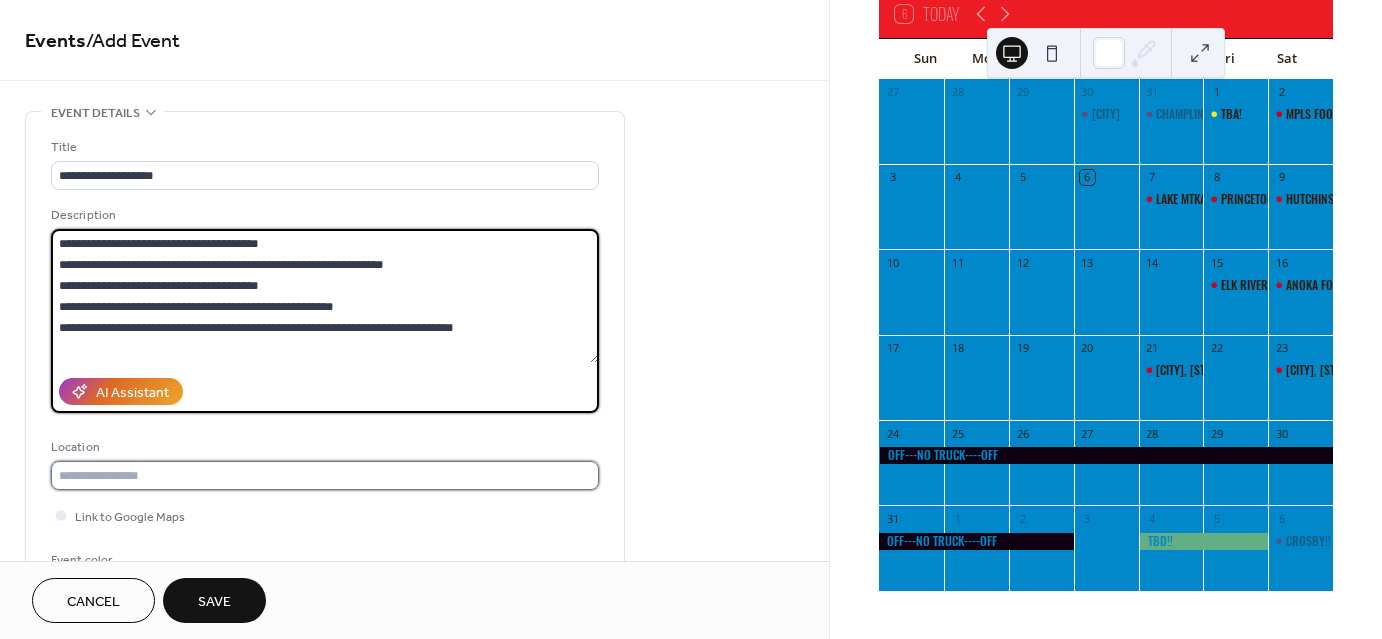 click at bounding box center (325, 475) 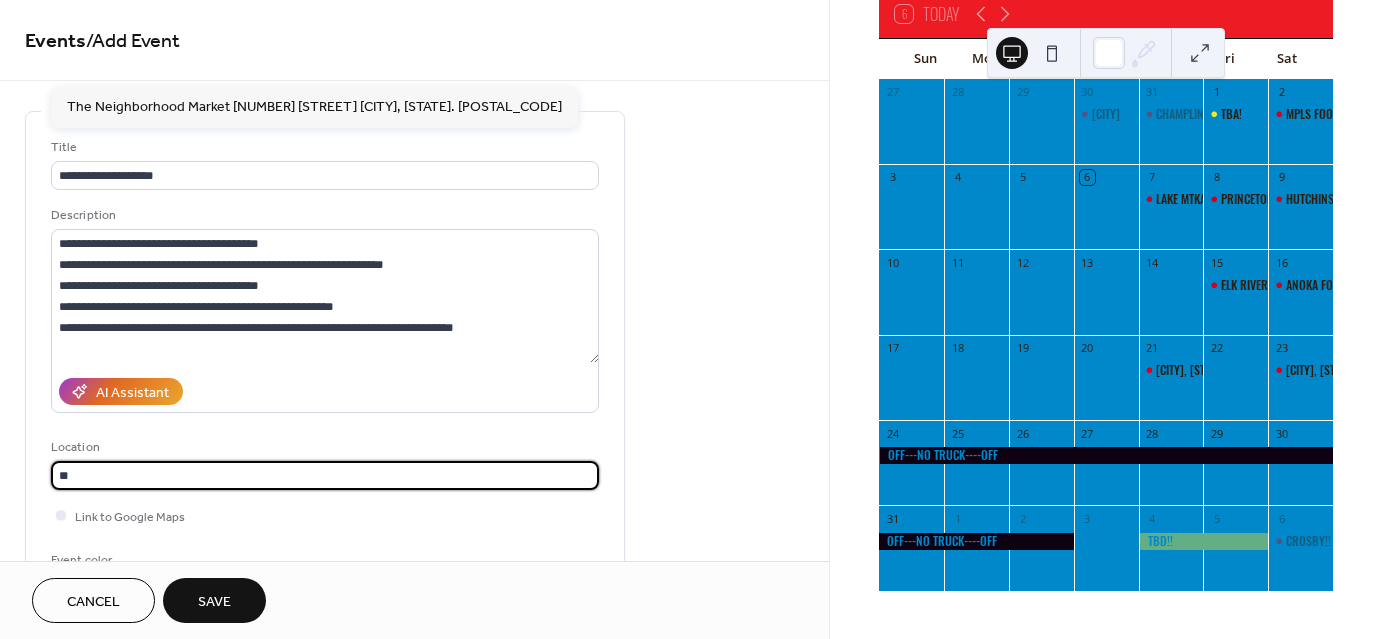type on "*" 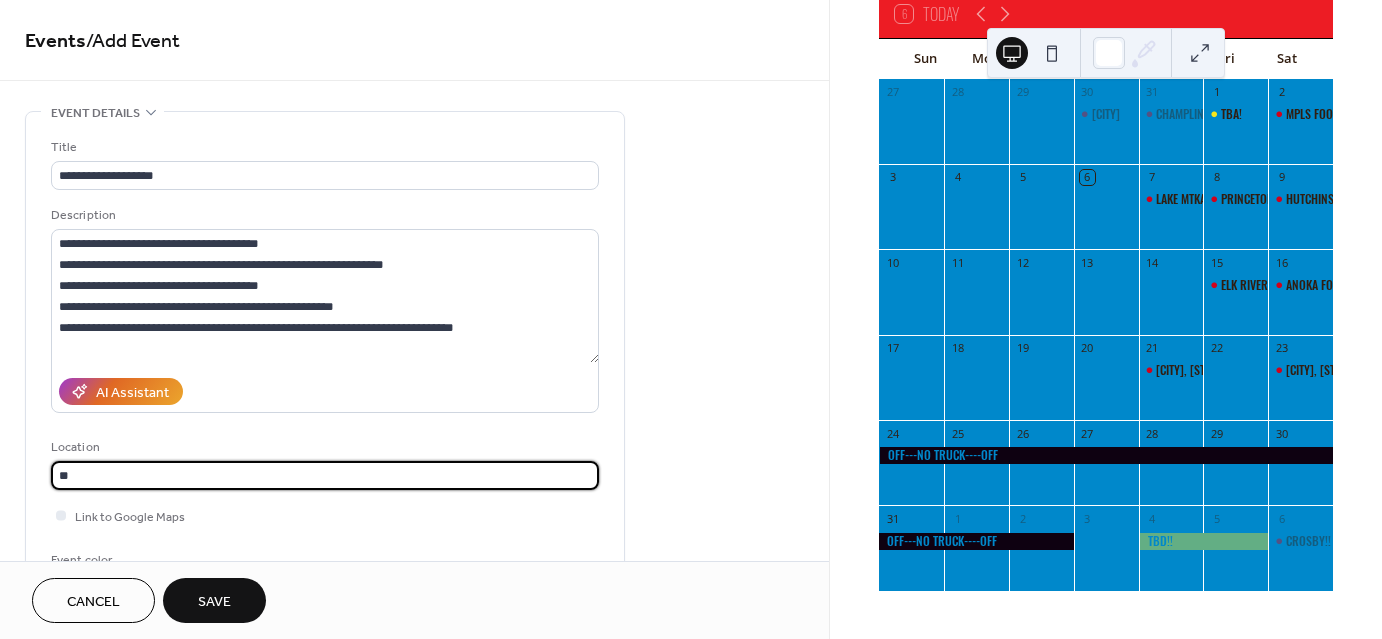 type on "*" 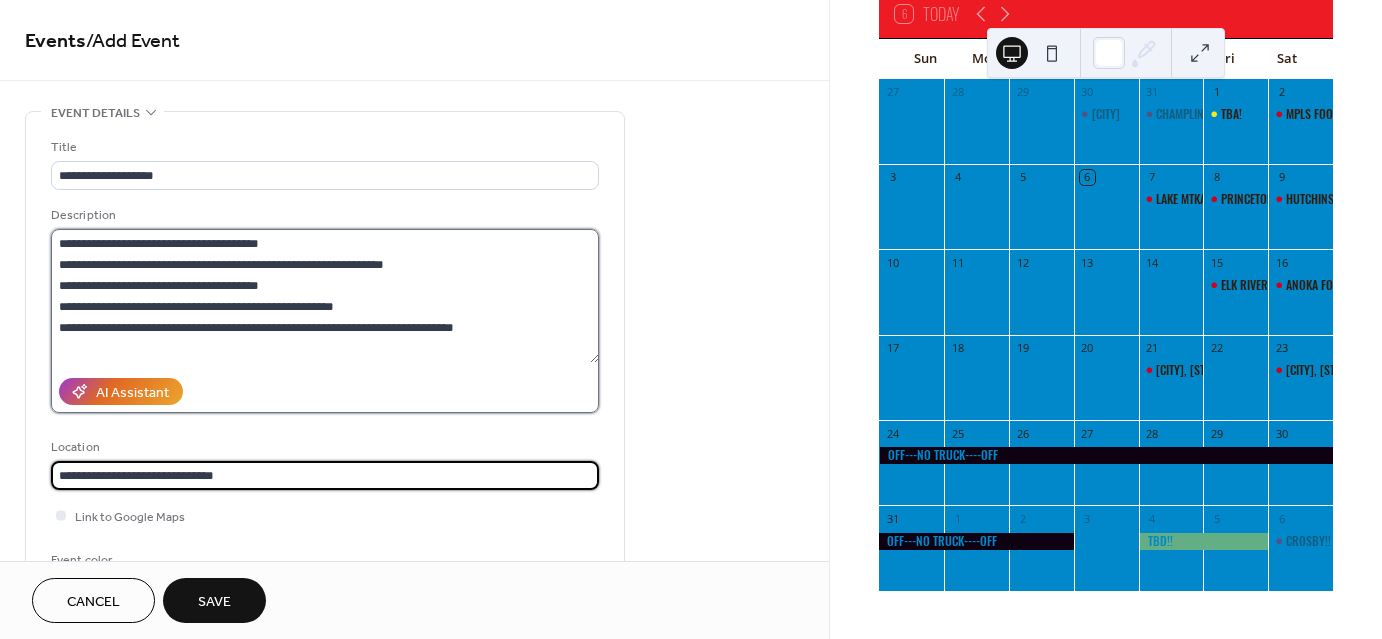click on "**********" at bounding box center [325, 296] 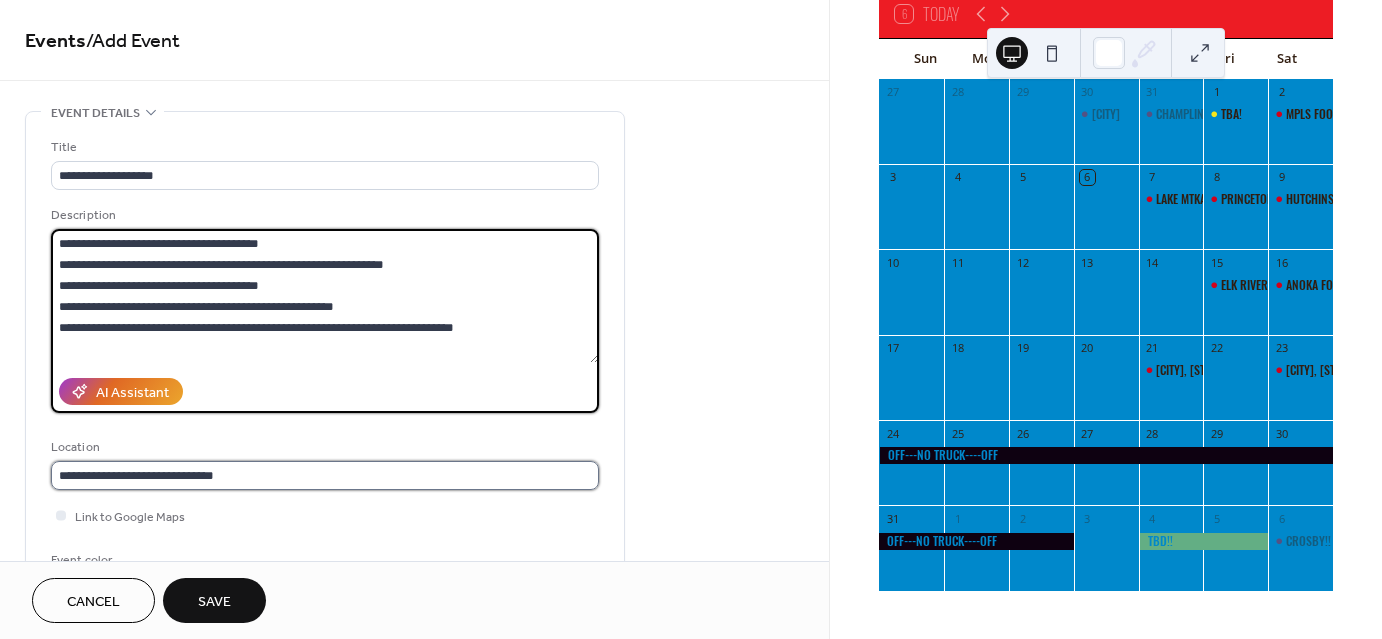 click on "**********" at bounding box center [325, 475] 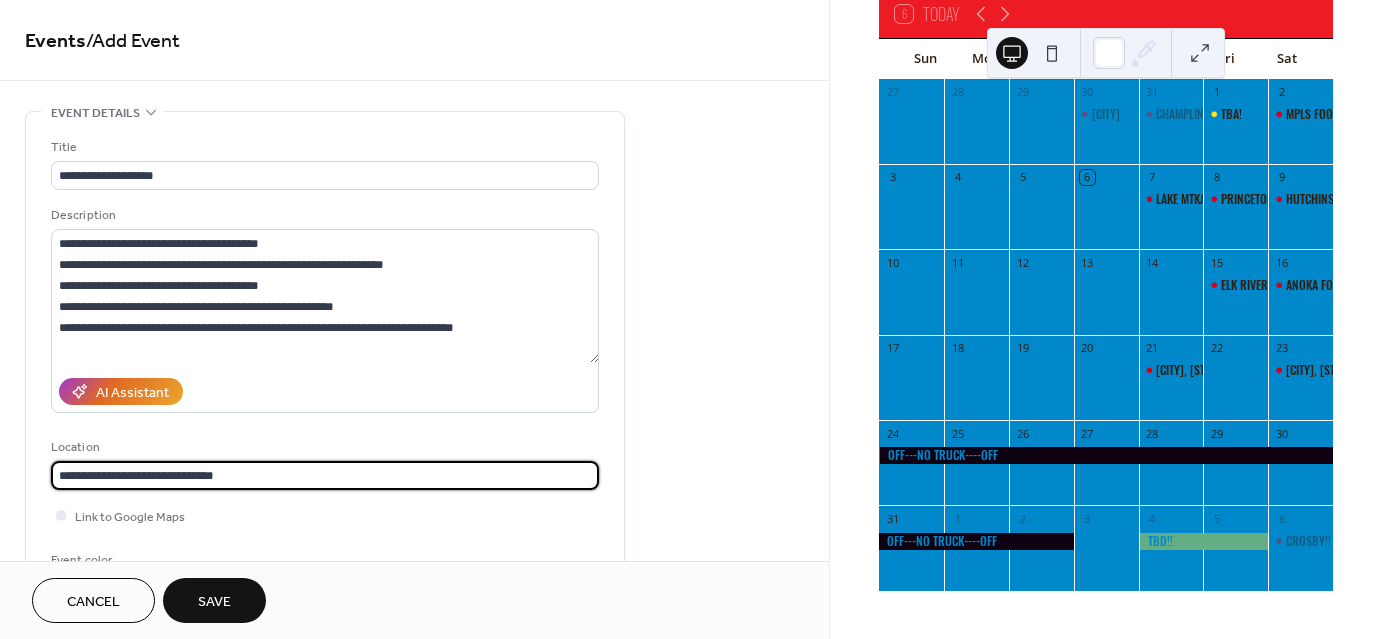 click on "**********" at bounding box center (325, 475) 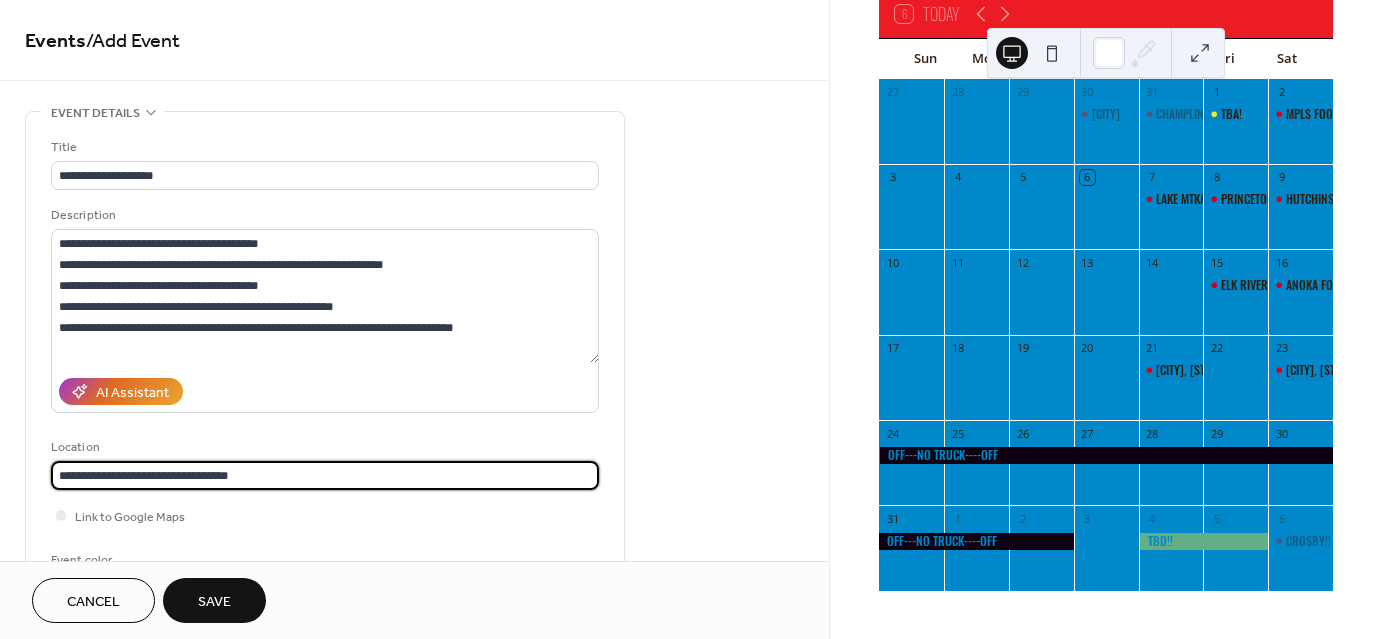 type on "**********" 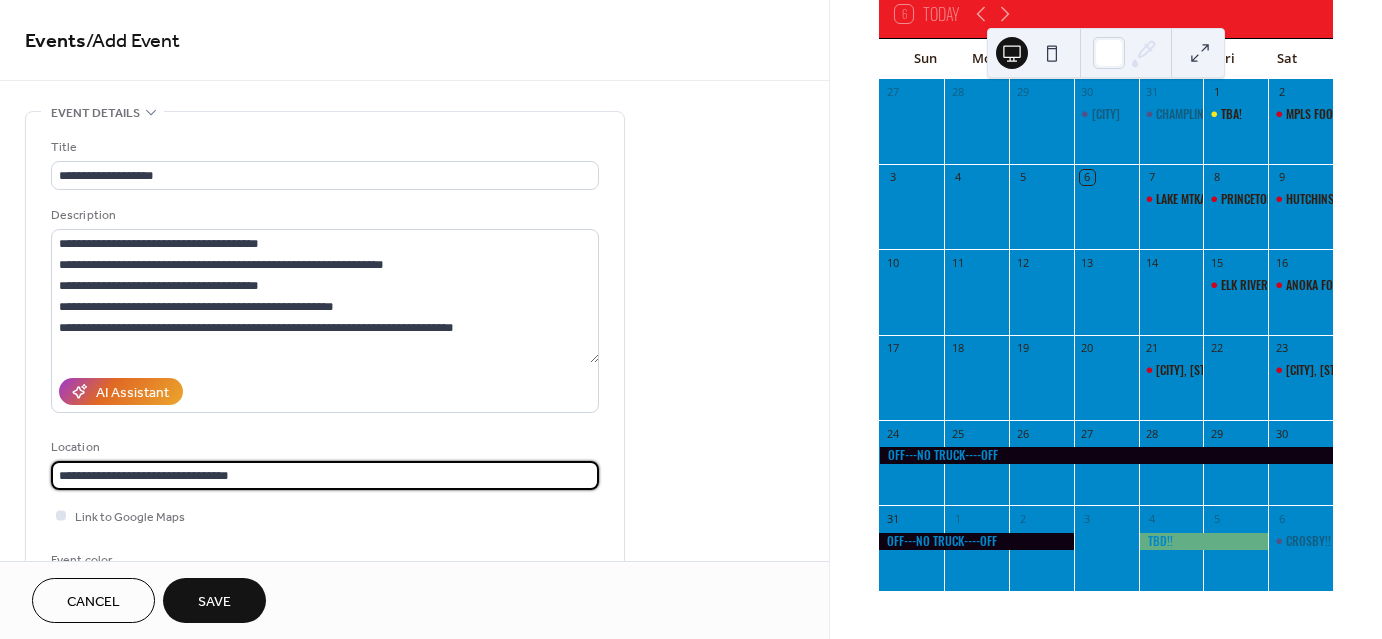 click at bounding box center [61, 515] 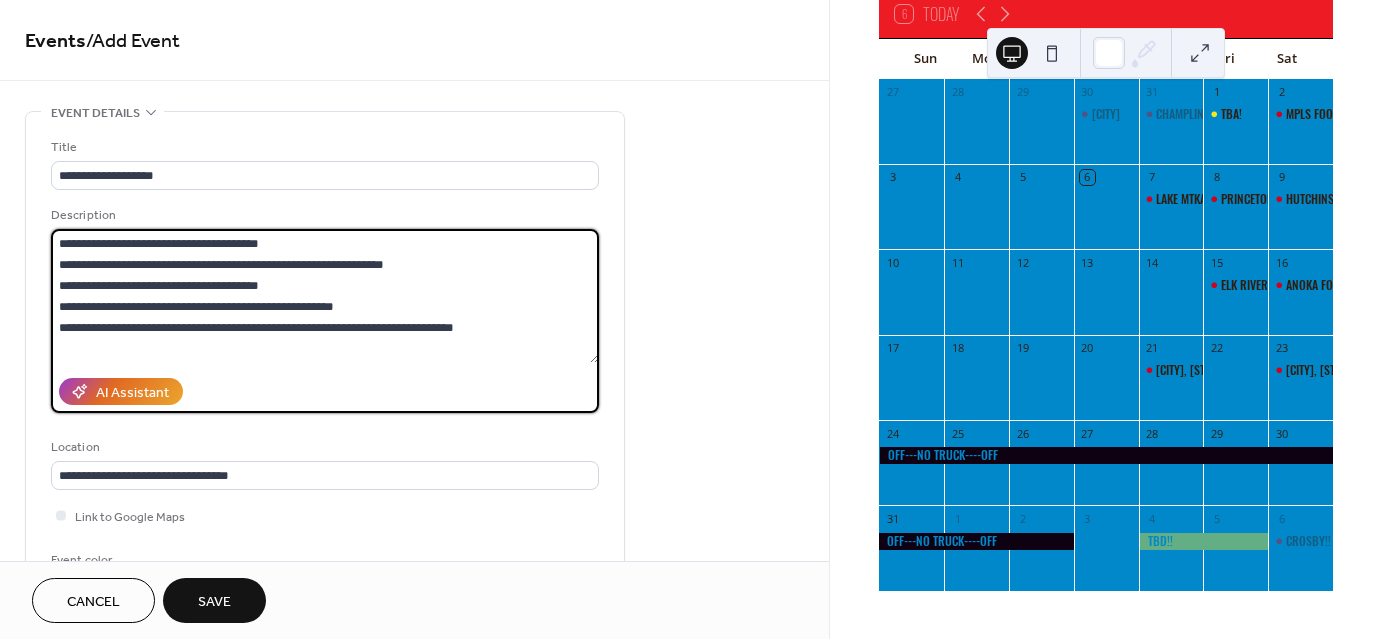 click on "**********" at bounding box center [325, 296] 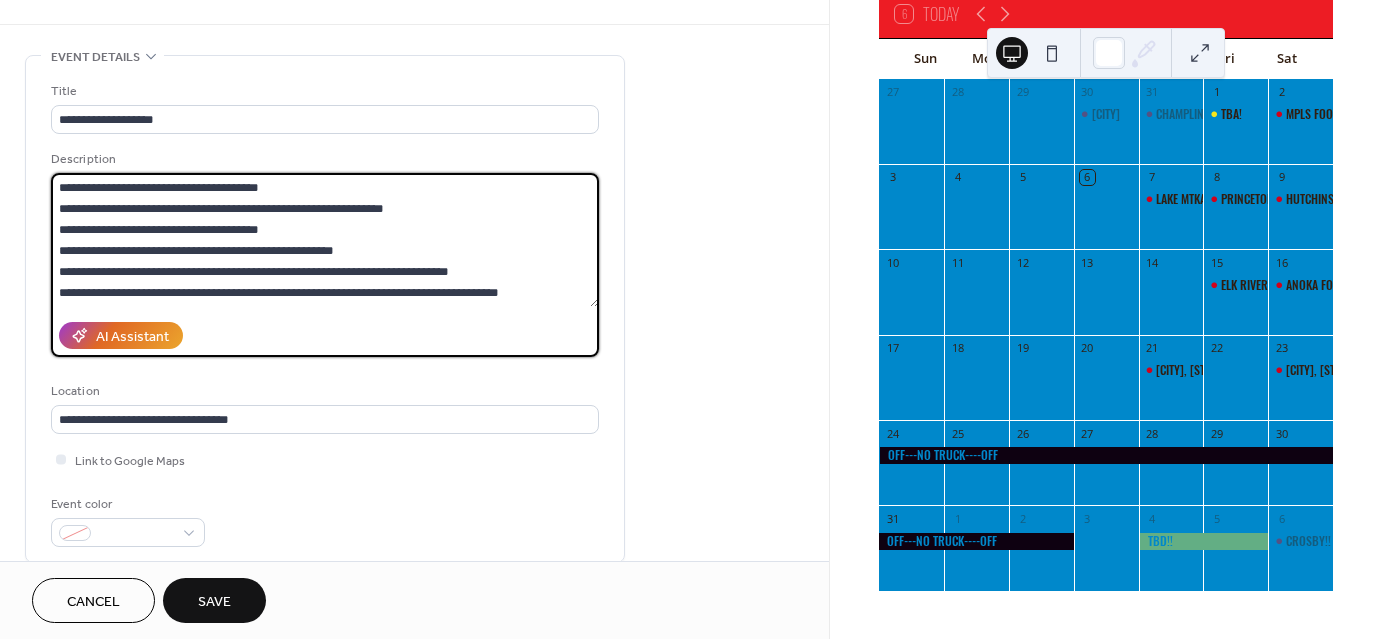 scroll, scrollTop: 60, scrollLeft: 0, axis: vertical 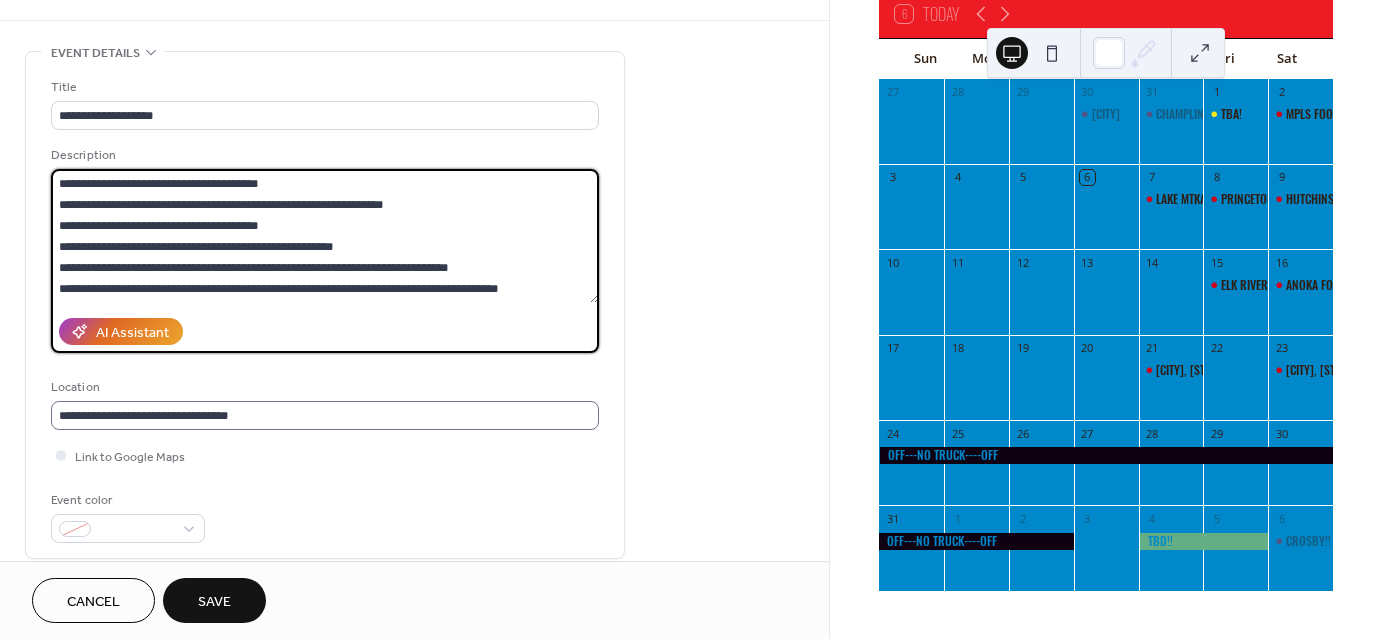 type on "**********" 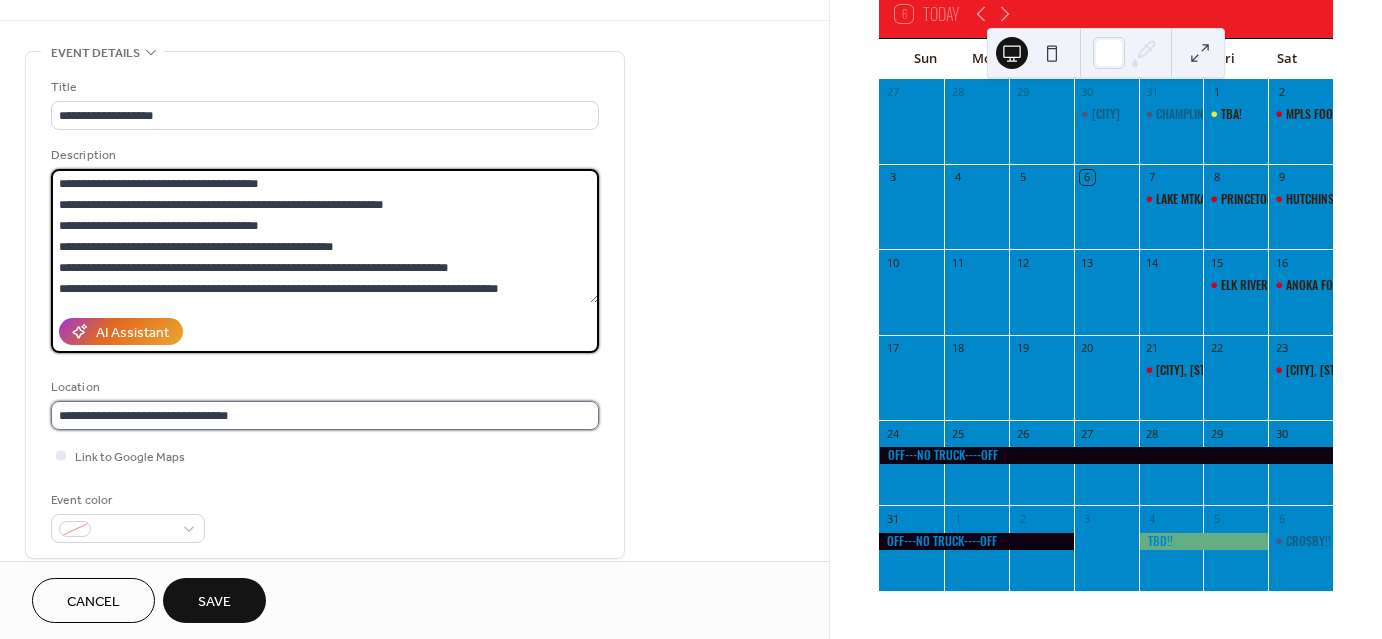 click on "**********" at bounding box center [325, 415] 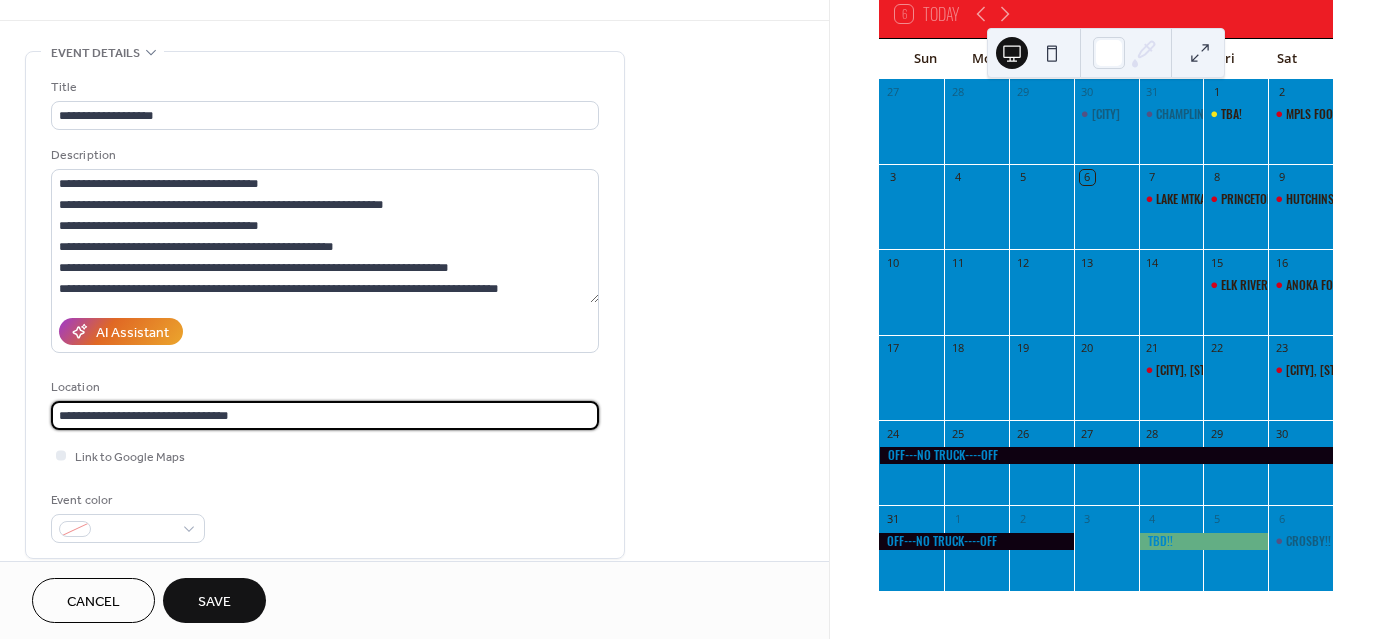 click on "**********" at bounding box center [325, 415] 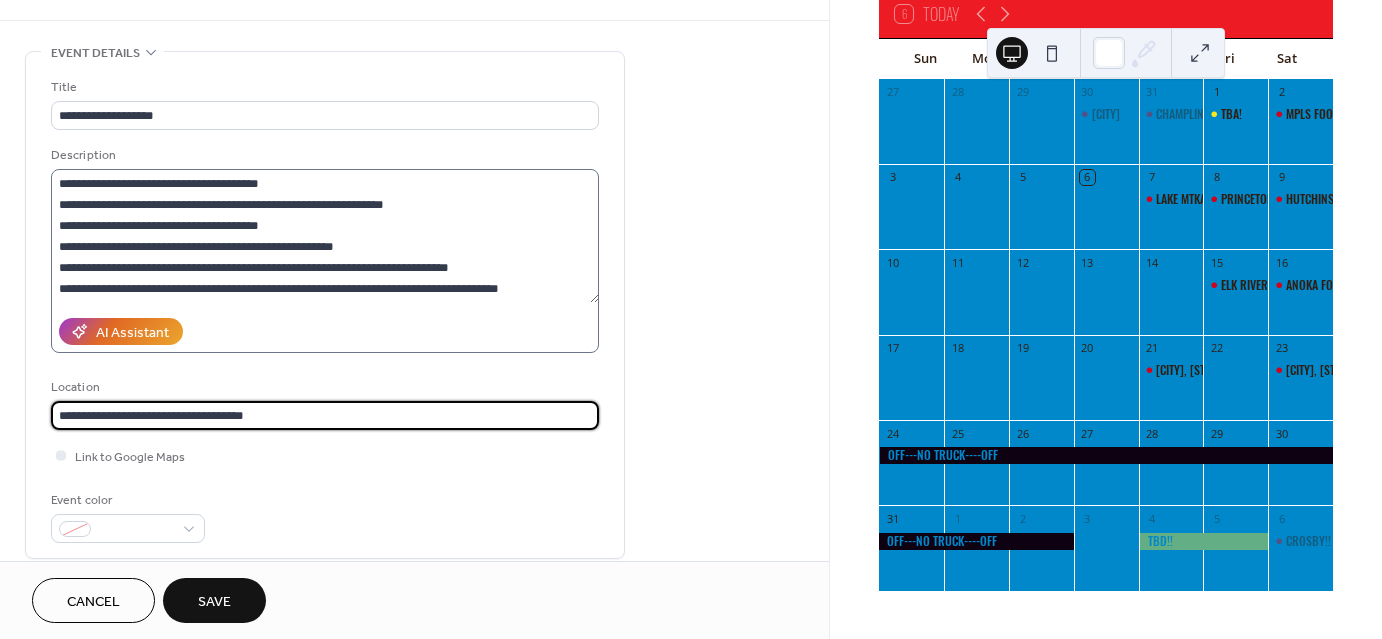 type on "**********" 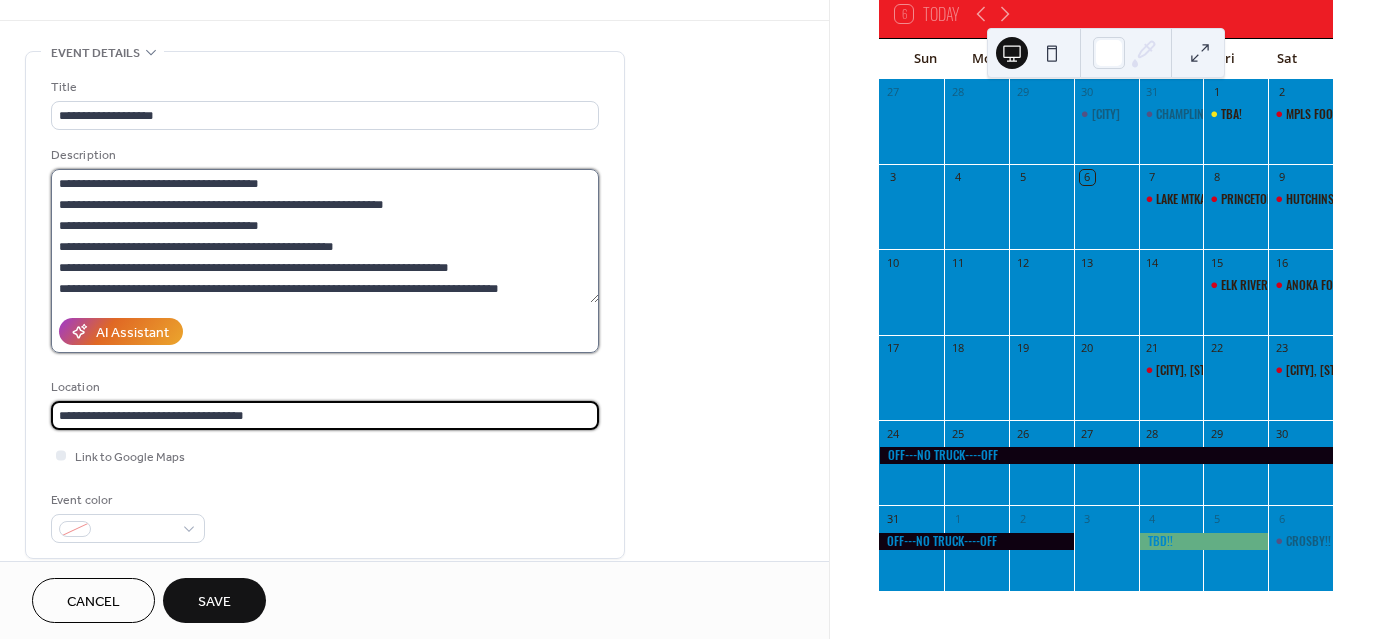 click on "**********" at bounding box center [325, 236] 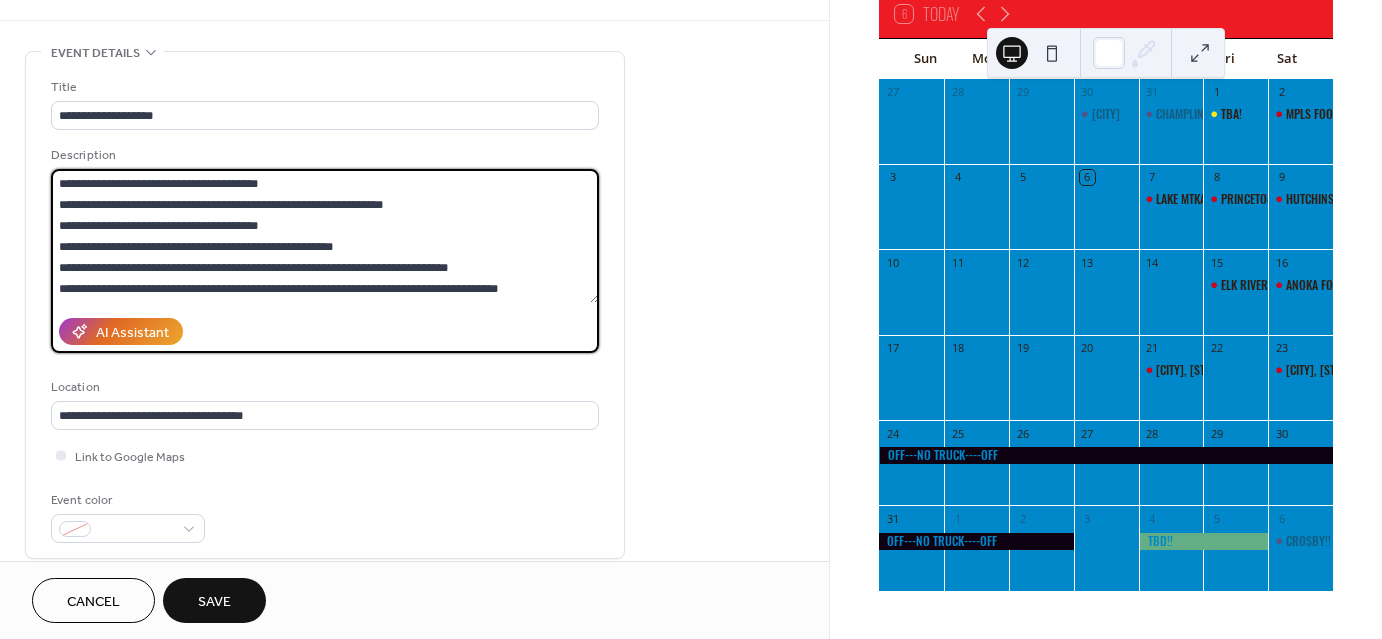 click on "**********" at bounding box center (325, 236) 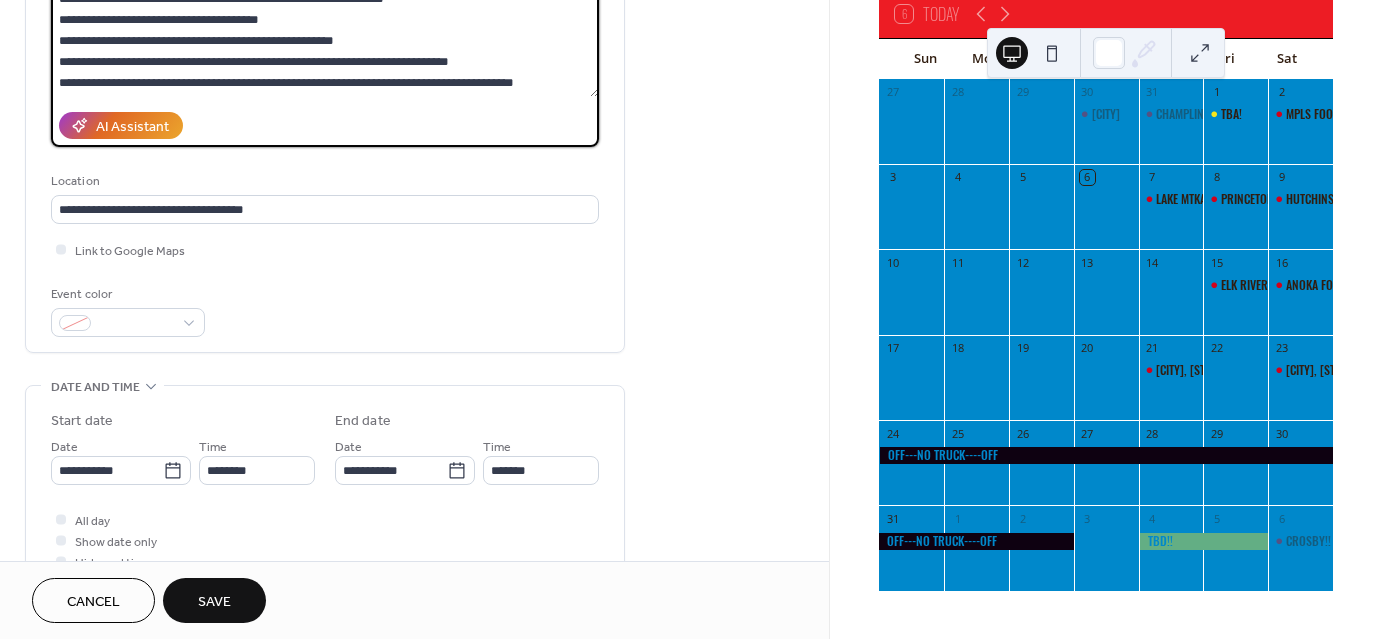 scroll, scrollTop: 279, scrollLeft: 0, axis: vertical 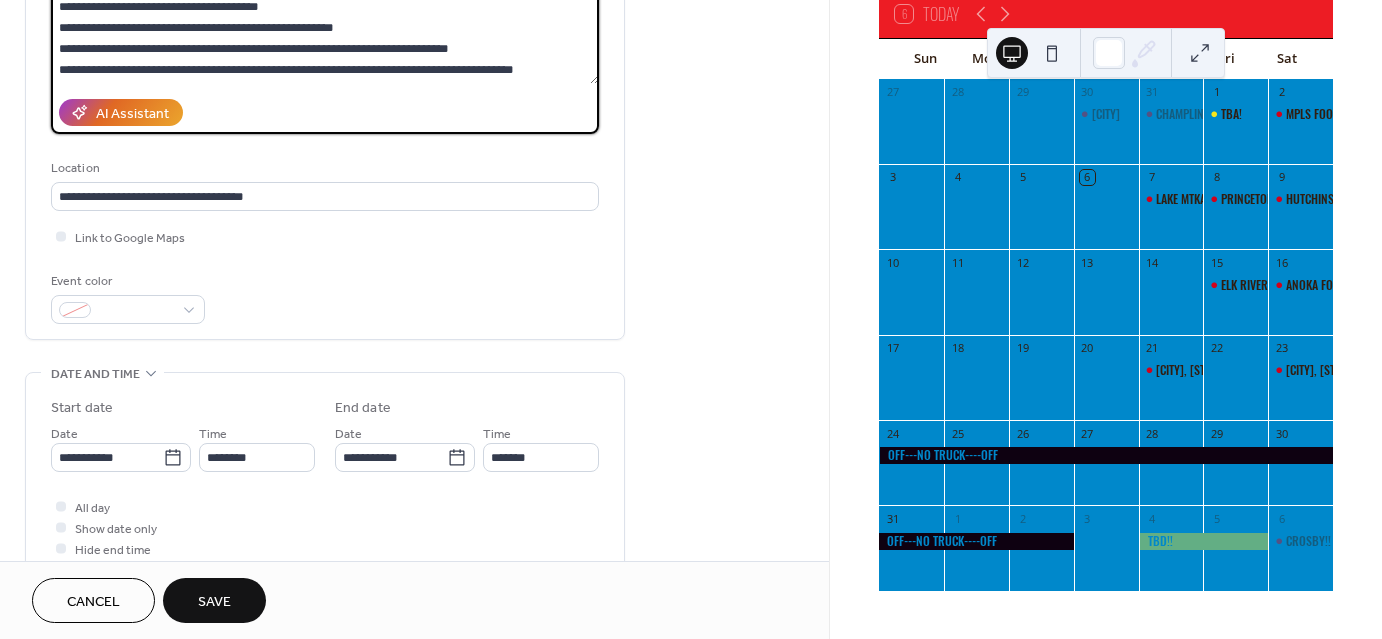 type on "**********" 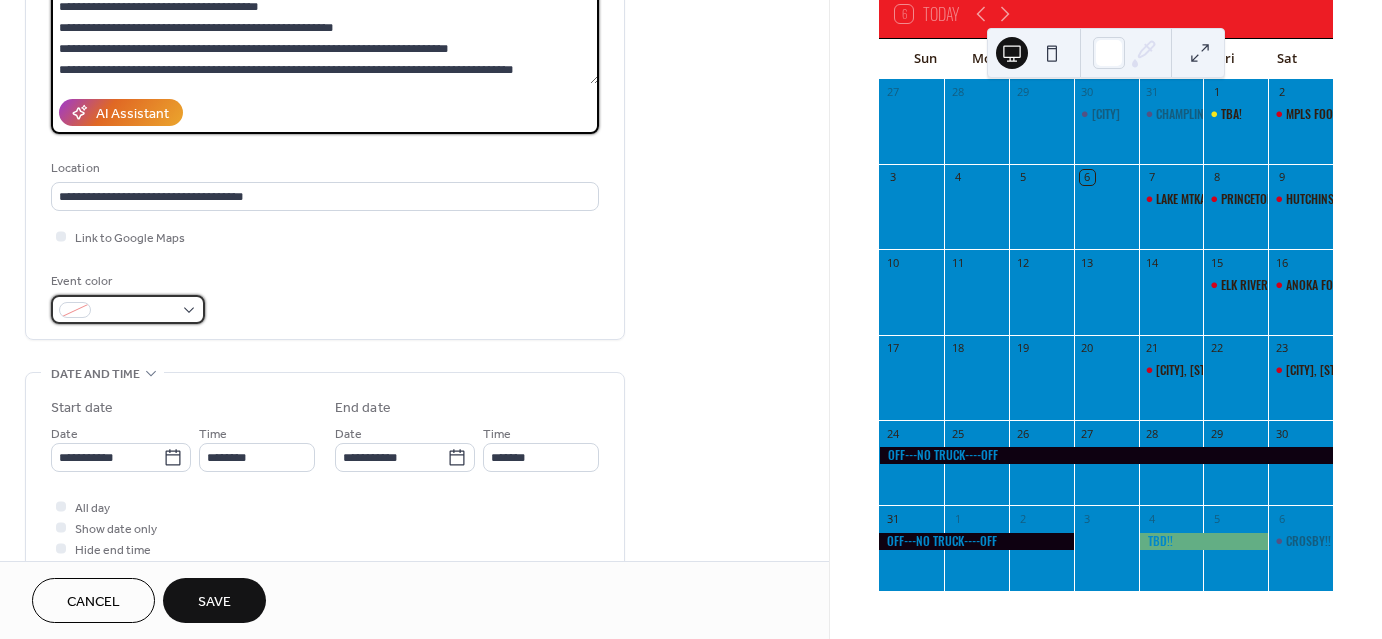 click at bounding box center [136, 311] 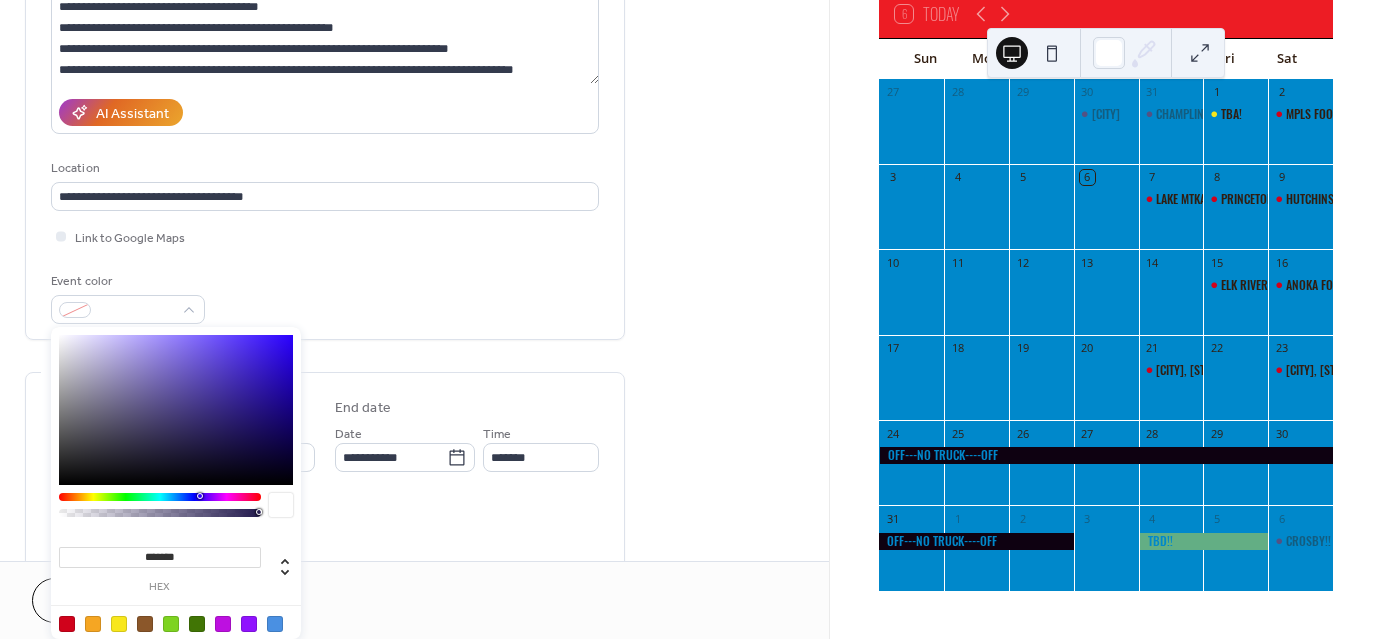 click at bounding box center (67, 624) 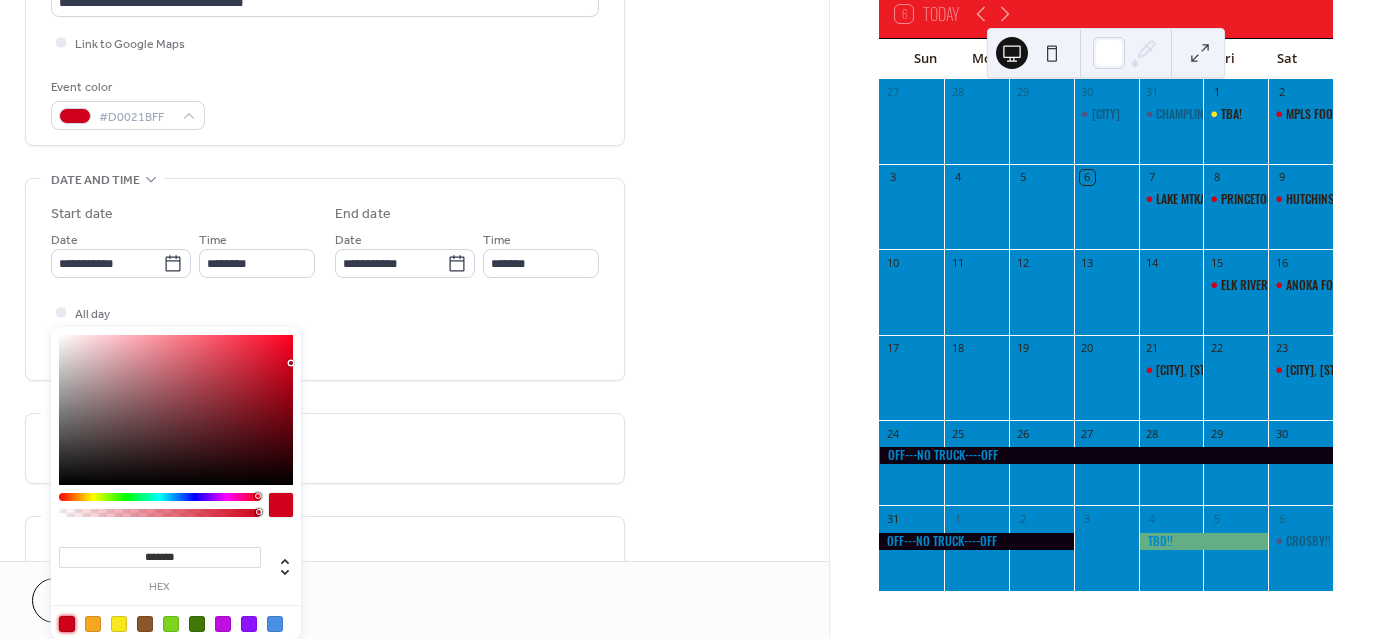 scroll, scrollTop: 475, scrollLeft: 0, axis: vertical 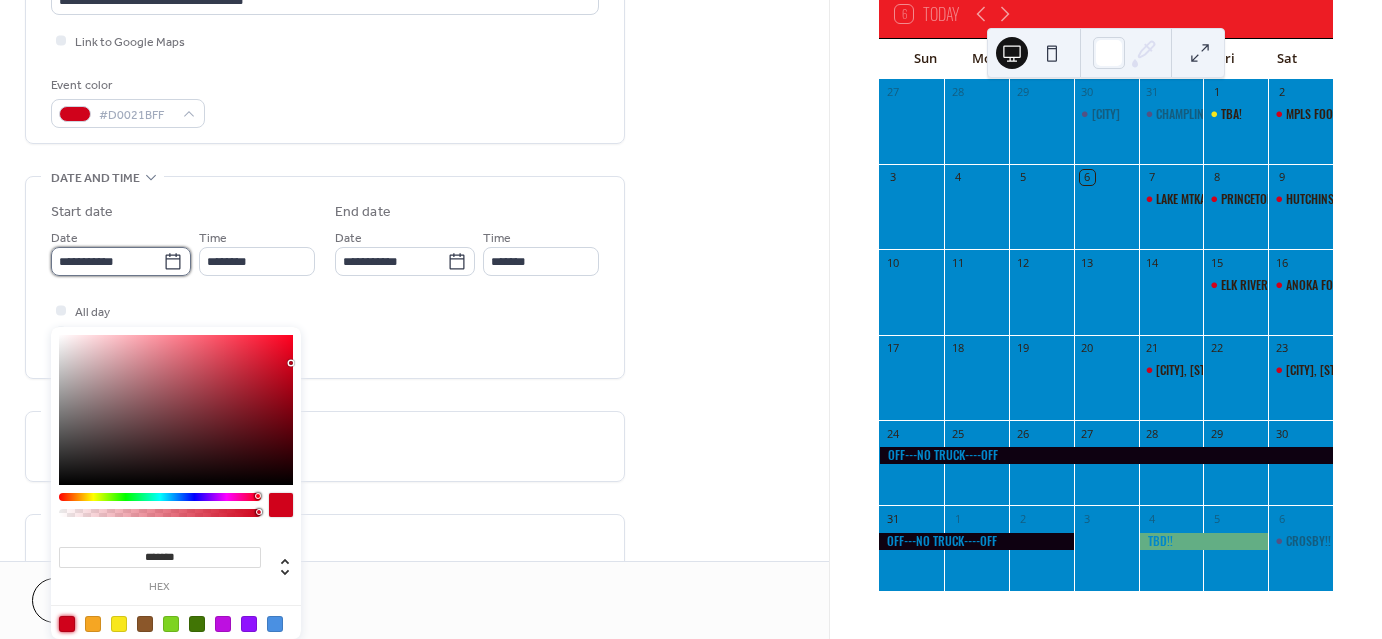 click on "**********" at bounding box center (107, 261) 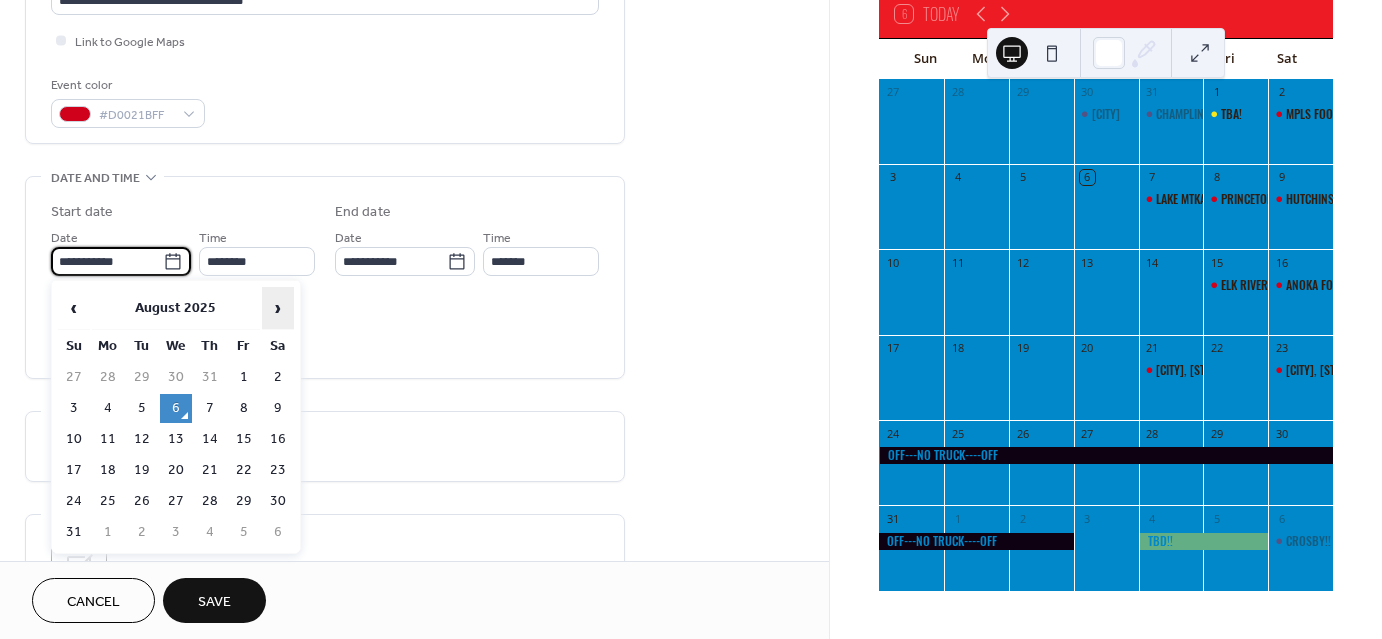 click on "›" at bounding box center [278, 308] 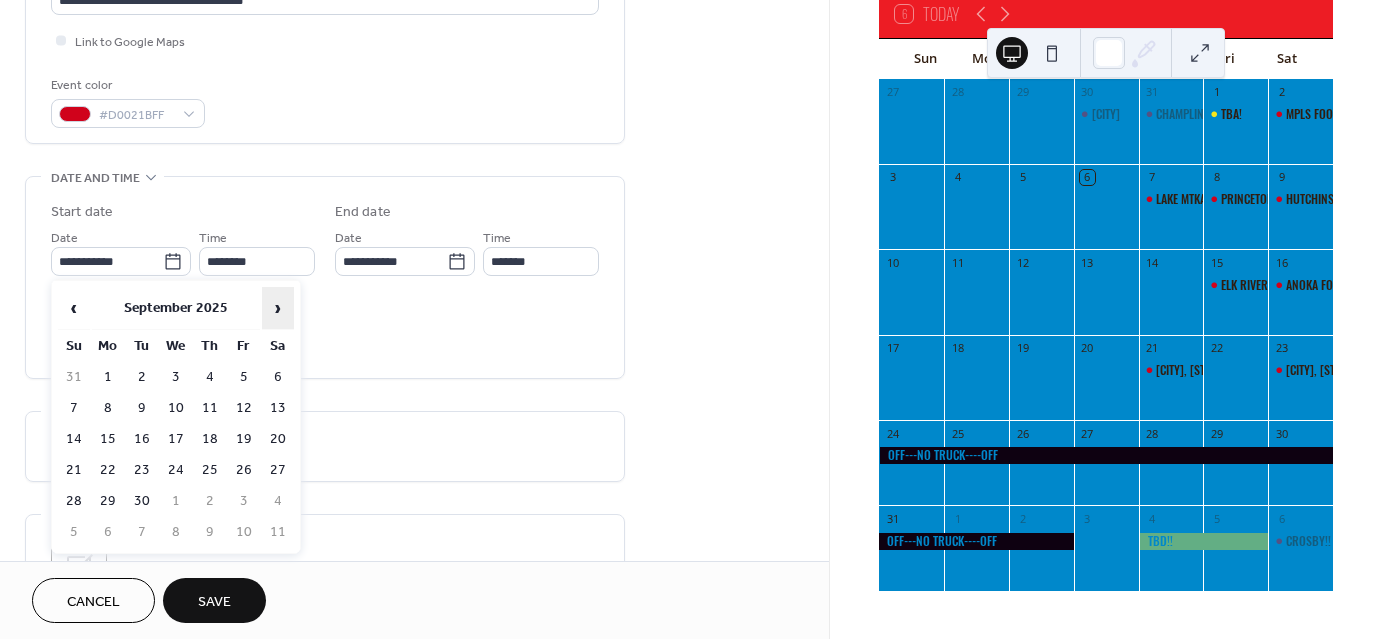 click on "12" at bounding box center [244, 408] 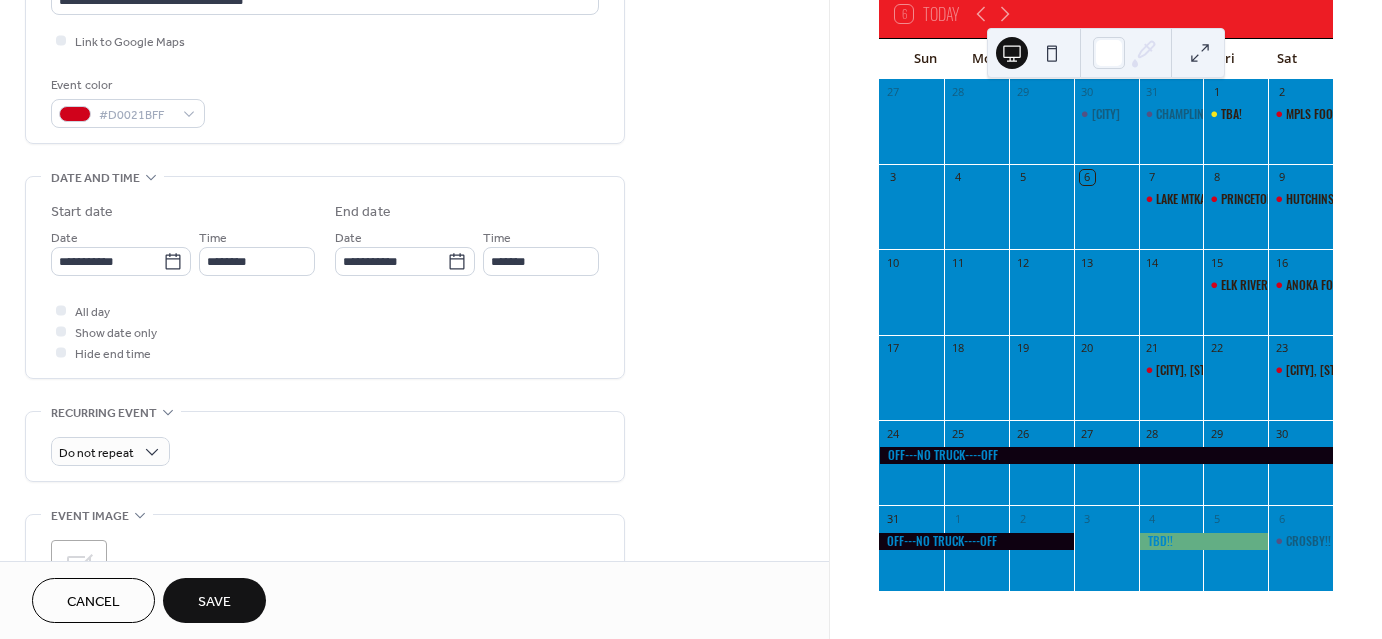 type on "**********" 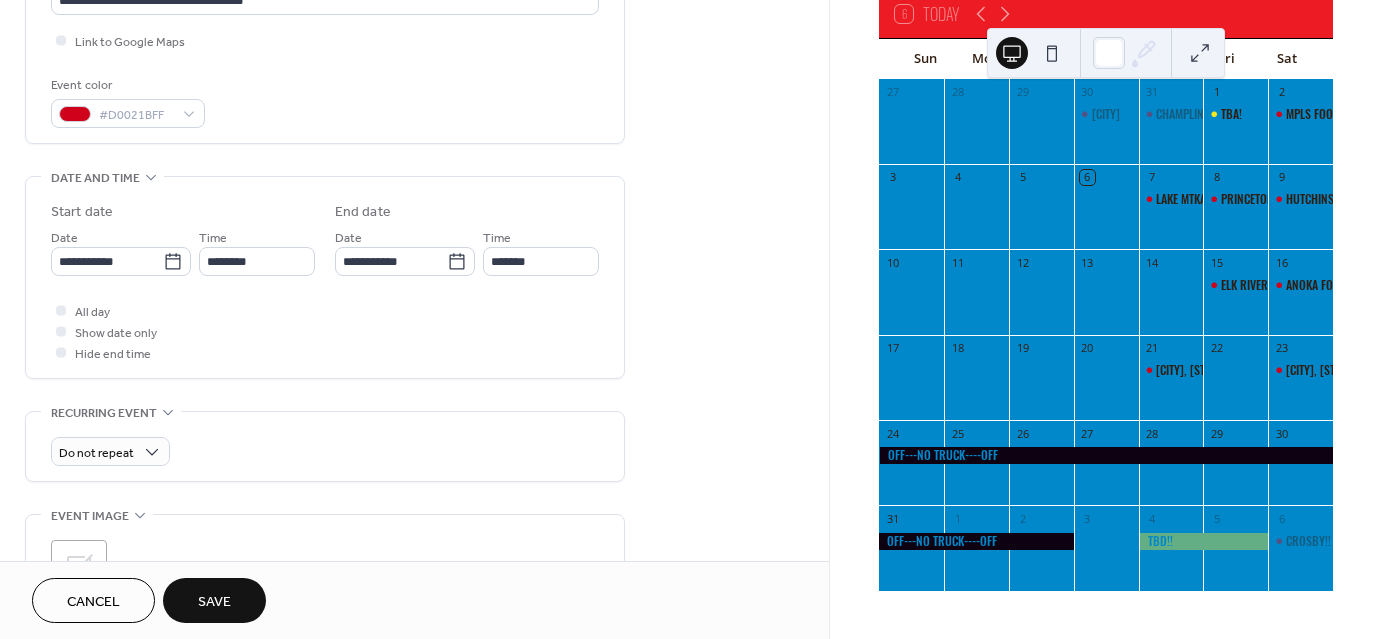 type on "**********" 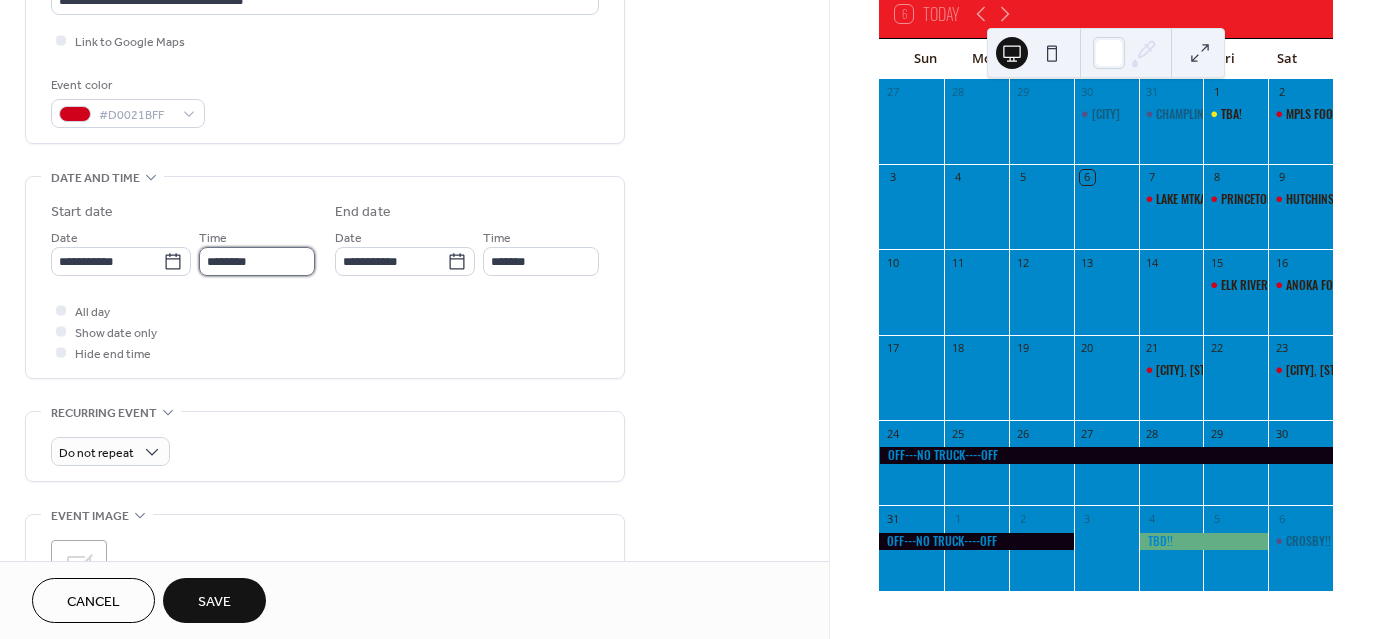 click on "********" at bounding box center (257, 261) 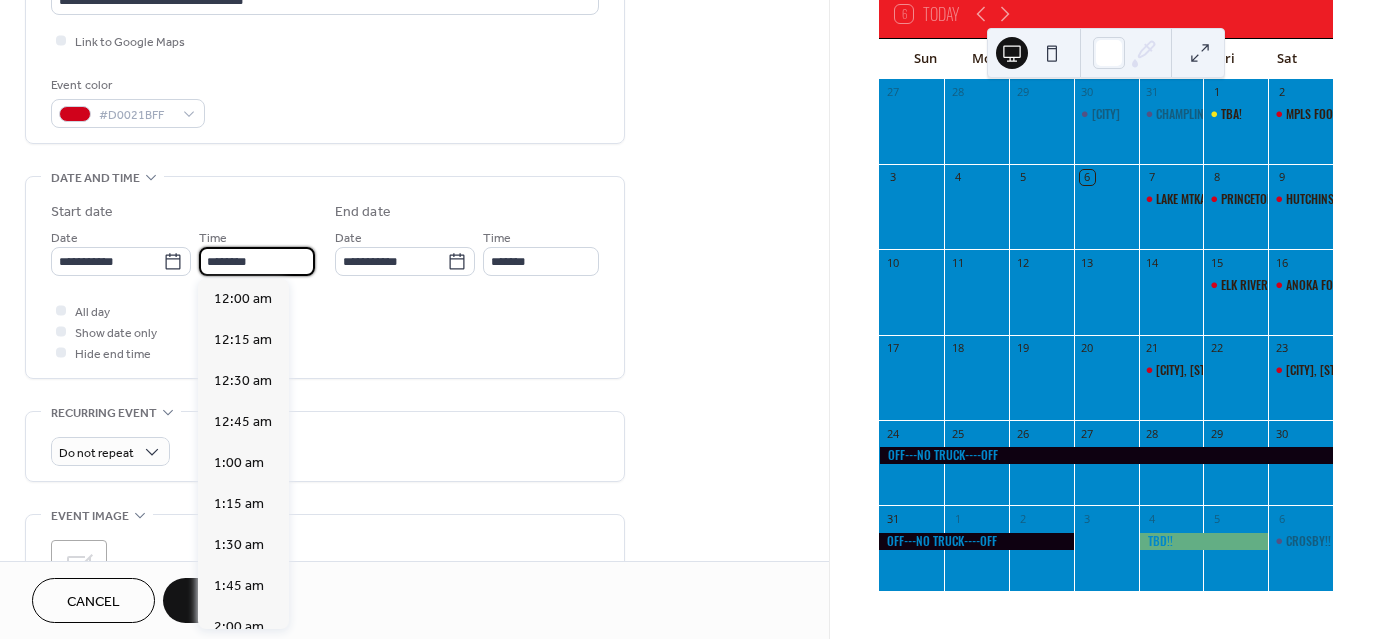 scroll, scrollTop: 1968, scrollLeft: 0, axis: vertical 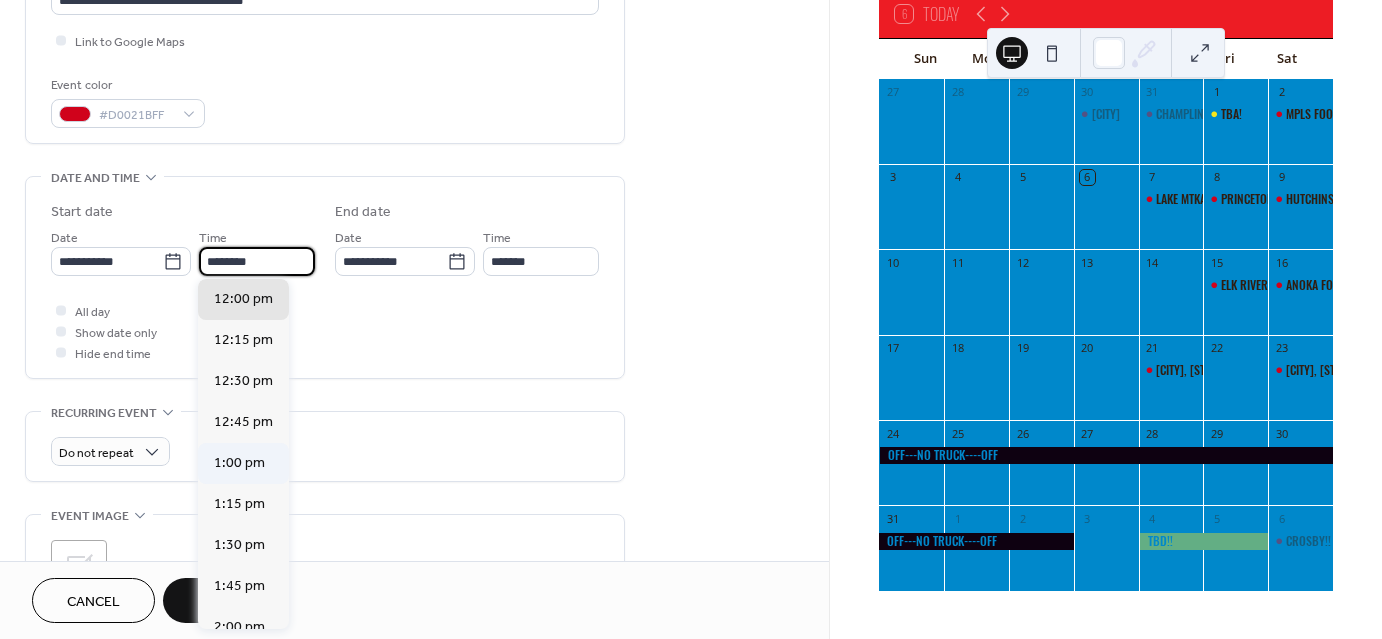 click on "1:00 pm" at bounding box center (239, 463) 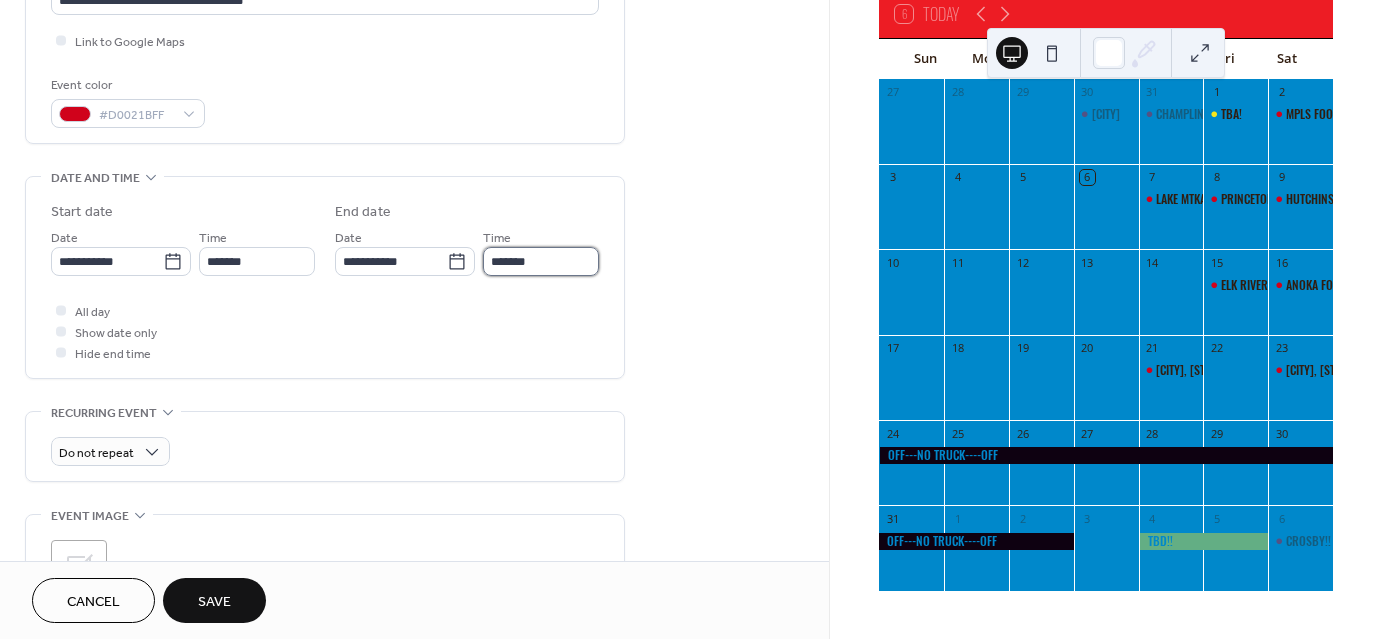 click on "*******" at bounding box center (541, 261) 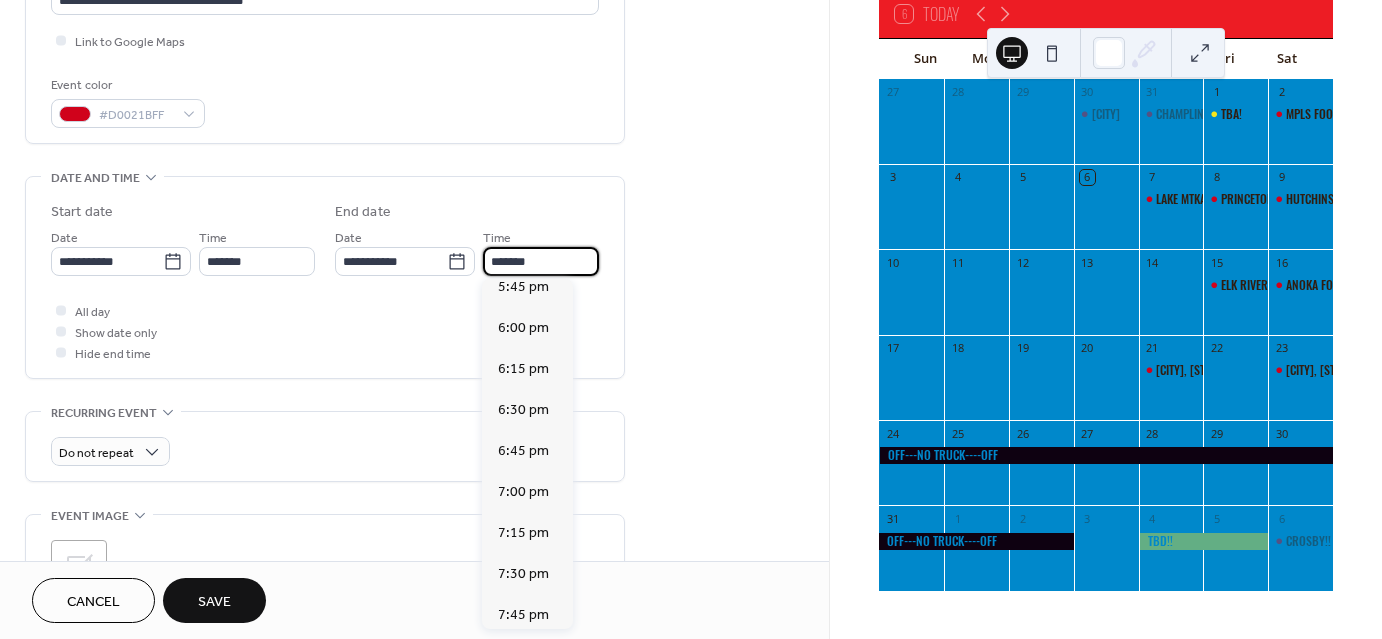 scroll, scrollTop: 752, scrollLeft: 0, axis: vertical 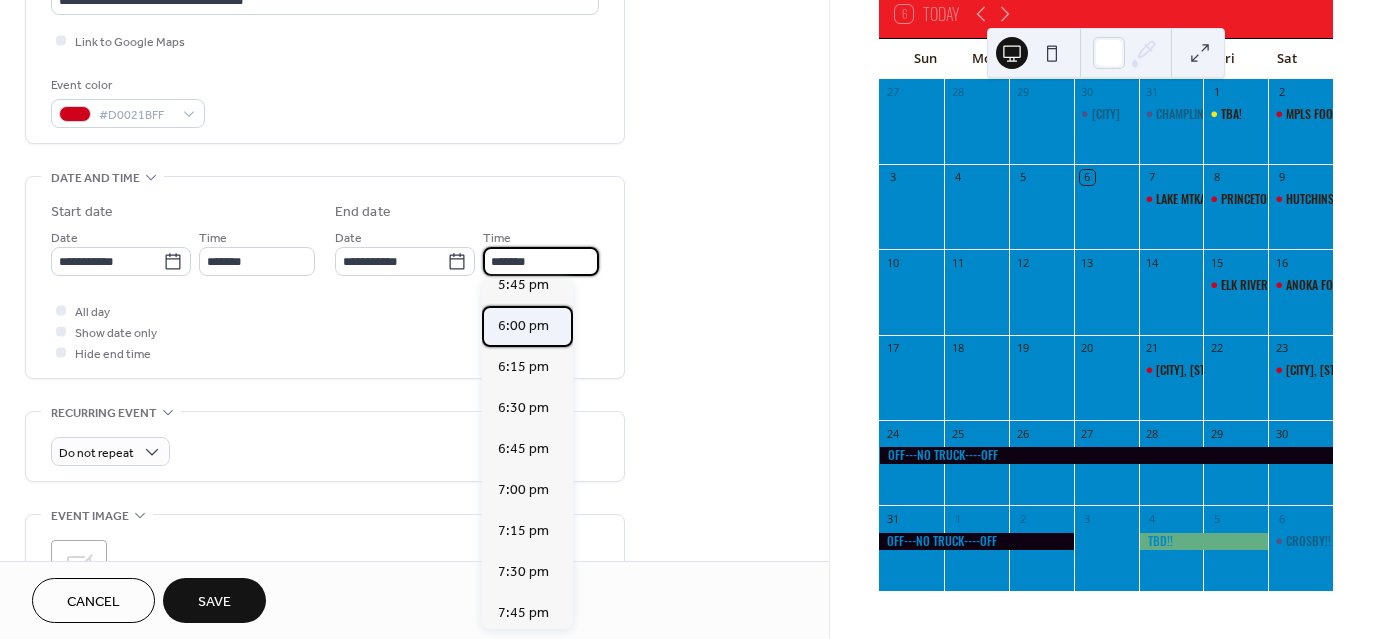 click on "6:00 pm" at bounding box center (523, 326) 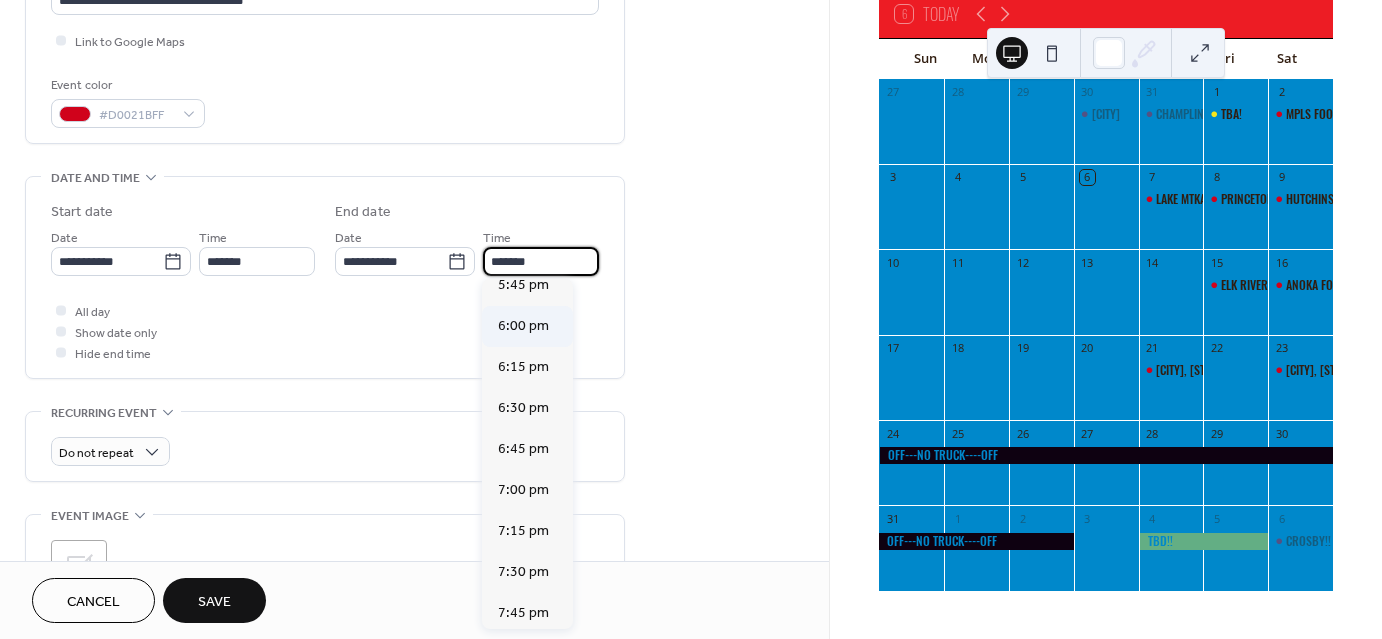 type on "*******" 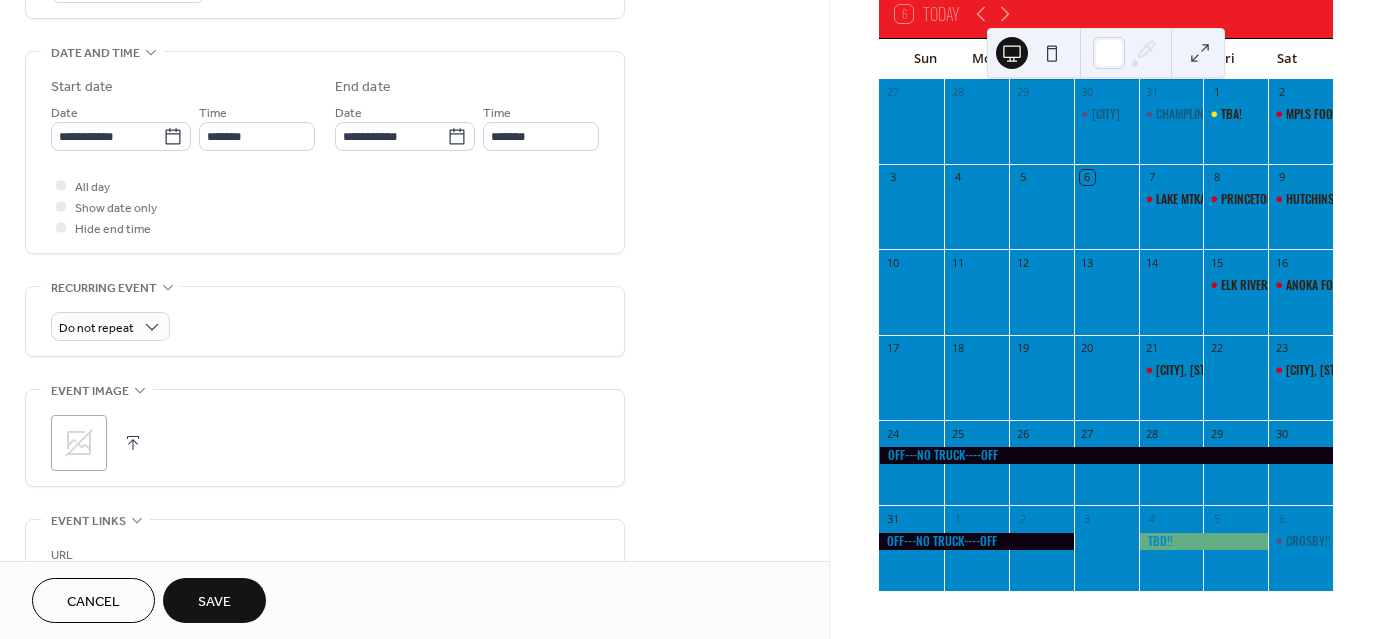 scroll, scrollTop: 646, scrollLeft: 0, axis: vertical 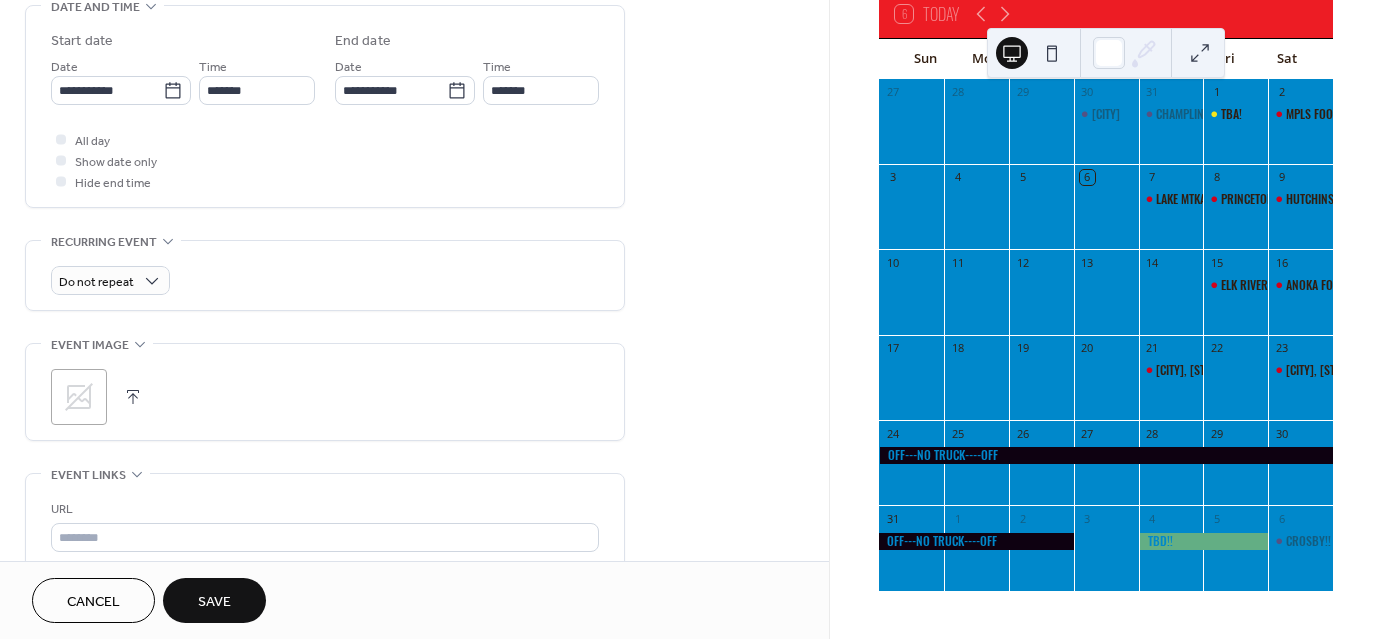 click on "Save" at bounding box center [214, 600] 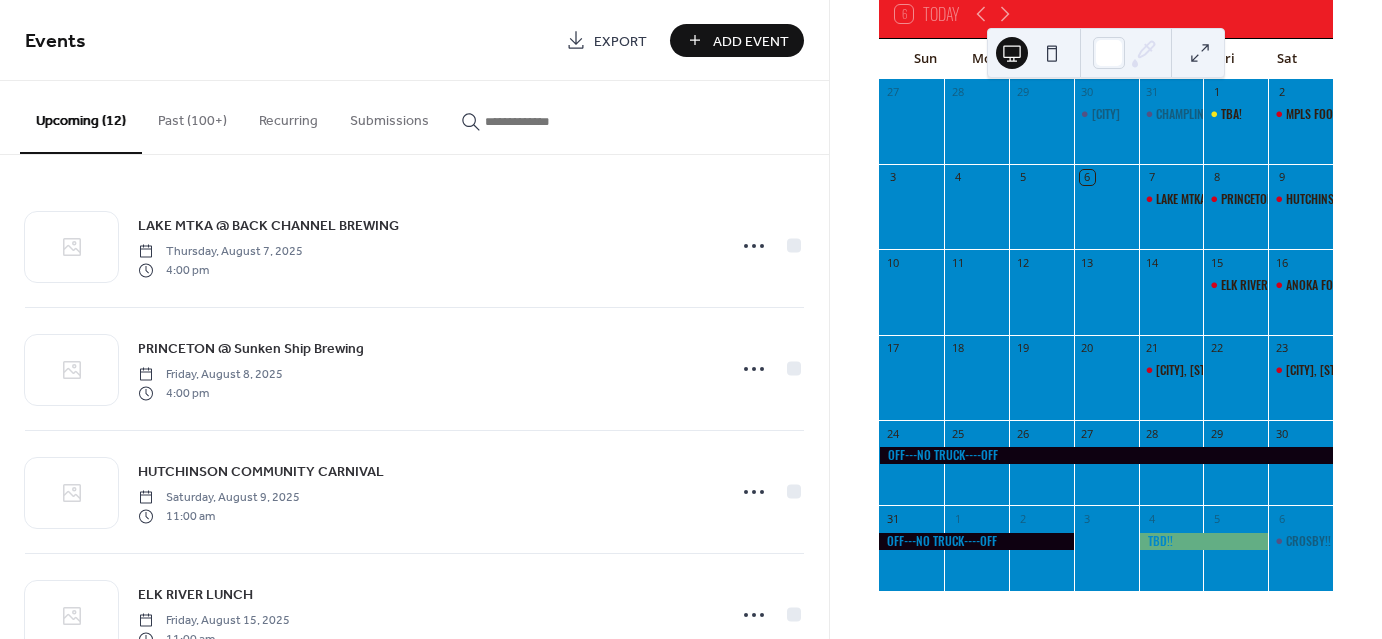 click on "Add Event" at bounding box center [751, 41] 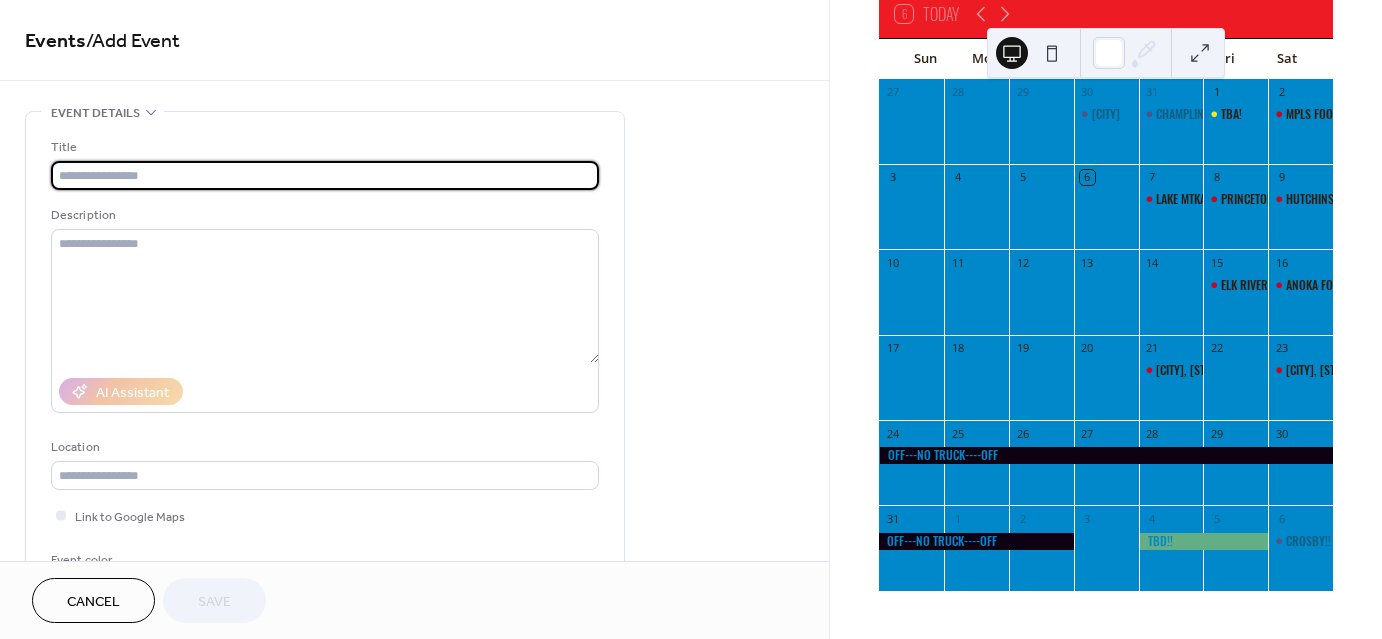 click at bounding box center (325, 175) 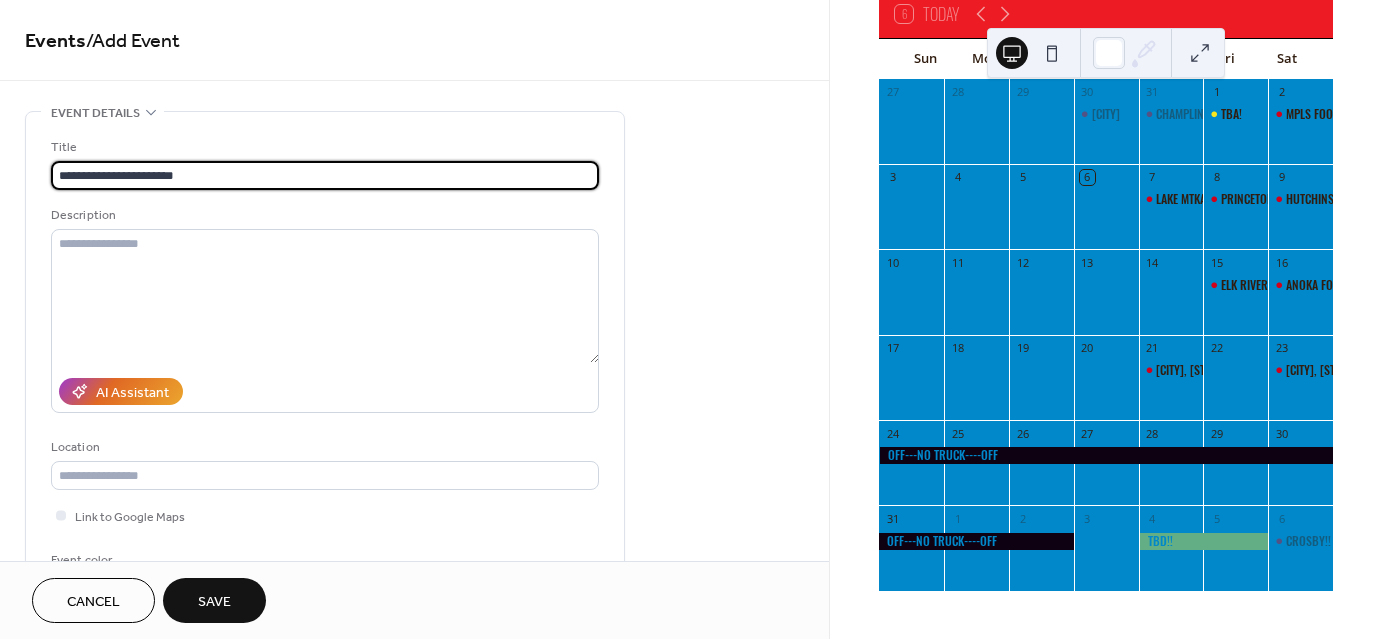 type on "**********" 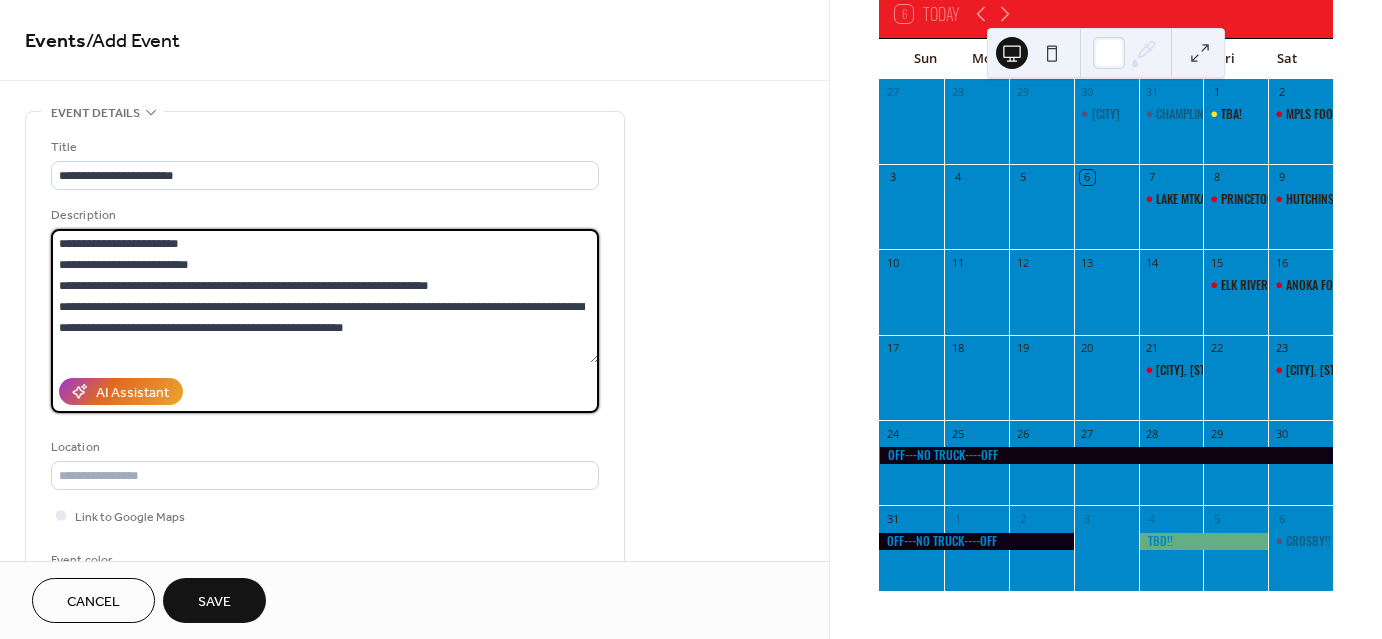 click on "**********" at bounding box center [325, 296] 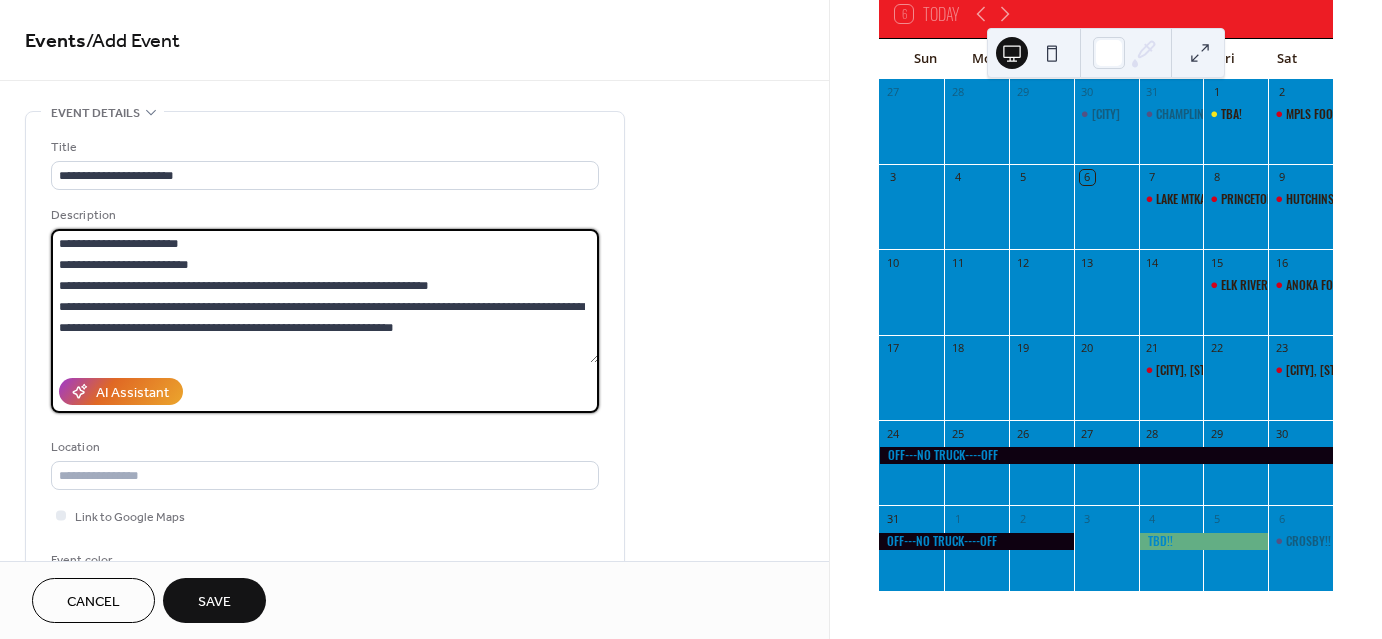 click on "**********" at bounding box center (325, 296) 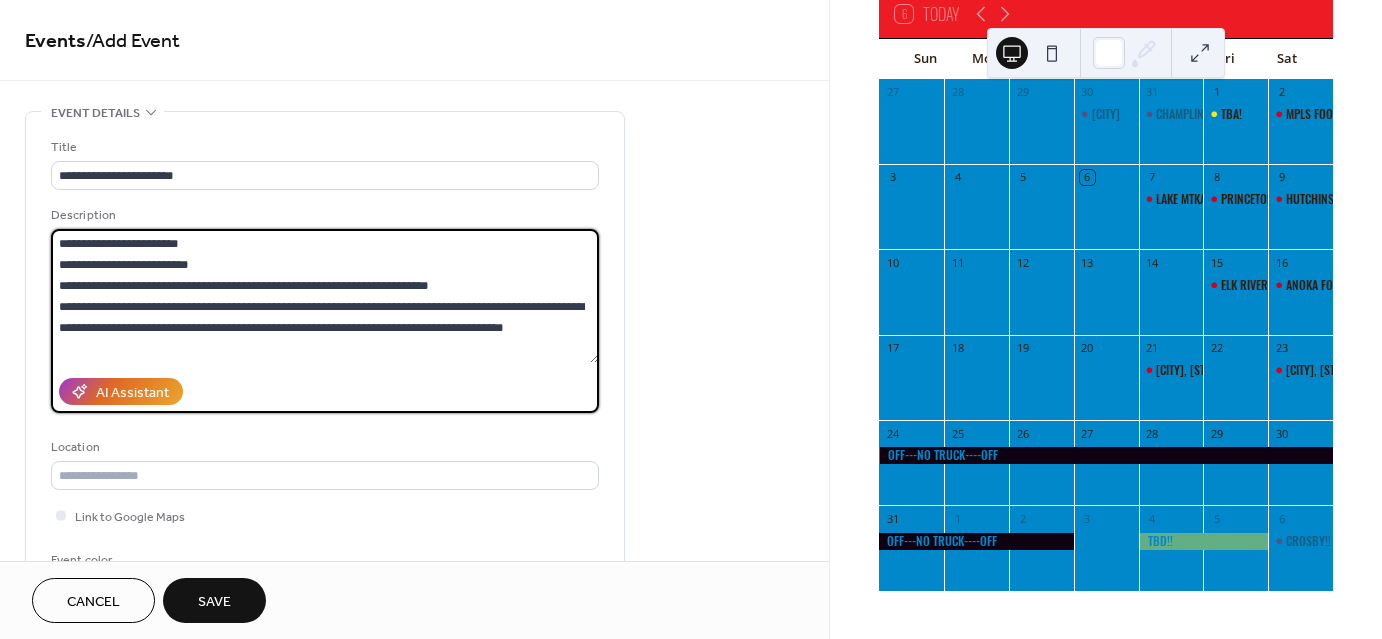 click on "**********" at bounding box center (325, 296) 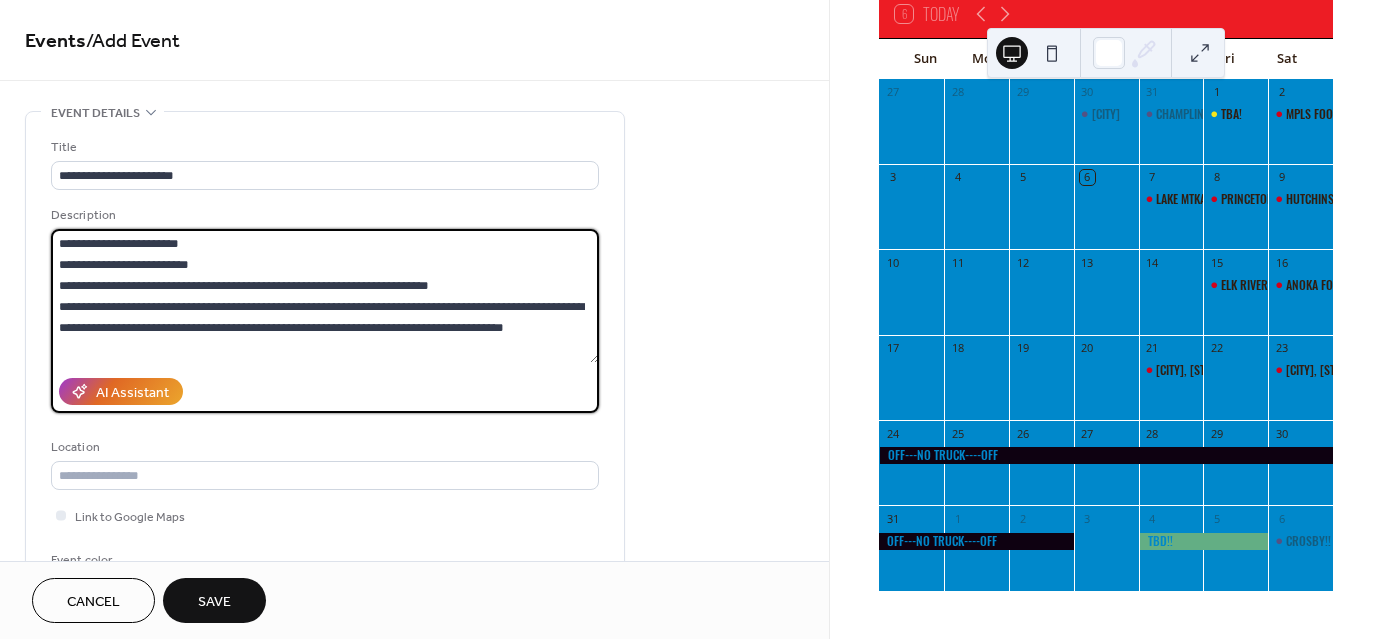 scroll, scrollTop: 19, scrollLeft: 0, axis: vertical 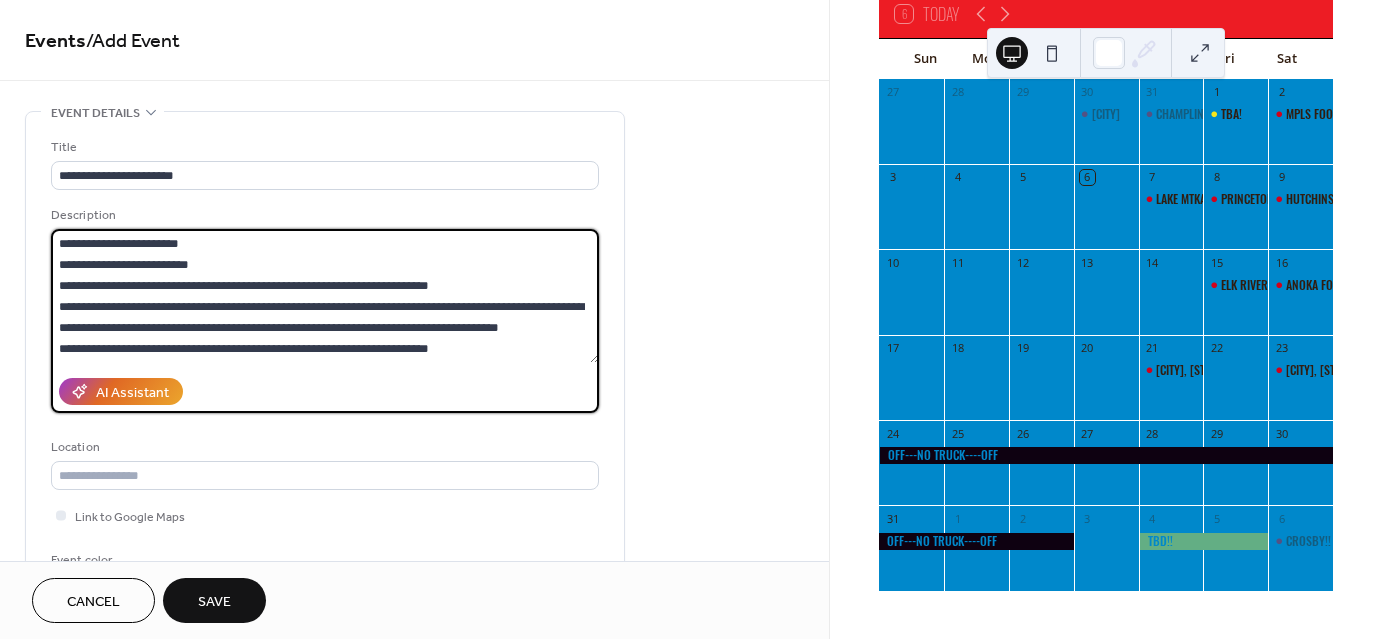 click on "**********" at bounding box center [325, 296] 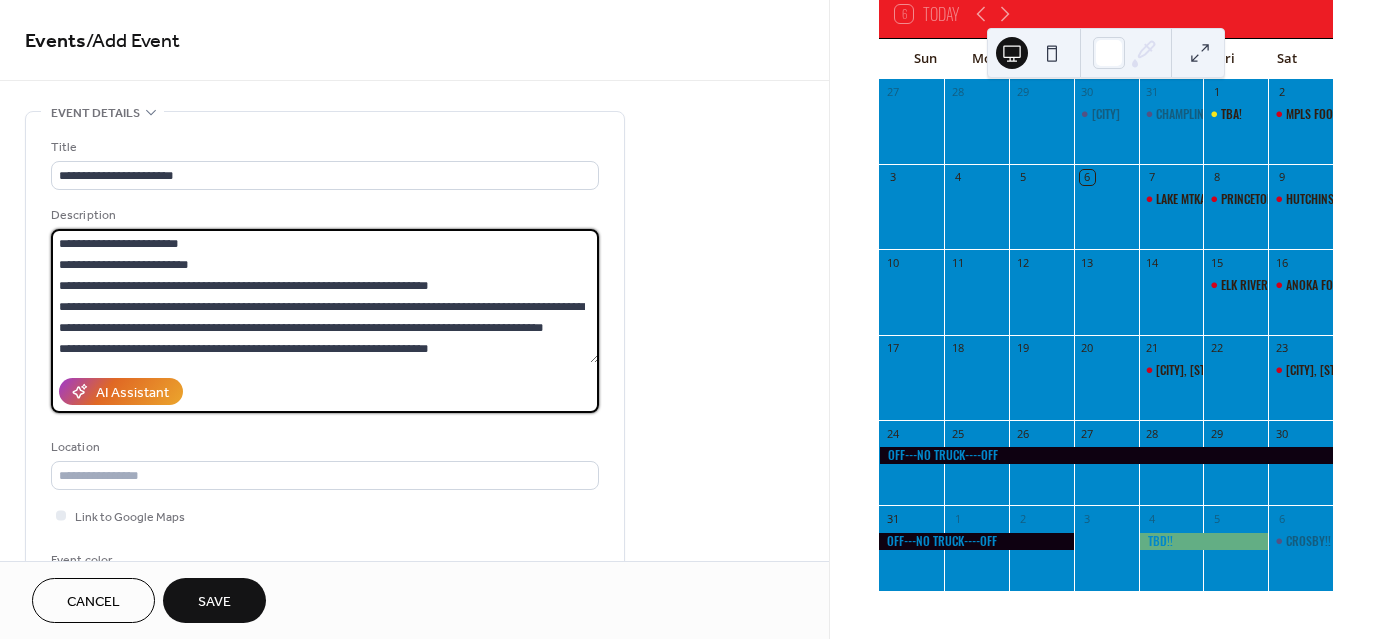 click on "**********" at bounding box center (325, 296) 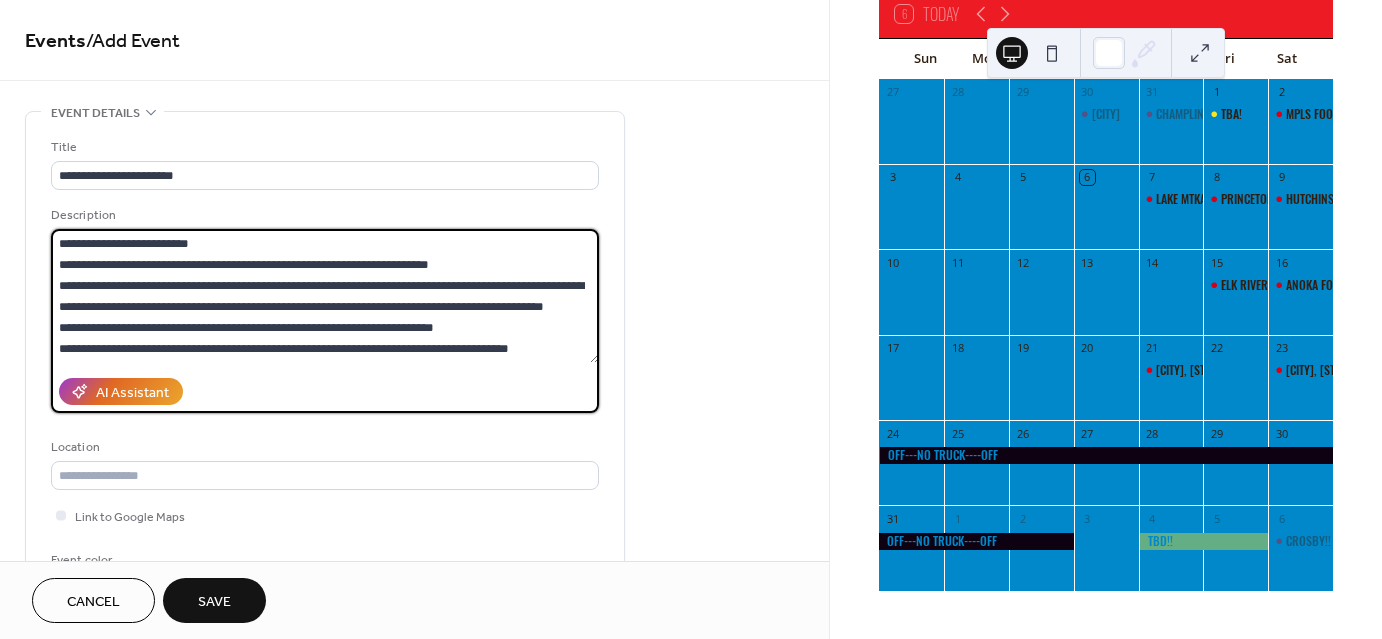 scroll, scrollTop: 60, scrollLeft: 0, axis: vertical 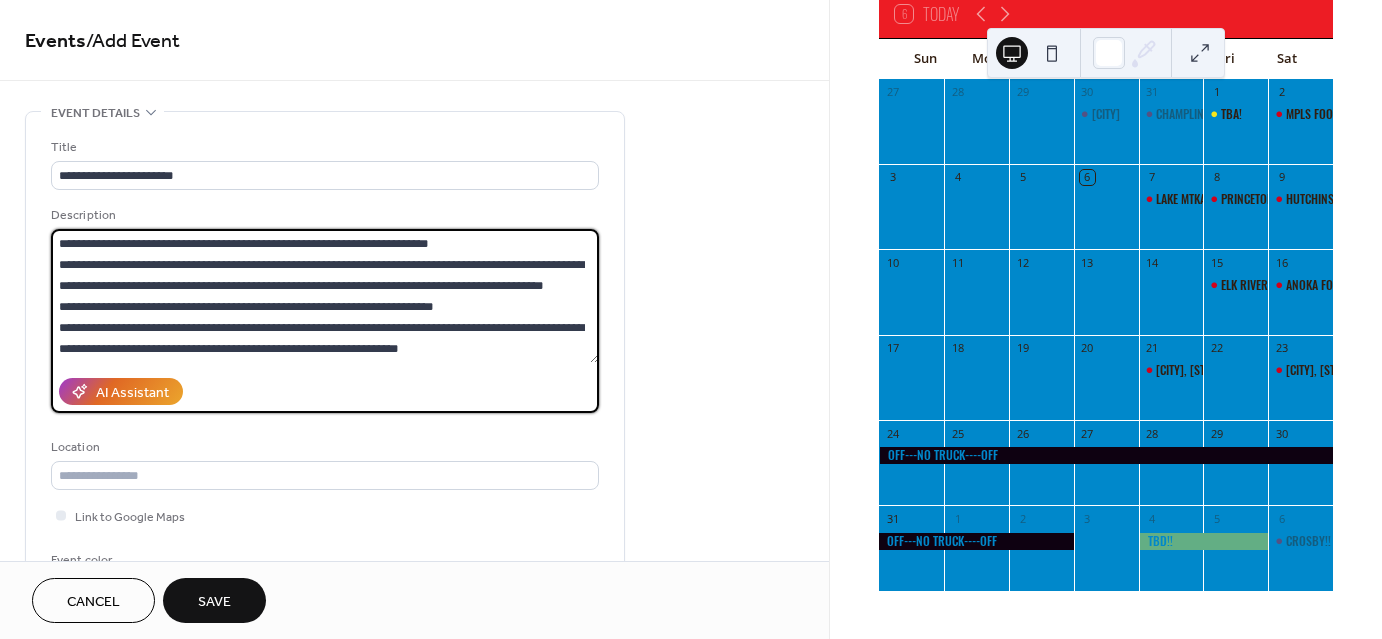 click on "**********" at bounding box center (325, 296) 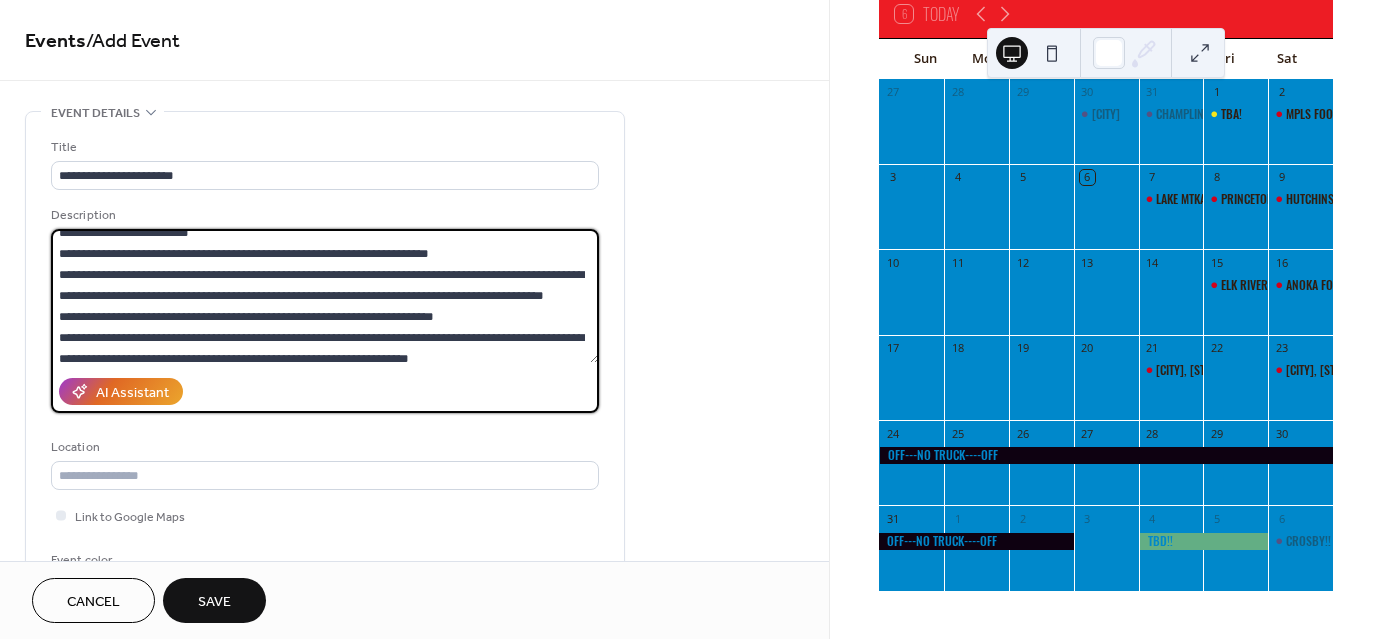 scroll, scrollTop: 0, scrollLeft: 0, axis: both 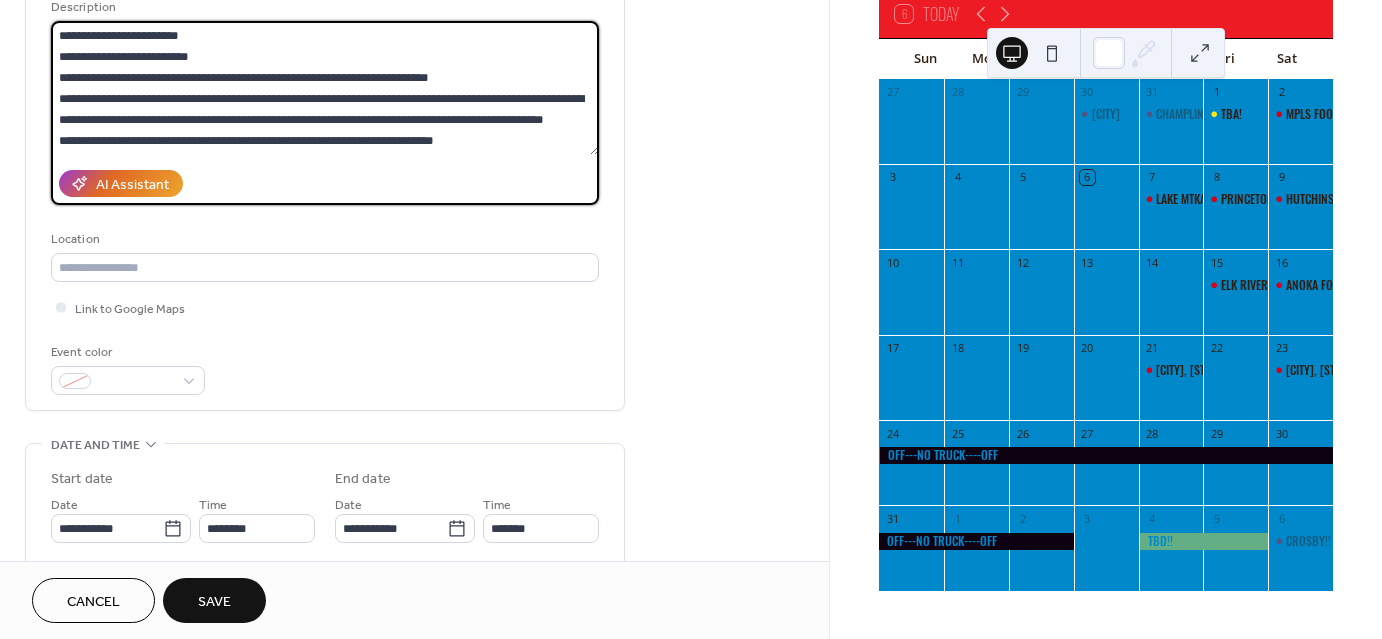 click on "**********" at bounding box center [325, 88] 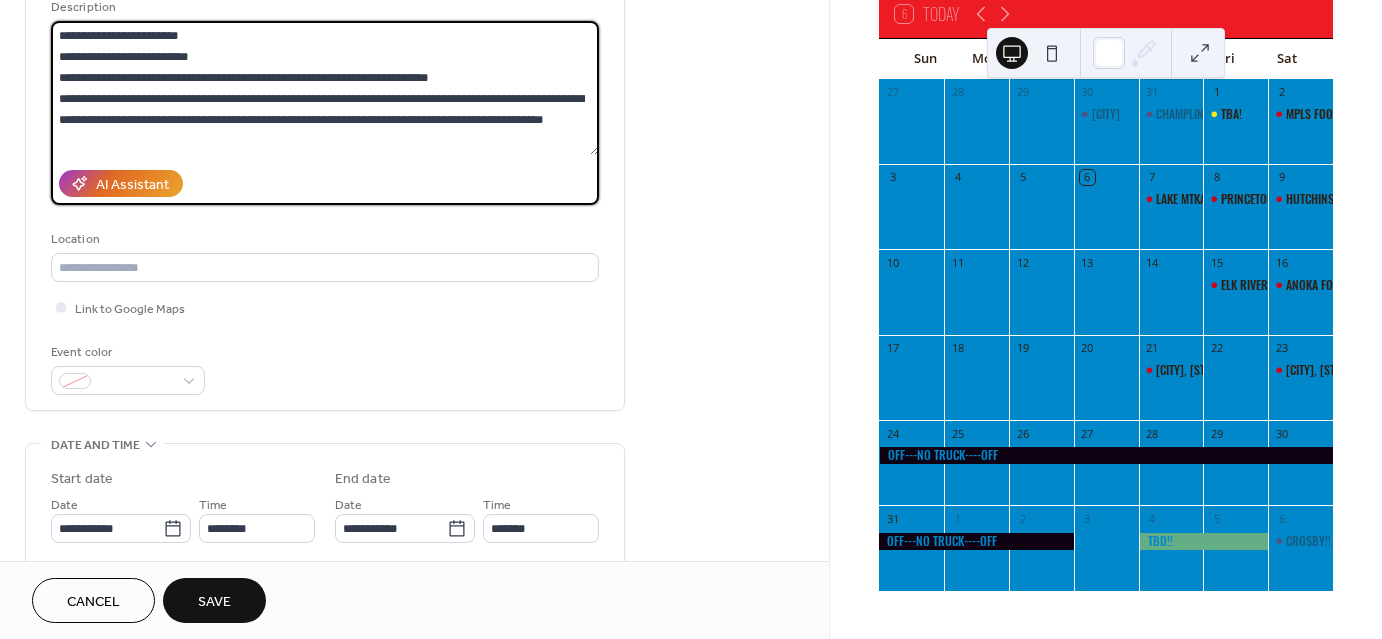 scroll, scrollTop: 19, scrollLeft: 0, axis: vertical 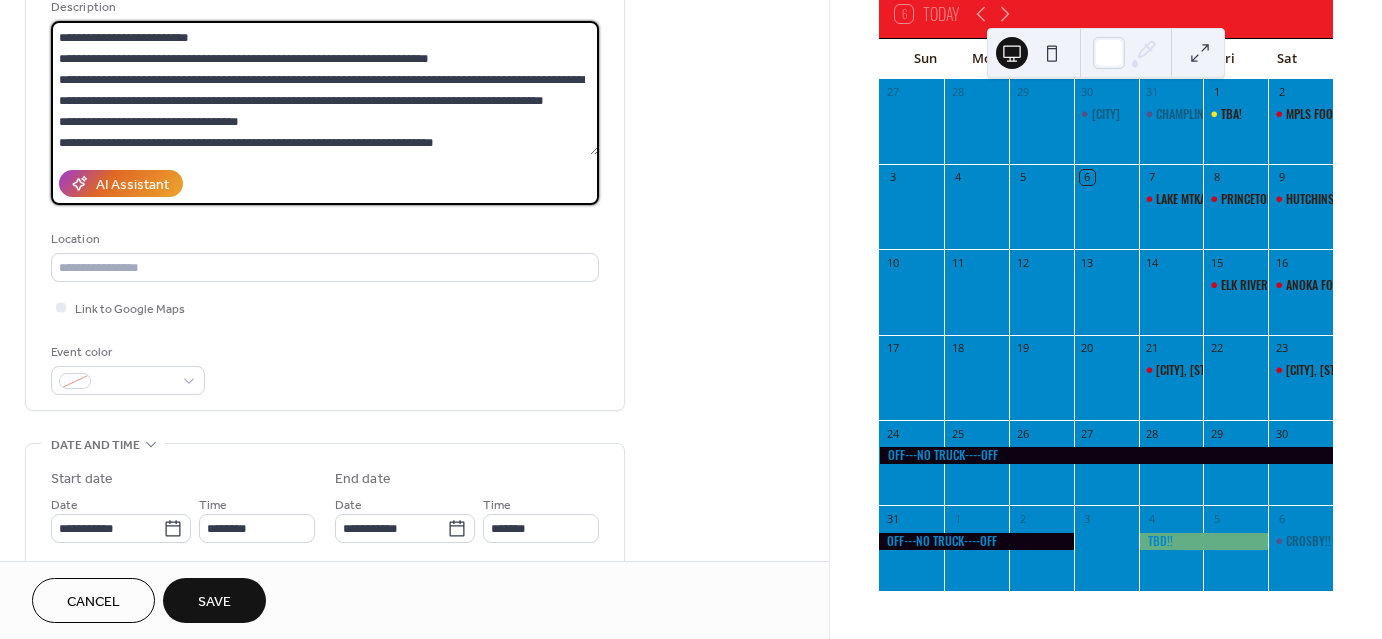 type on "**********" 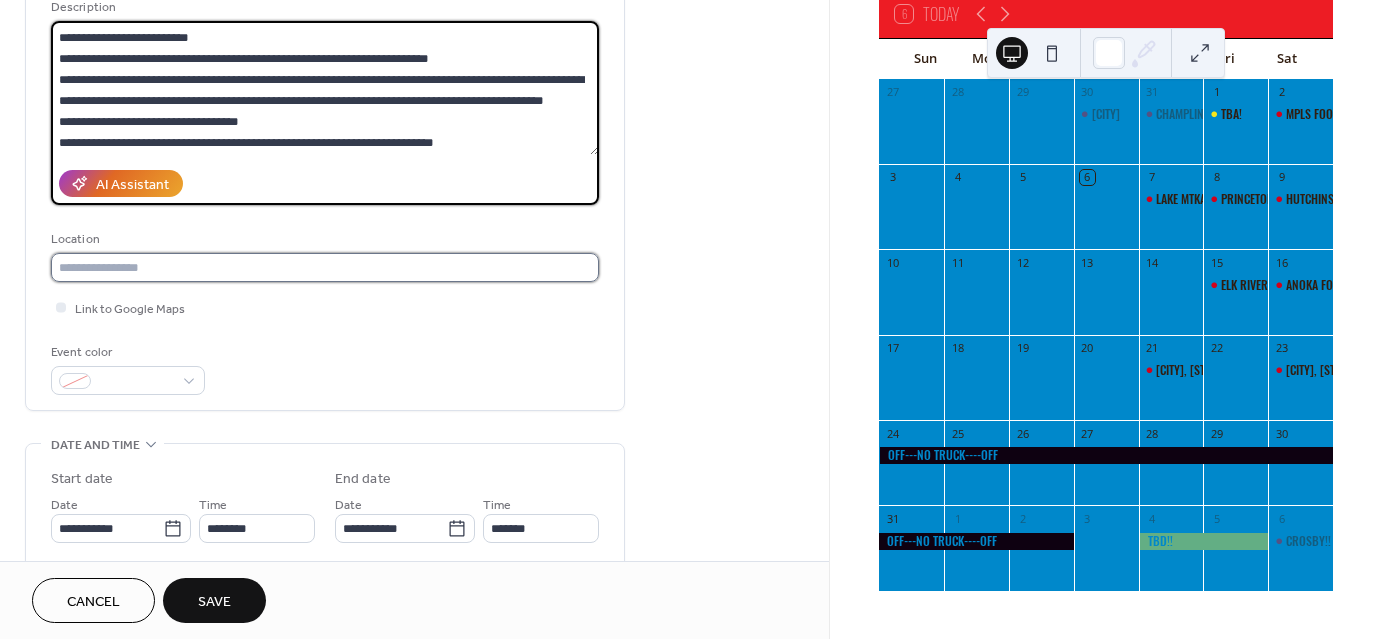 click at bounding box center (325, 267) 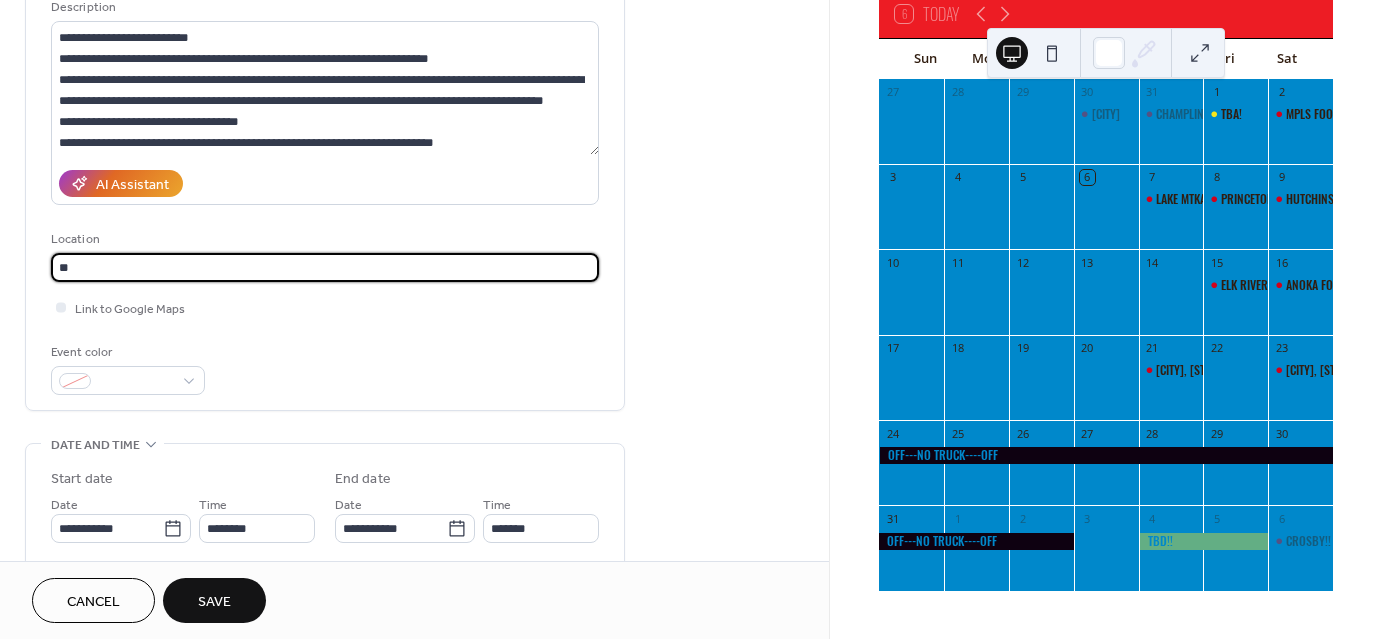 type on "*" 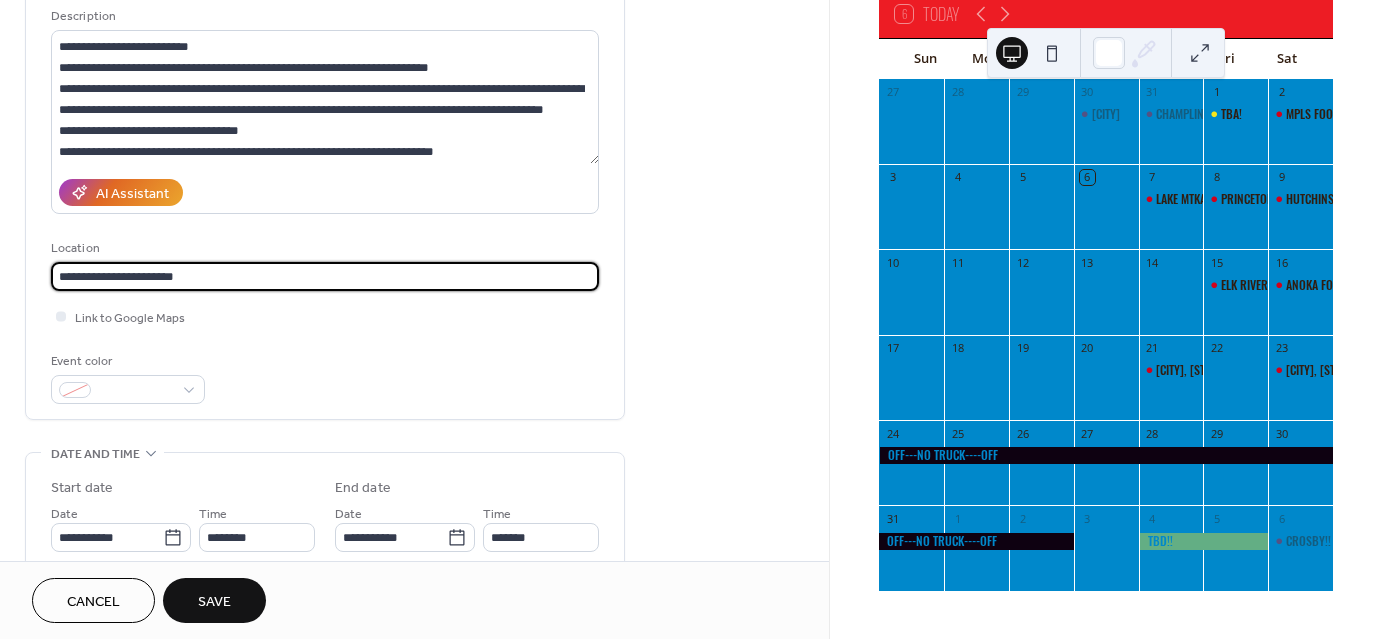 scroll, scrollTop: 200, scrollLeft: 0, axis: vertical 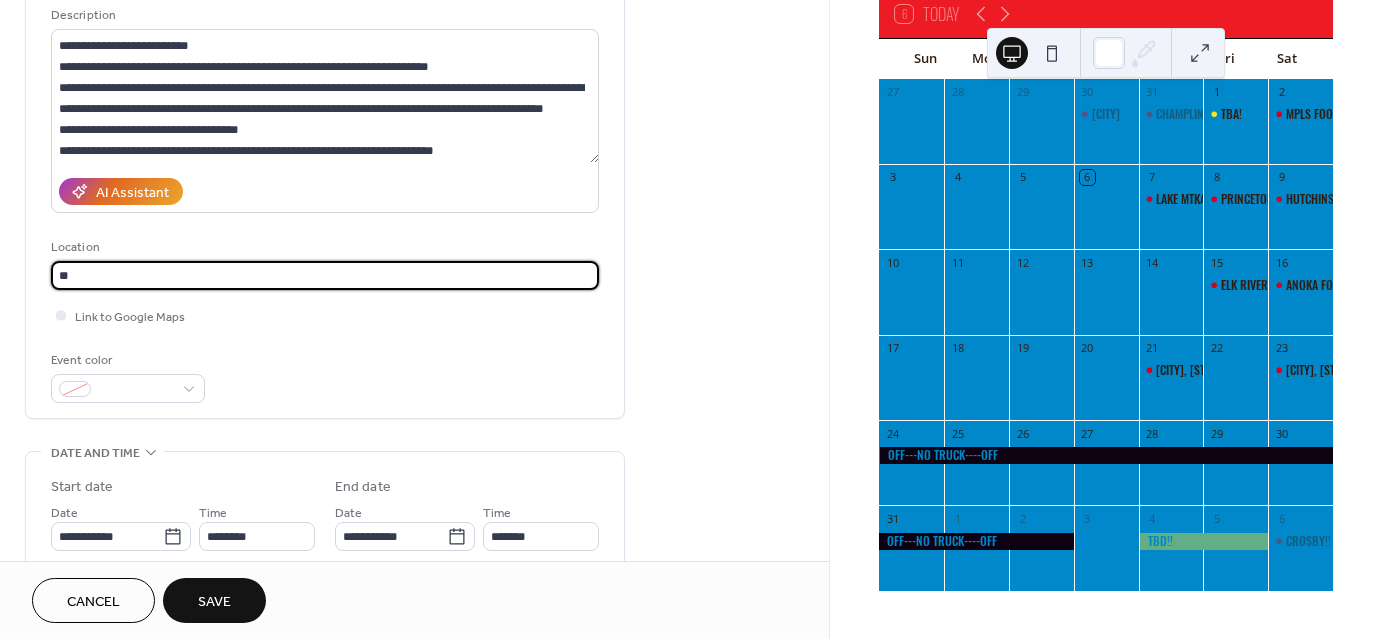 type on "*" 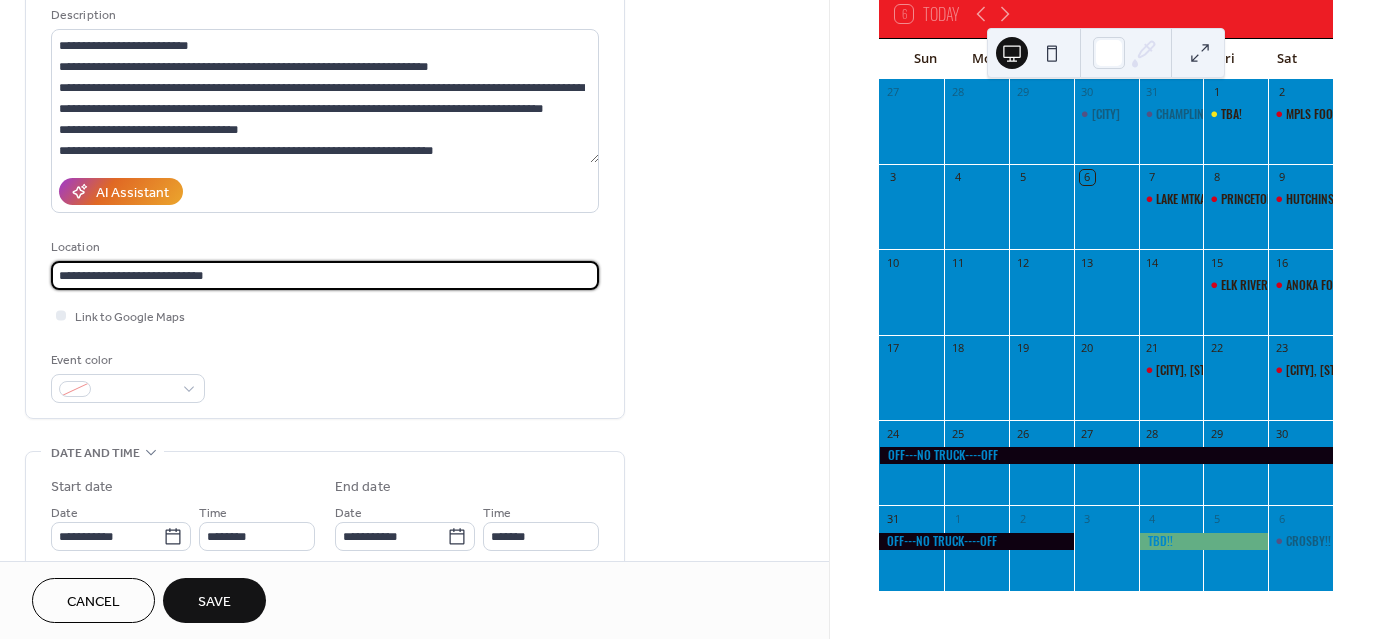click on "**********" at bounding box center (325, 275) 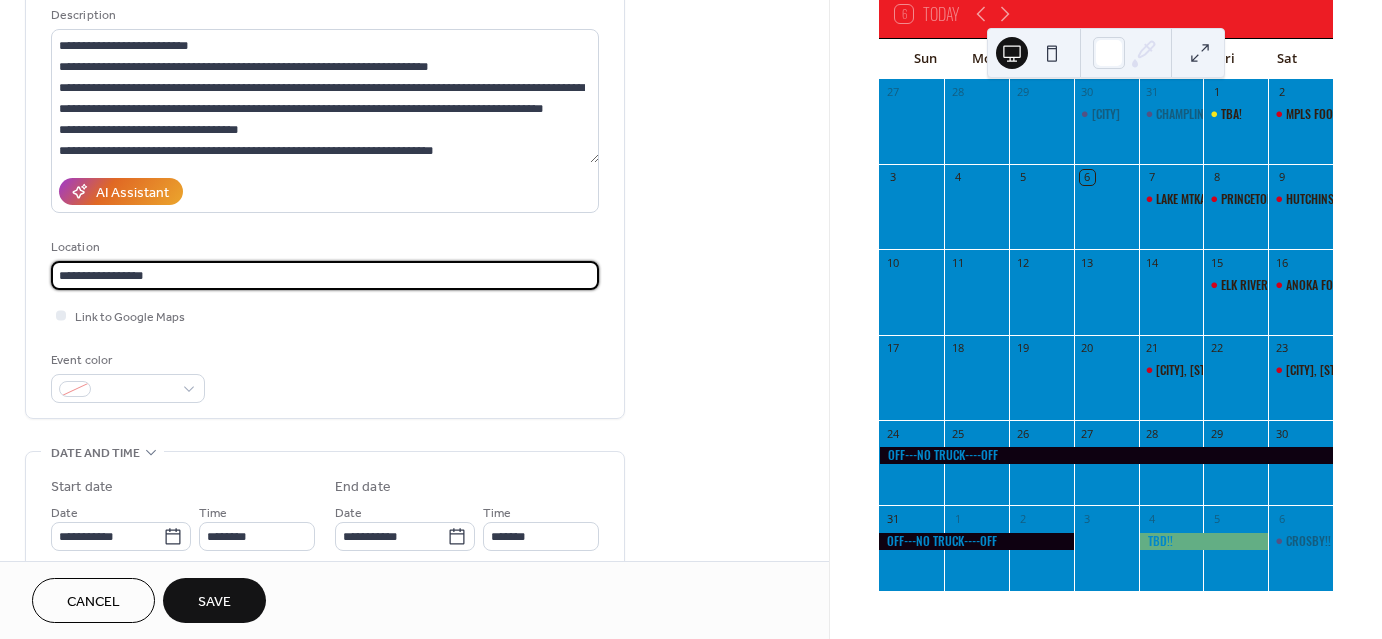 click on "**********" at bounding box center [325, 275] 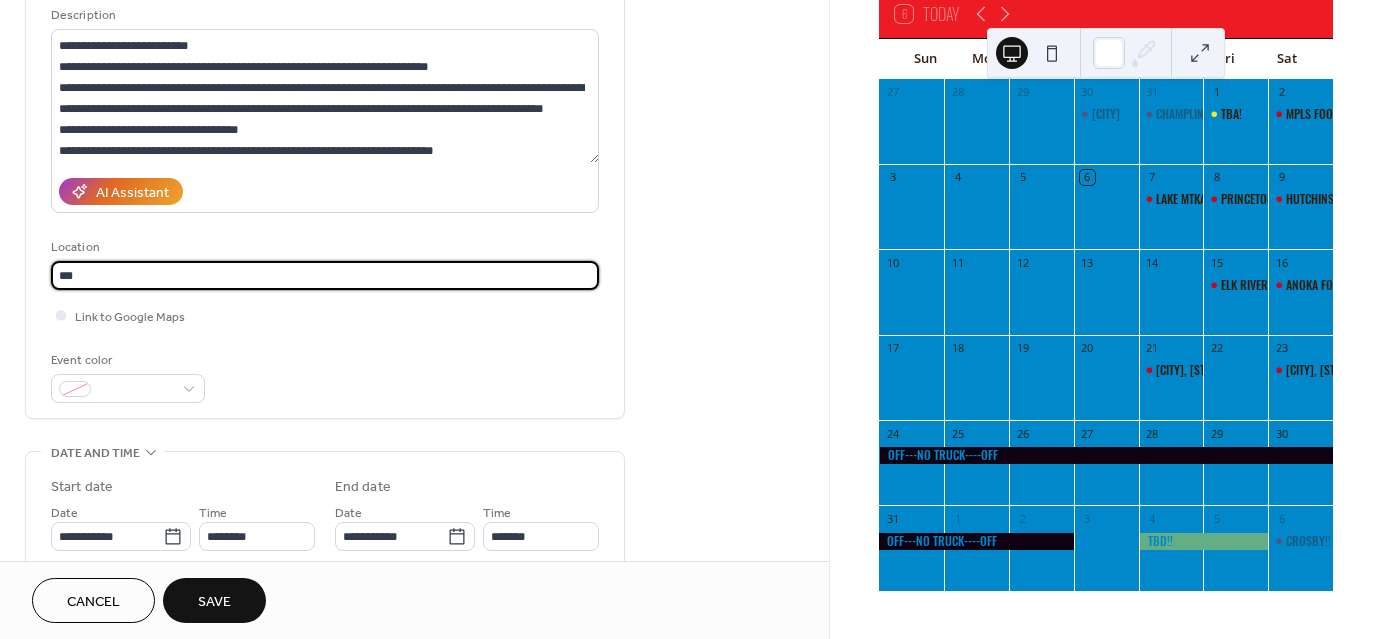 type on "*" 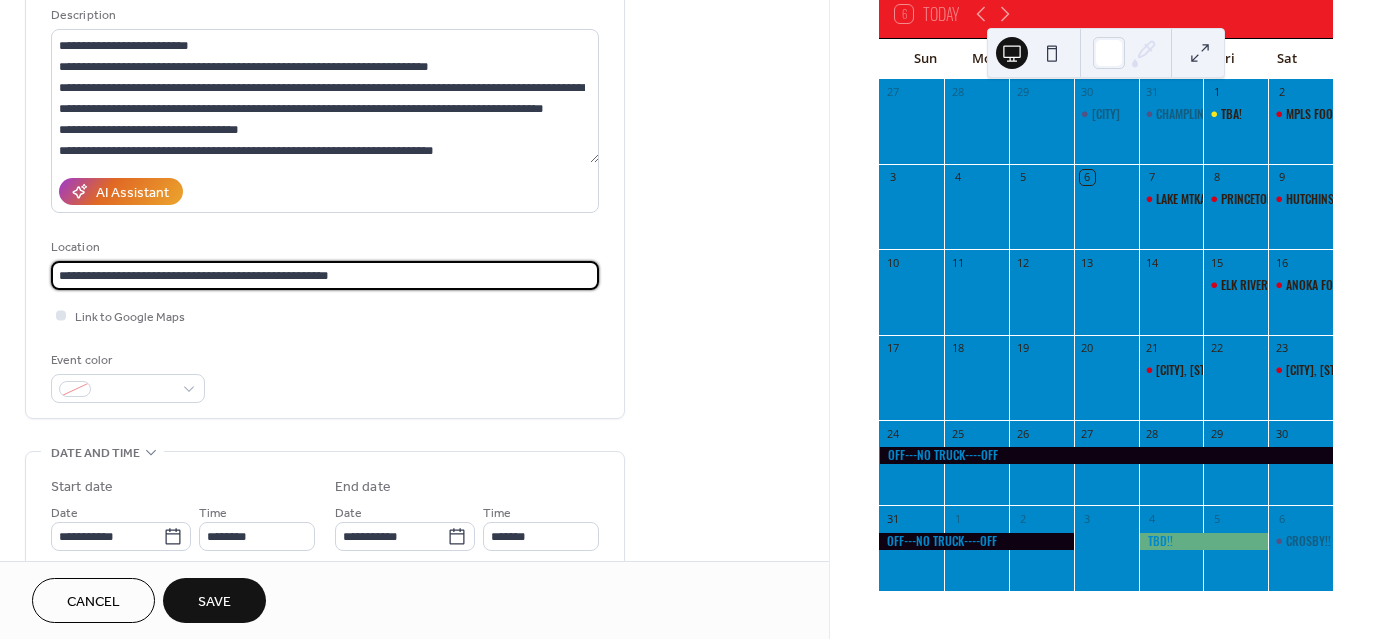 type on "**********" 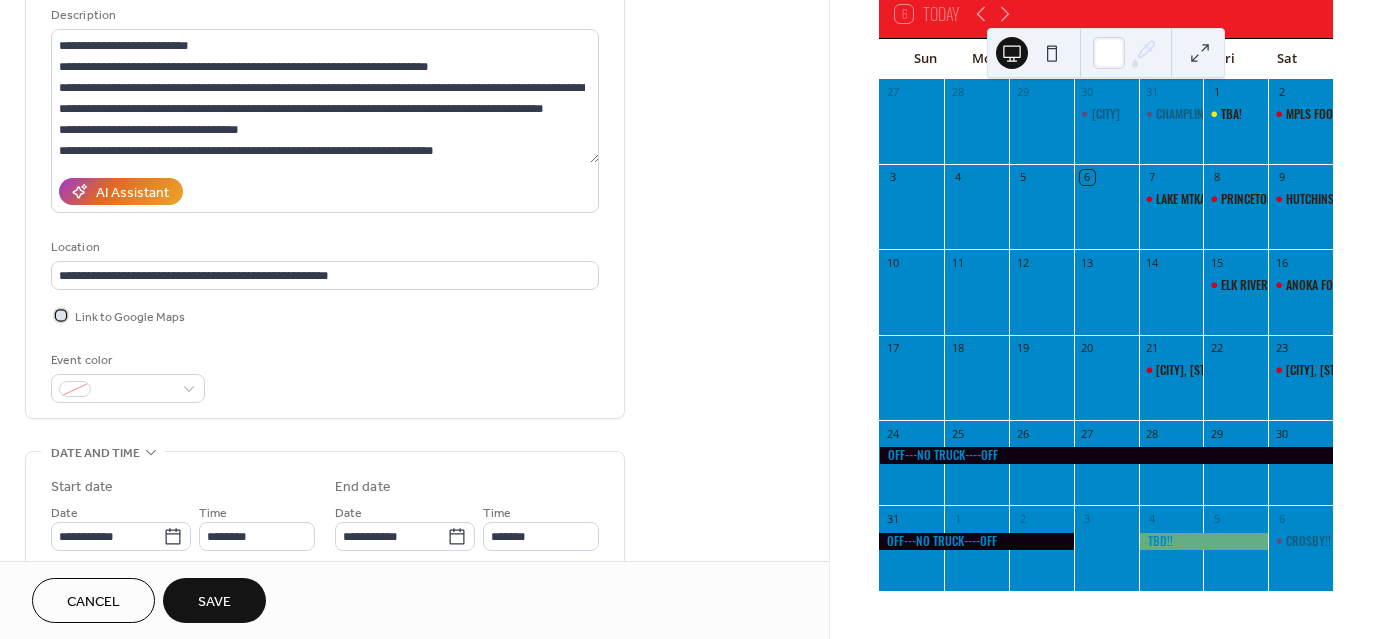 click at bounding box center [61, 315] 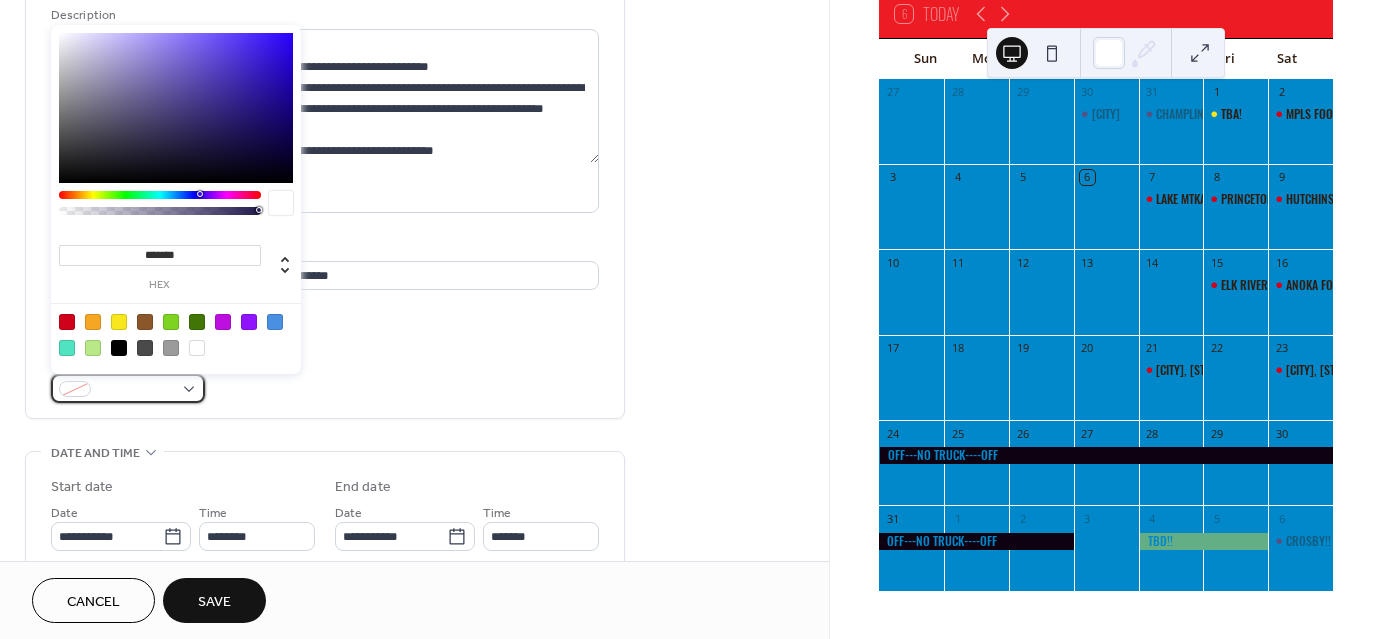 click at bounding box center [75, 389] 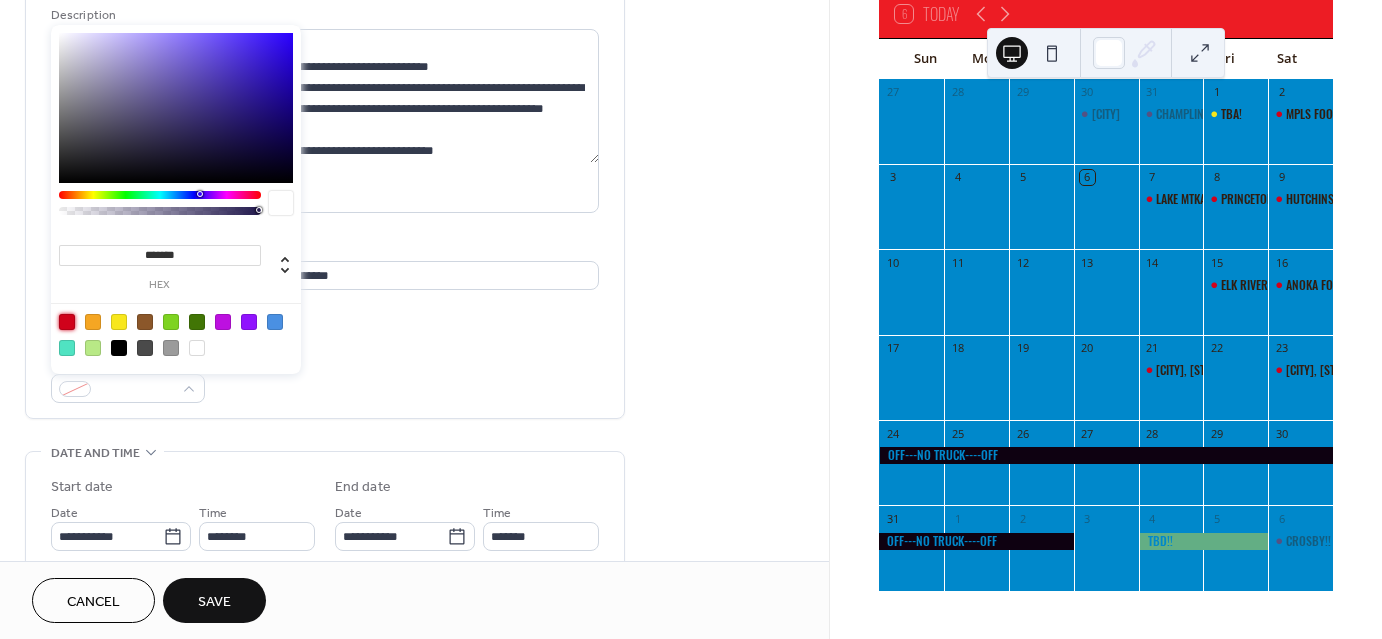 click at bounding box center [67, 322] 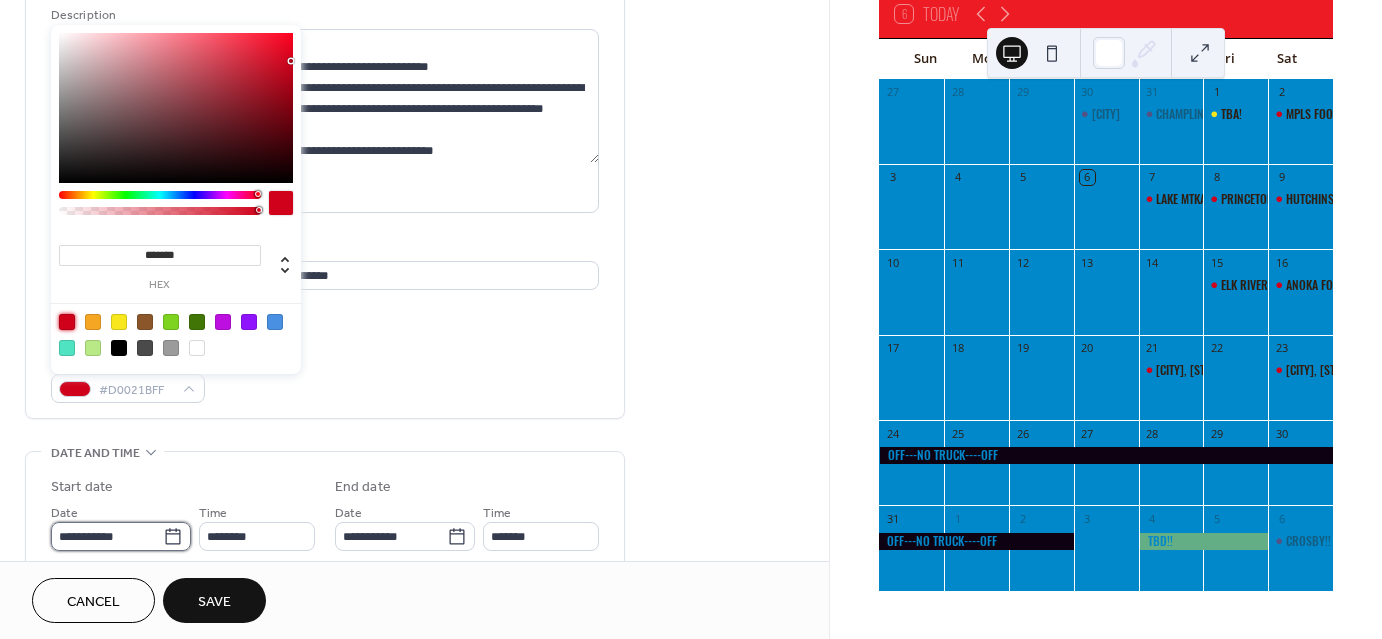 click on "**********" at bounding box center [107, 536] 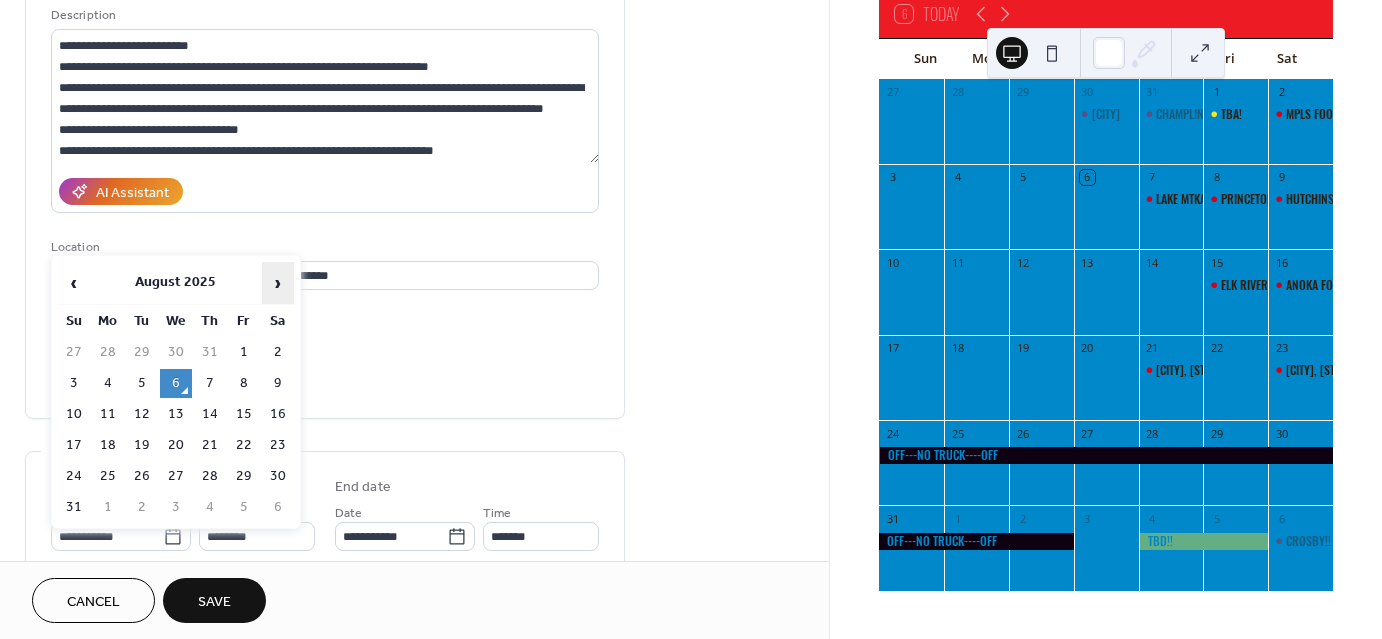 click on "›" at bounding box center [278, 283] 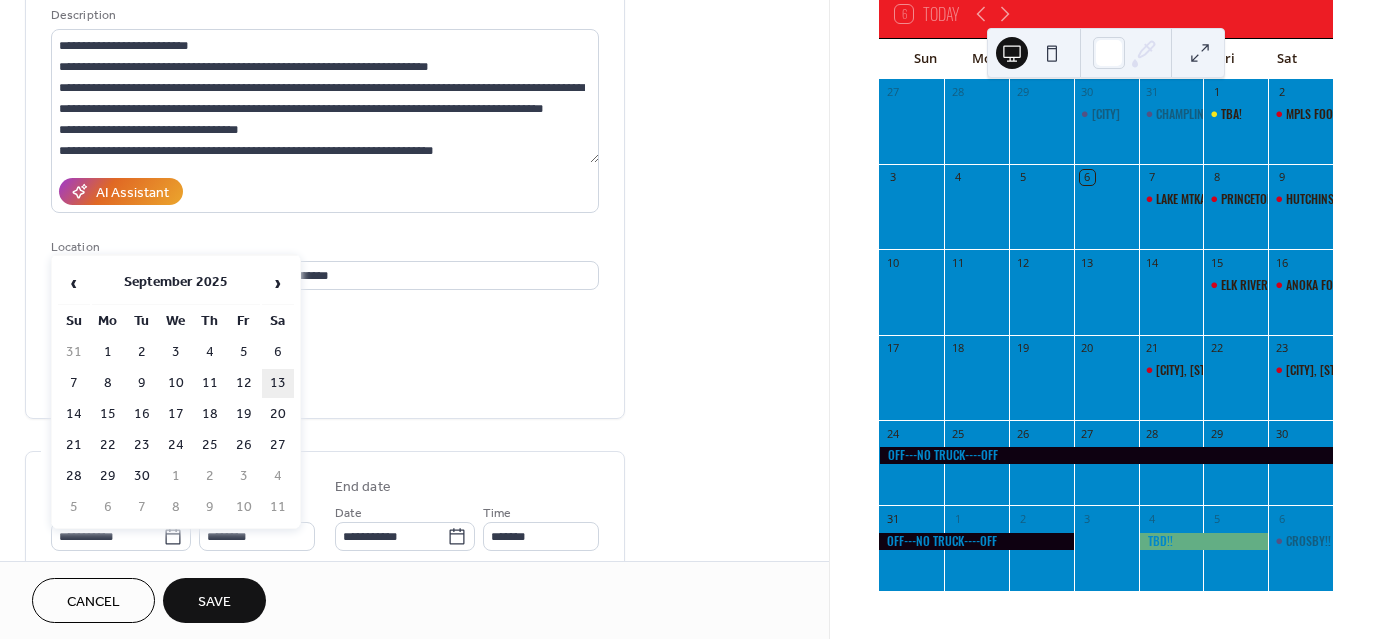 click on "13" at bounding box center (278, 383) 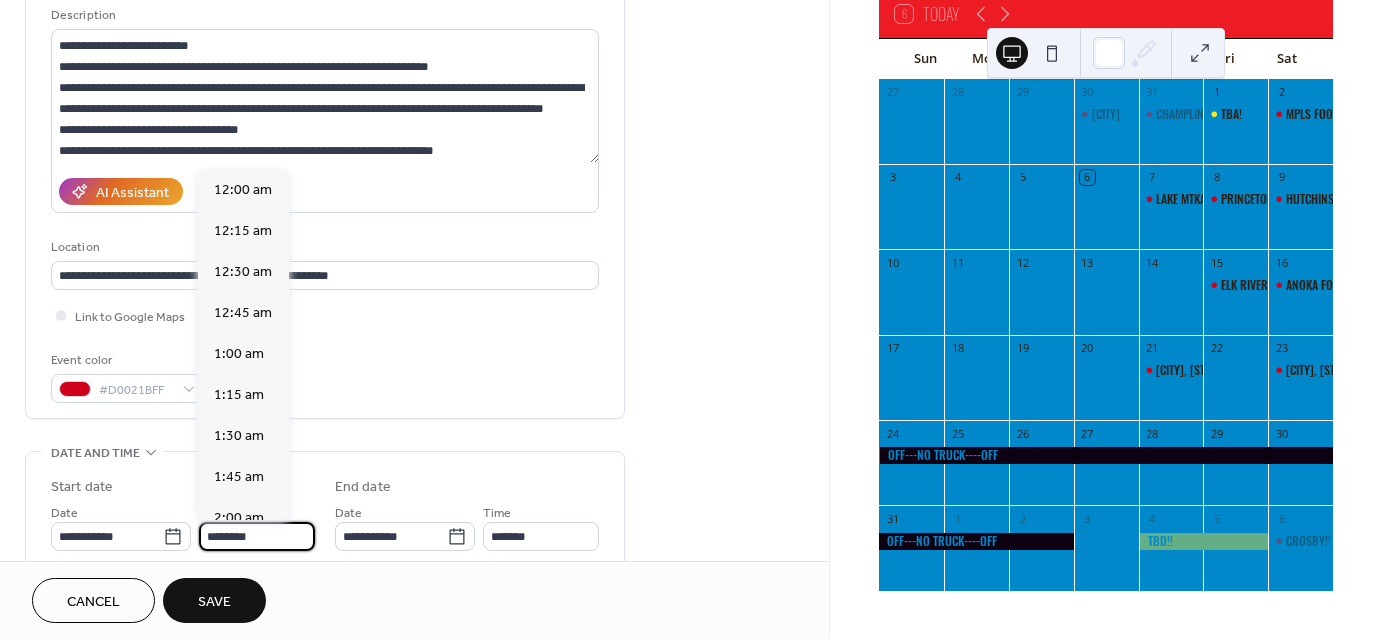 click on "********" at bounding box center (257, 536) 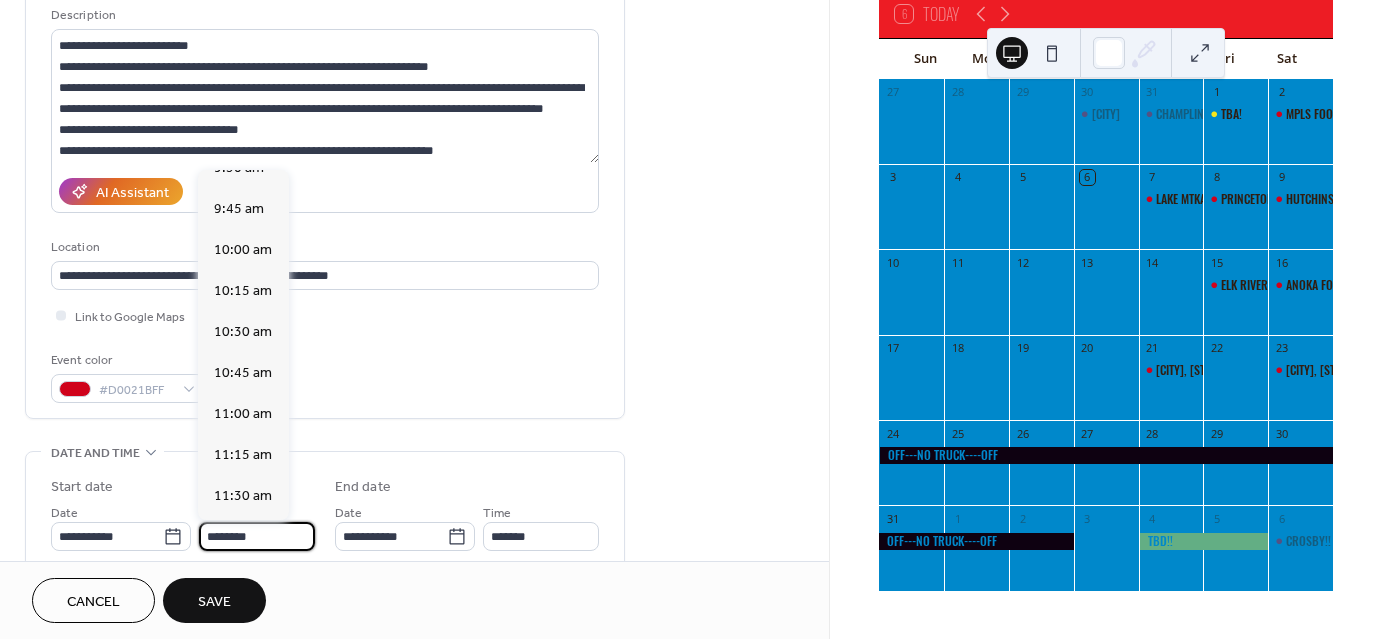 scroll, scrollTop: 1576, scrollLeft: 0, axis: vertical 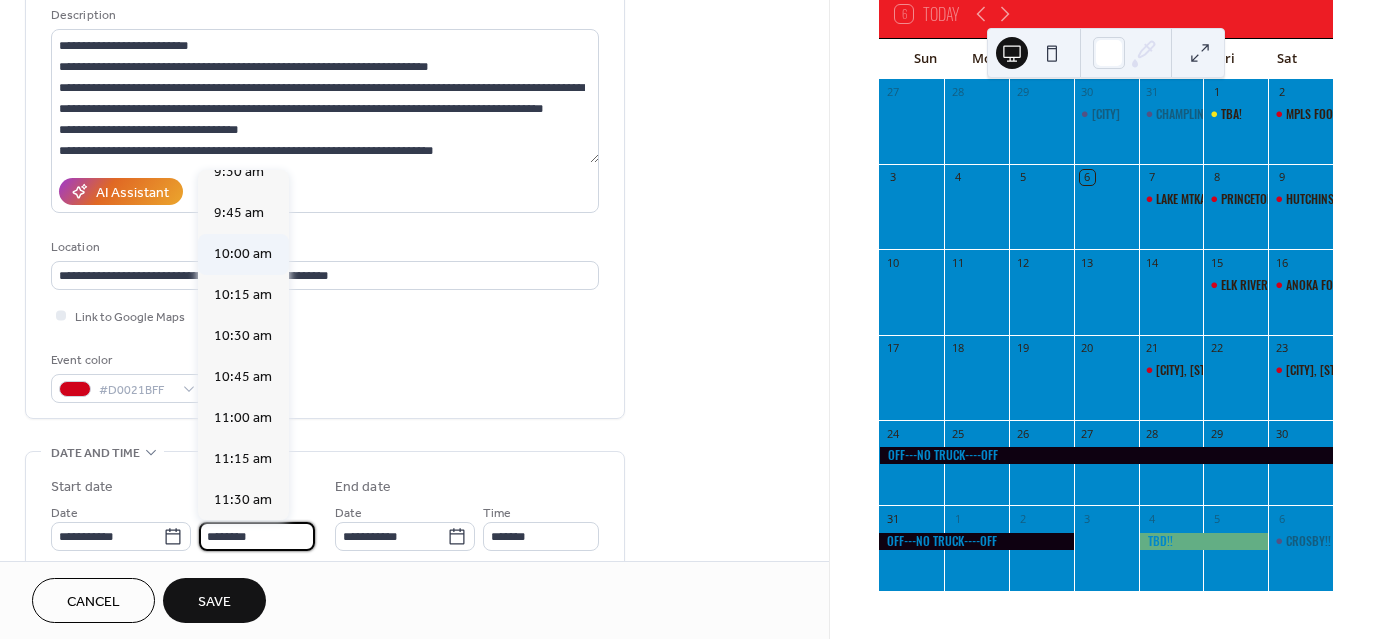 click on "10:00 am" at bounding box center [243, 254] 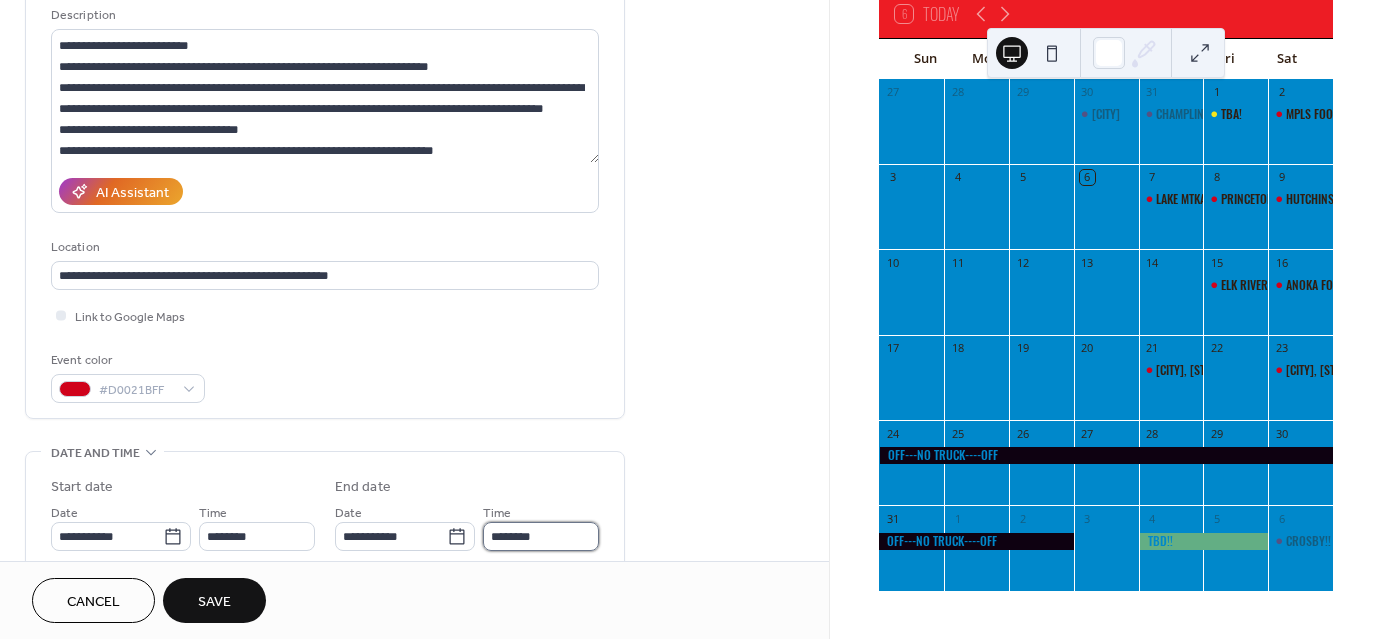 click on "********" at bounding box center [541, 536] 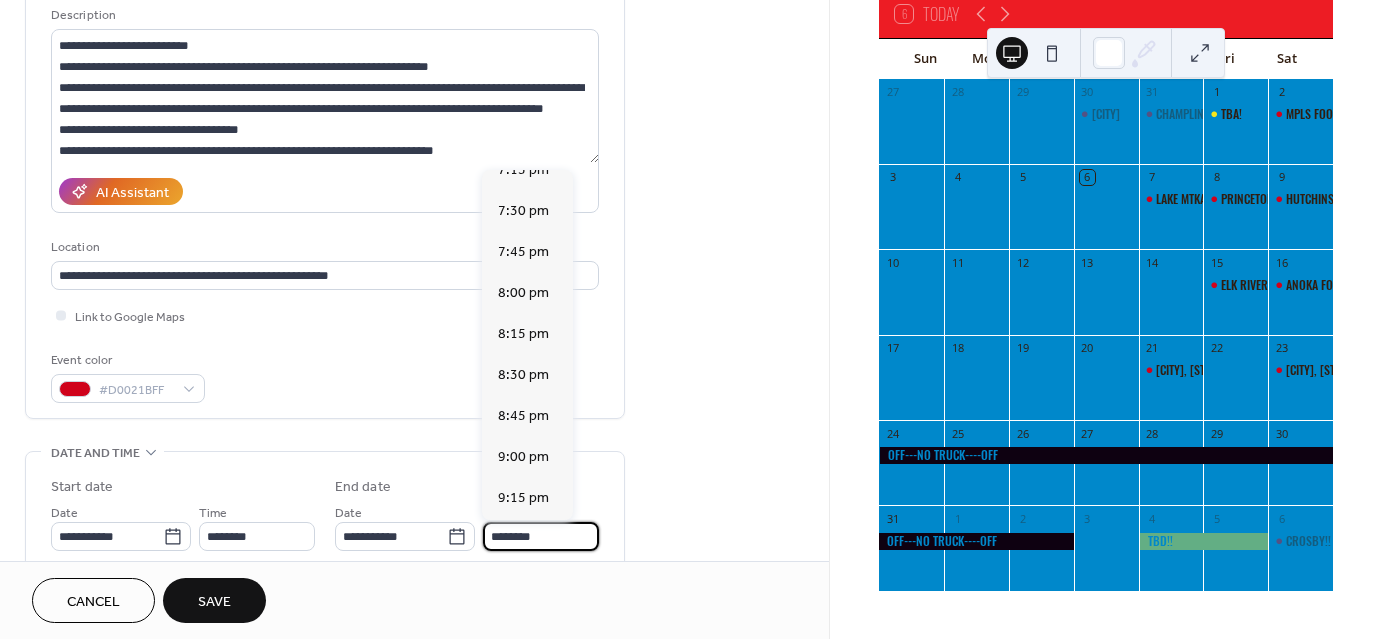 scroll, scrollTop: 1508, scrollLeft: 0, axis: vertical 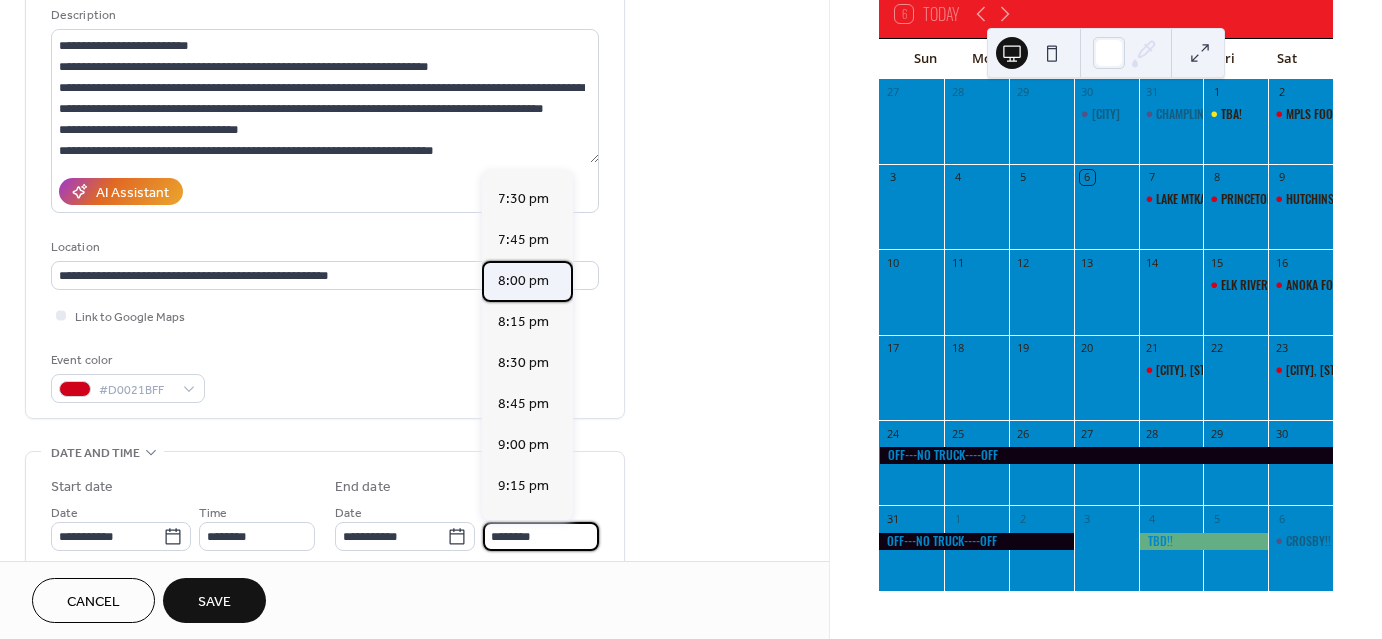 click on "8:00 pm" at bounding box center (523, 281) 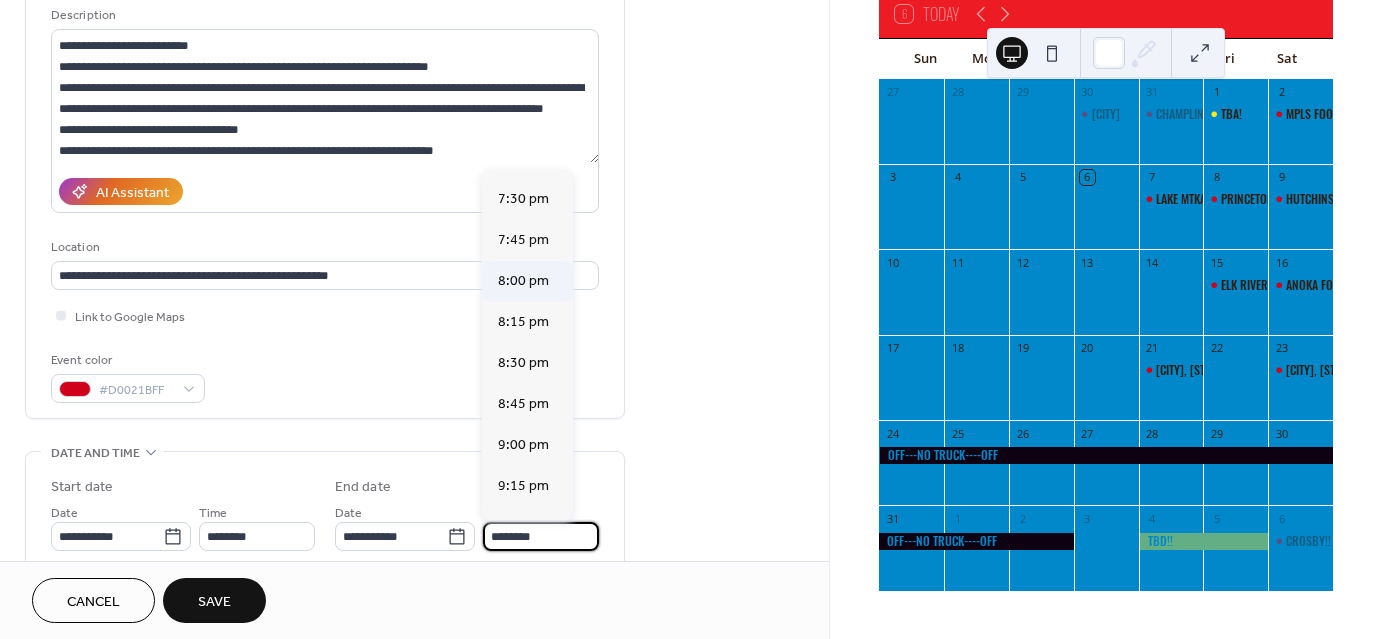 type on "*******" 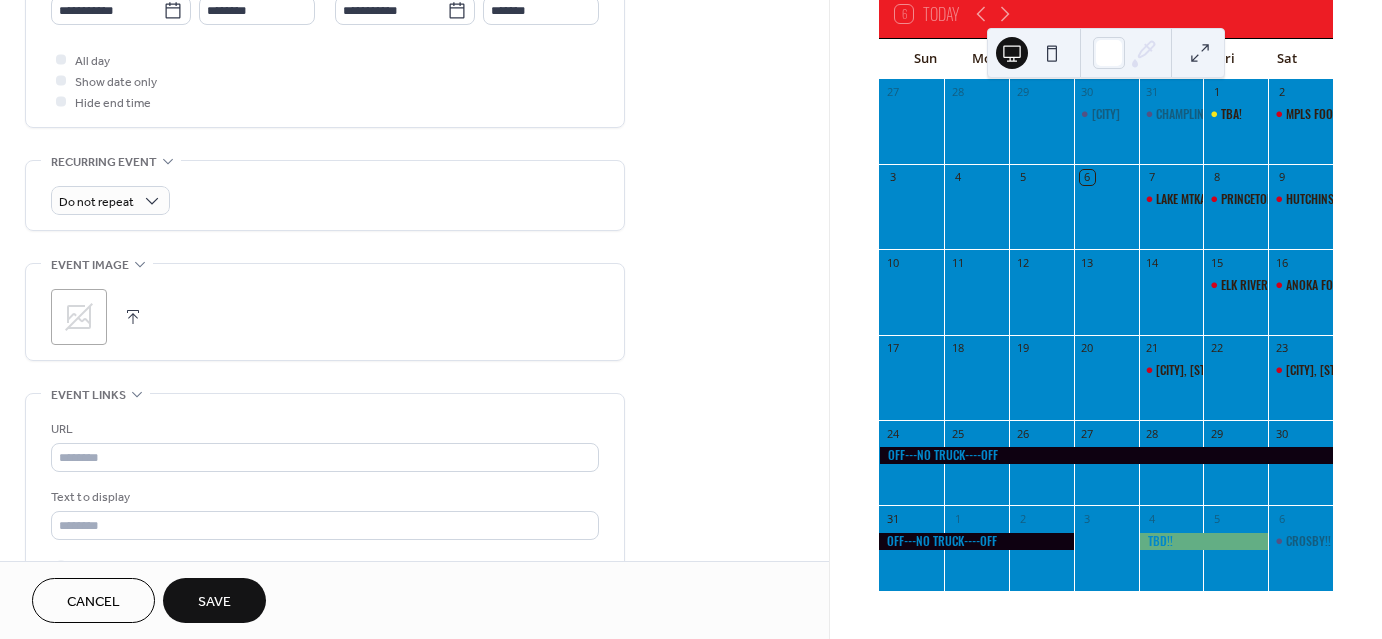 scroll, scrollTop: 740, scrollLeft: 0, axis: vertical 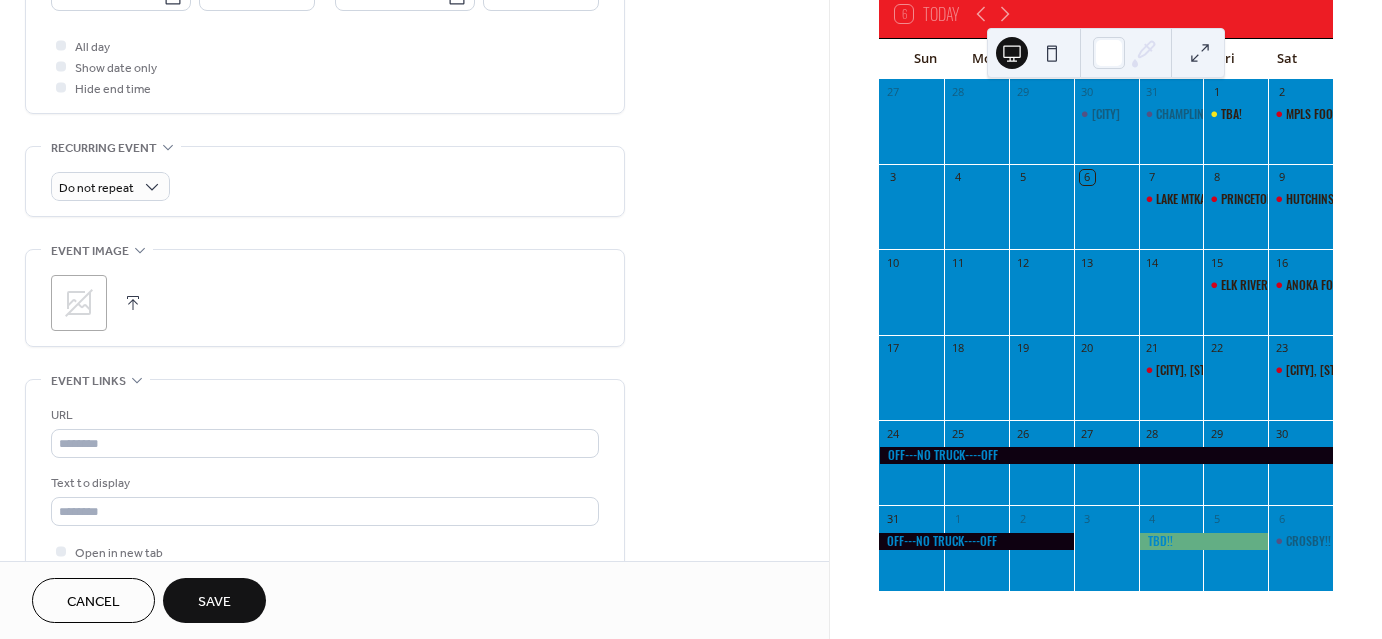click on "Save" at bounding box center [214, 600] 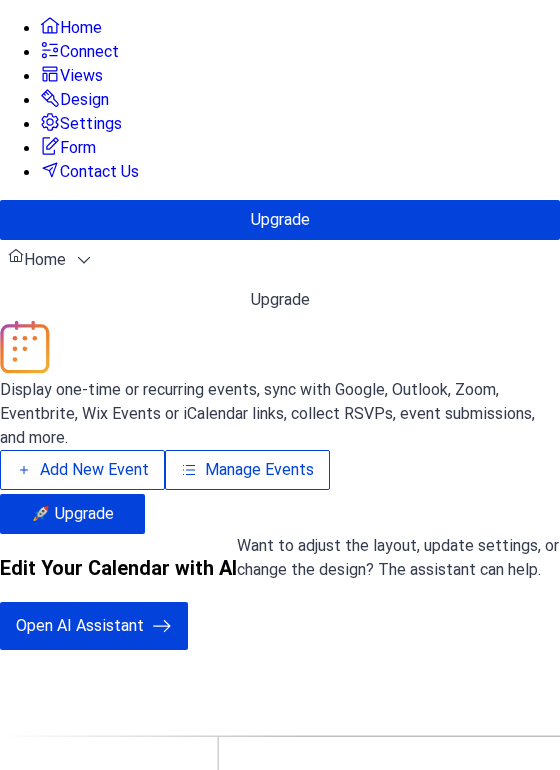 scroll, scrollTop: 0, scrollLeft: 0, axis: both 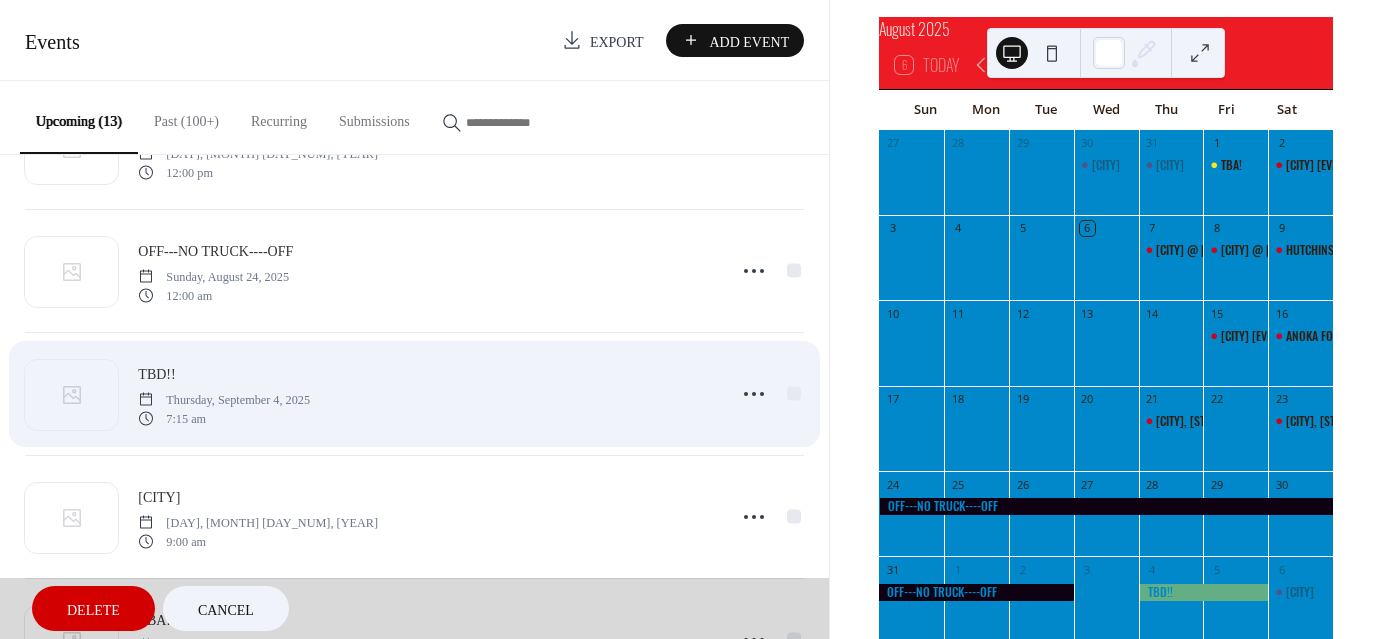 click on "TBD!! Thursday, September 4, 2025 7:15 am" at bounding box center [414, 393] 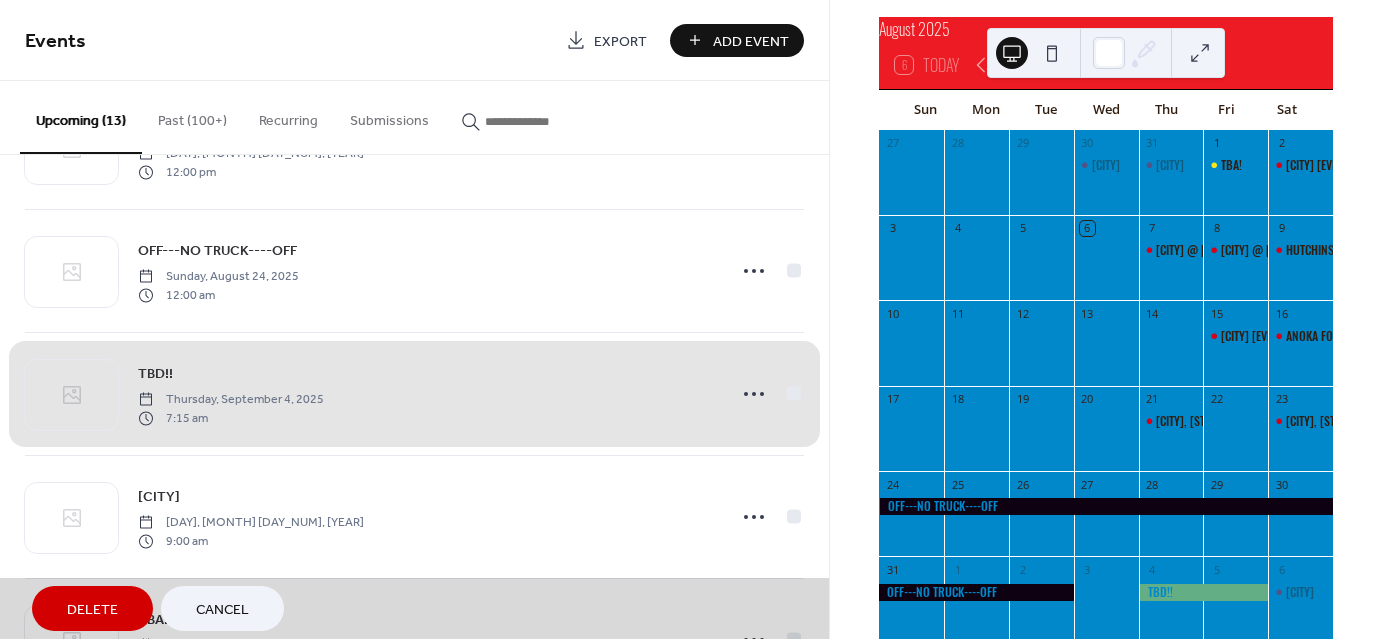 click on "TBD!! Thursday, September 4, 2025 7:15 am" at bounding box center [414, 393] 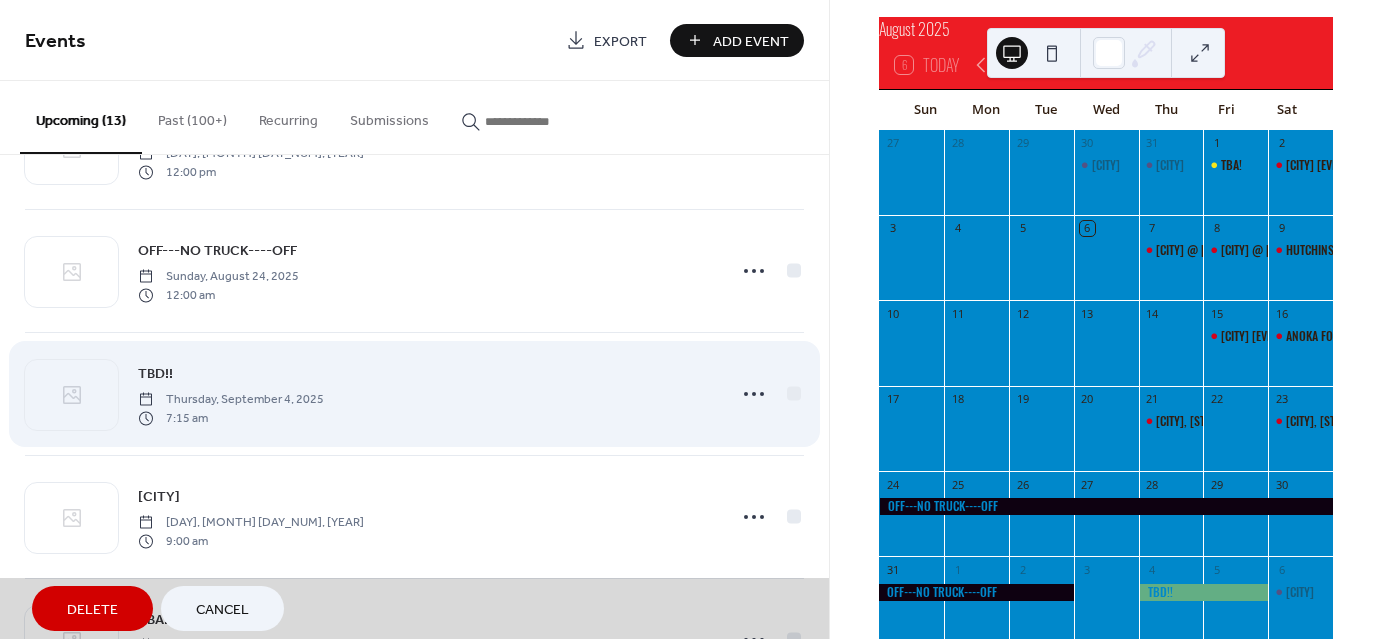 click on "TBD!! Thursday, September 4, 2025 7:15 am" at bounding box center (414, 393) 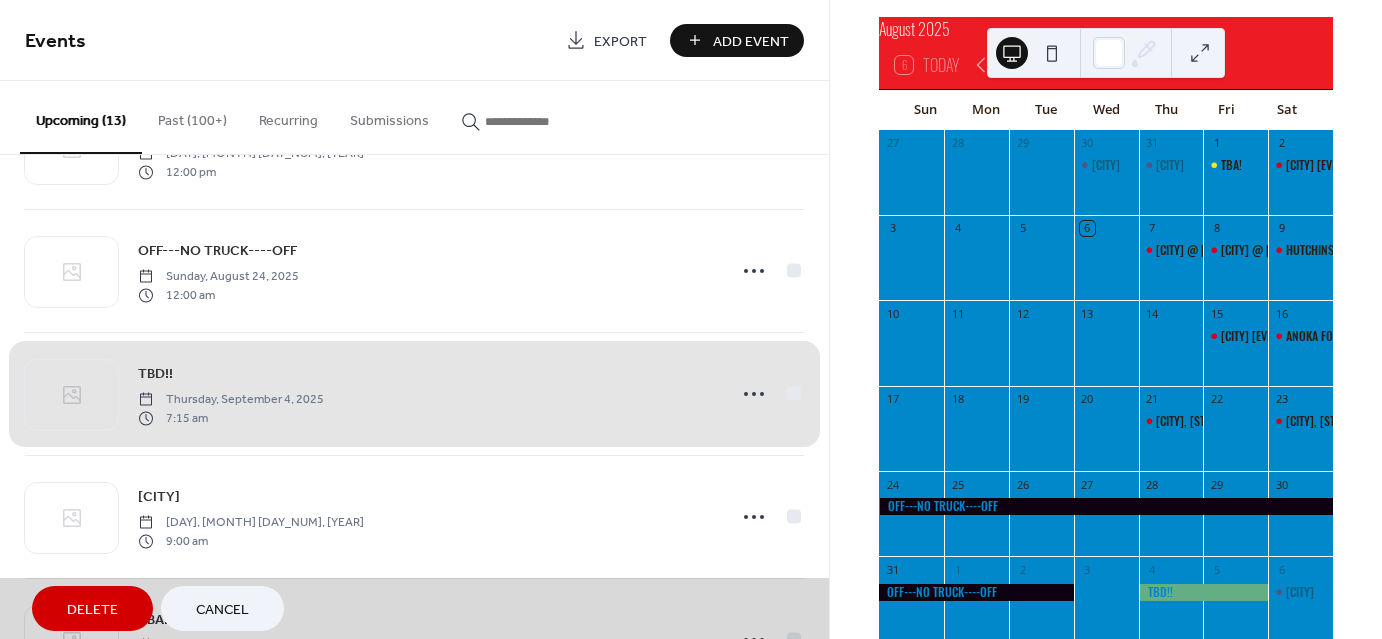 click on "TBD!! Thursday, September 4, 2025 7:15 am" at bounding box center [414, 393] 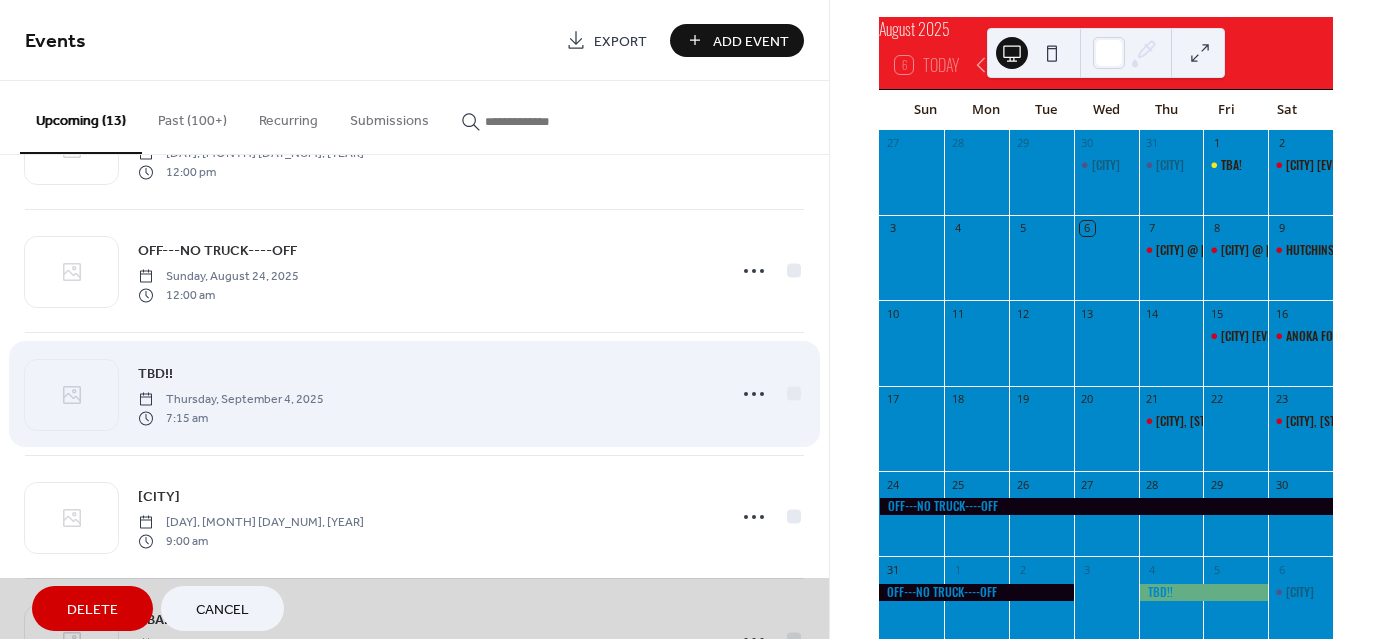 click on "TBD!! Thursday, September 4, 2025 7:15 am" at bounding box center [414, 393] 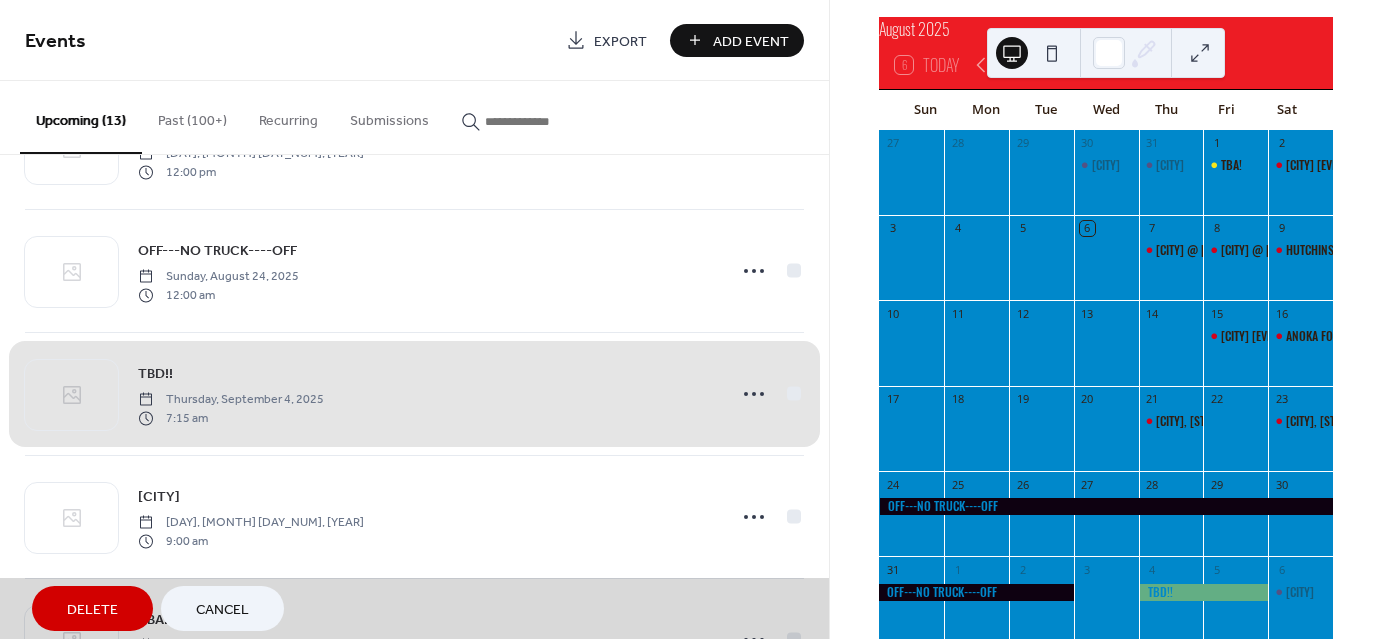 click on "TBD!! Thursday, September 4, 2025 7:15 am" at bounding box center (414, 393) 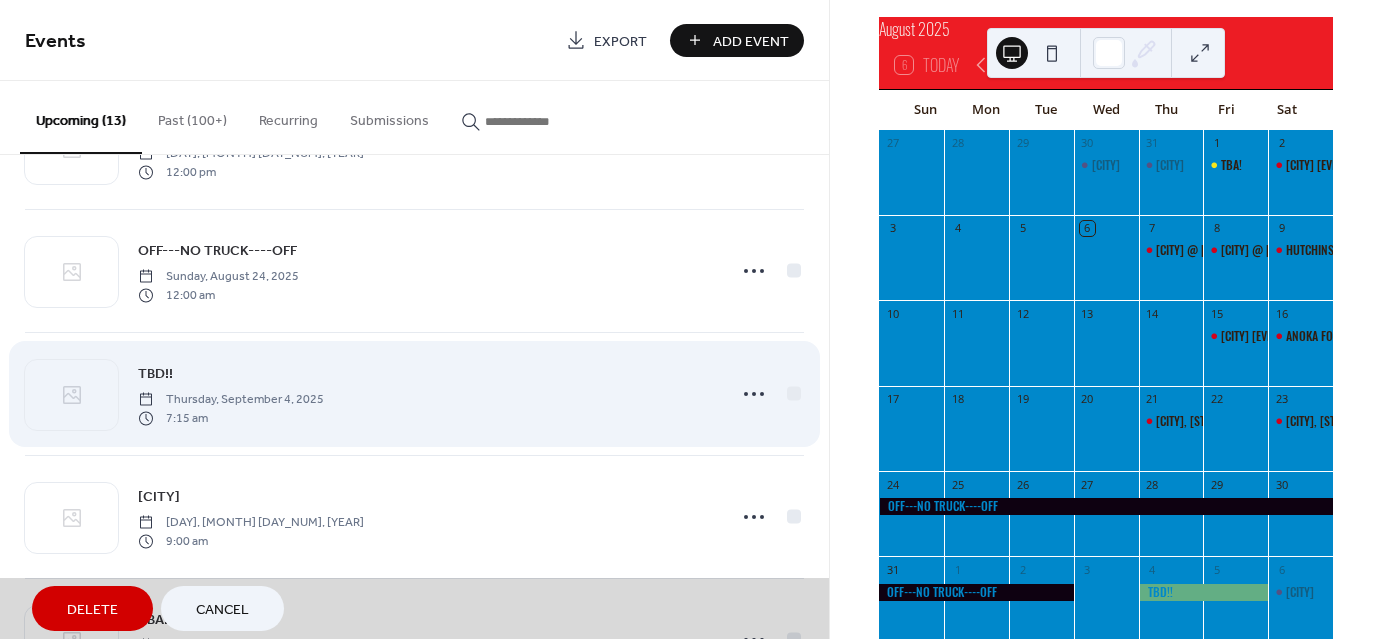 click on "TBD!! Thursday, September 4, 2025 7:15 am" at bounding box center [414, 393] 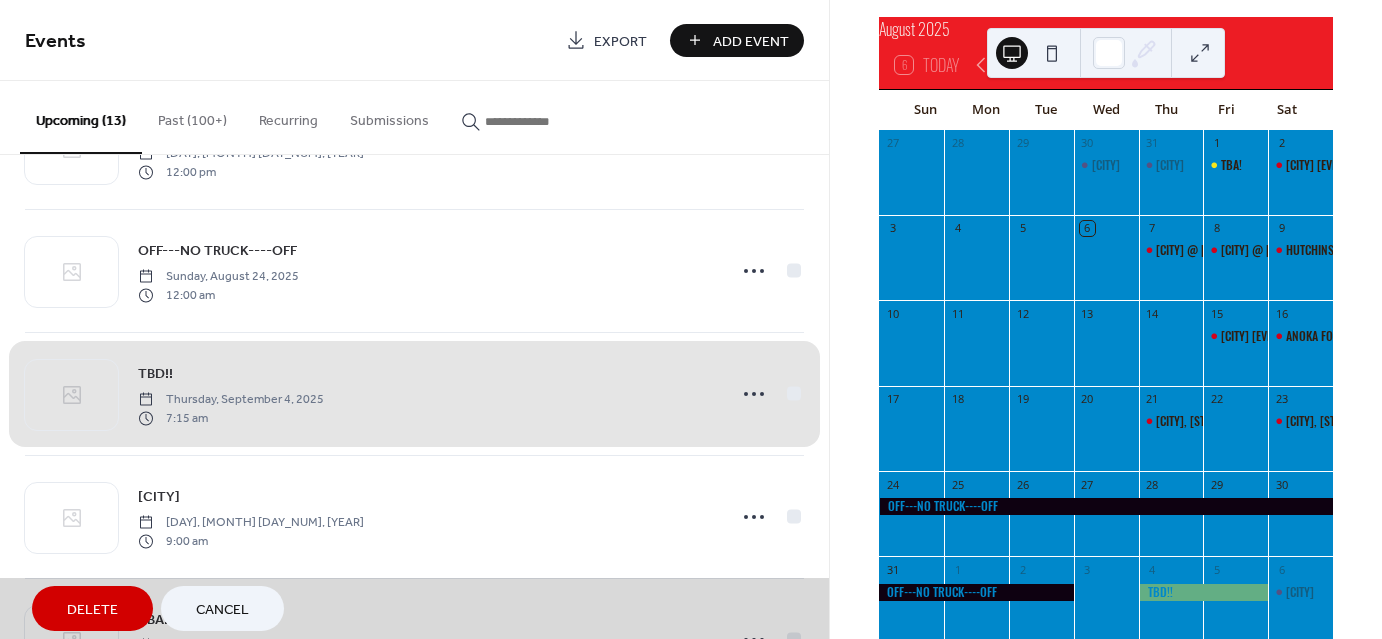 click on "TBD!! Thursday, September 4, 2025 7:15 am" at bounding box center (414, 393) 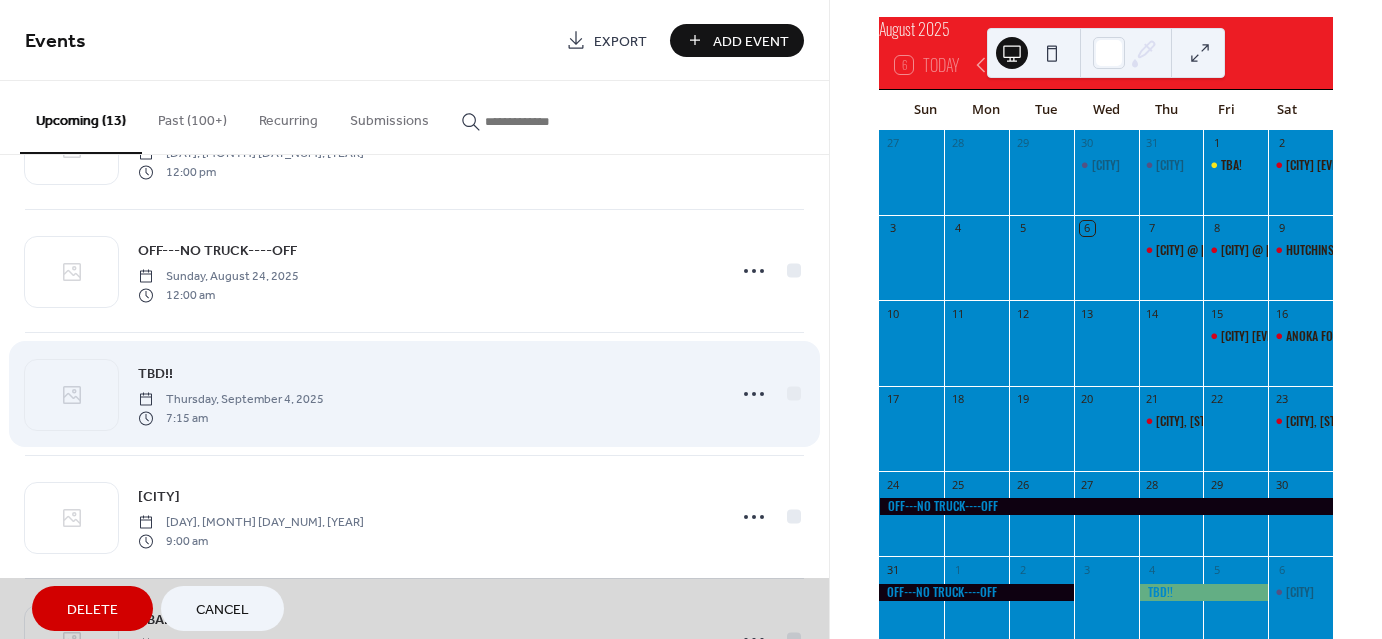 click on "TBD!! Thursday, September 4, 2025 7:15 am" at bounding box center (414, 393) 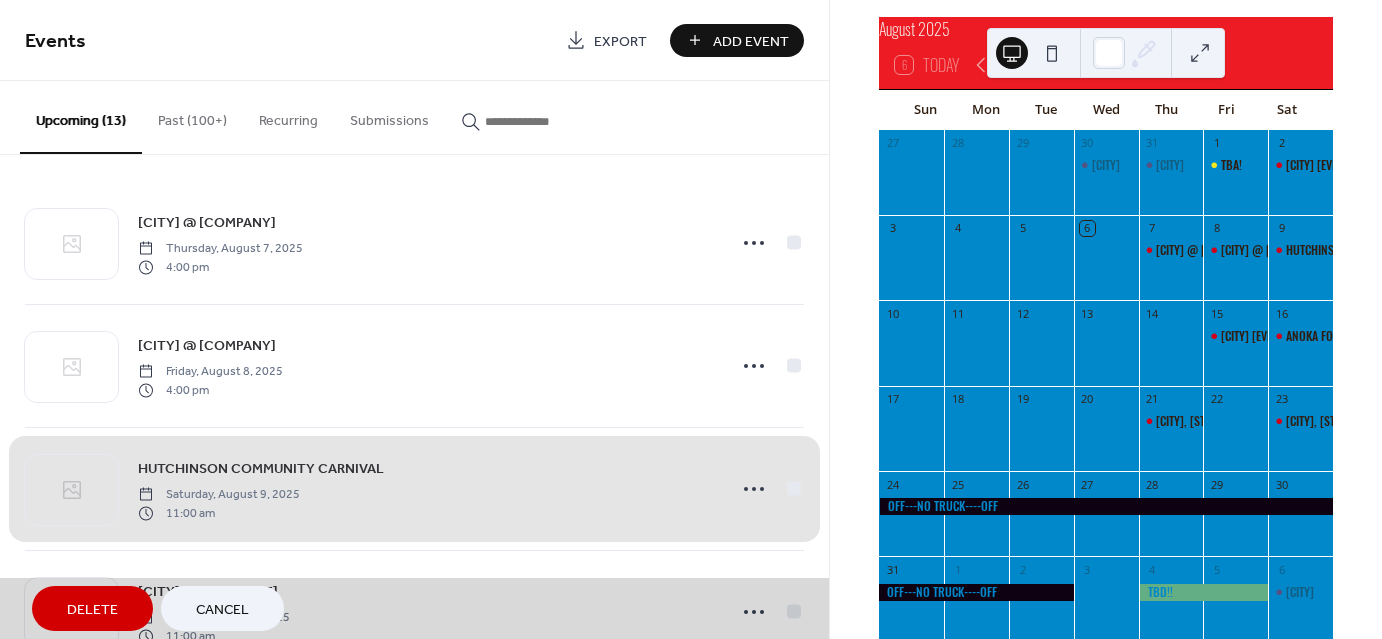 scroll, scrollTop: 0, scrollLeft: 0, axis: both 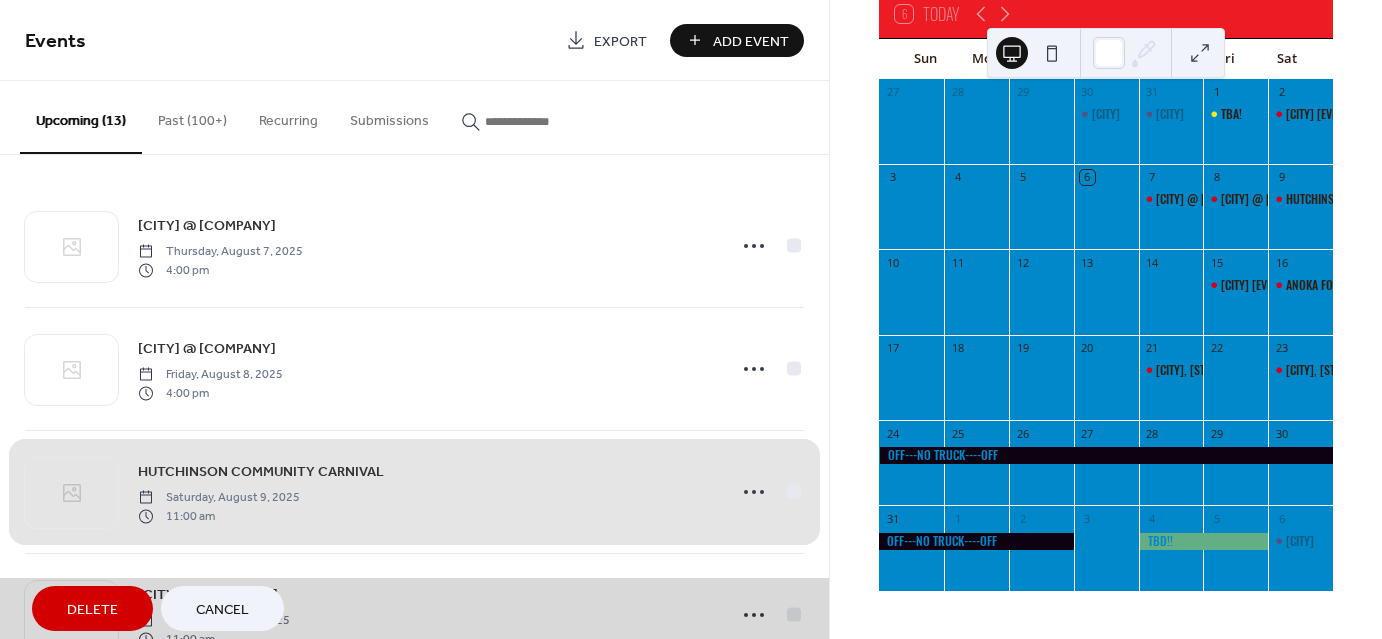 click at bounding box center [545, 121] 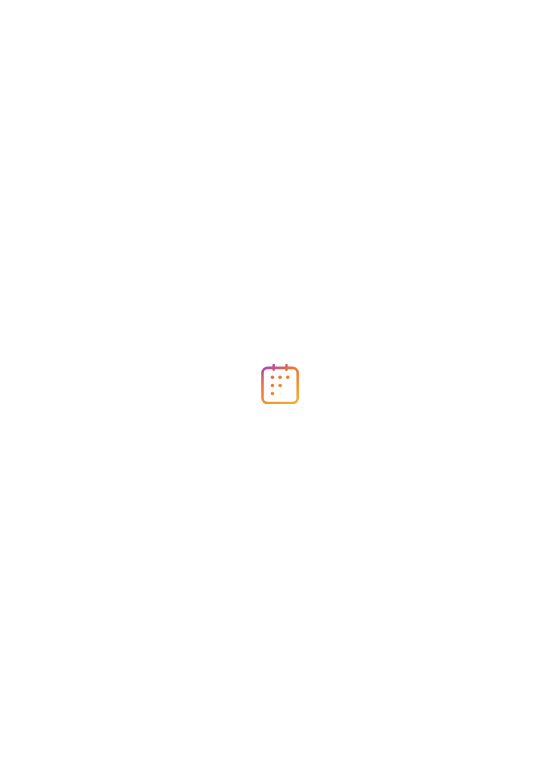 scroll, scrollTop: 0, scrollLeft: 0, axis: both 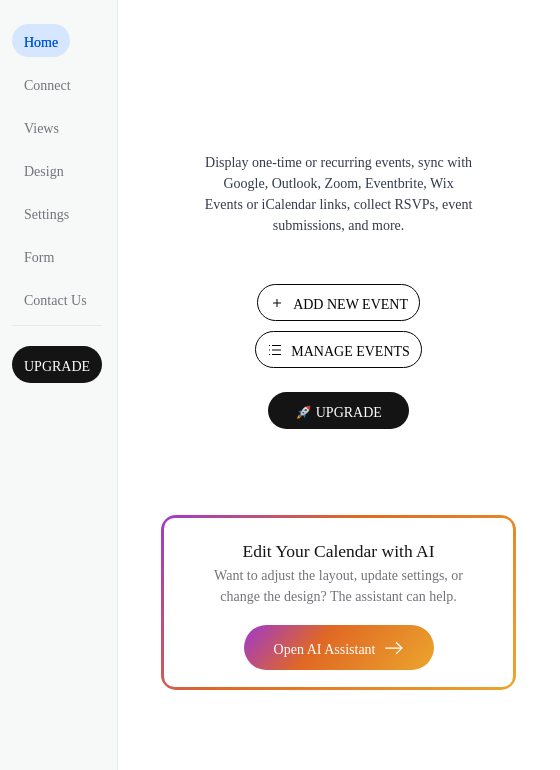 click on "Add New Event" at bounding box center (350, 304) 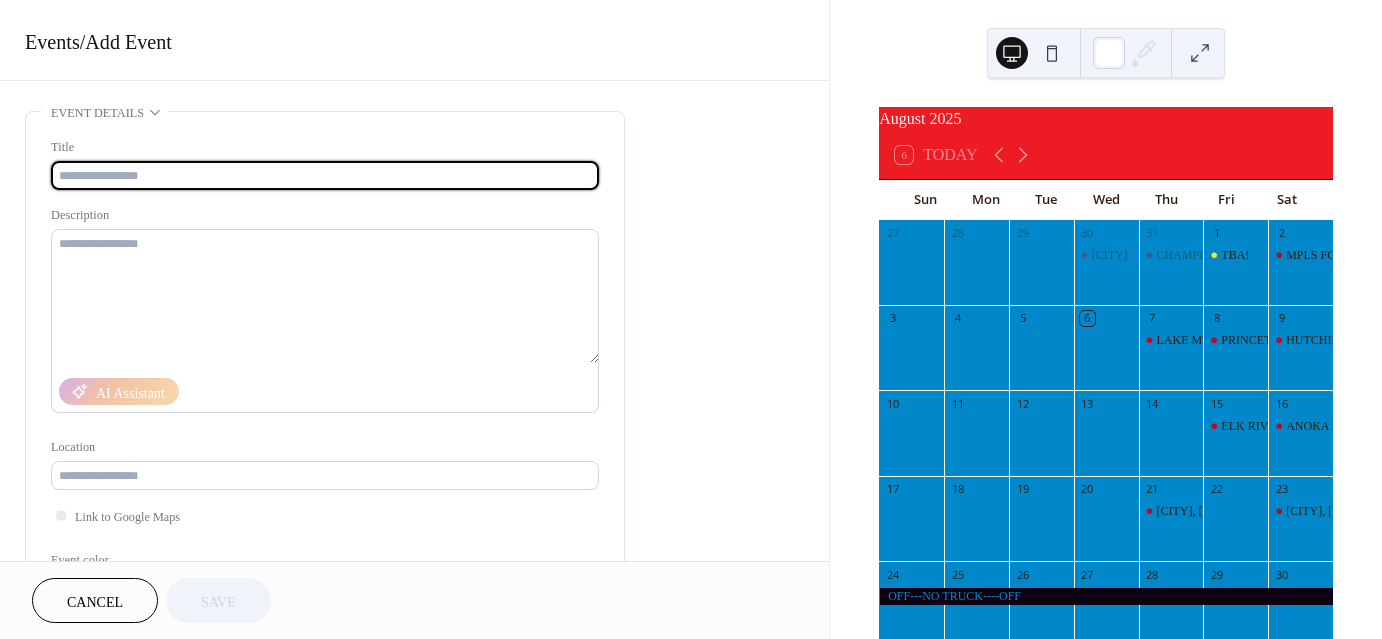 scroll, scrollTop: 0, scrollLeft: 0, axis: both 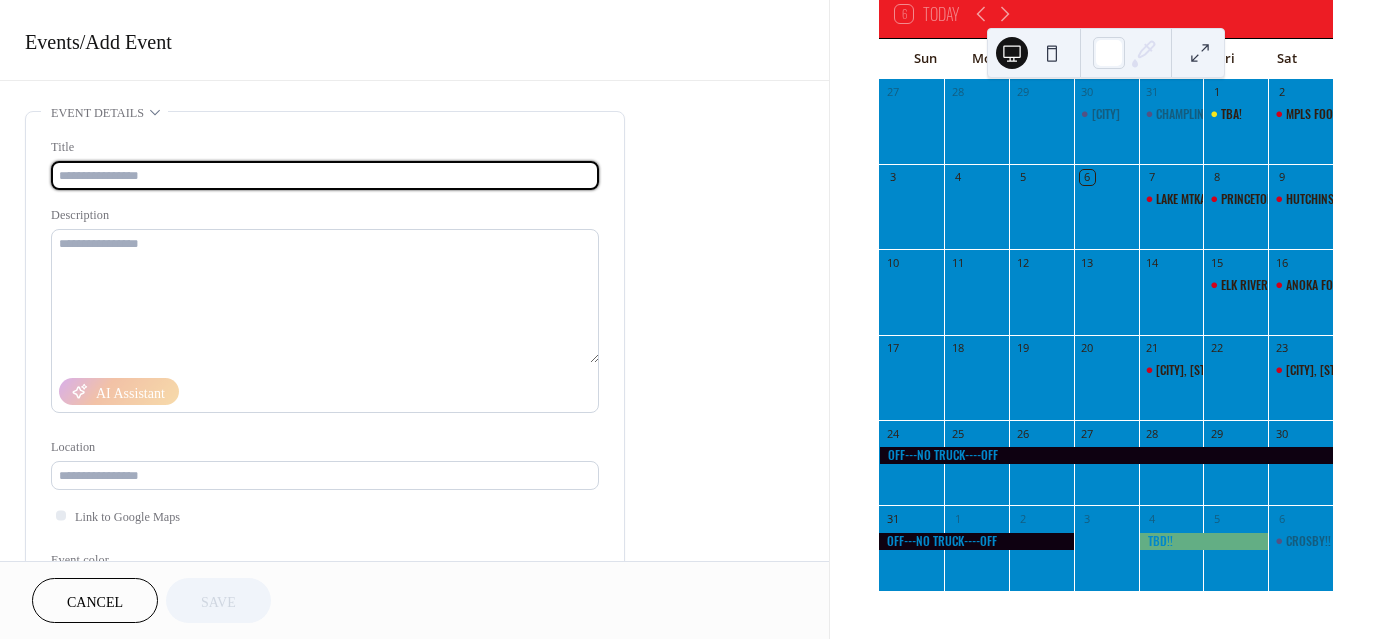 click at bounding box center [1204, 541] 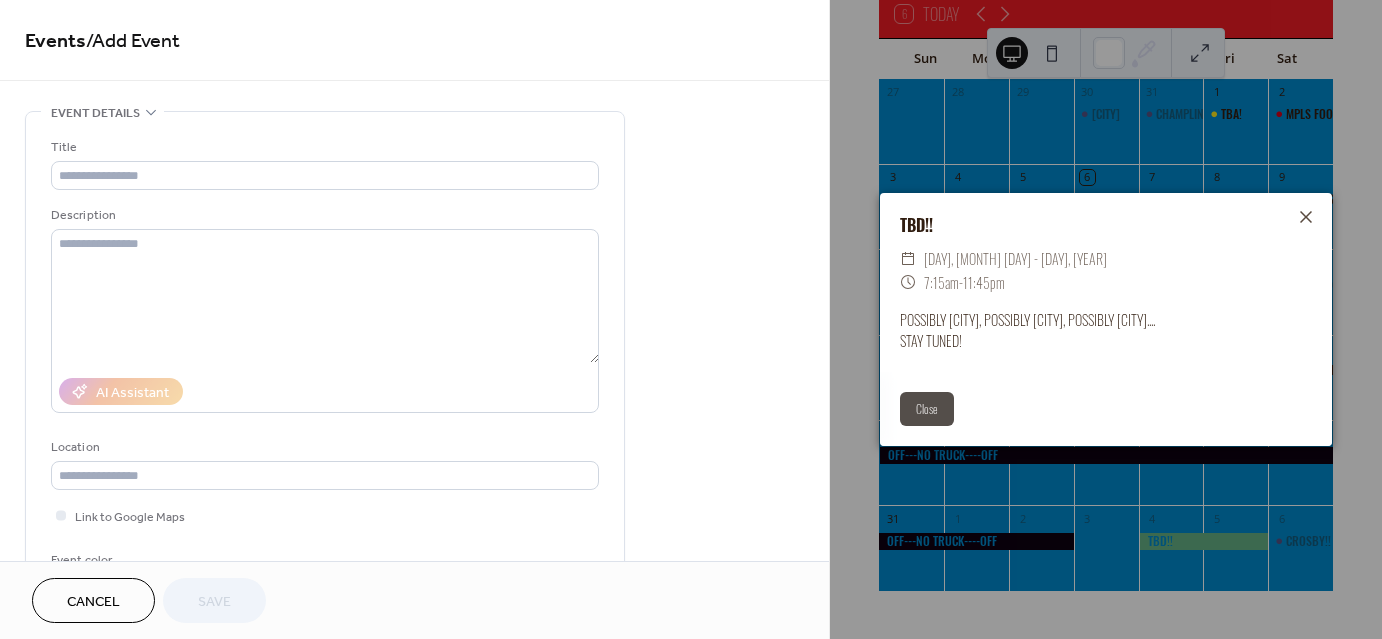 click on "TBD!! ​ Thu, Sep 4 - Fri, Sep 5, 2025 ​ 7:15am - 11:45pm POSSIBLY MONTICELLO, POSSIBLY INVER GROVE HEIGHTS, POSSIBLY MAPLE GROVE.... STAY TUNED!  Close" at bounding box center (1106, 319) 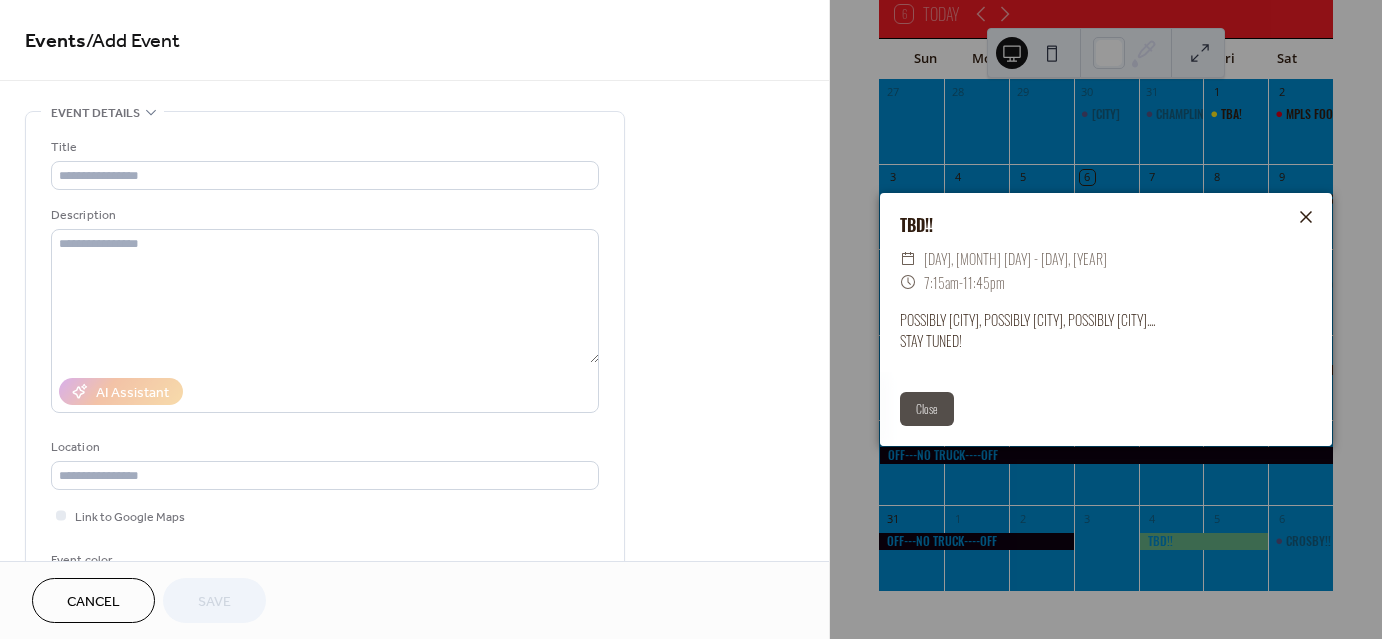 click 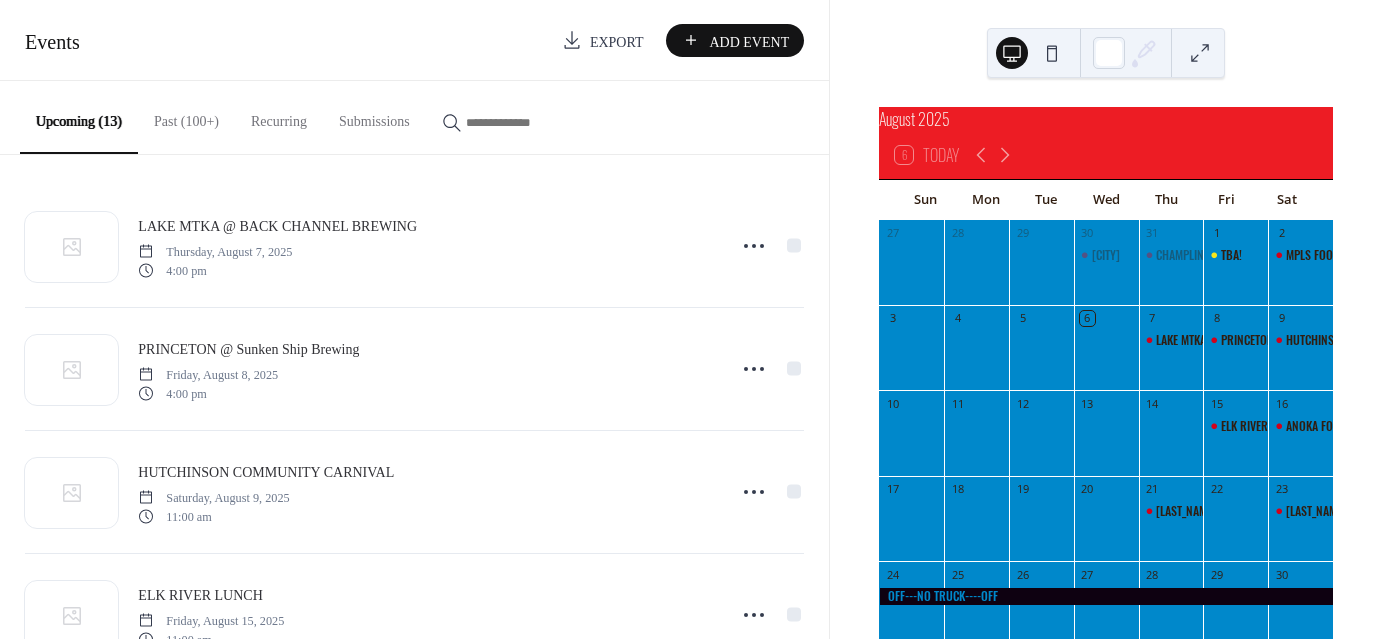 scroll, scrollTop: 0, scrollLeft: 0, axis: both 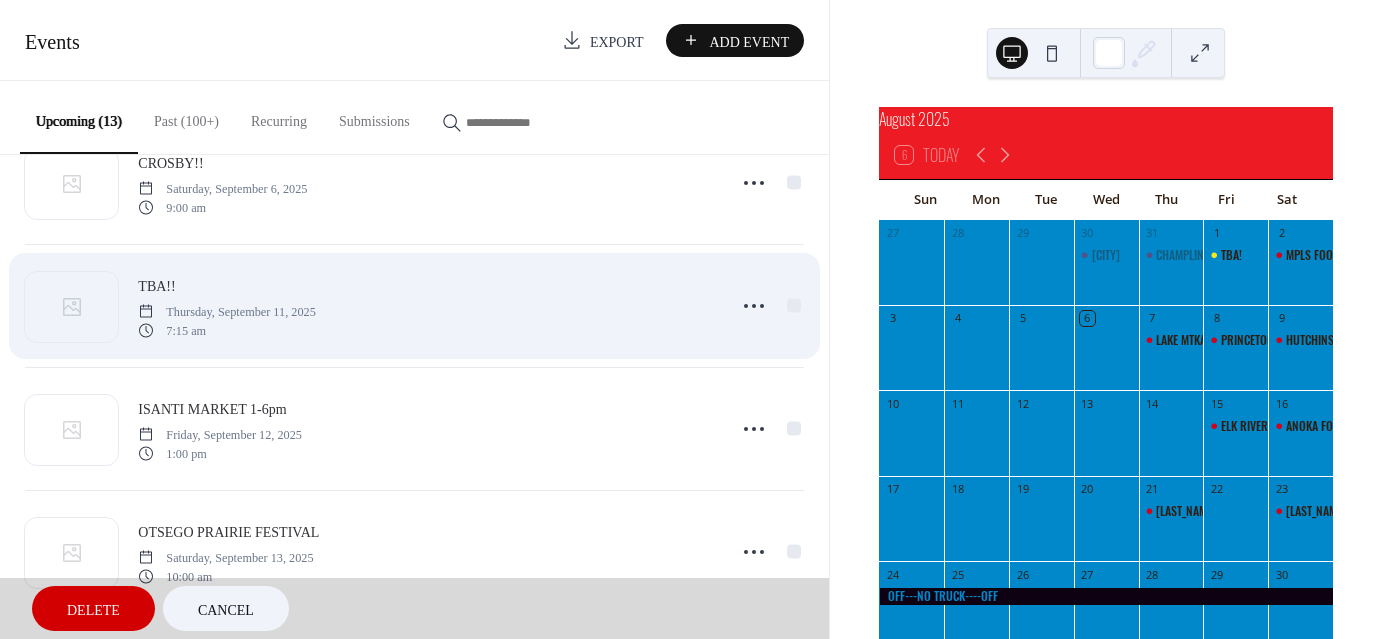 click on "TBA!! [DAY], [MONTH] [DAY], [YEAR] [TIME]" at bounding box center (414, 305) 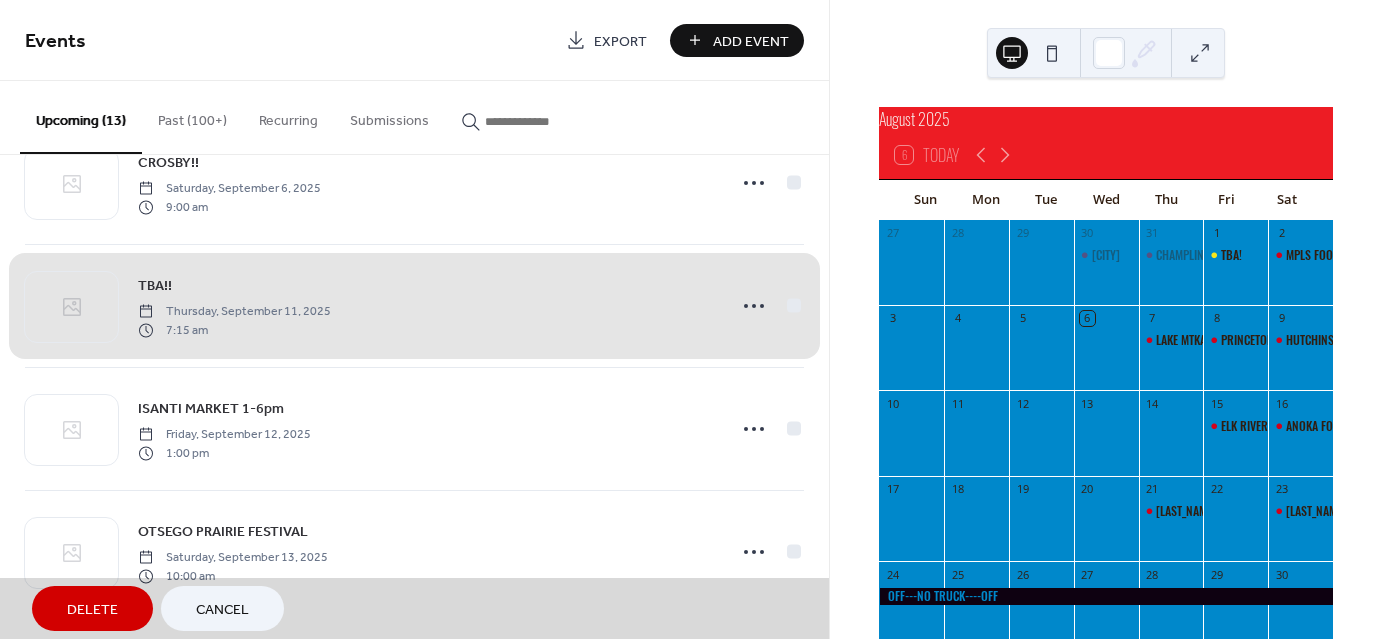 click on "TBA!! [DAY], [MONTH] [DAY], [YEAR] [TIME]" at bounding box center [414, 305] 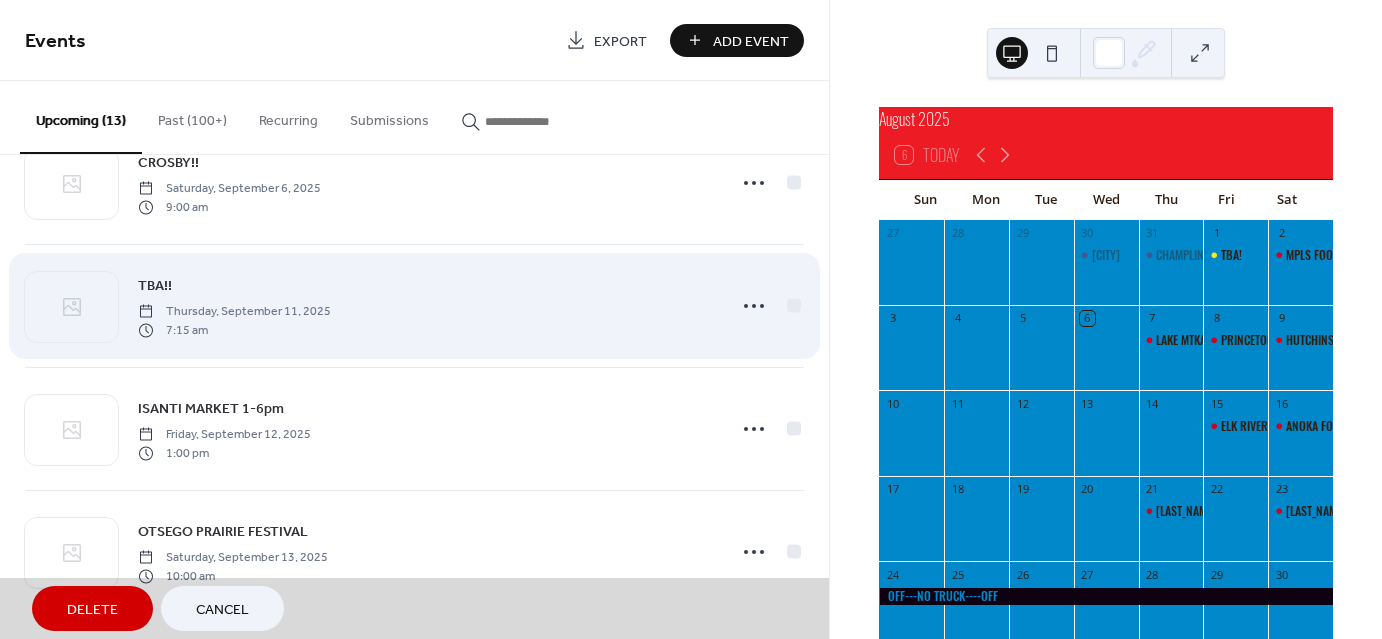 click on "TBA!! [DAY], [MONTH] [DAY], [YEAR] [TIME]" at bounding box center (414, 305) 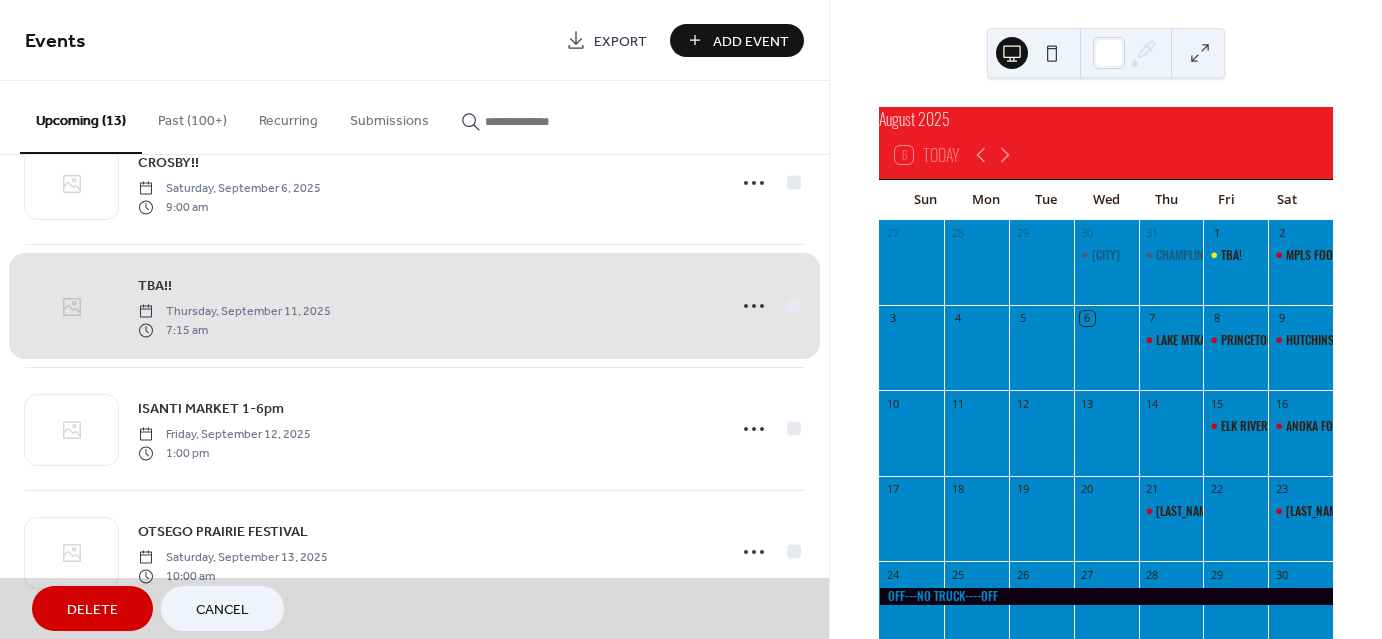 click on "TBA!! [DAY], [MONTH] [DAY], [YEAR] [TIME]" at bounding box center (414, 305) 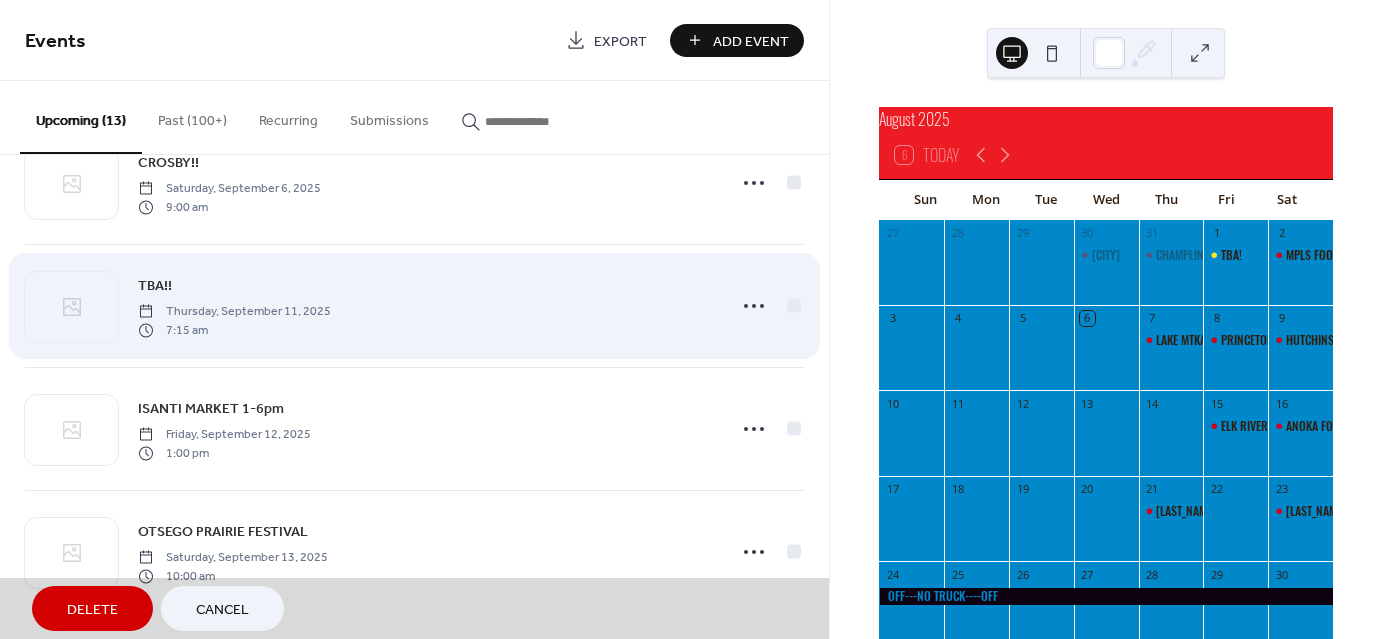 click on "TBA!! [DAY], [MONTH] [DAY], [YEAR] [TIME]" at bounding box center [414, 305] 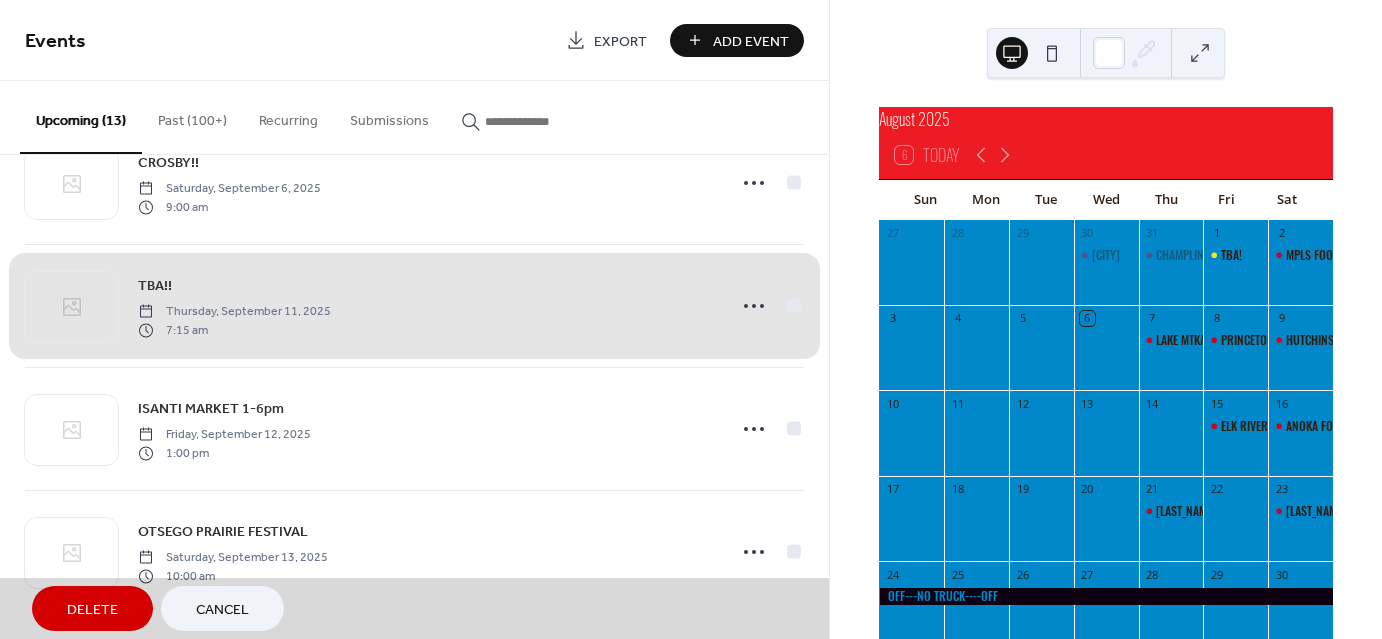 click on "TBA!! [DAY], [MONTH] [DAY], [YEAR] [TIME]" at bounding box center (414, 305) 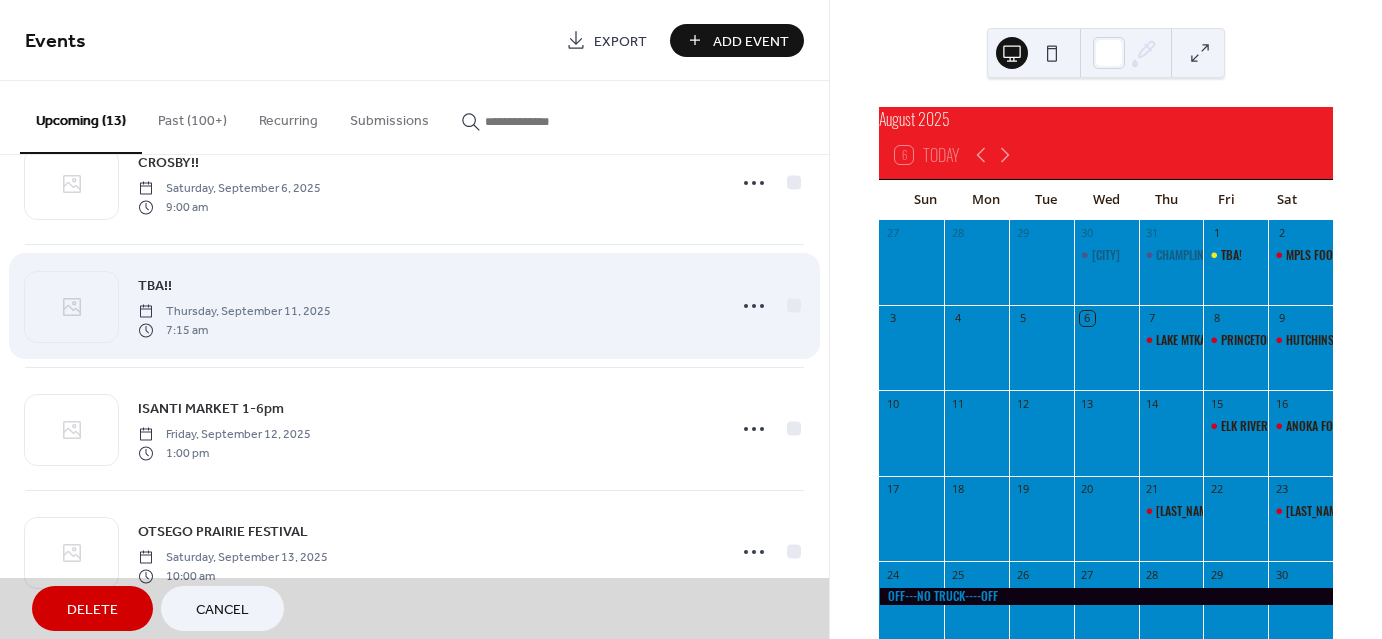 click on "TBA!! [DAY], [MONTH] [DAY], [YEAR] [TIME]" at bounding box center [414, 305] 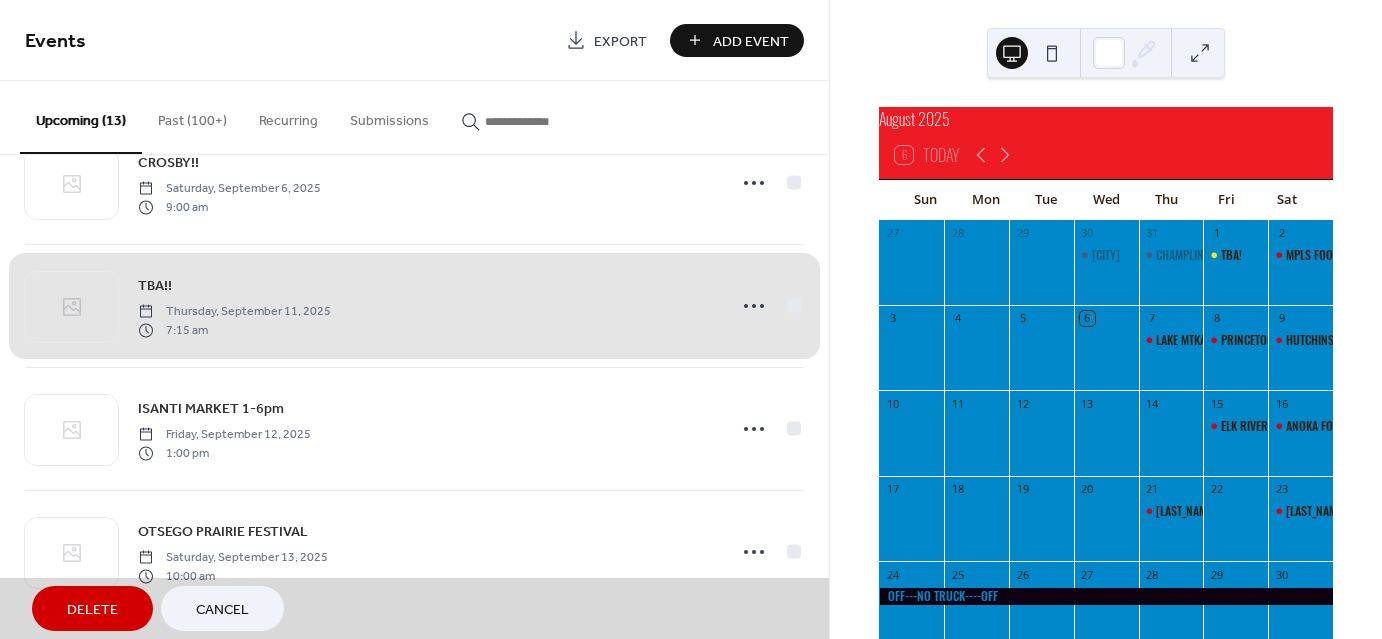 click on "TBA!! [DAY], [MONTH] [DAY], [YEAR] [TIME]" at bounding box center (414, 305) 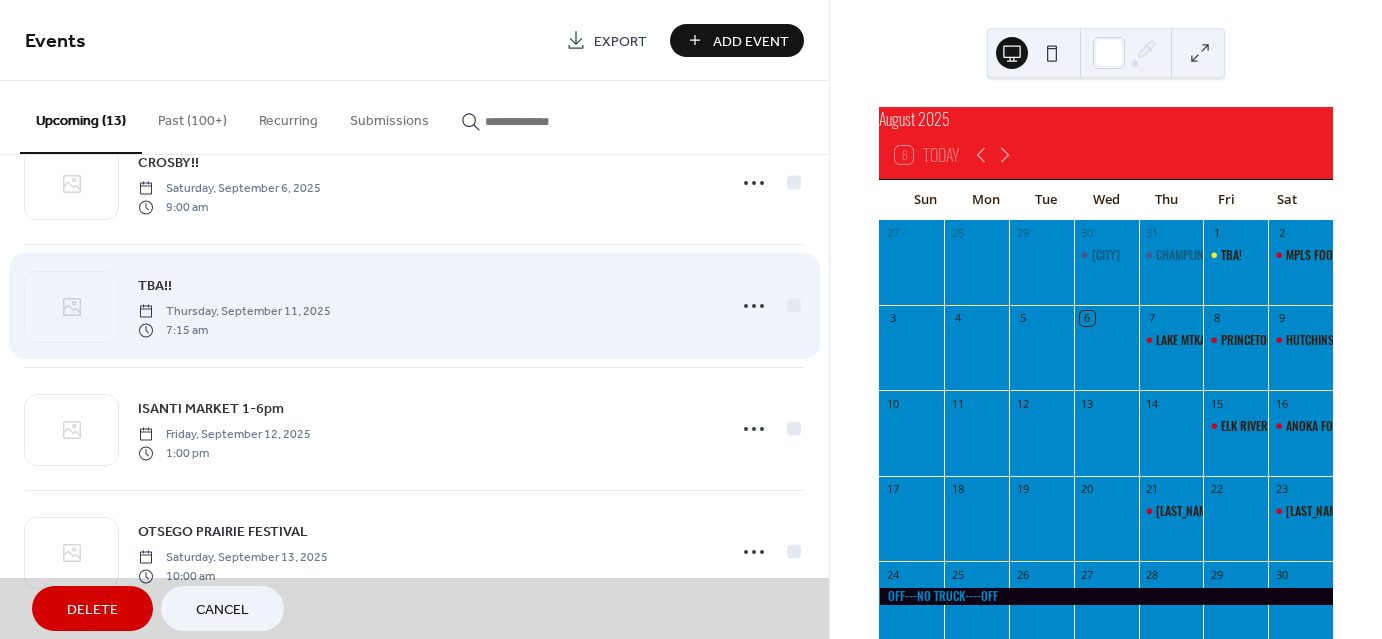 click on "TBA!! [DAY], [MONTH] [DAY], [YEAR] [TIME]" at bounding box center (414, 305) 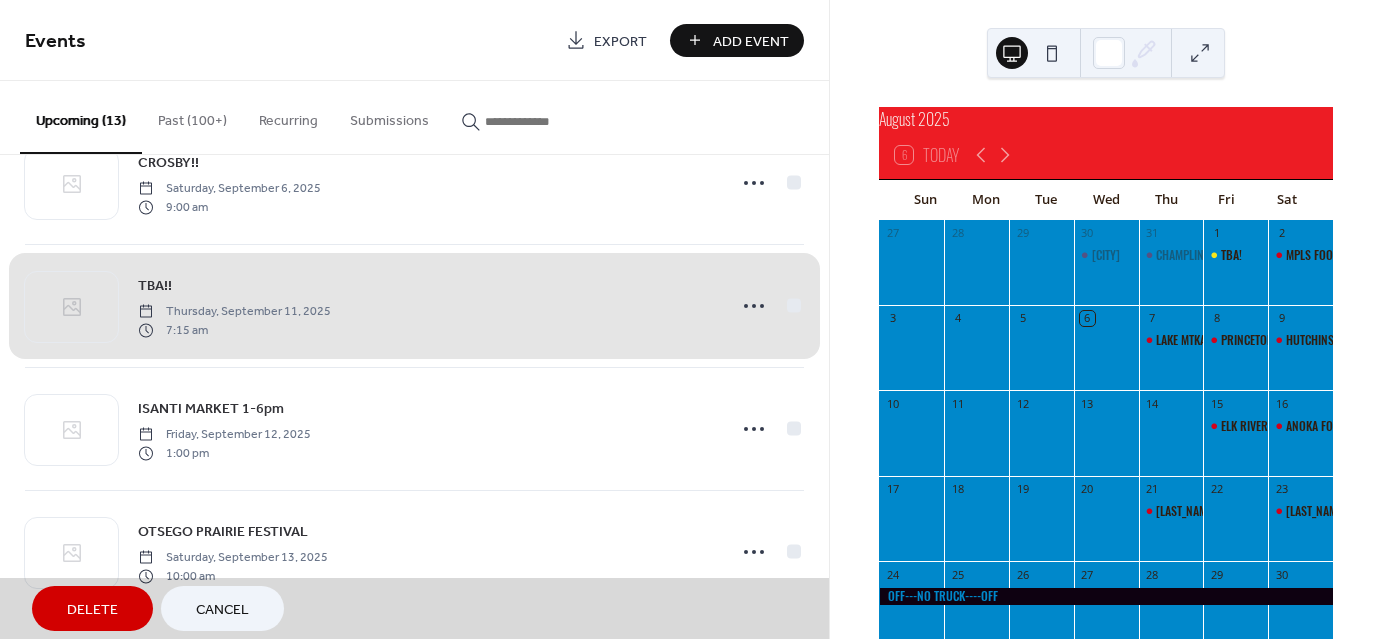click on "TBA!! [DAY], [MONTH] [DAY], [YEAR] [TIME]" at bounding box center [414, 305] 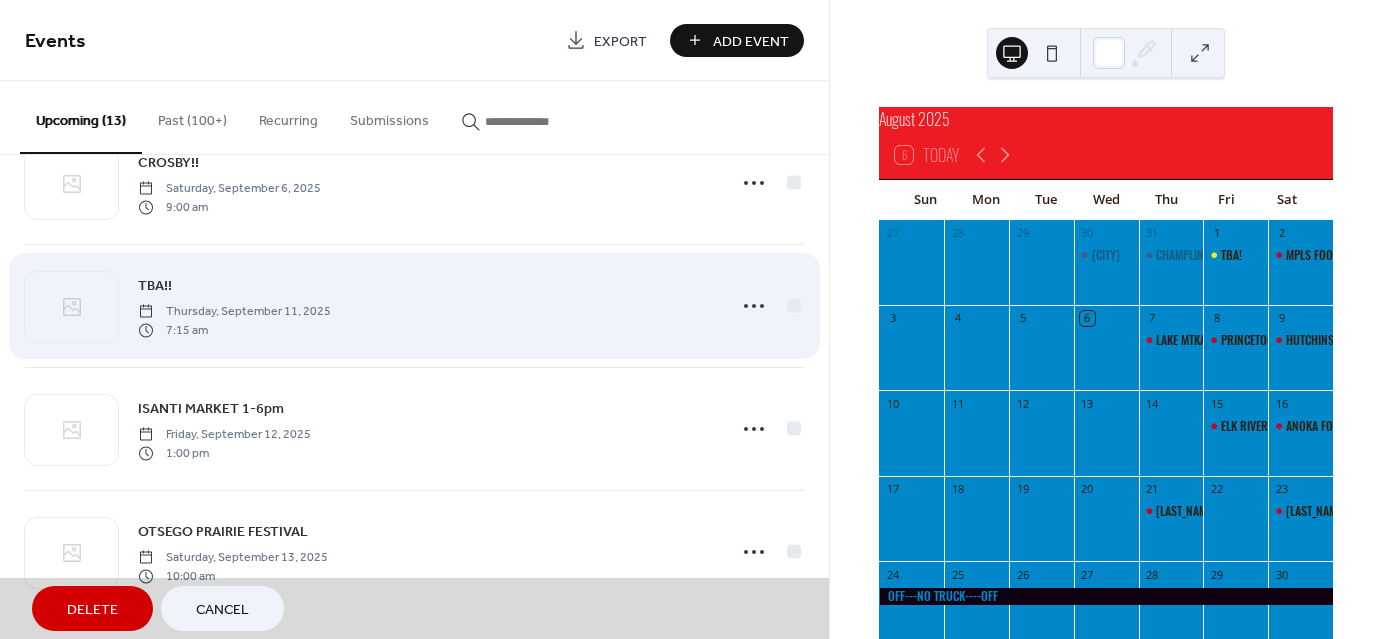 click on "TBA!! [DAY], [MONTH] [DAY], [YEAR] [TIME]" at bounding box center [414, 305] 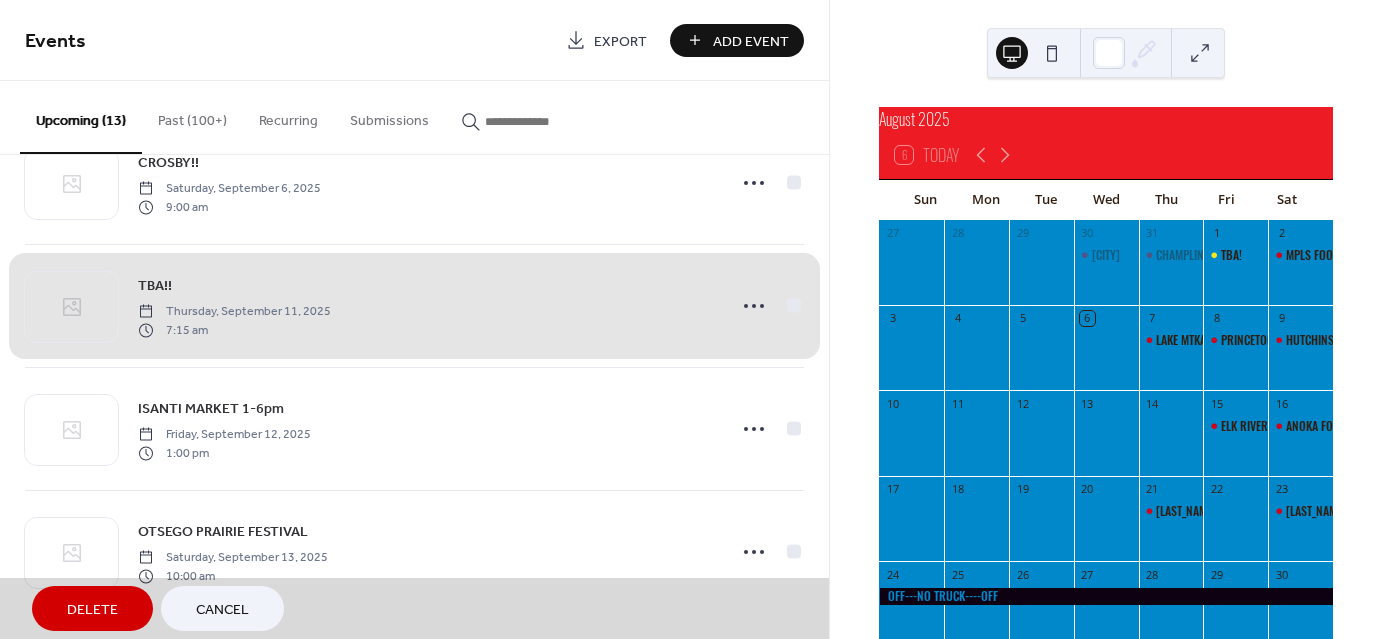 click on "TBA!! [DAY], [MONTH] [DAY], [YEAR] [TIME]" at bounding box center [414, 305] 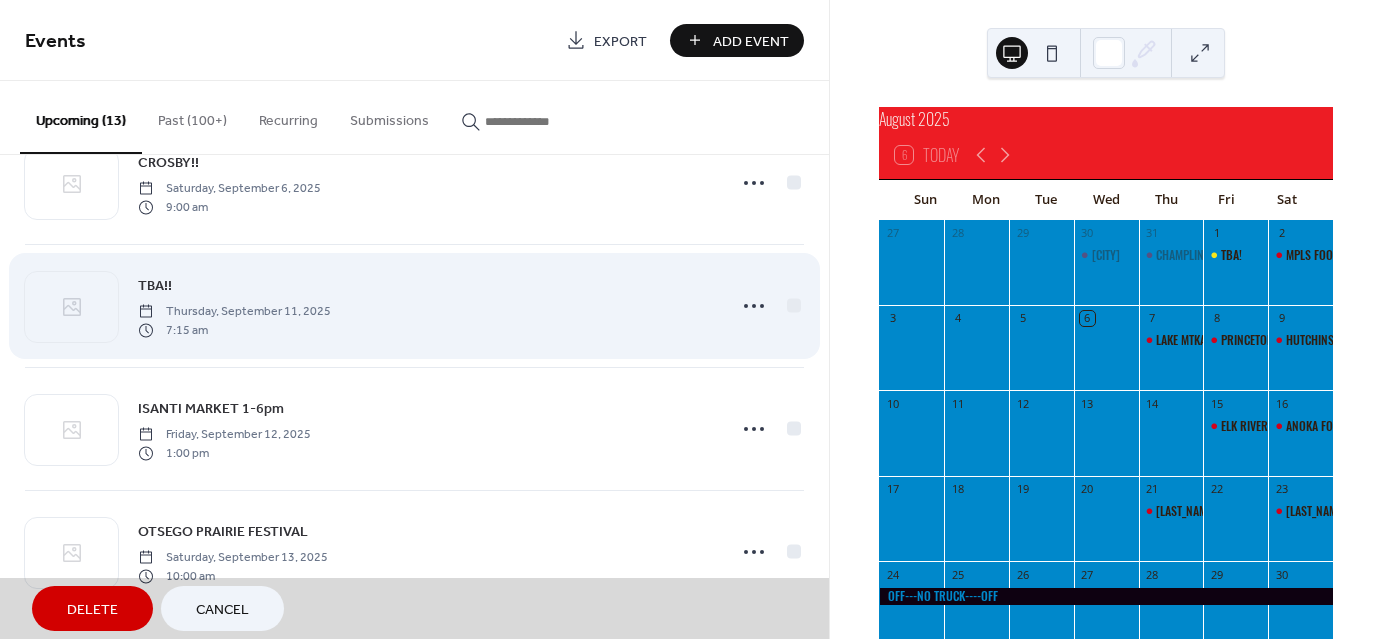 click on "TBA!! [DAY], [MONTH] [DAY], [YEAR] [TIME]" at bounding box center (414, 305) 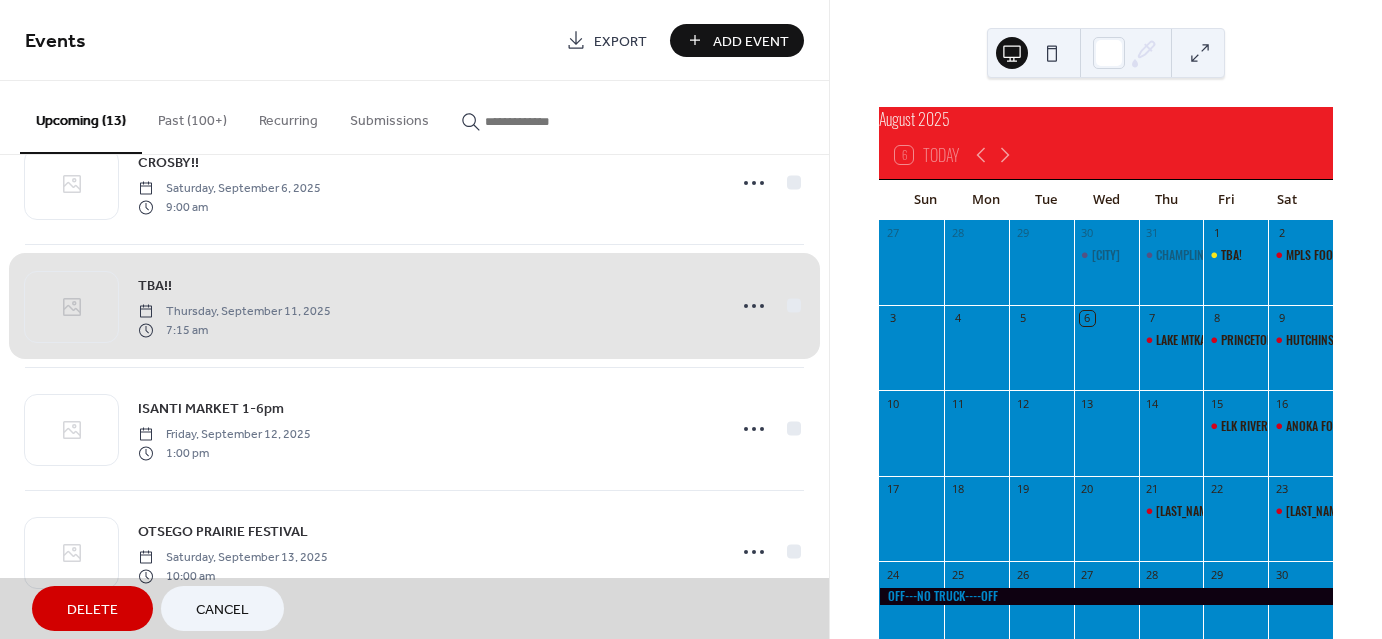 click on "TBA!! [DAY], [MONTH] [DAY], [YEAR] [TIME]" at bounding box center [414, 305] 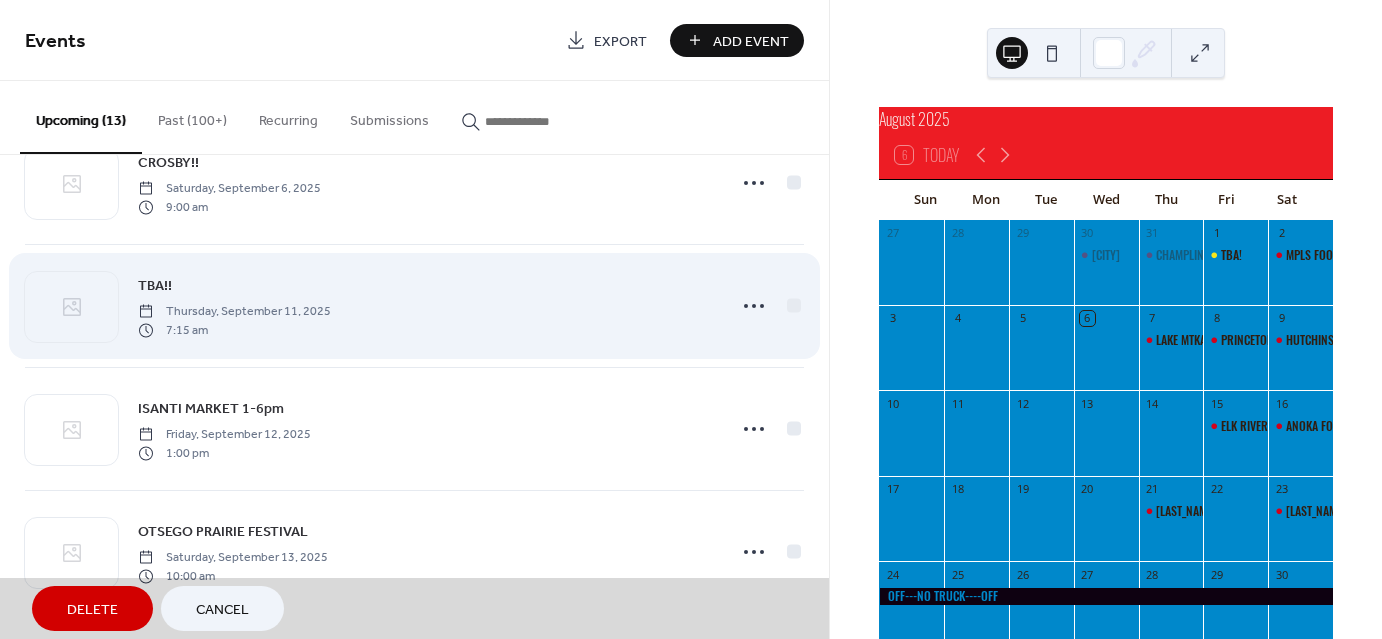 click on "TBA!! [DAY], [MONTH] [DAY], [YEAR] [TIME]" at bounding box center [414, 305] 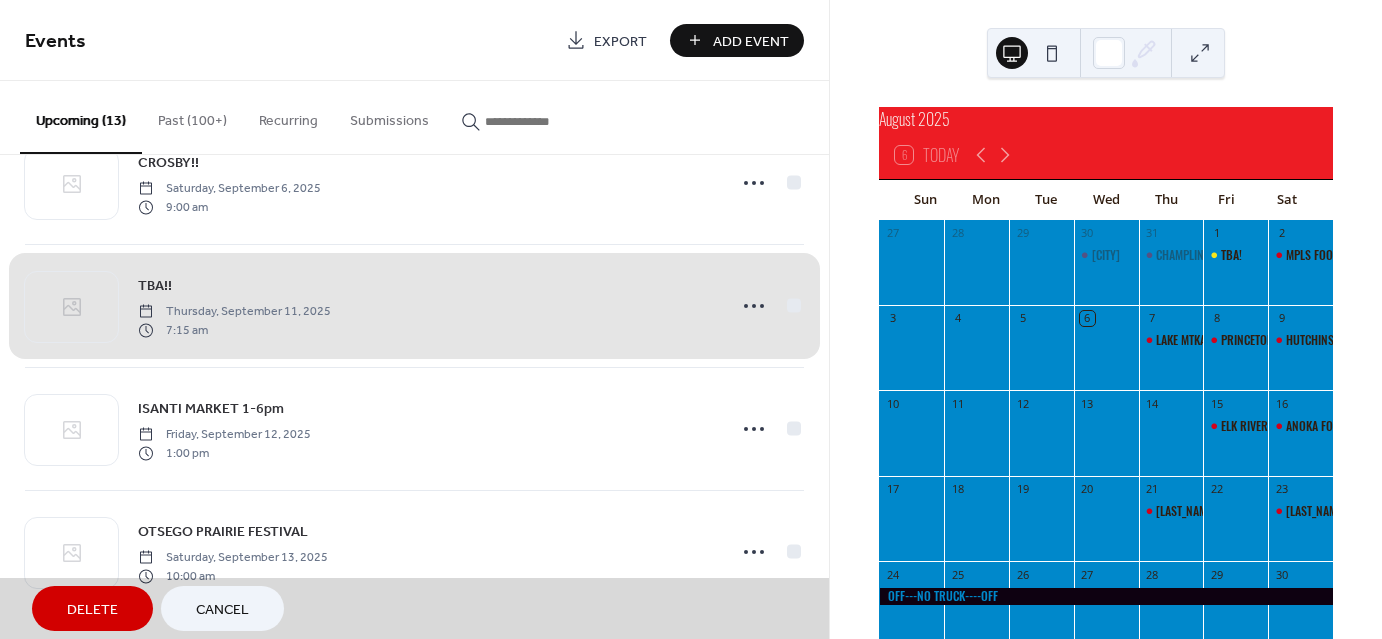 click on "TBA!! [DAY], [MONTH] [DAY], [YEAR] [TIME]" at bounding box center [414, 305] 